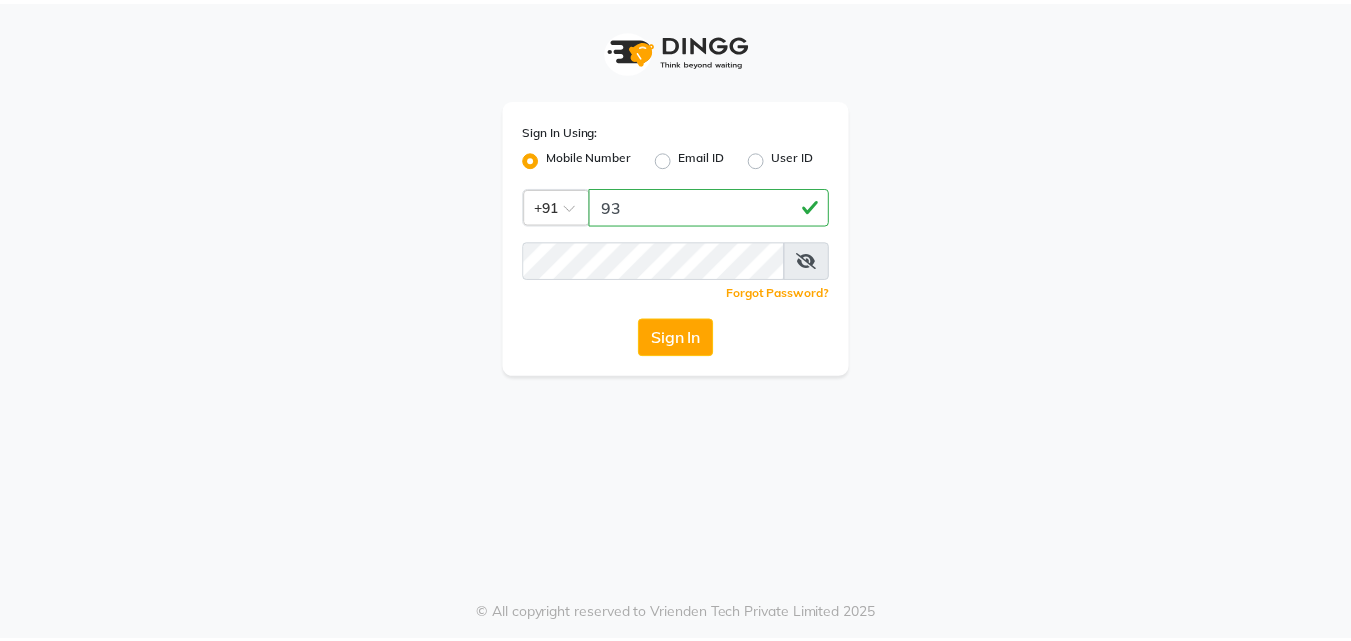scroll, scrollTop: 0, scrollLeft: 0, axis: both 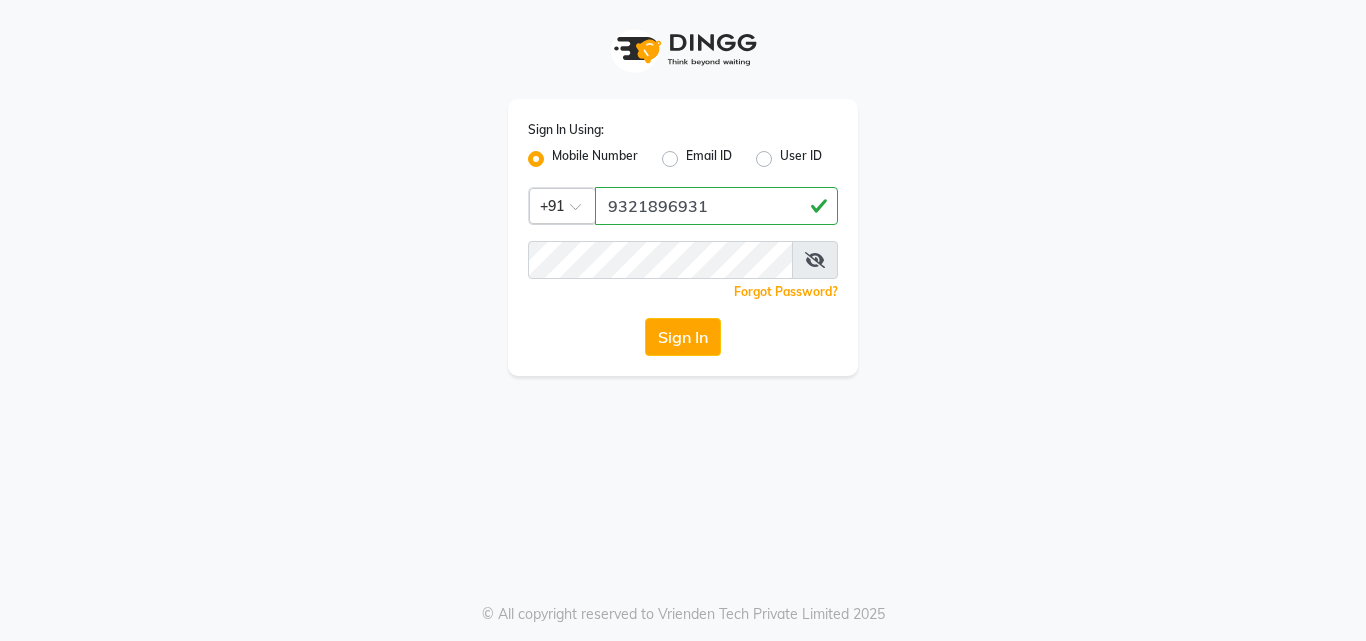 drag, startPoint x: 706, startPoint y: 205, endPoint x: 561, endPoint y: 213, distance: 145.22052 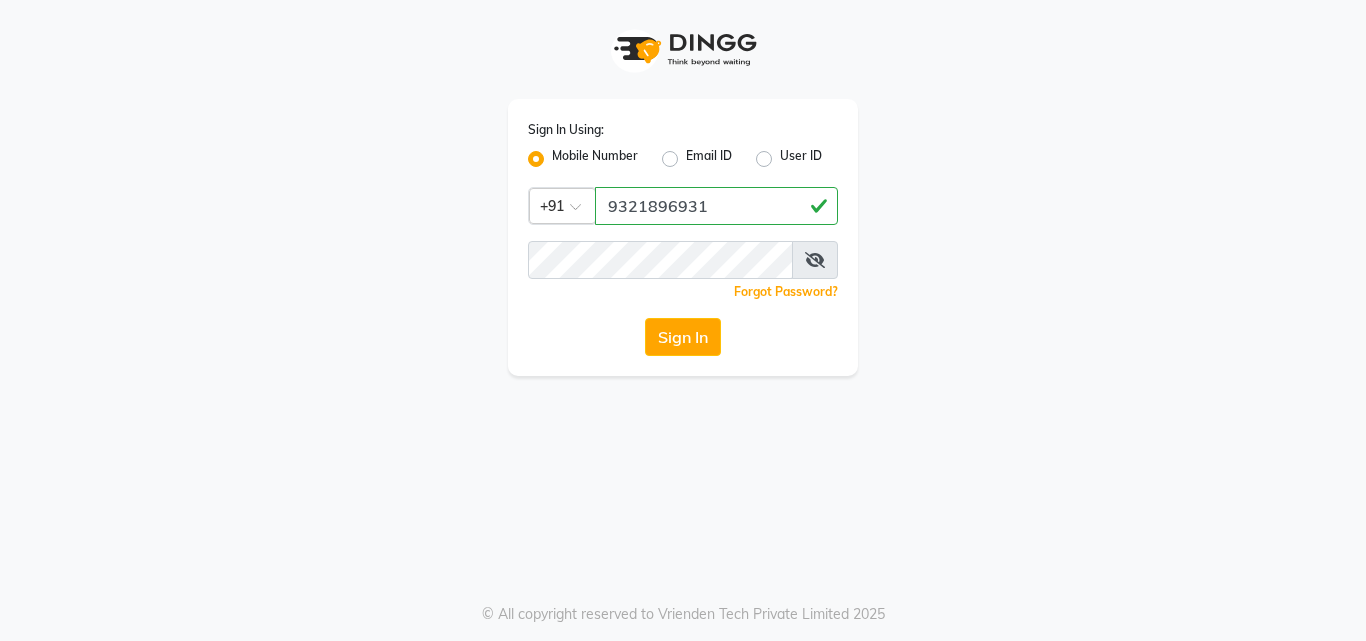type on "9321896931" 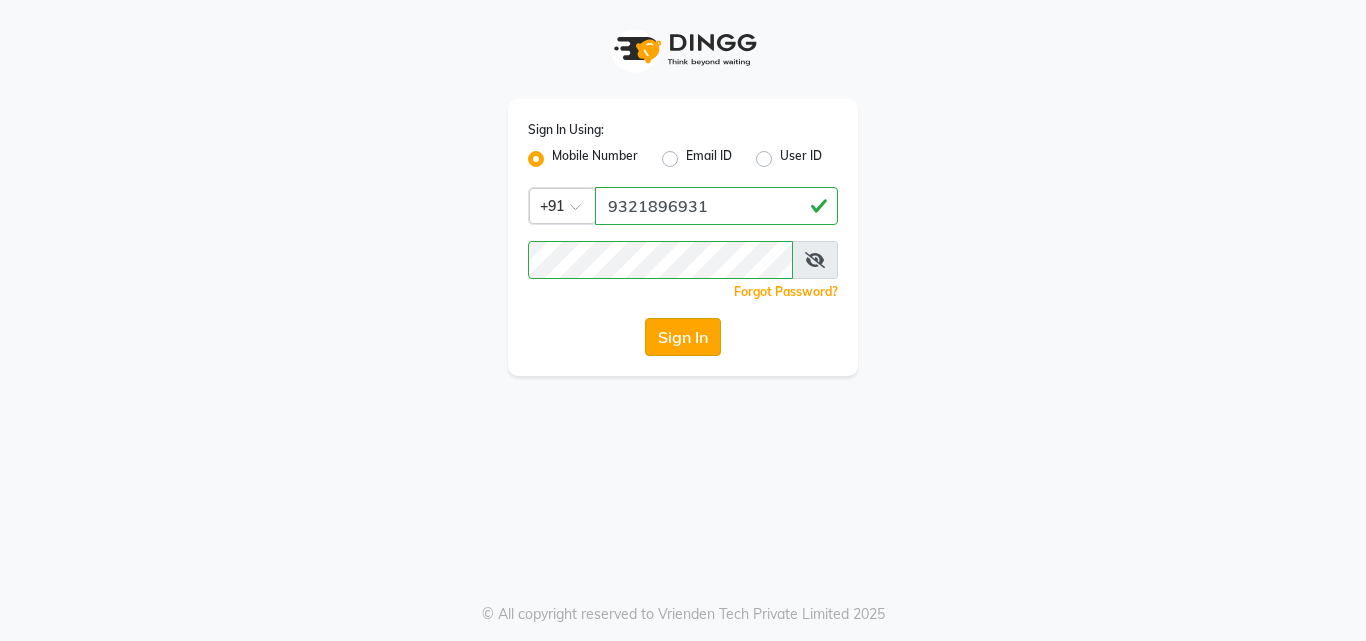 click on "Sign In" 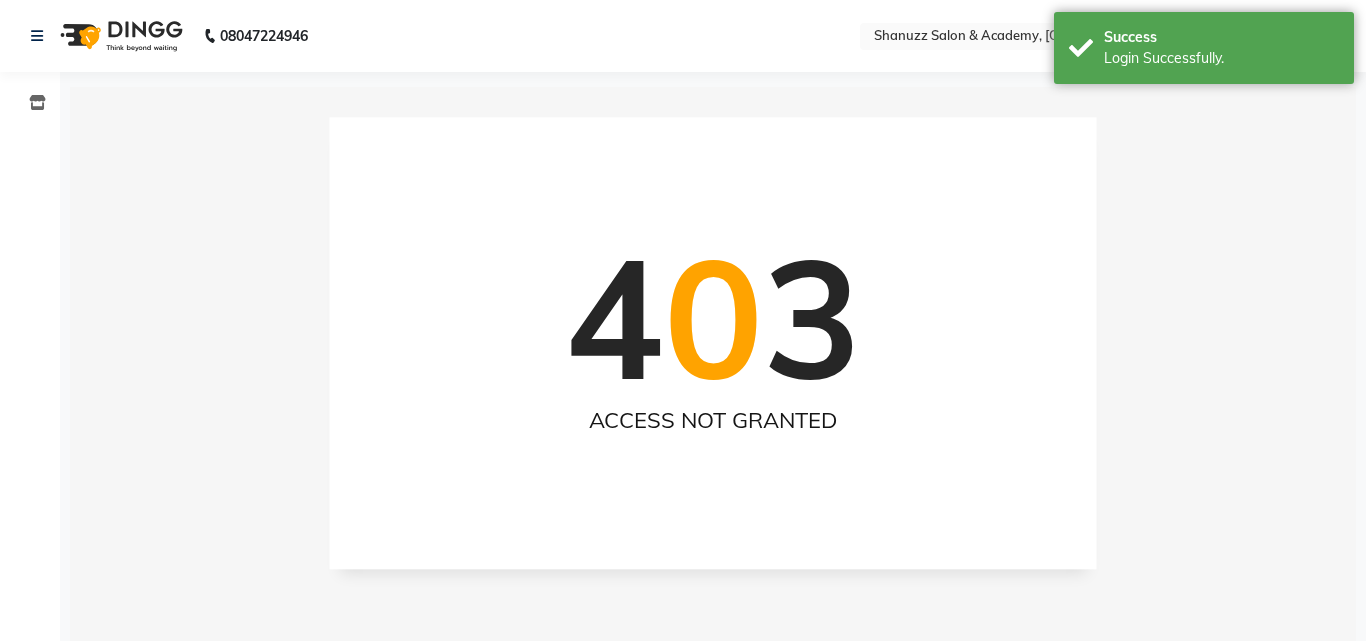select on "en" 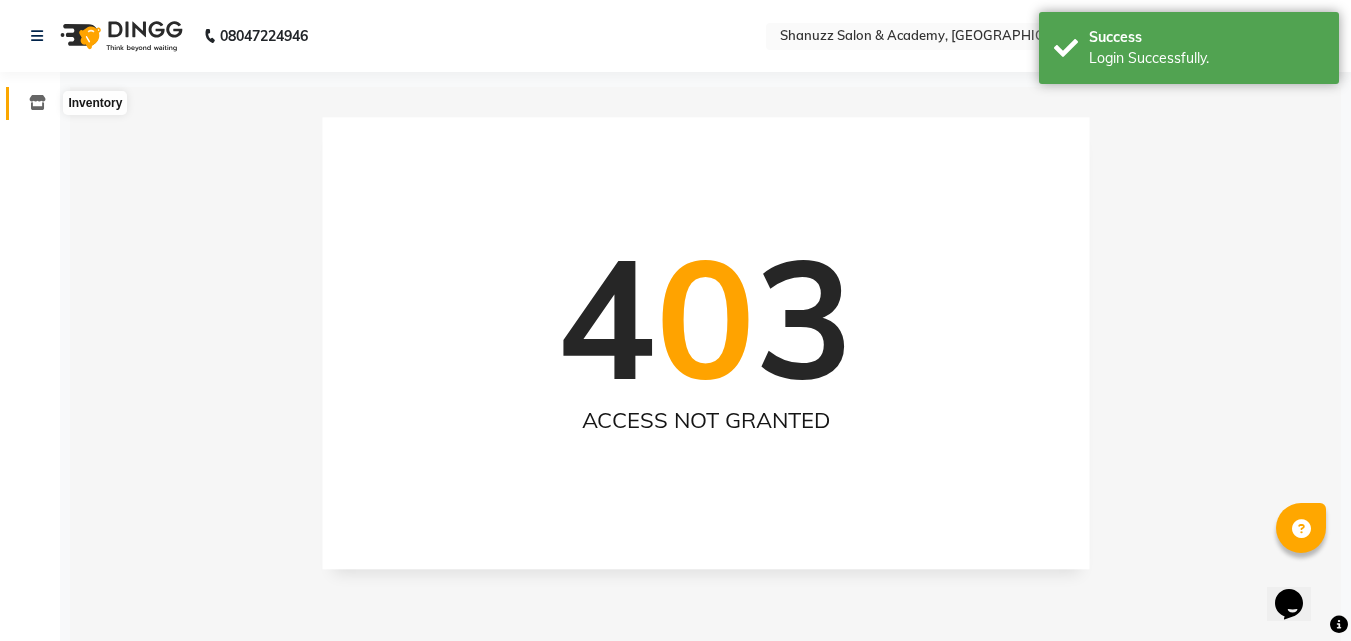 scroll, scrollTop: 0, scrollLeft: 0, axis: both 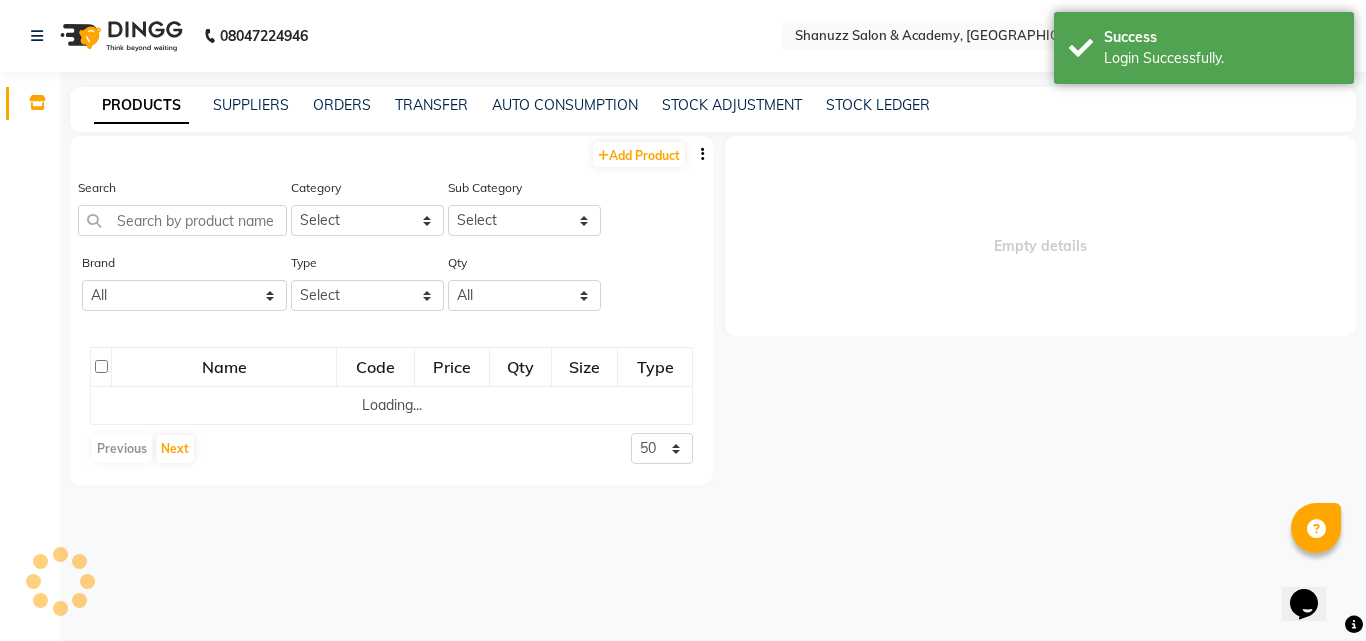 select 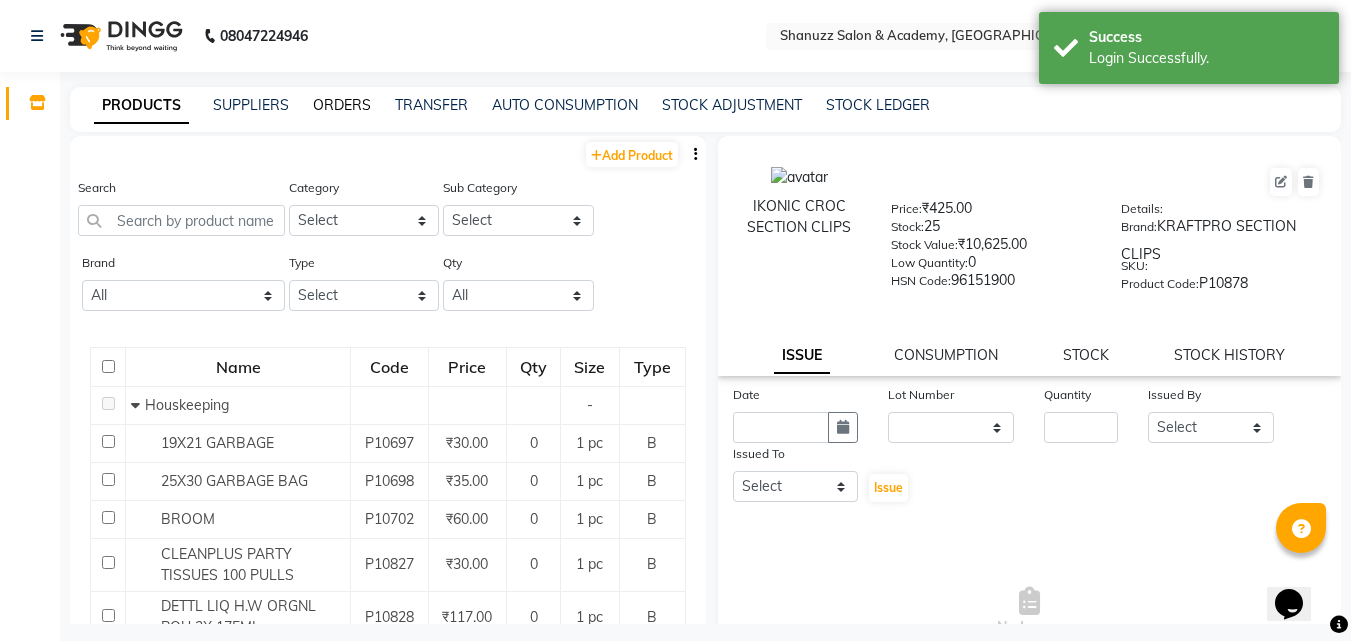 click on "ORDERS" 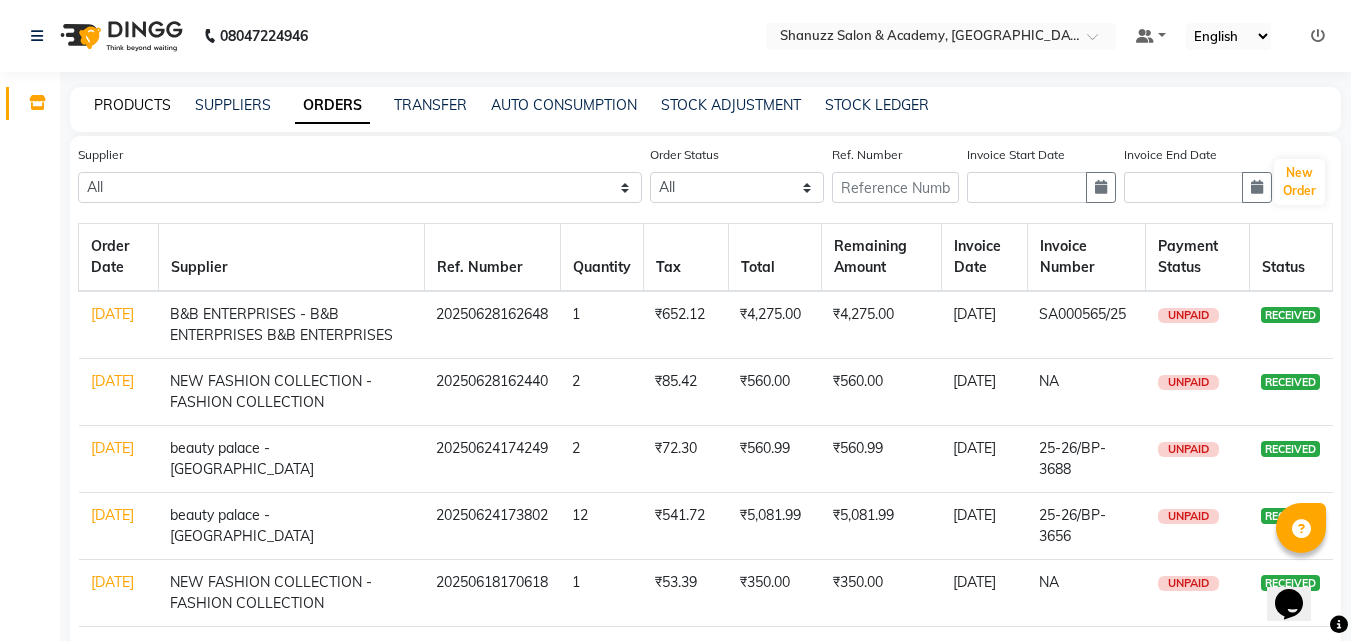 click on "PRODUCTS" 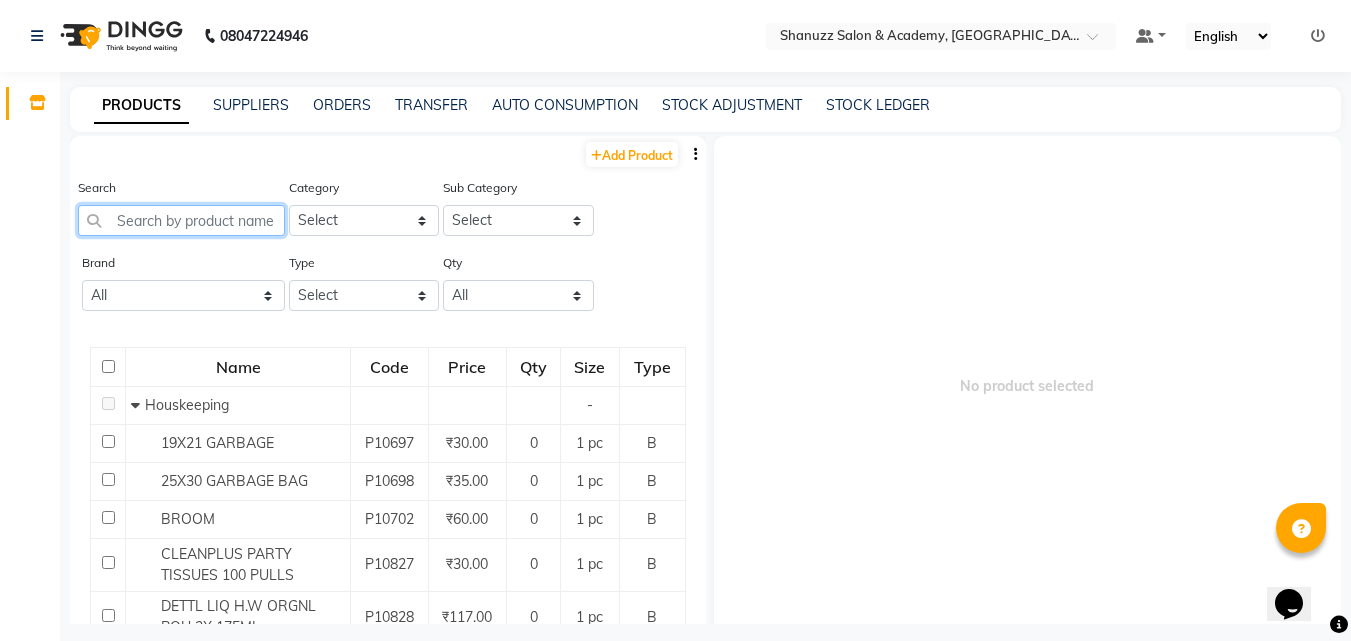 click 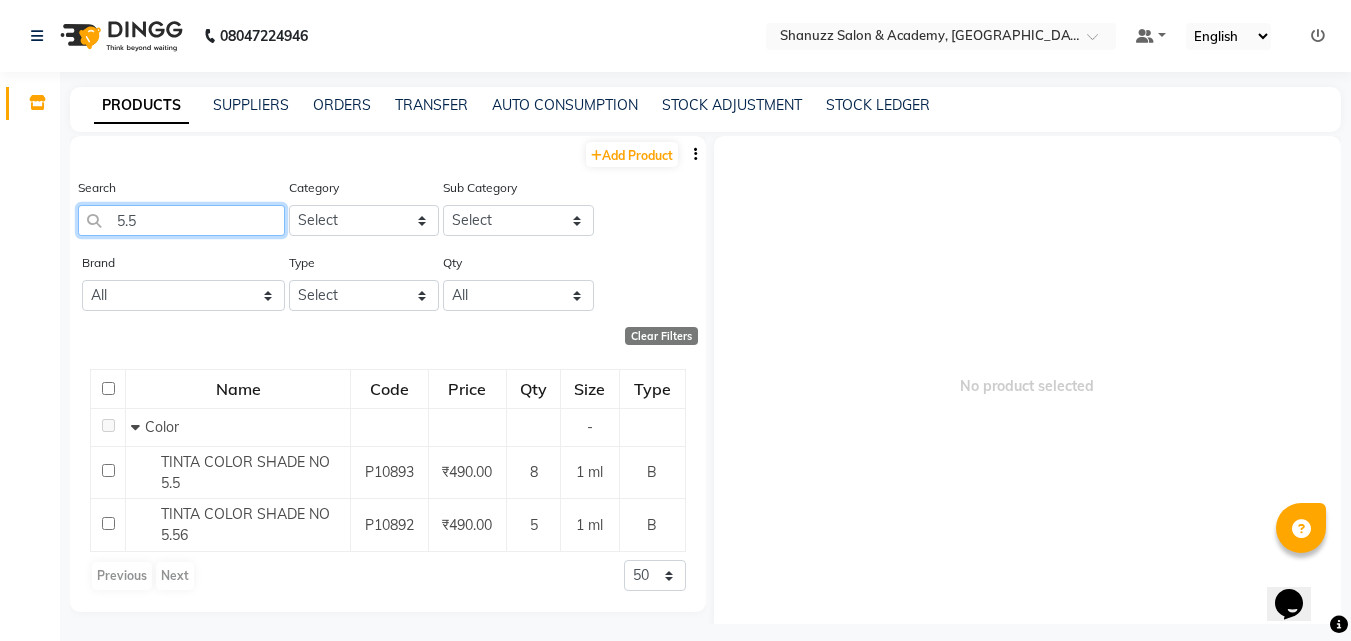 scroll, scrollTop: 13, scrollLeft: 0, axis: vertical 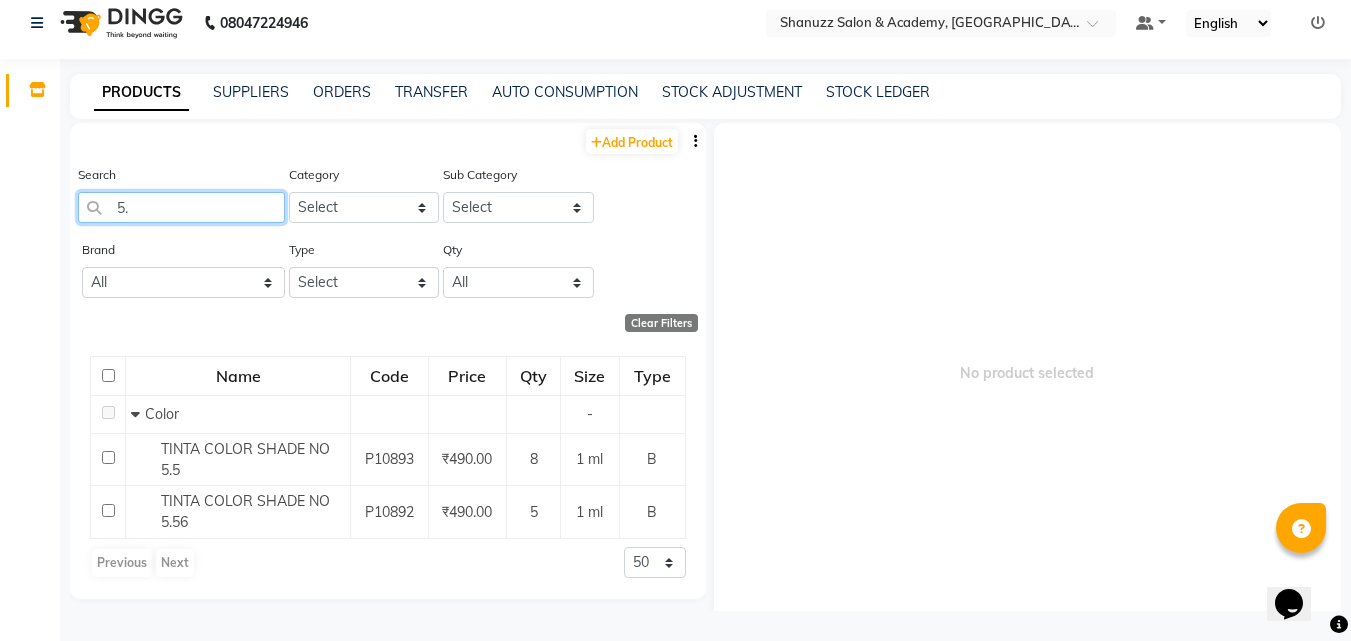 type on "5" 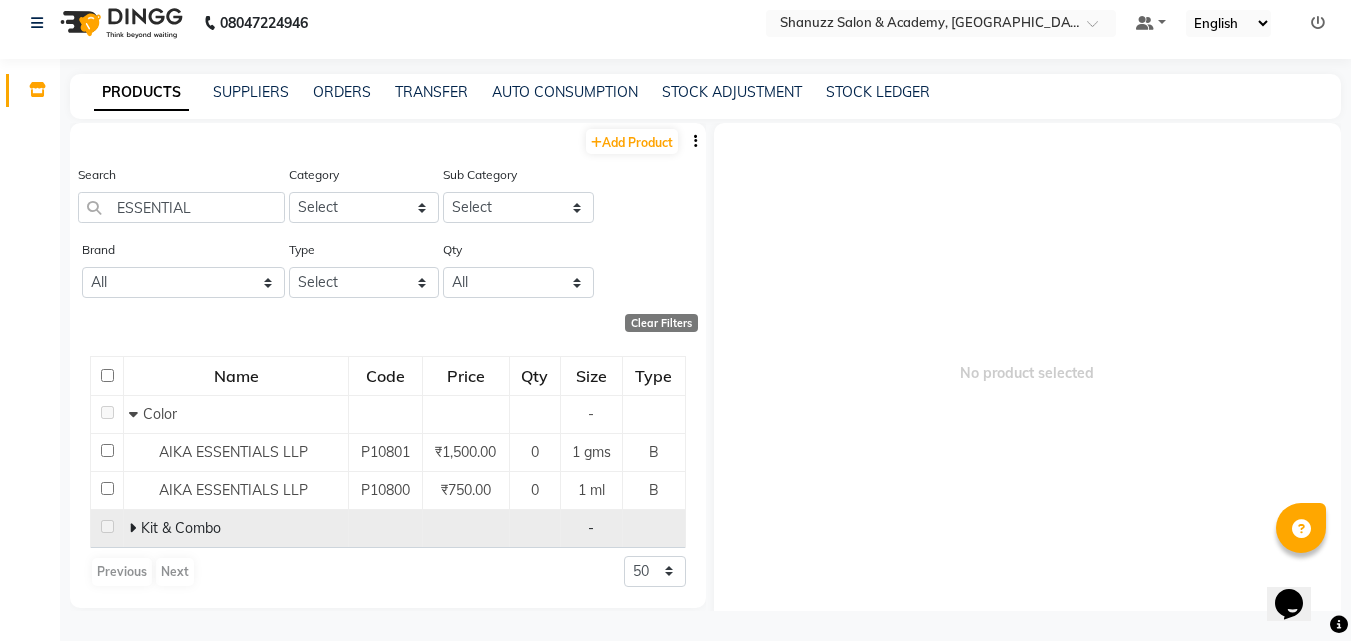 click 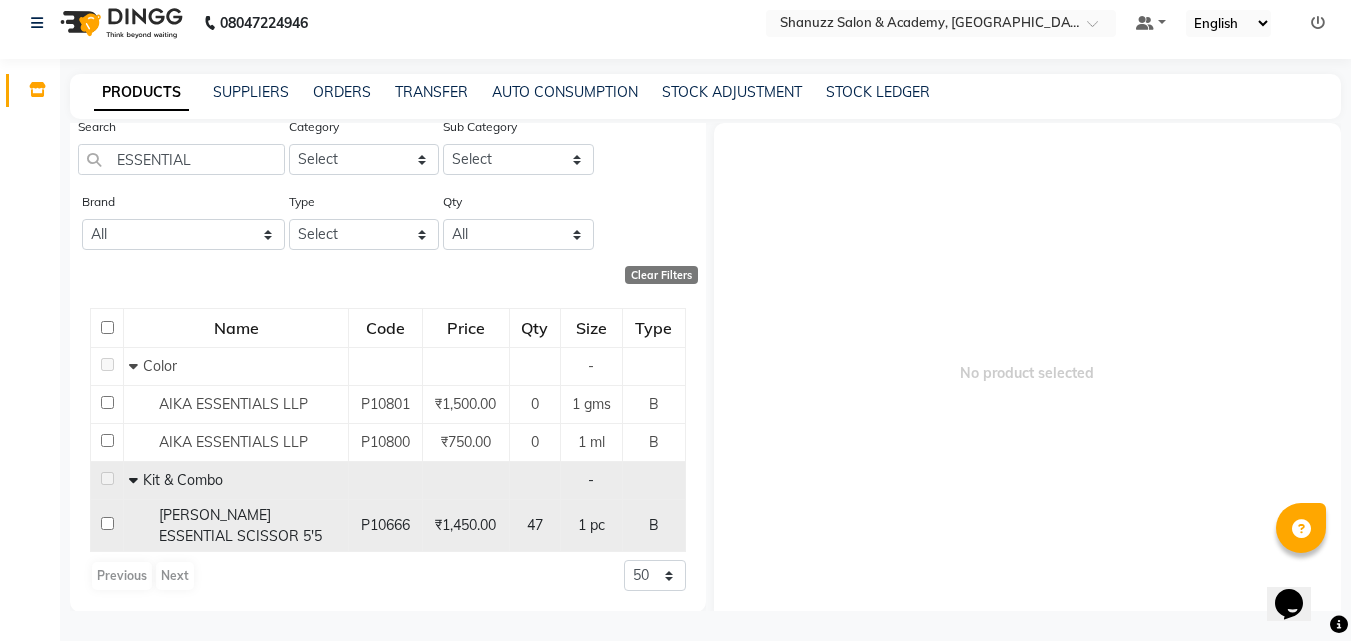 scroll, scrollTop: 49, scrollLeft: 0, axis: vertical 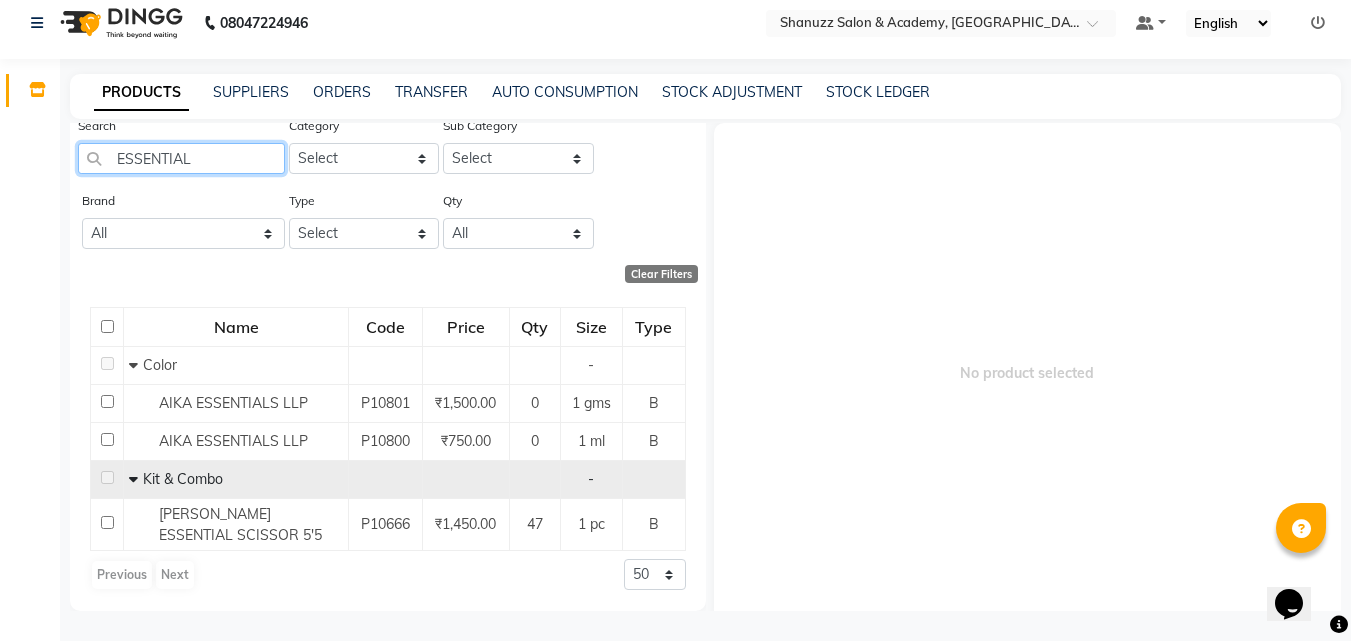 click on "ESSENTIAL" 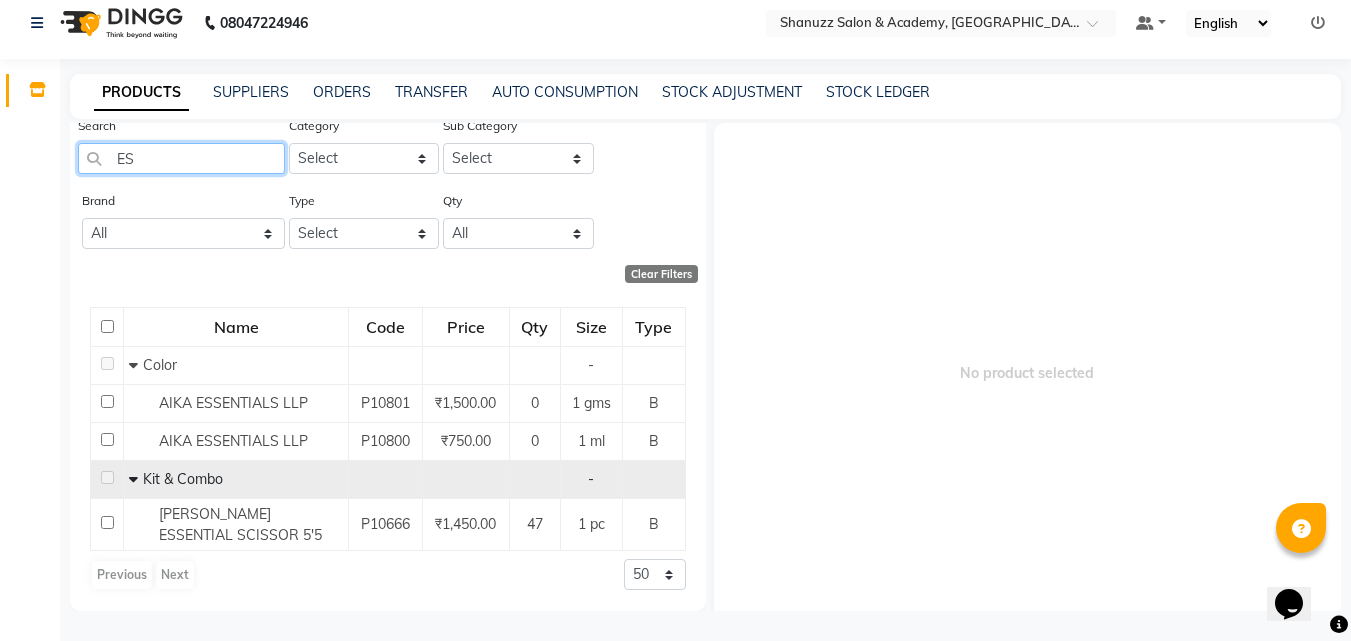 type on "E" 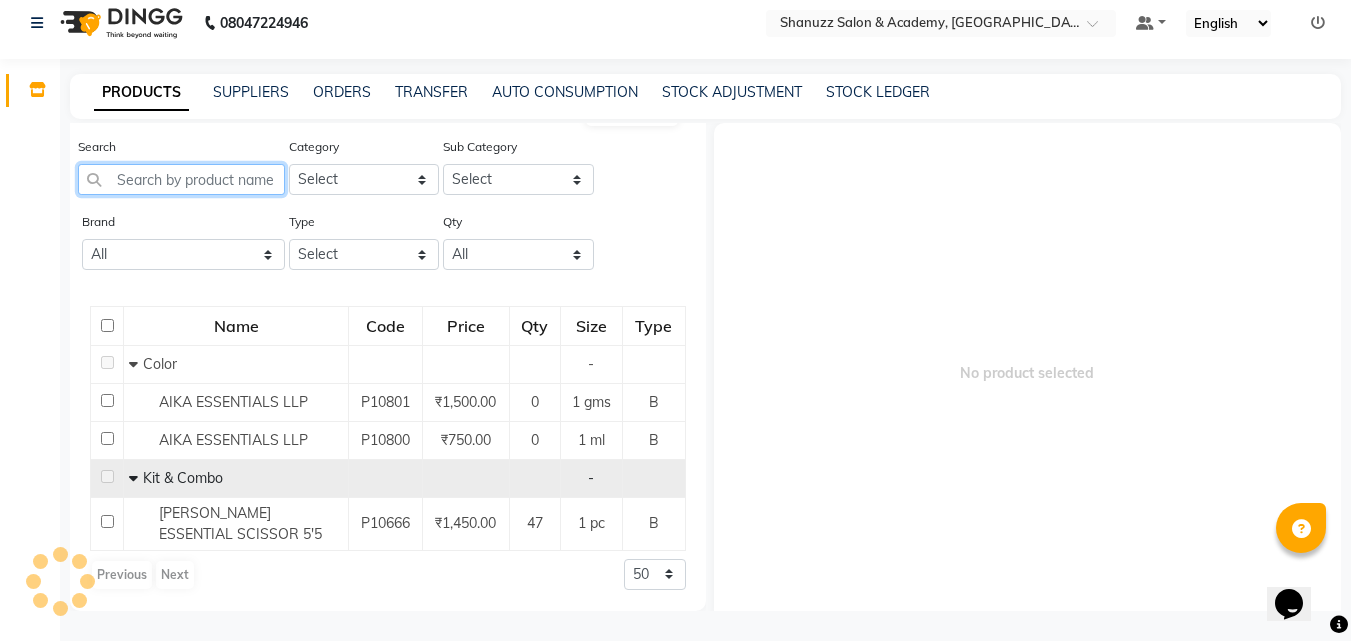 scroll, scrollTop: 49, scrollLeft: 0, axis: vertical 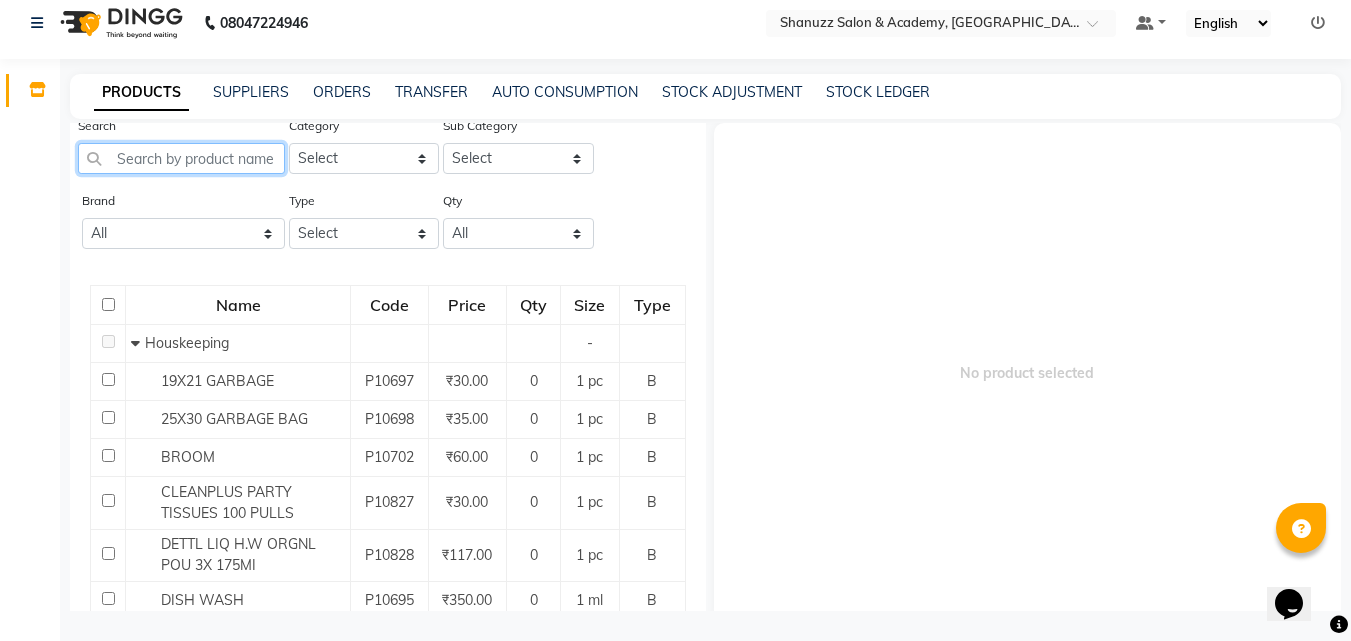 click 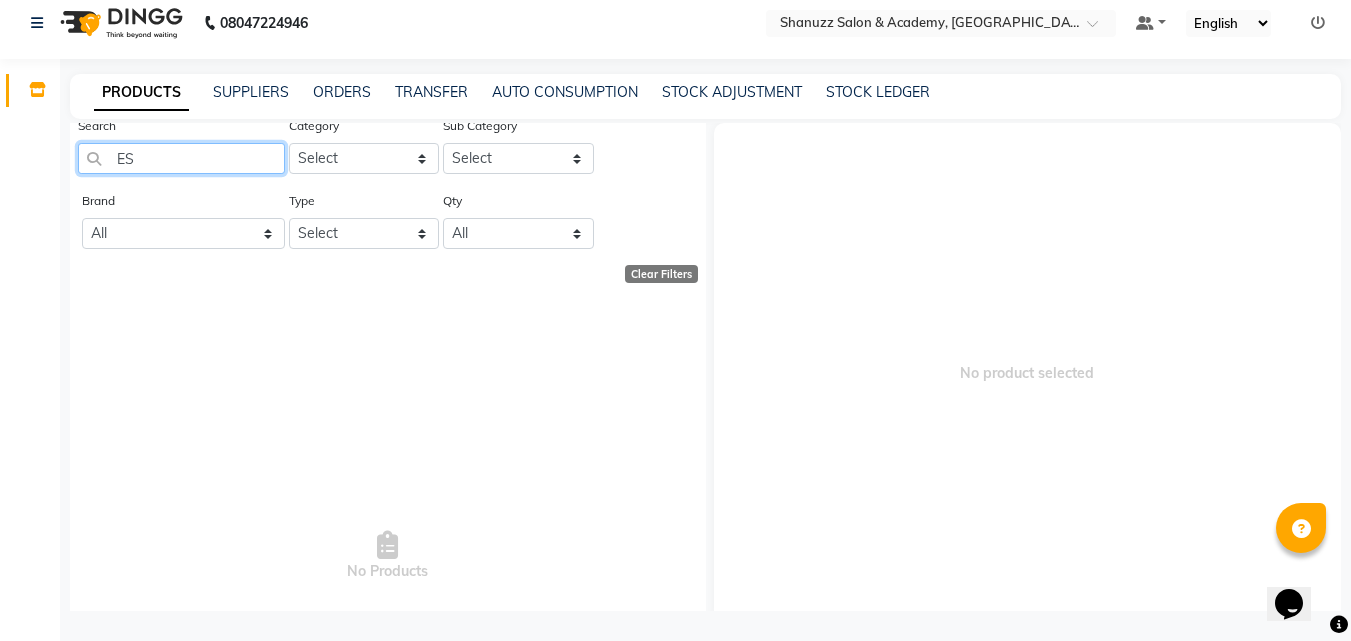 type on "E" 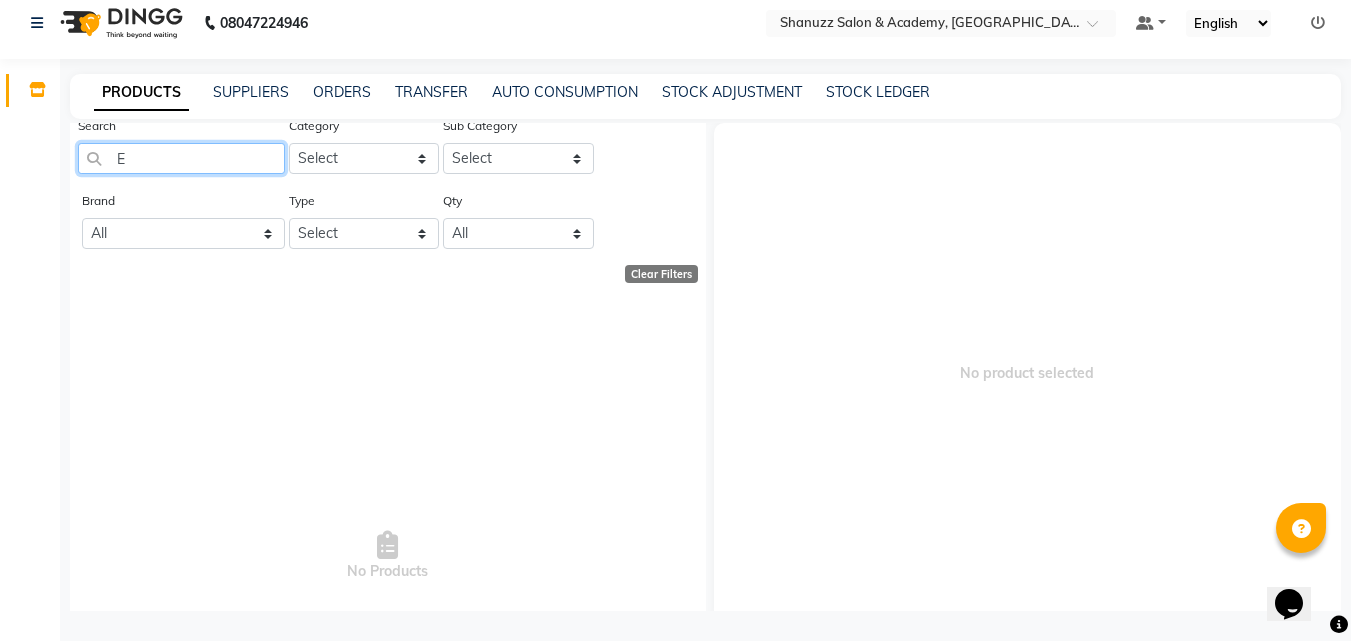 type 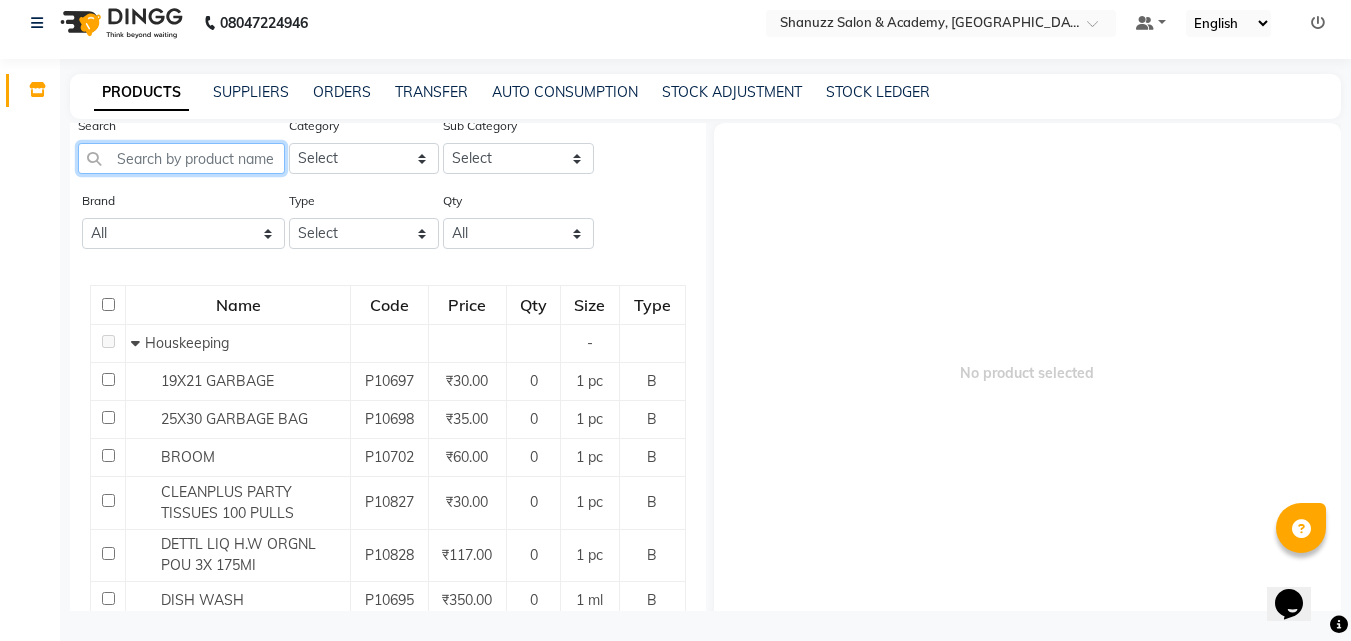 scroll, scrollTop: 0, scrollLeft: 0, axis: both 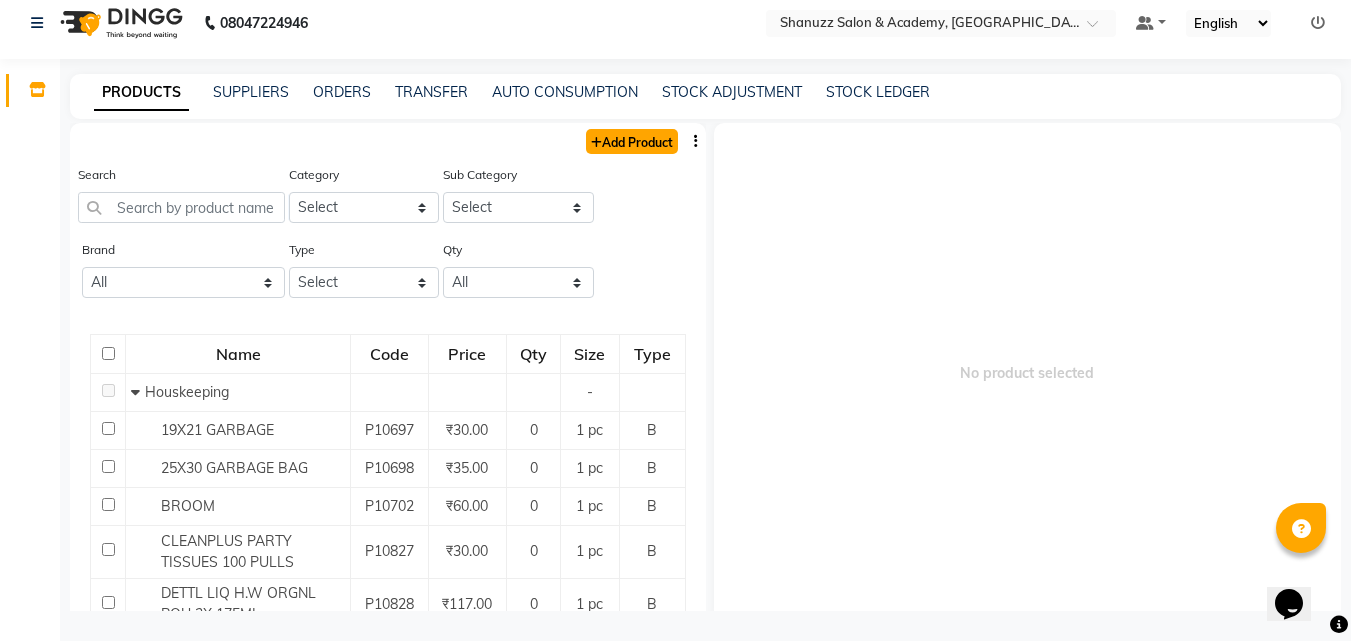 click on "Add Product" 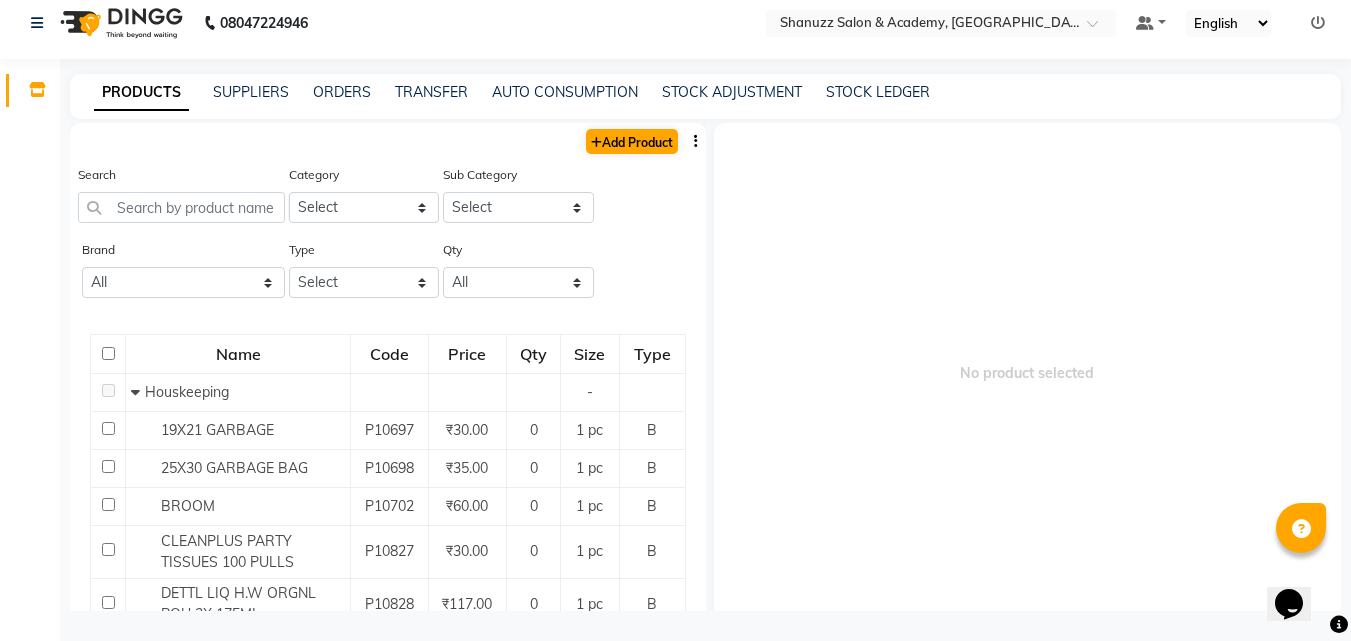 select on "true" 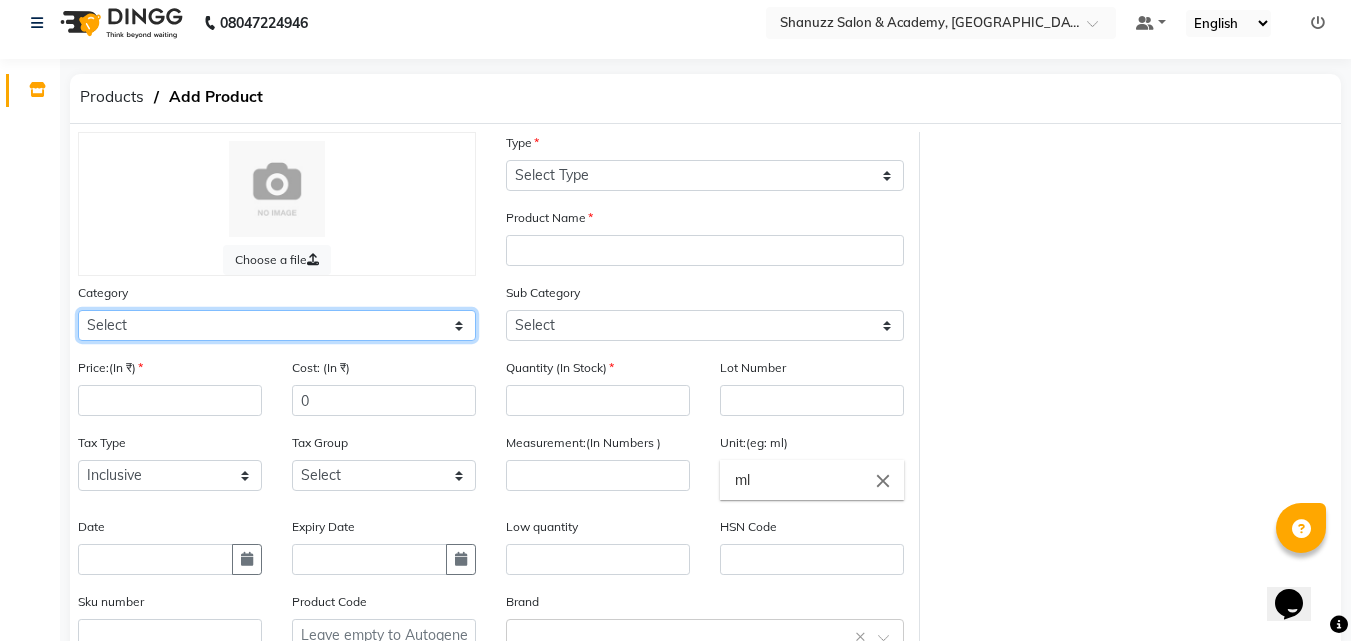 click on "Select Hair Skin Makeup Personal Care Appliances [PERSON_NAME] Waxing Disposable Threading Hands and Feet Beauty Planet [MEDICAL_DATA] Cadiveu Casmara Cheryls Loreal Olaplex PHYSICAL ASSETS Other" 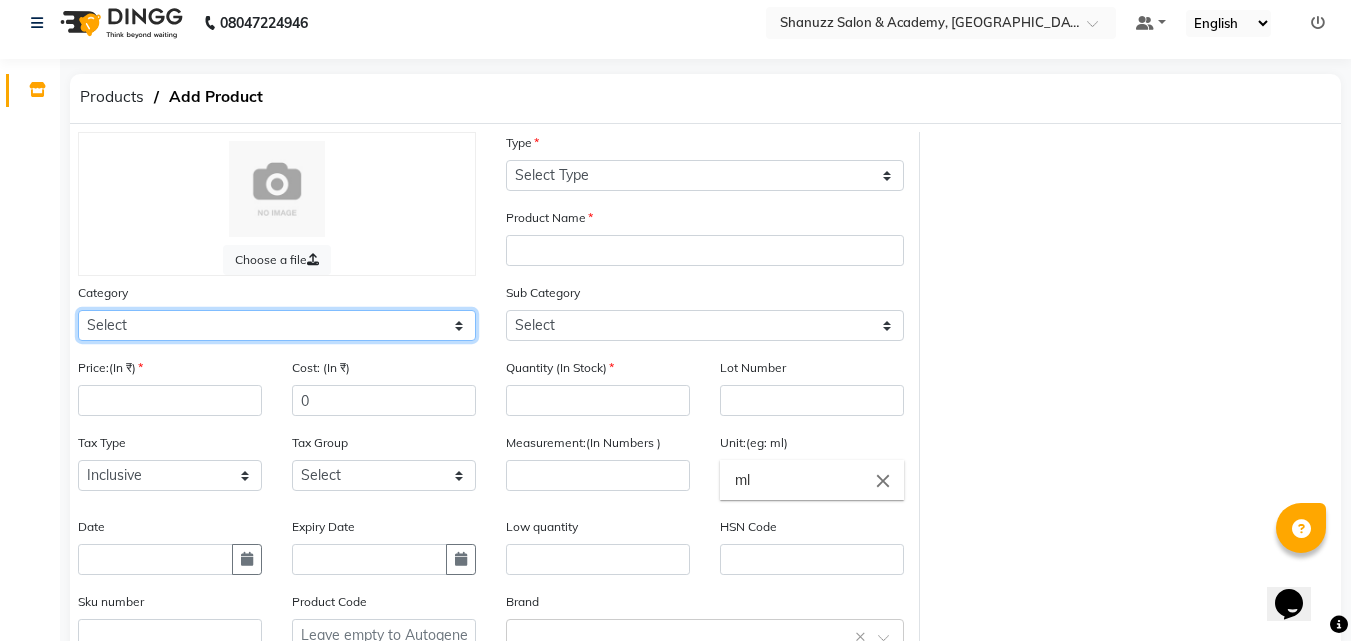 select on "1199001100" 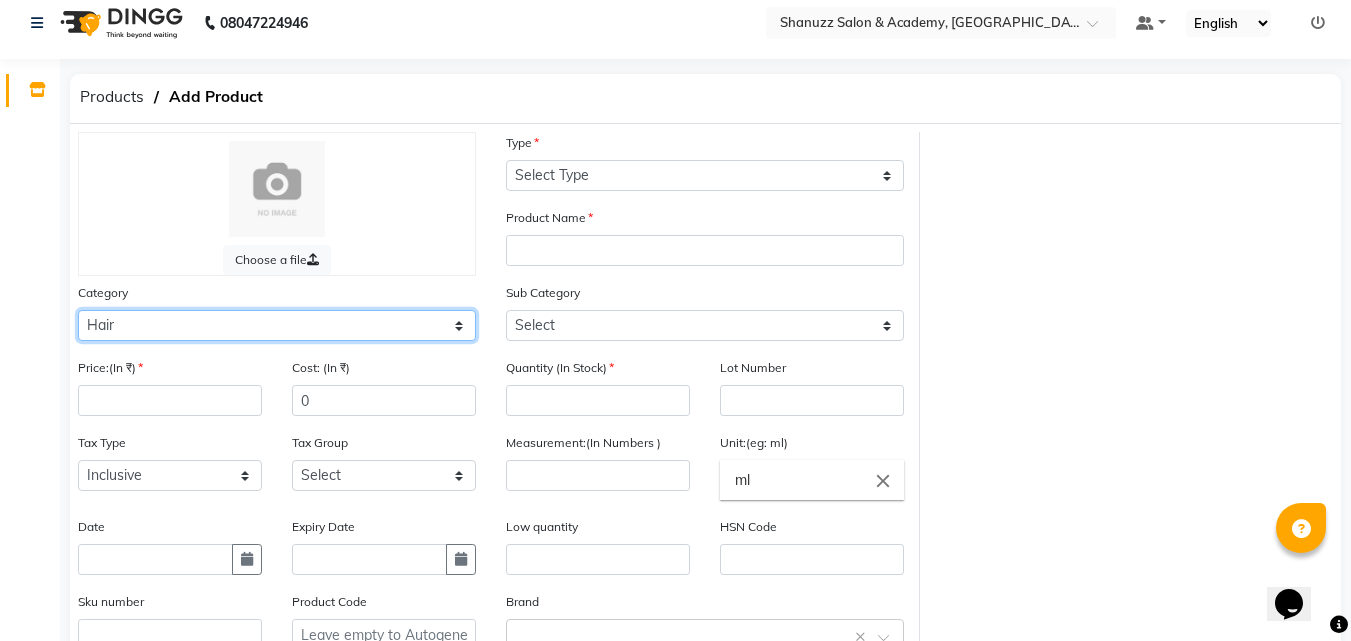 click on "Select Hair Skin Makeup Personal Care Appliances [PERSON_NAME] Waxing Disposable Threading Hands and Feet Beauty Planet [MEDICAL_DATA] Cadiveu Casmara Cheryls Loreal Olaplex PHYSICAL ASSETS Other" 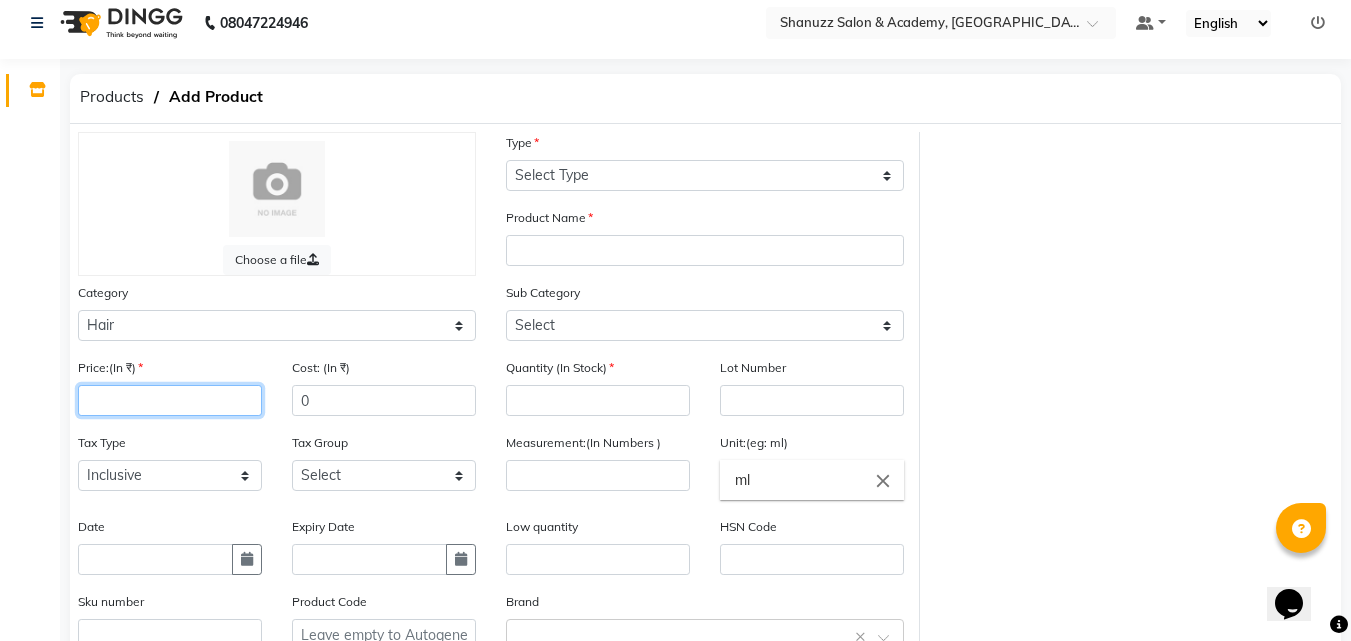 click 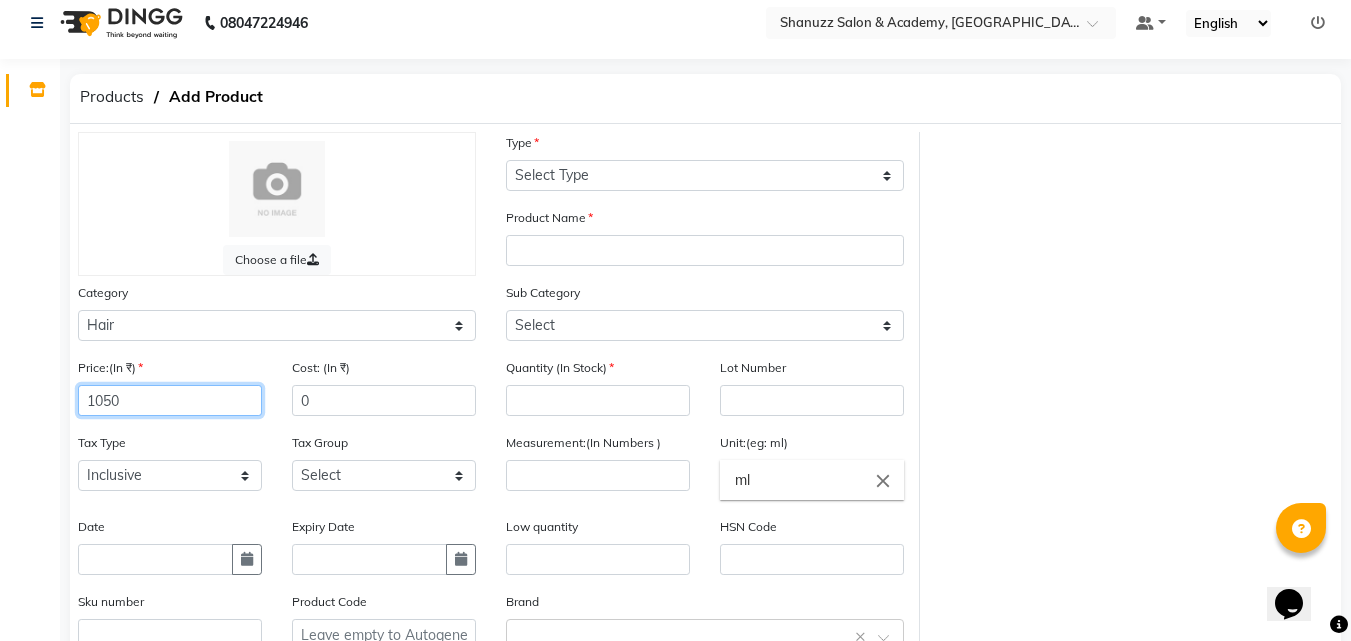 type on "1050" 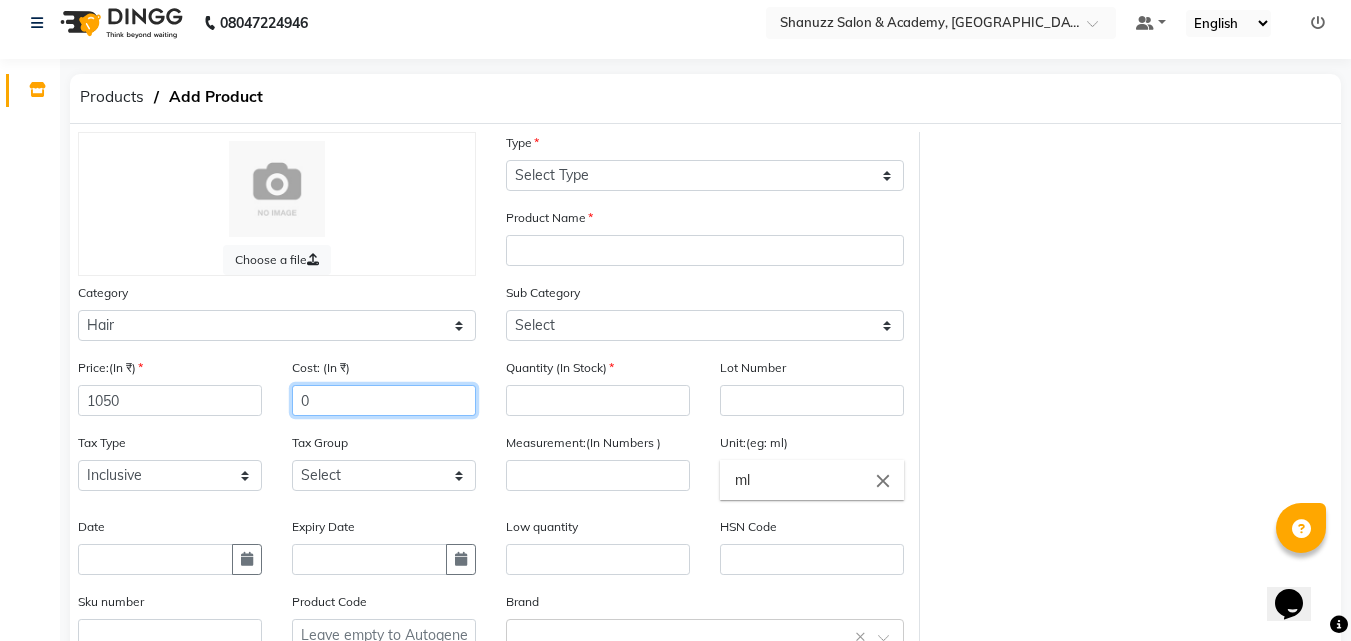 click on "0" 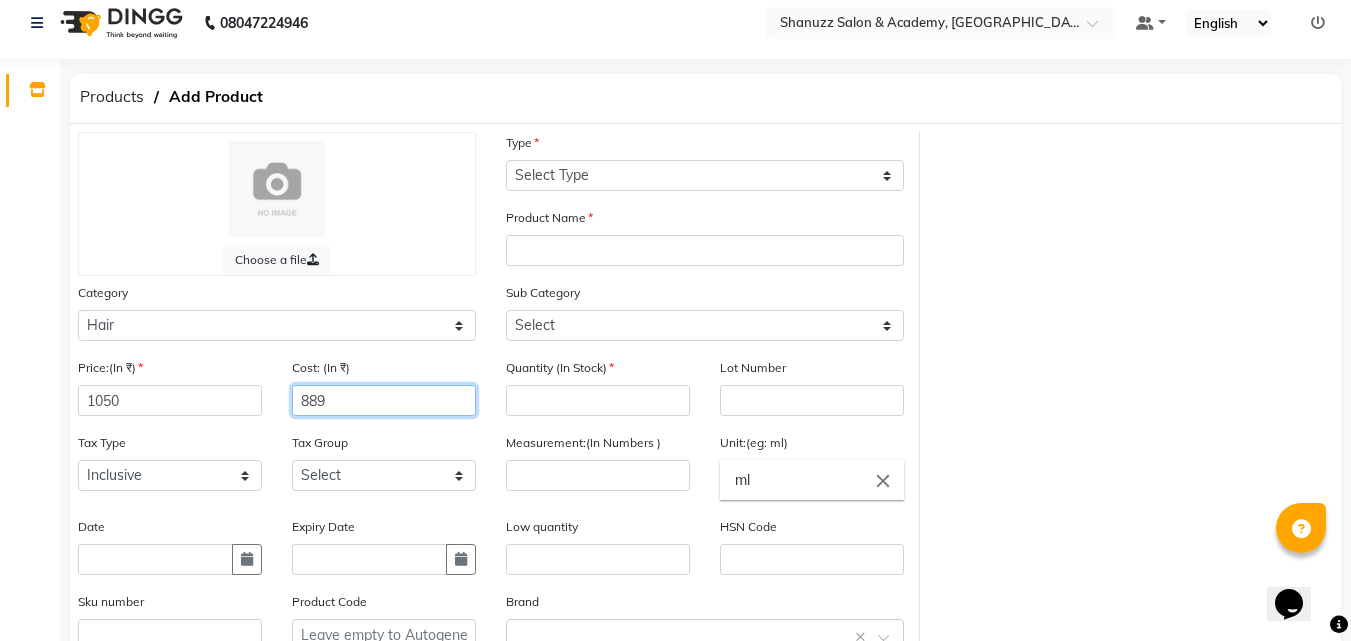 type on "889" 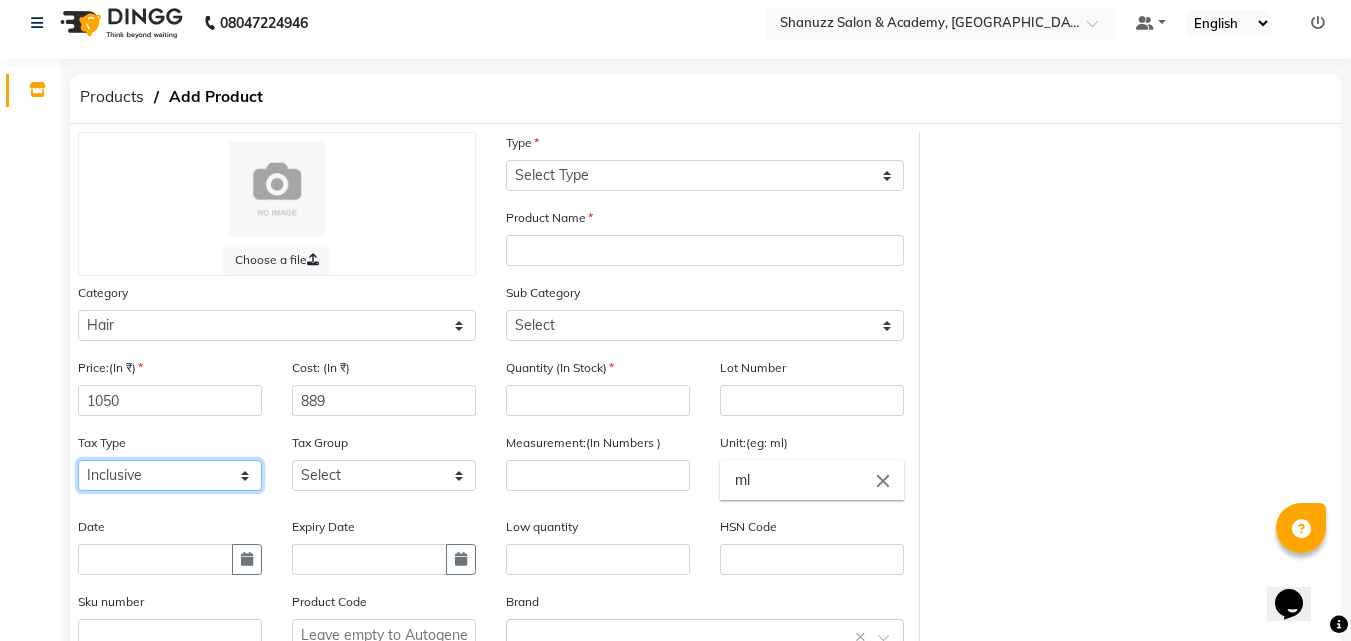 click on "Select Inclusive Exclusive" 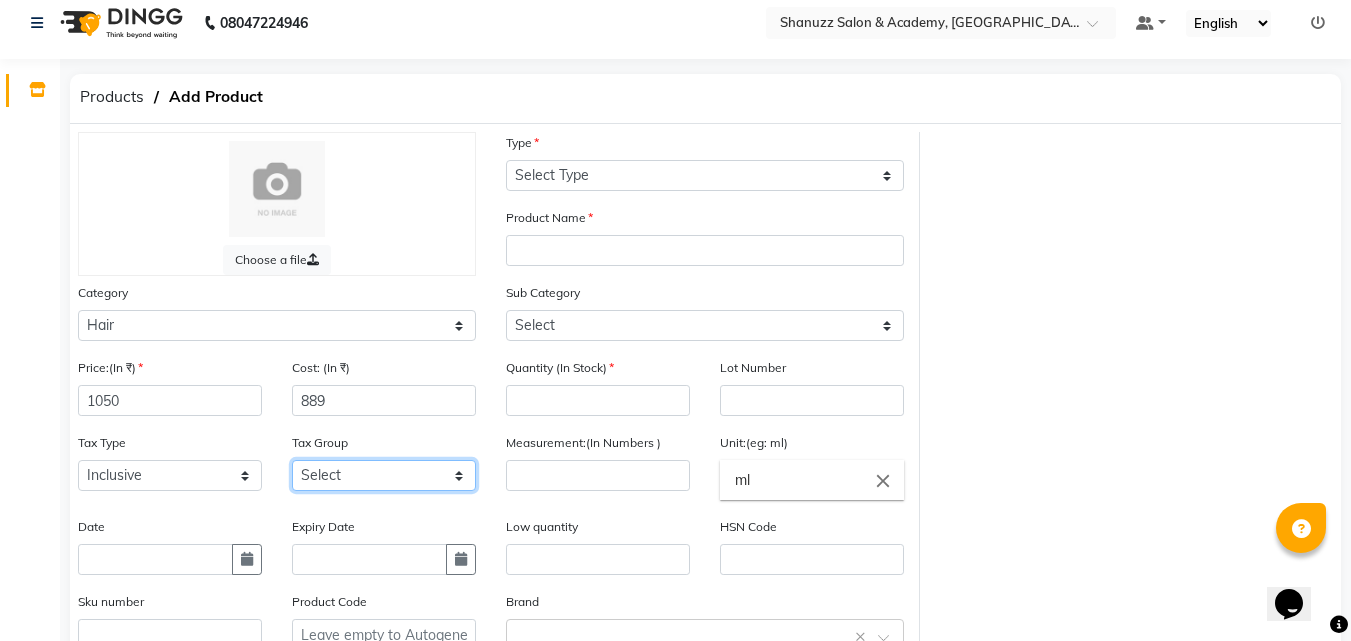 click on "Select 5% 12% GST" 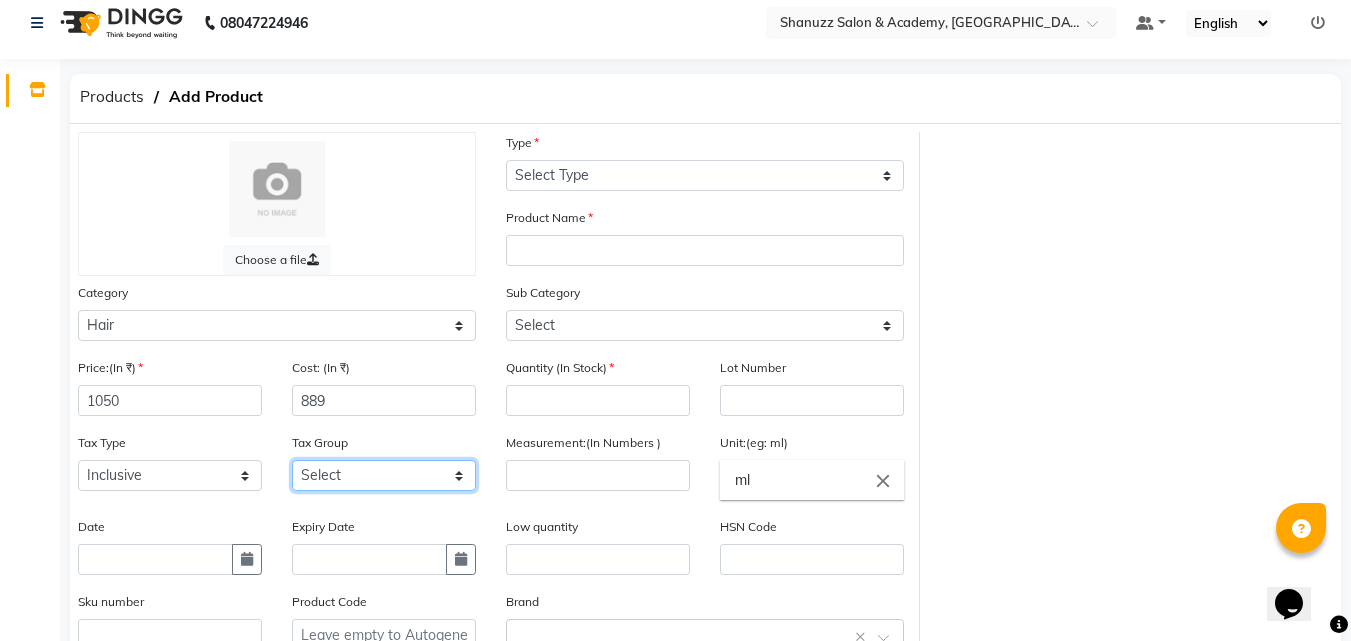 drag, startPoint x: 333, startPoint y: 476, endPoint x: 349, endPoint y: 463, distance: 20.615528 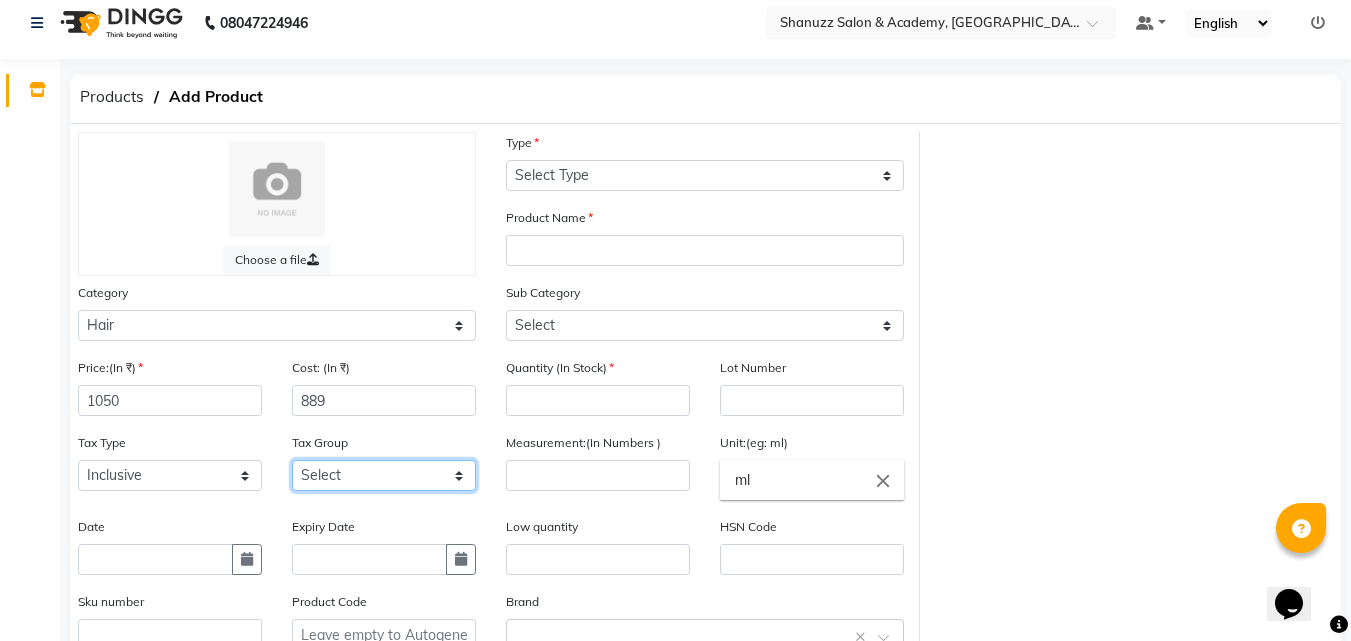 select on "3263" 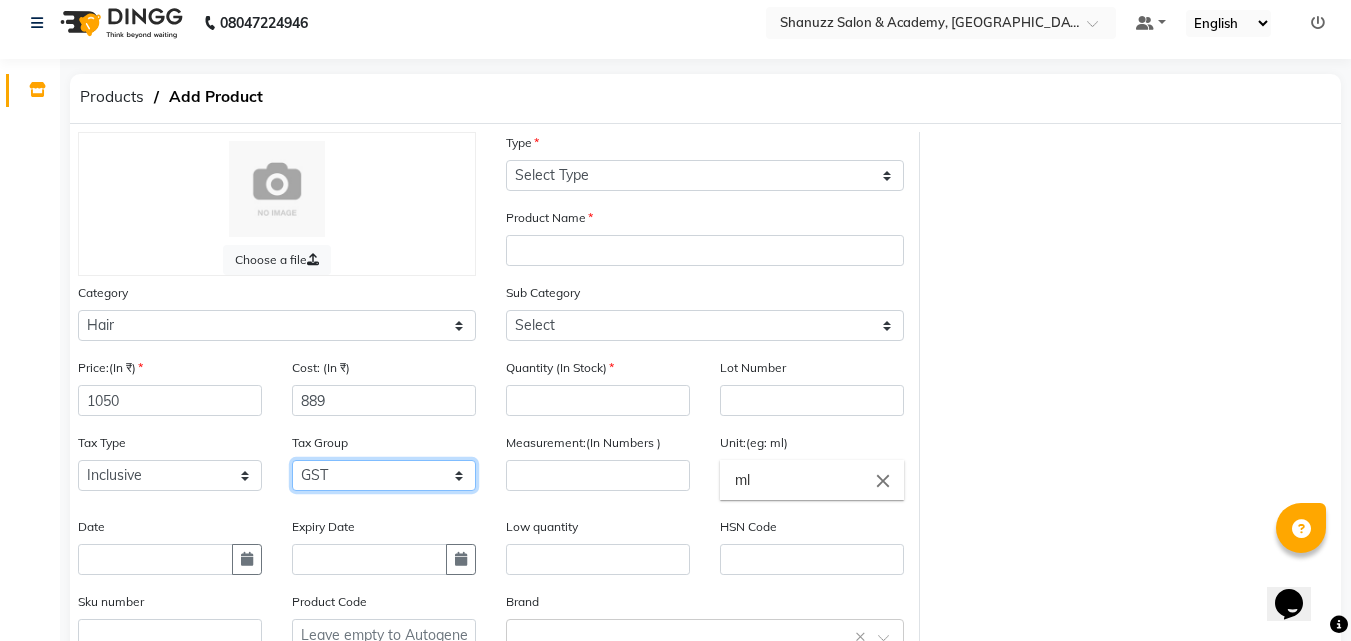 click on "Select 5% 12% GST" 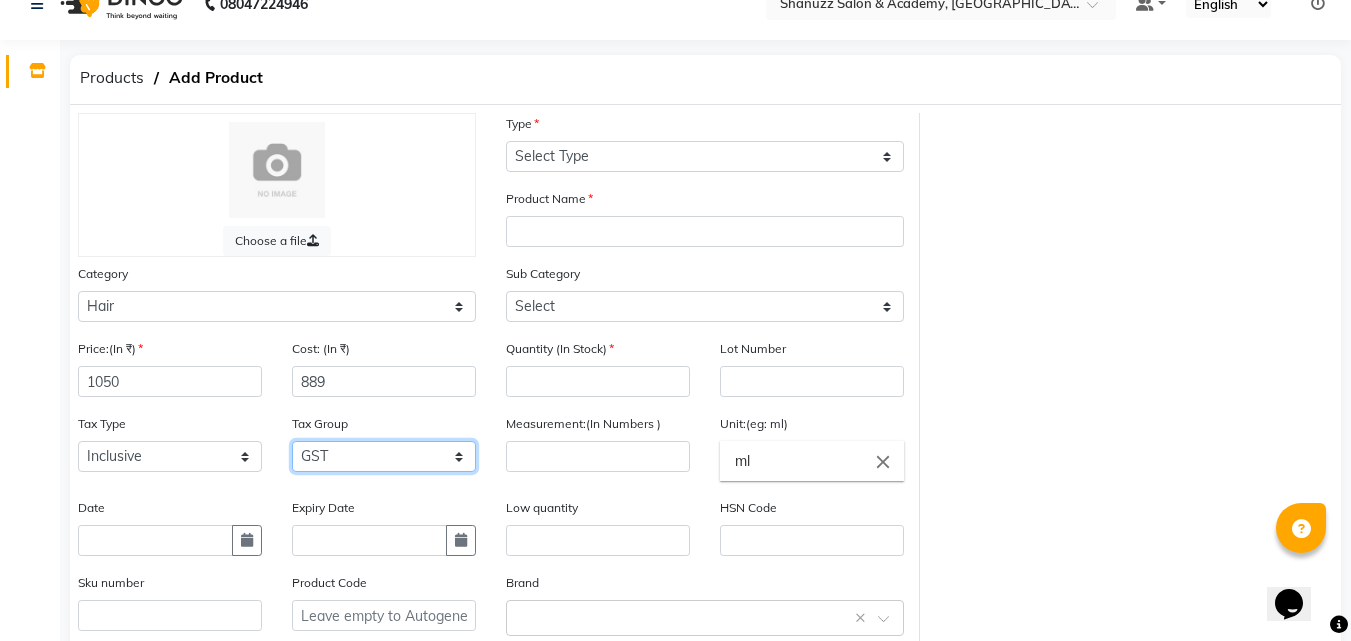 scroll, scrollTop: 0, scrollLeft: 0, axis: both 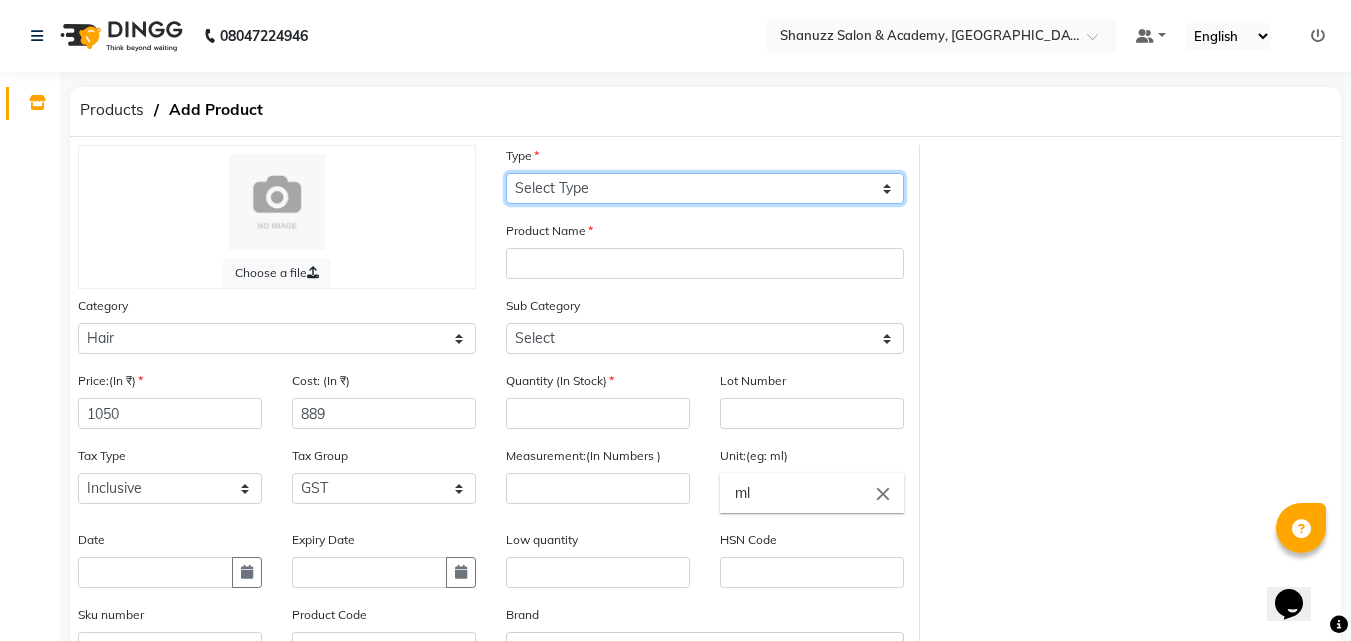 click on "Select Type Both Retail Consumable" 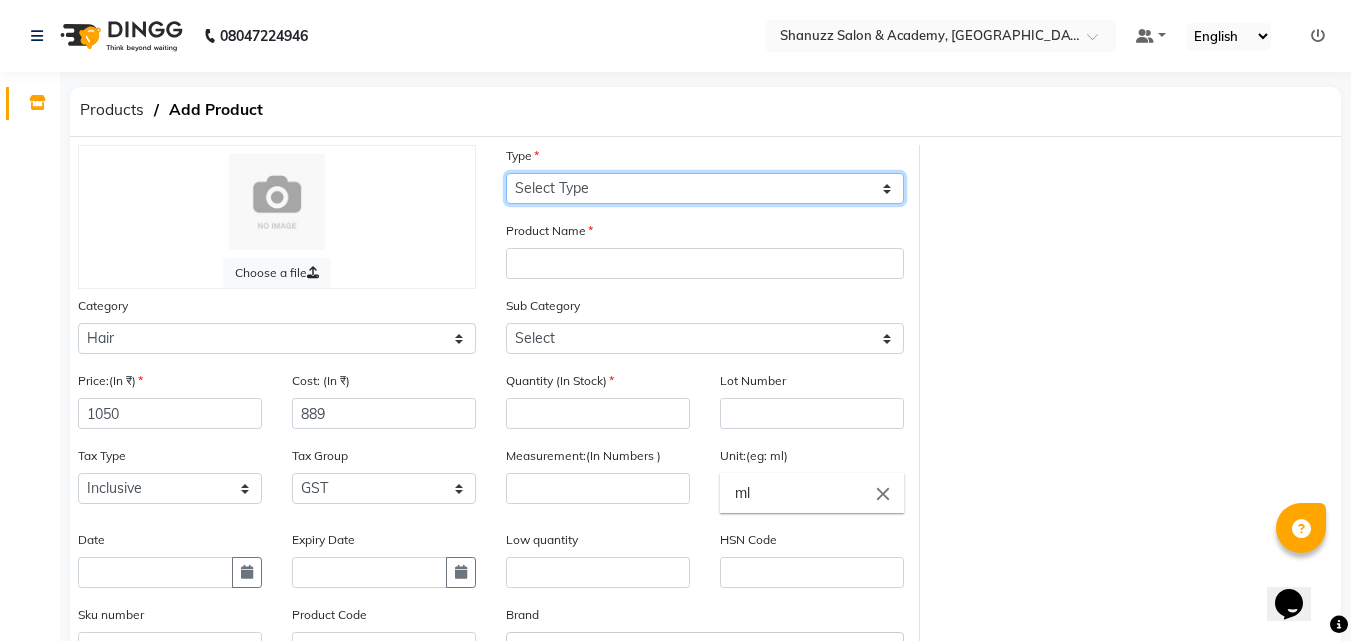 select on "B" 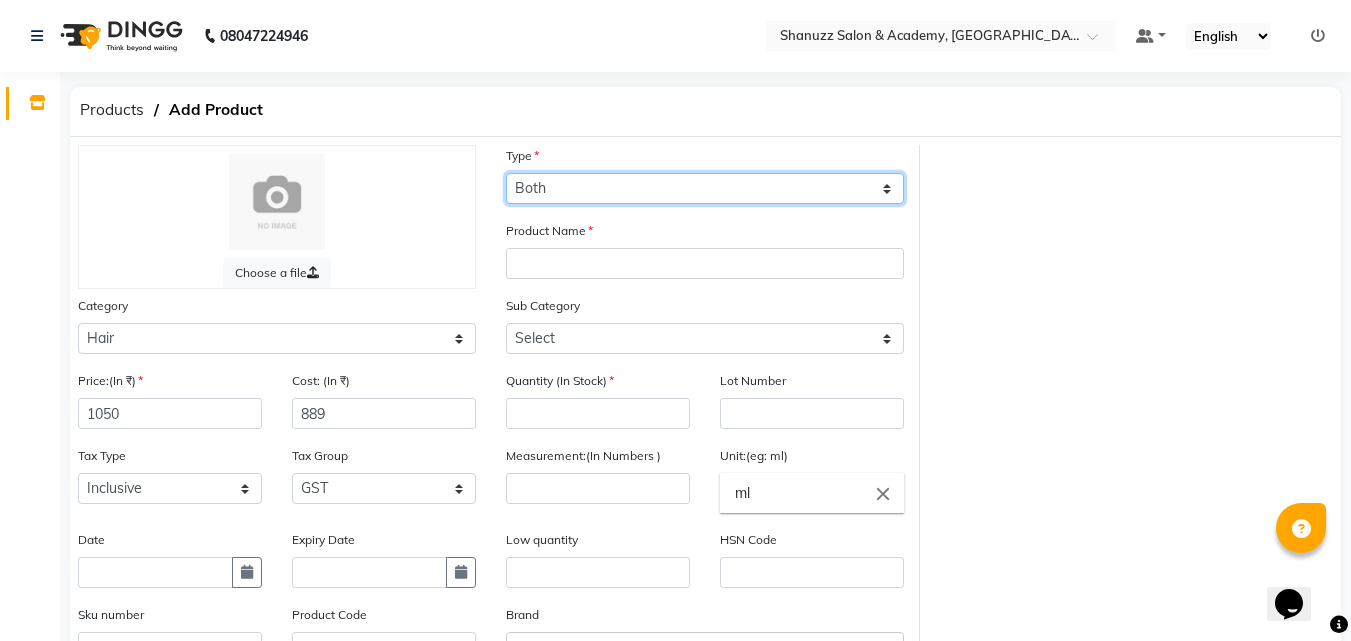 click on "Select Type Both Retail Consumable" 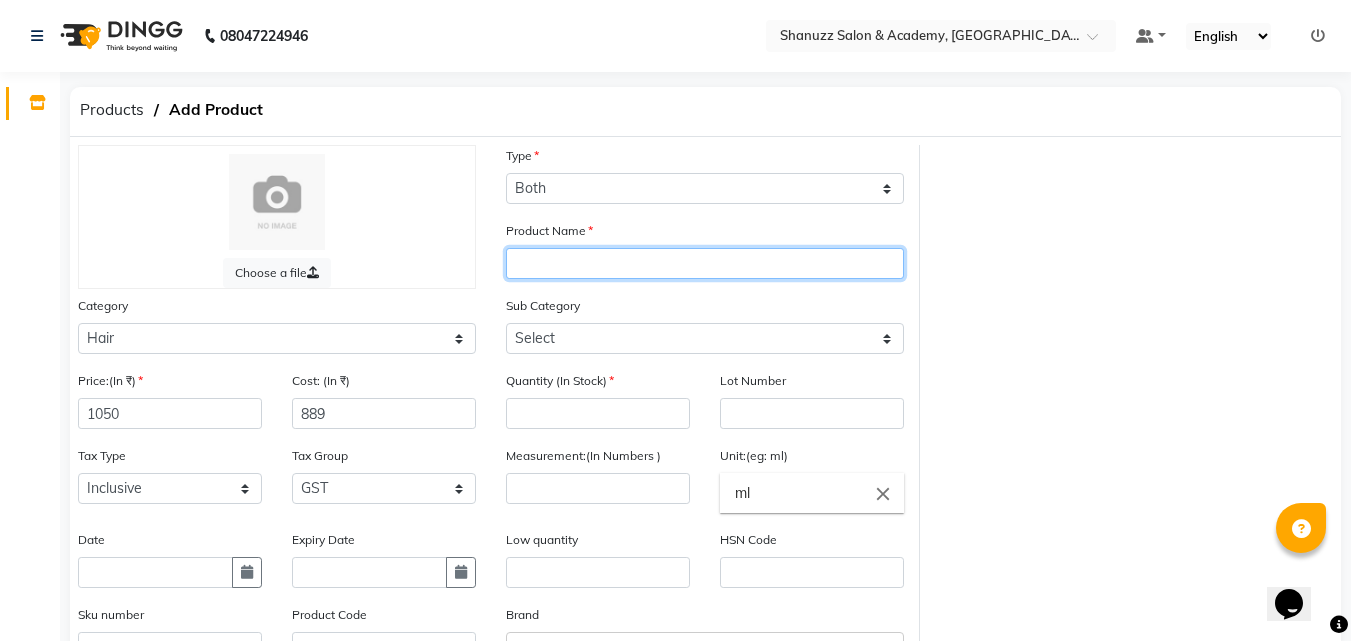 click 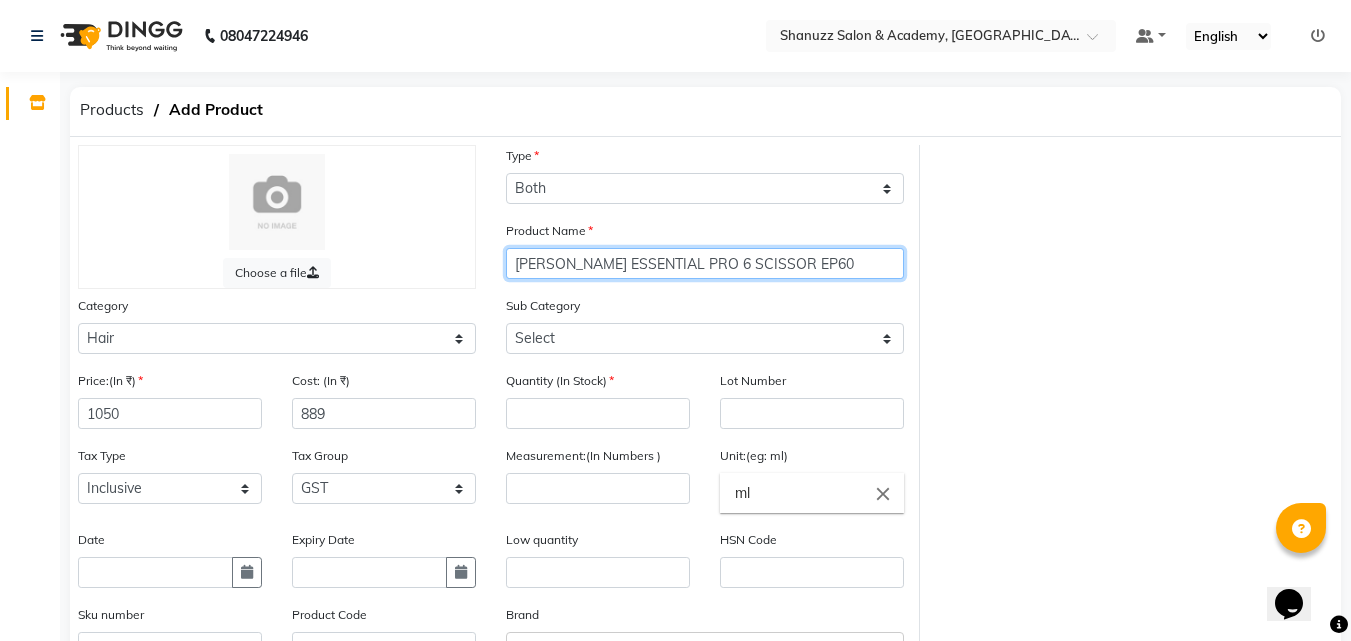 type on "[PERSON_NAME] ESSENTIAL PRO 6 SCISSOR EP60" 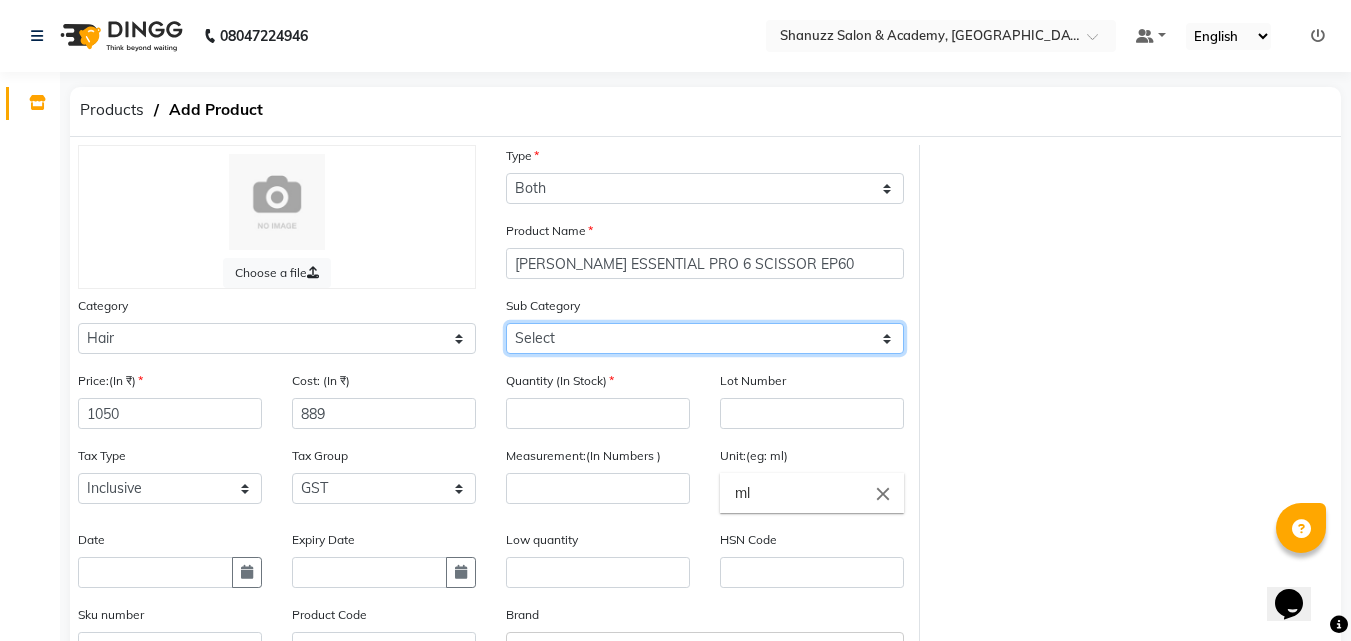 click on "Select Shampoo Conditioner Cream Mask Oil Serum Color Appliances Treatment Styling Kit & Combo Other Spray Leave In Wax" 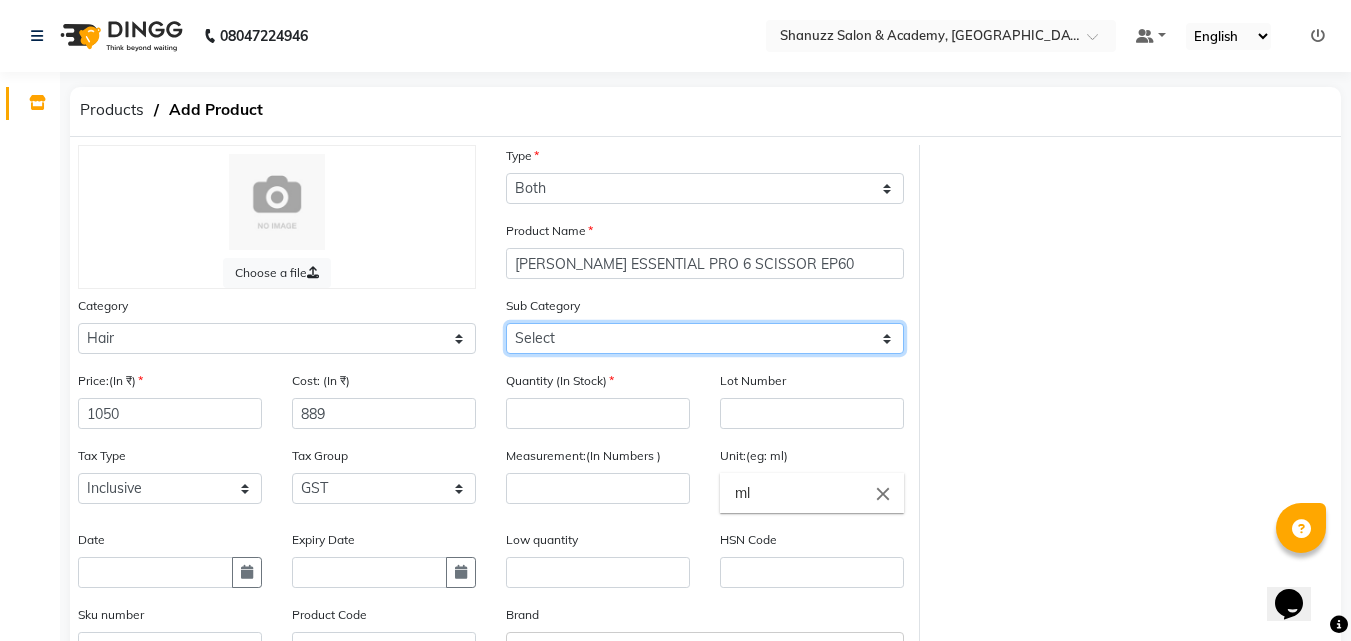 select on "1199001111" 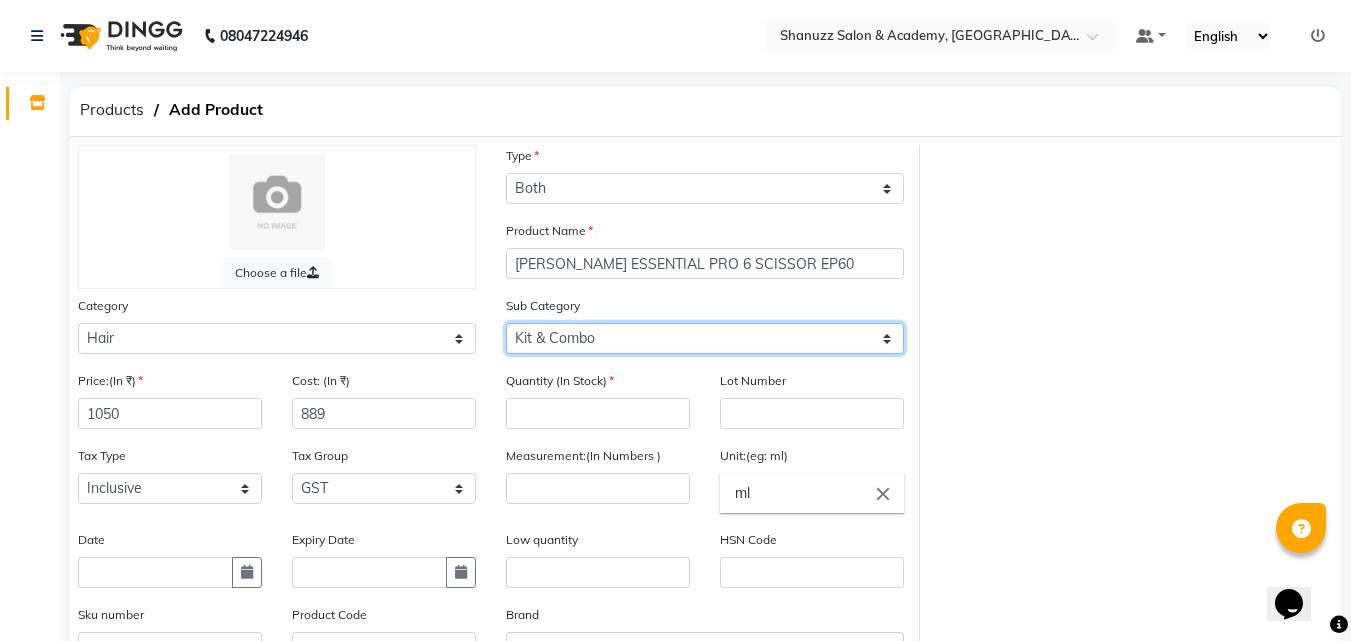 click on "Select Shampoo Conditioner Cream Mask Oil Serum Color Appliances Treatment Styling Kit & Combo Other Spray Leave In Wax" 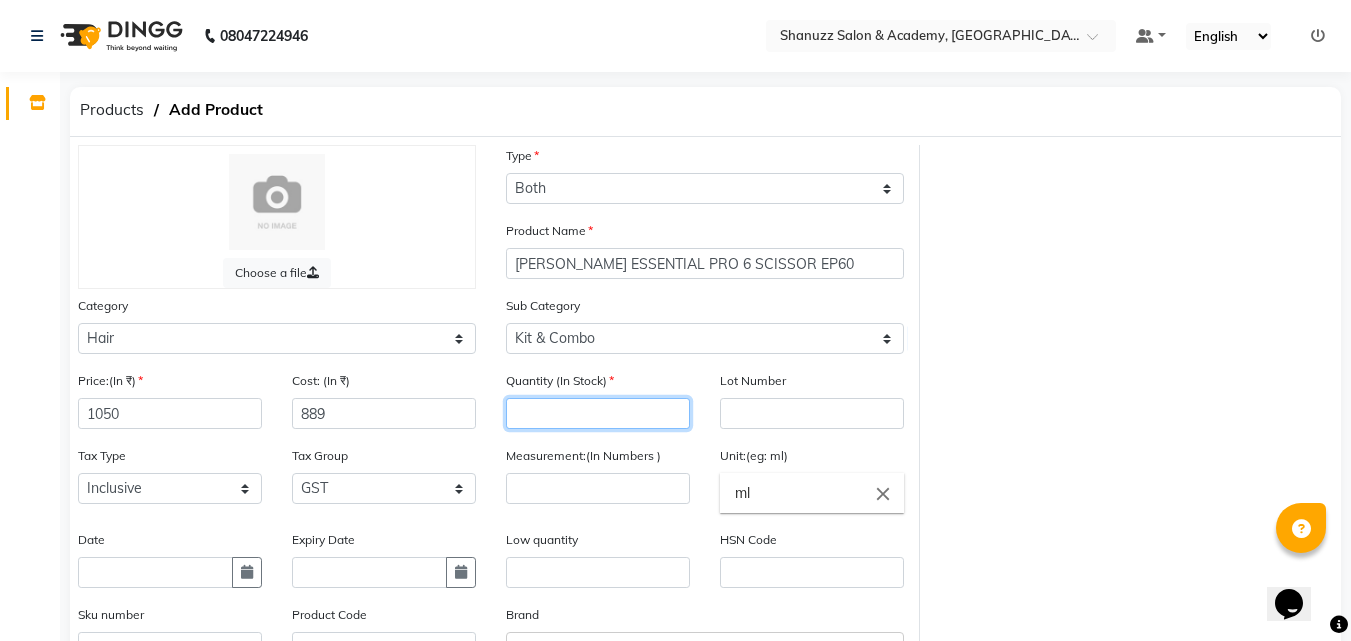 click 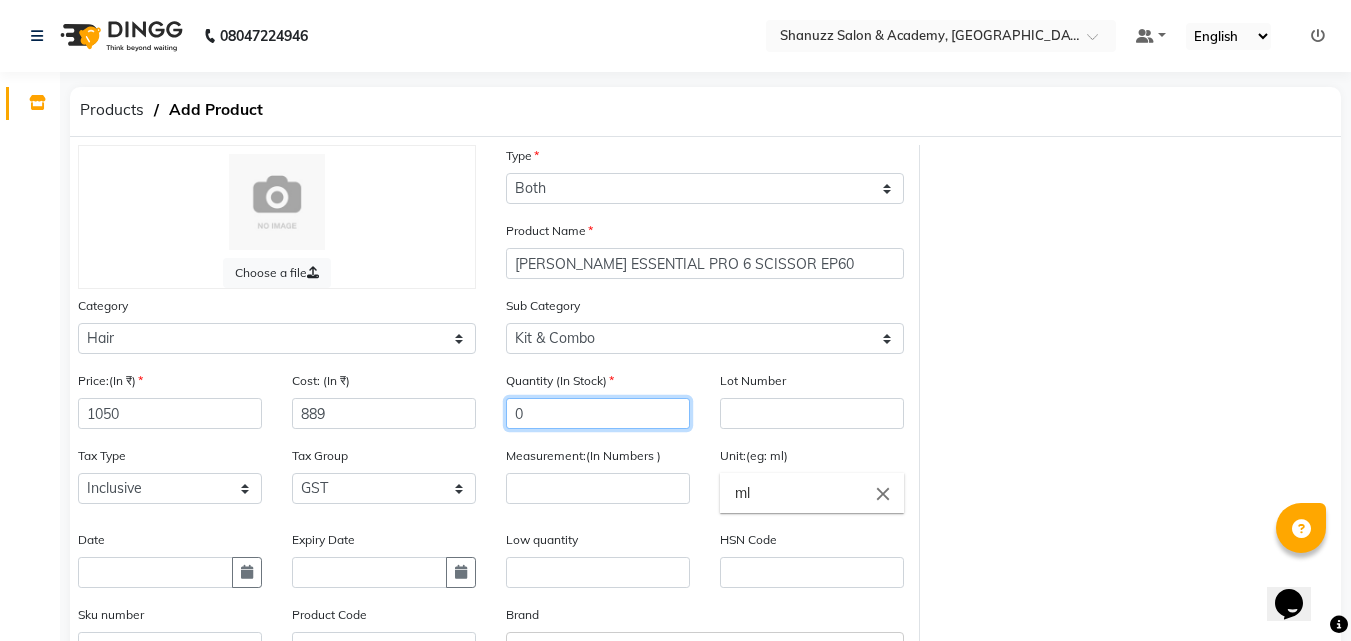 type on "0" 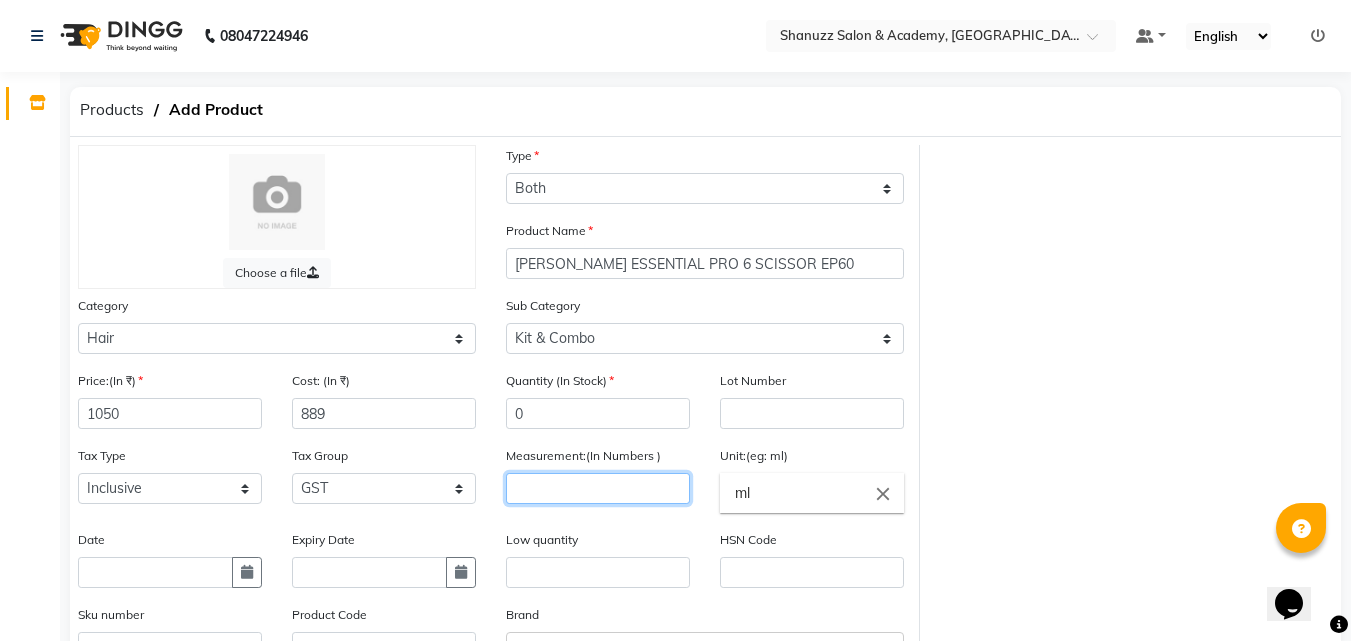 click 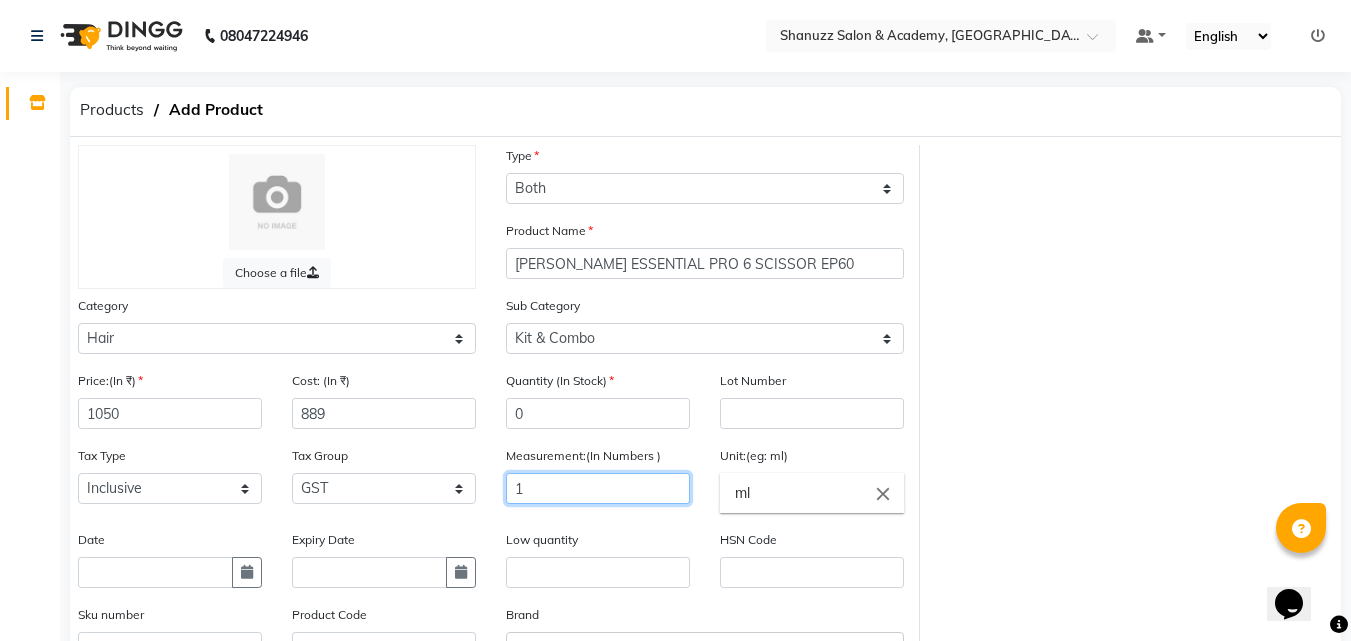 type on "1" 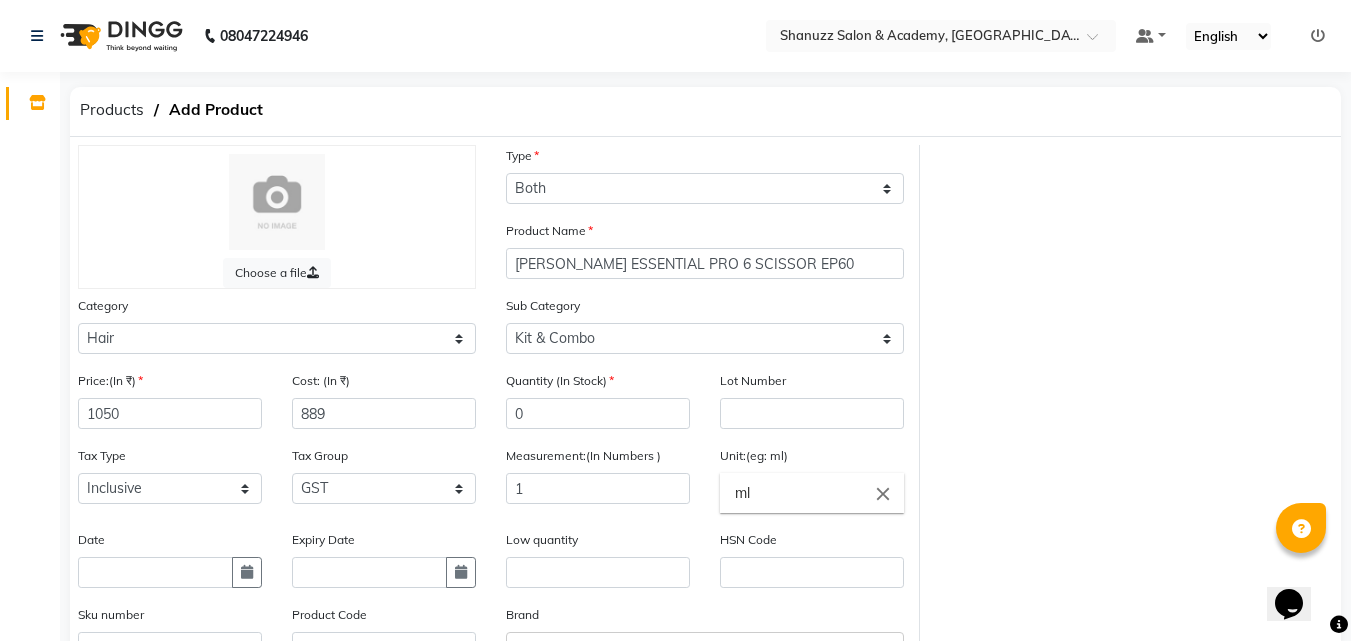 click on "close" 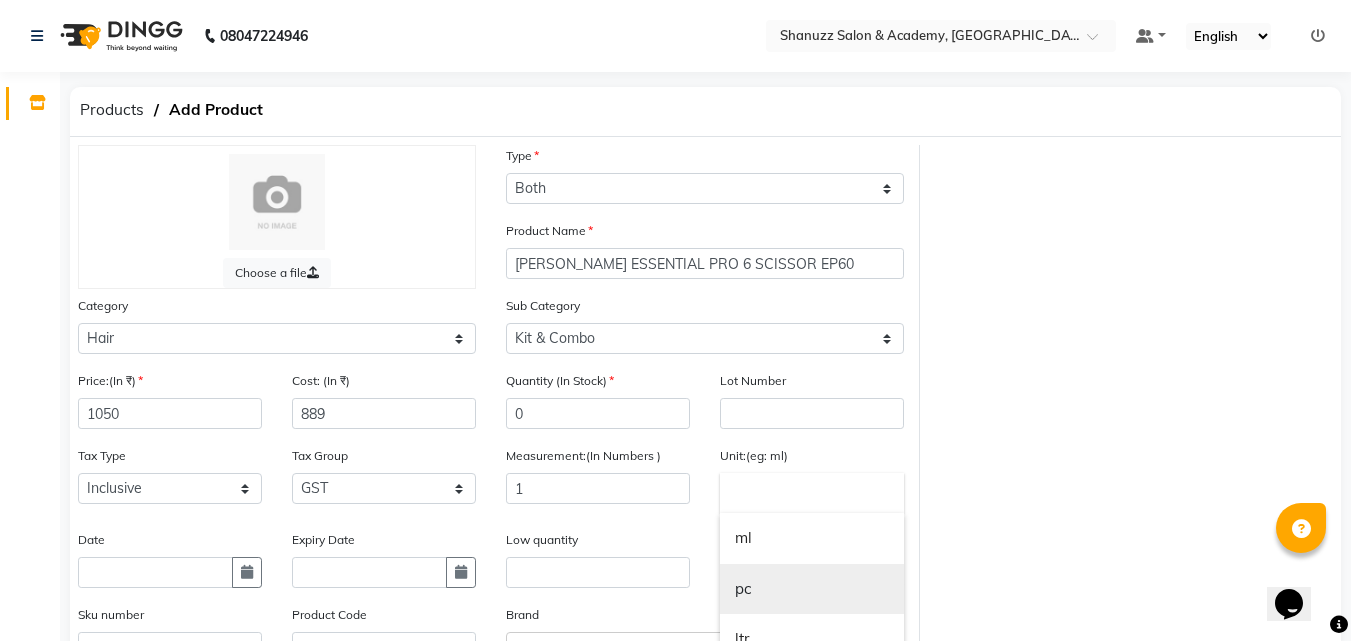 click on "pc" at bounding box center [812, 589] 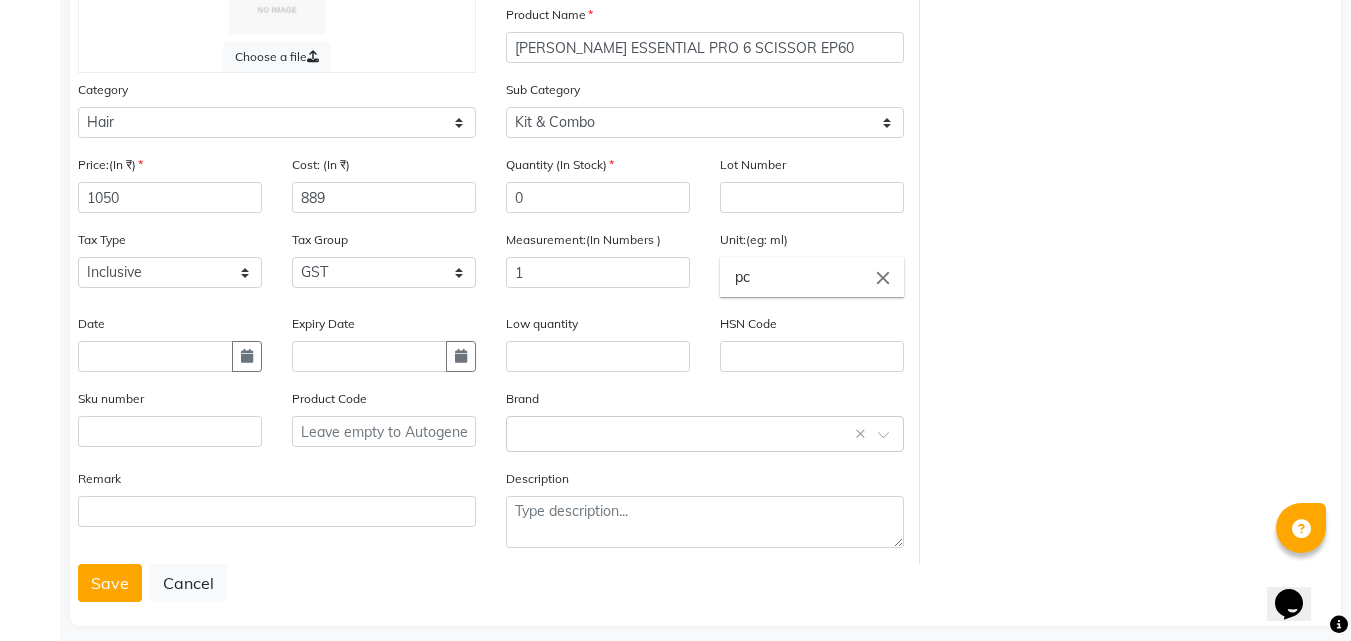 scroll, scrollTop: 235, scrollLeft: 0, axis: vertical 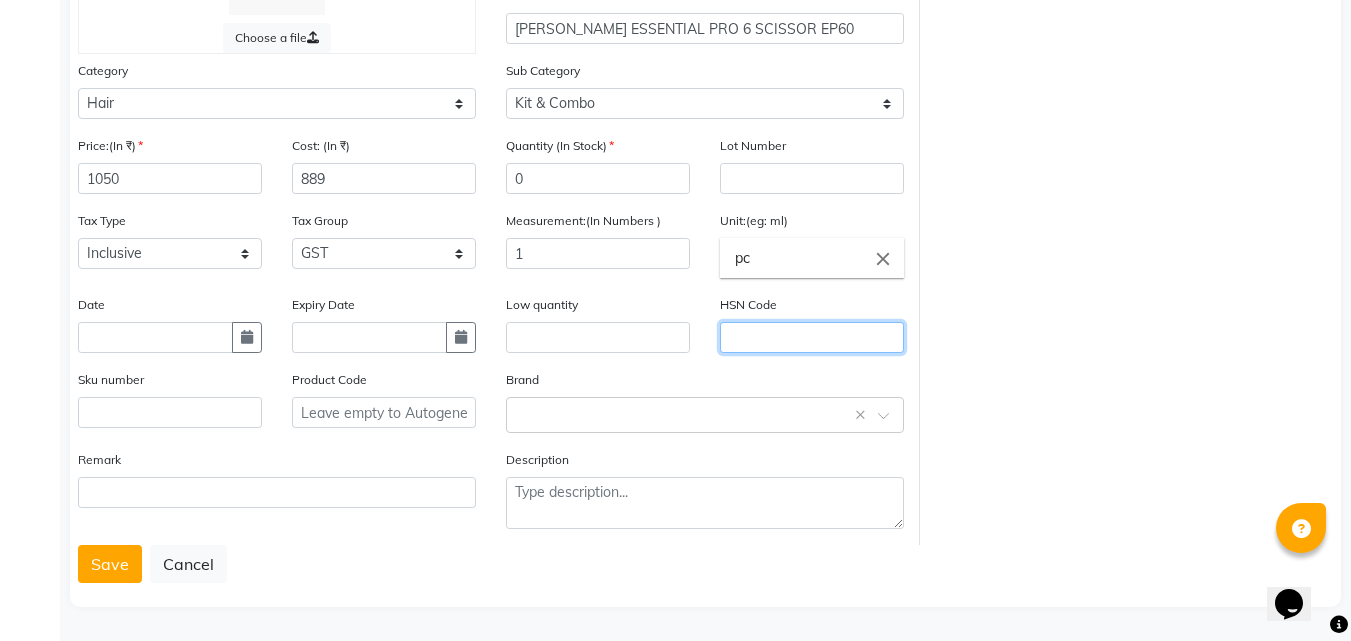 click 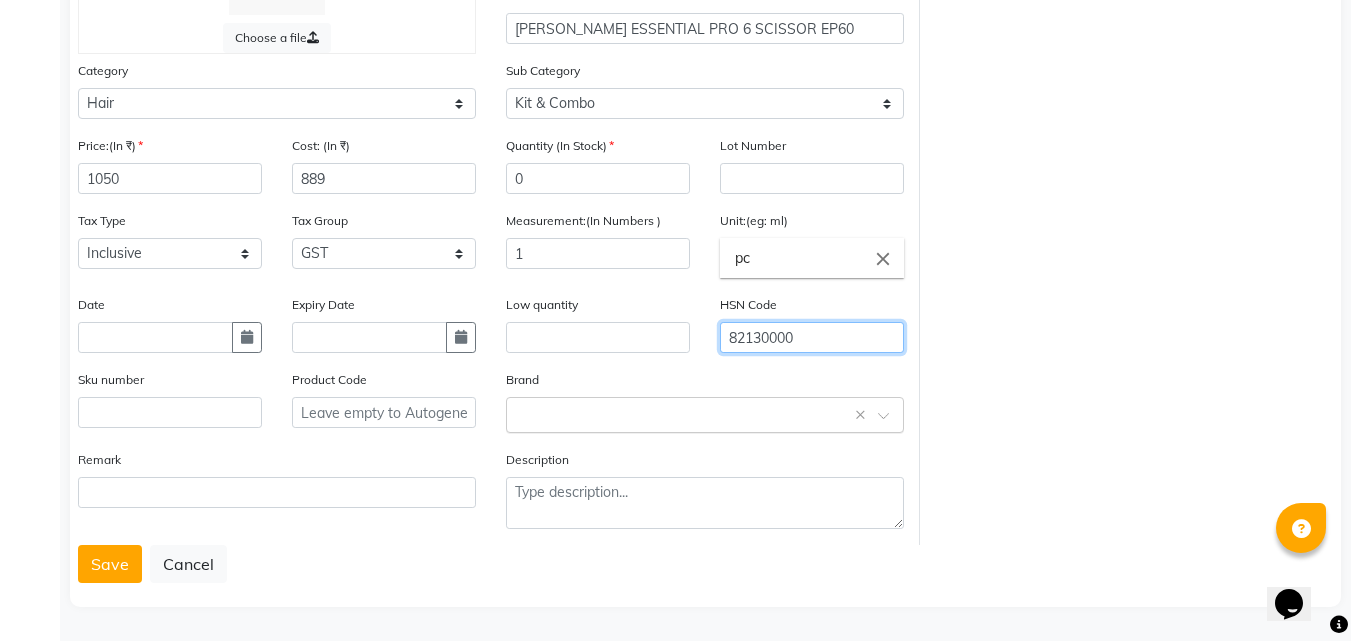 type on "82130000" 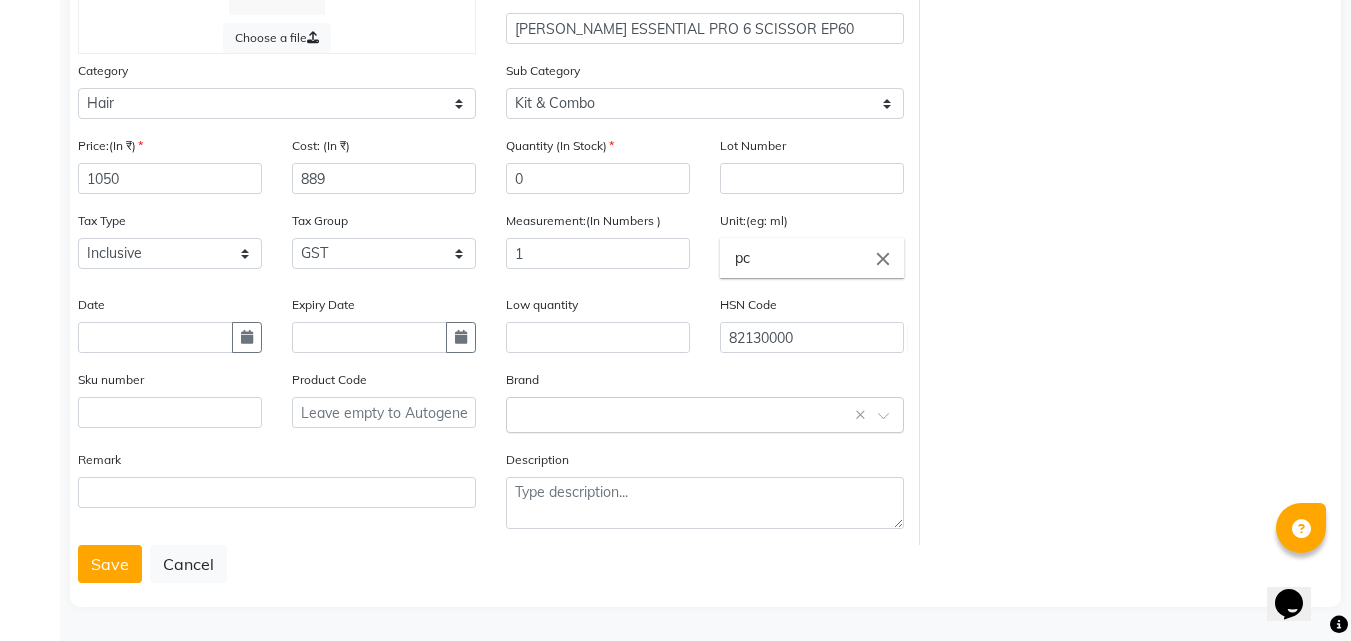 click 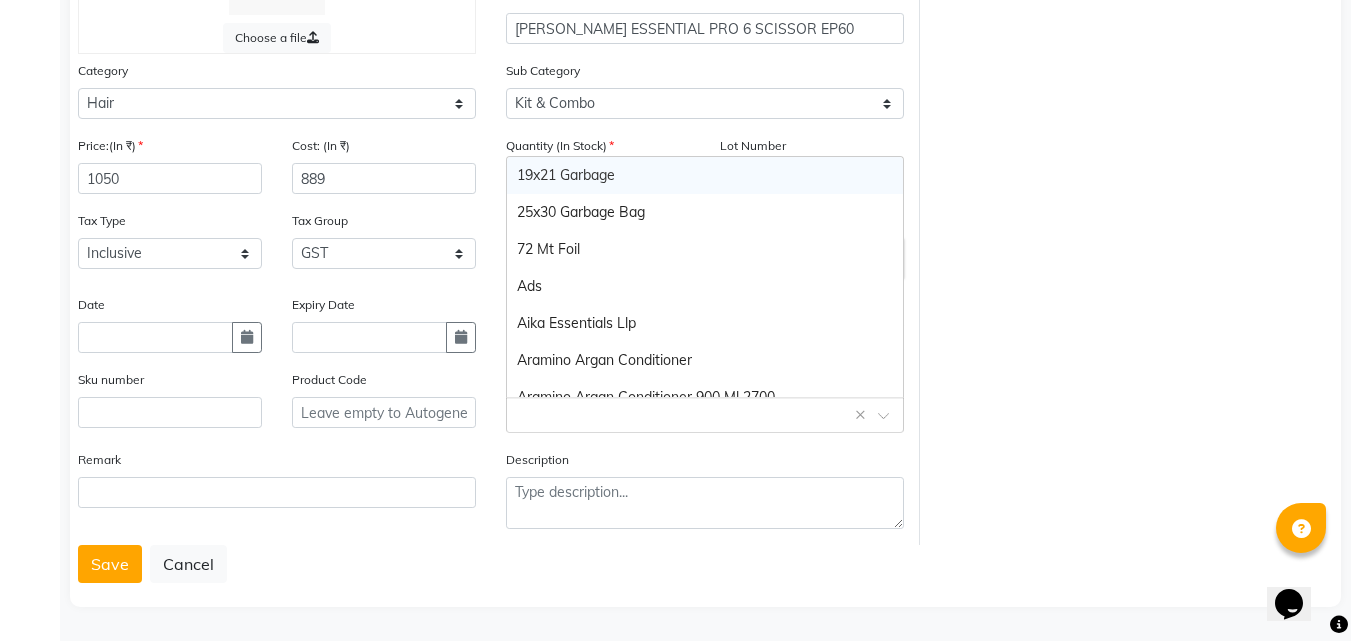 click 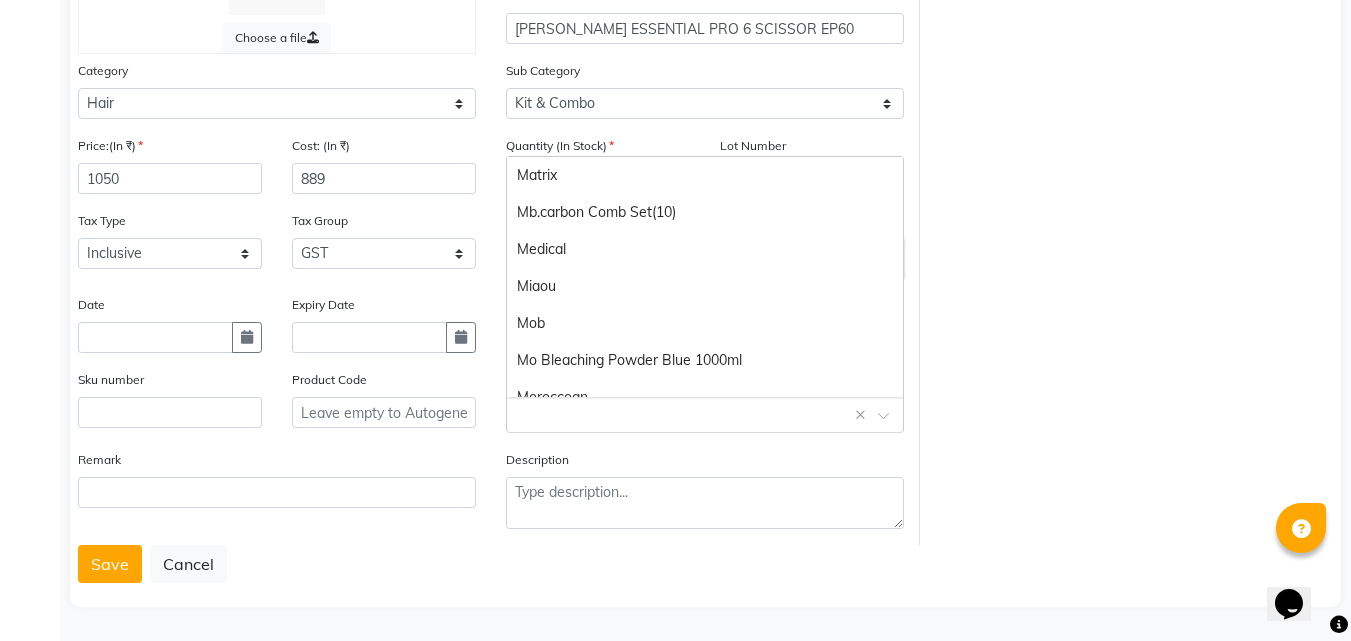 scroll, scrollTop: 3267, scrollLeft: 0, axis: vertical 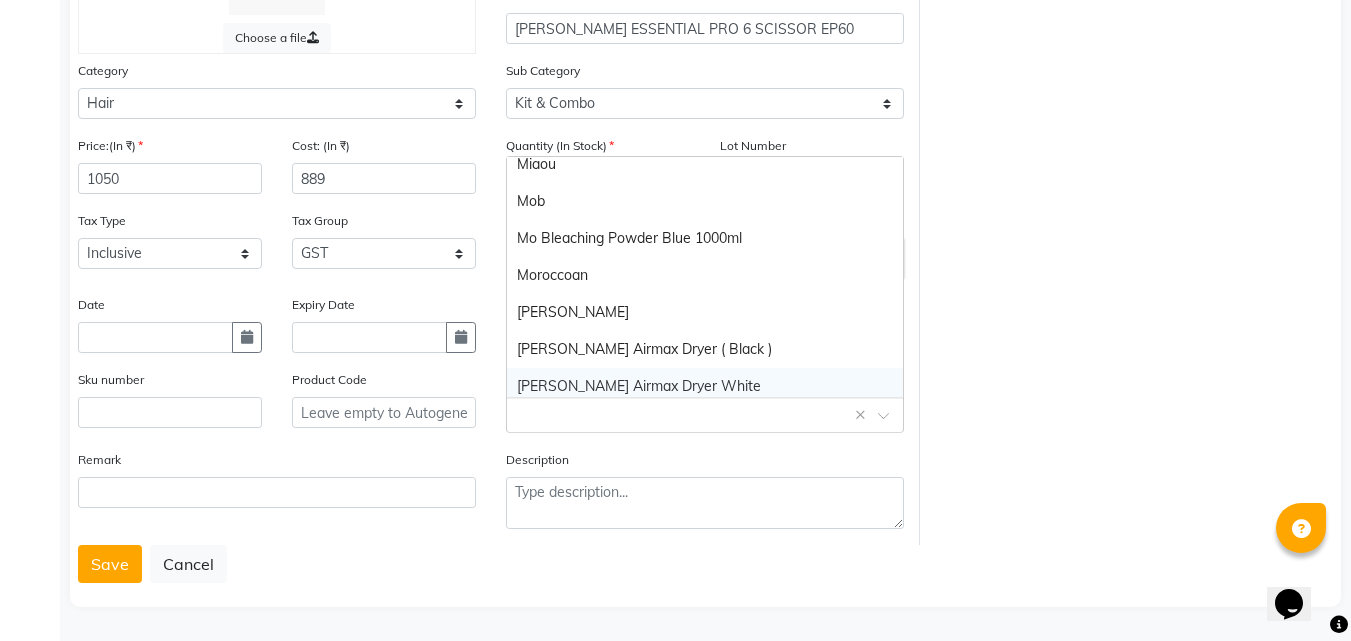 click 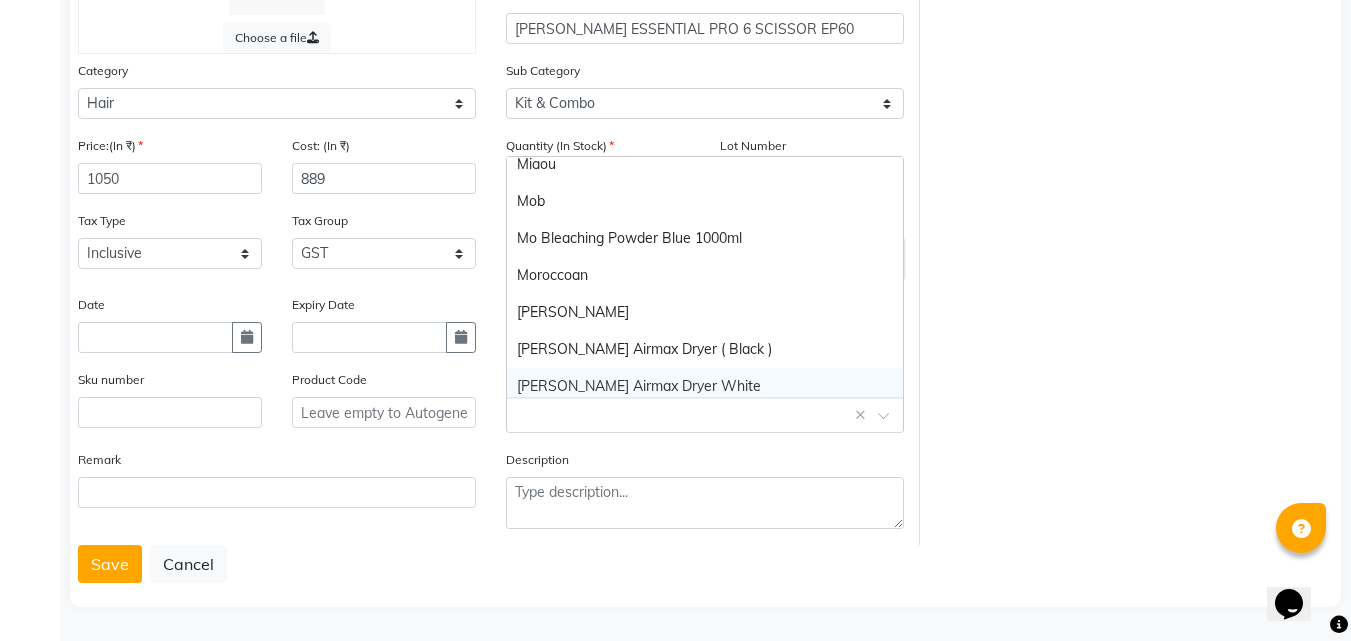 click on "Choose a file Type Select Type Both Retail Consumable Product Name [PERSON_NAME] ESSENTIAL PRO 6 SCISSOR EP60 Category Select Hair Skin Makeup Personal Care Appliances [PERSON_NAME] Waxing Disposable Threading Hands and Feet Beauty Planet [MEDICAL_DATA] Cadiveu Casmara Cheryls Loreal Olaplex PHYSICAL ASSETS Other Sub Category Select Shampoo Conditioner Cream Mask Oil Serum Color Appliances Treatment Styling Kit & Combo Other Spray Leave In Wax Price:(In ₹) 1050 Cost: (In ₹) 889 Quantity (In Stock) 0 Lot Number Tax Type Select Inclusive Exclusive Tax Group Select 5% 12% GST Measurement:(In Numbers ) 1 Unit:(eg: ml) pc close Date Expiry Date Low quantity HSN Code 82130000 Sku number Product Code Brand Select brand or add custom brand    × Remark Description" 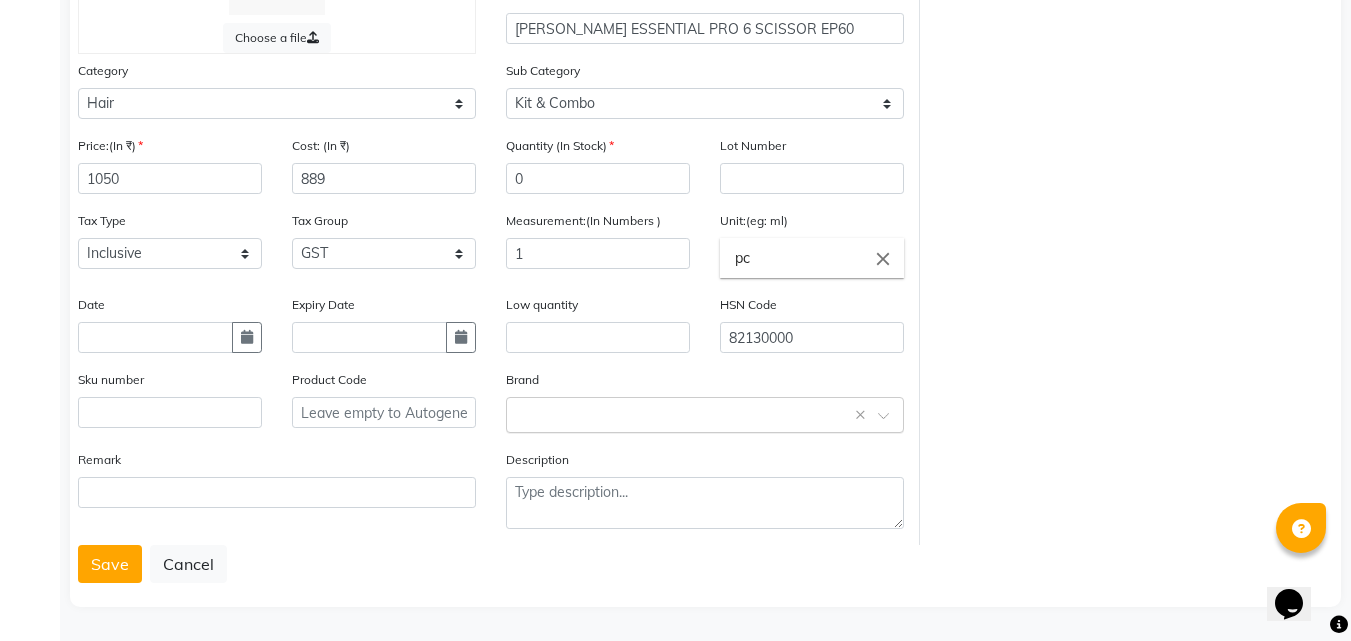 click 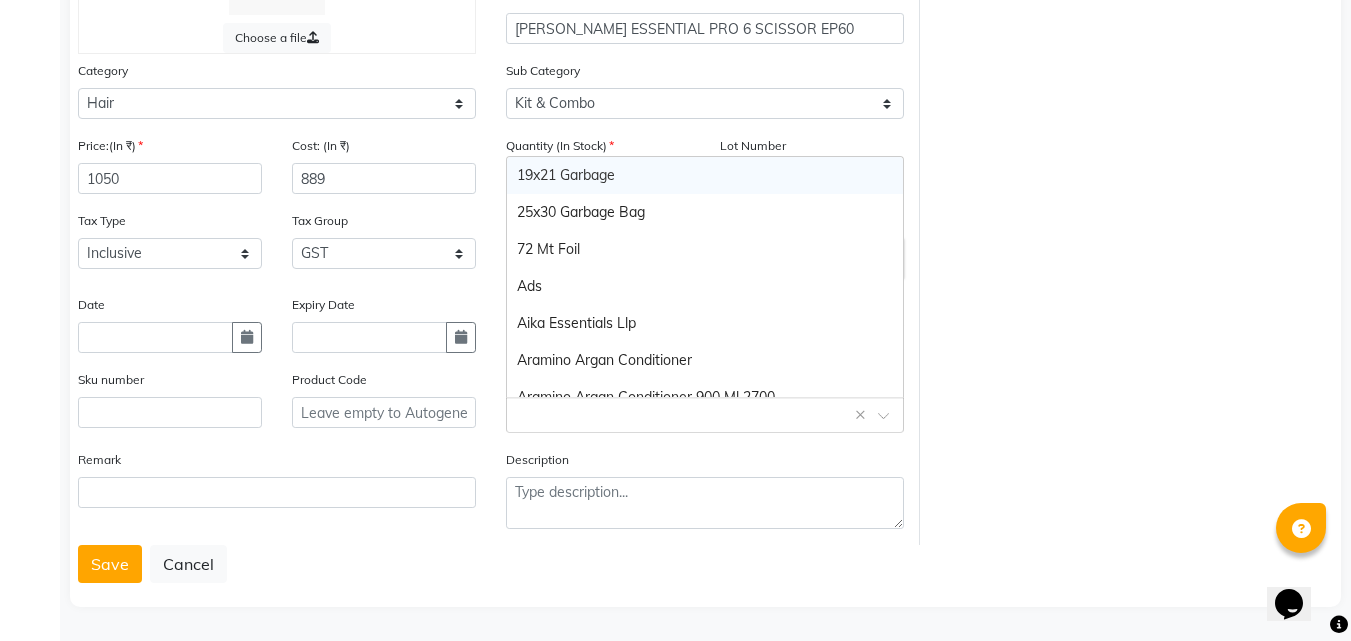 click 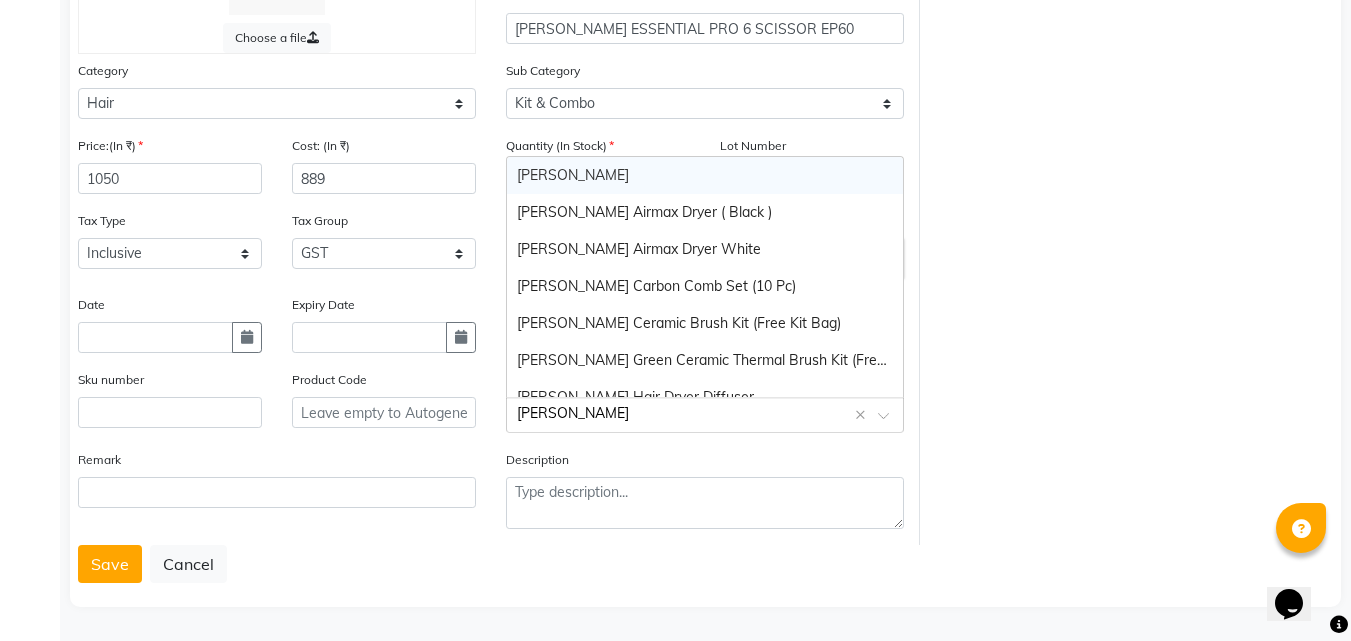 type on "[PERSON_NAME]" 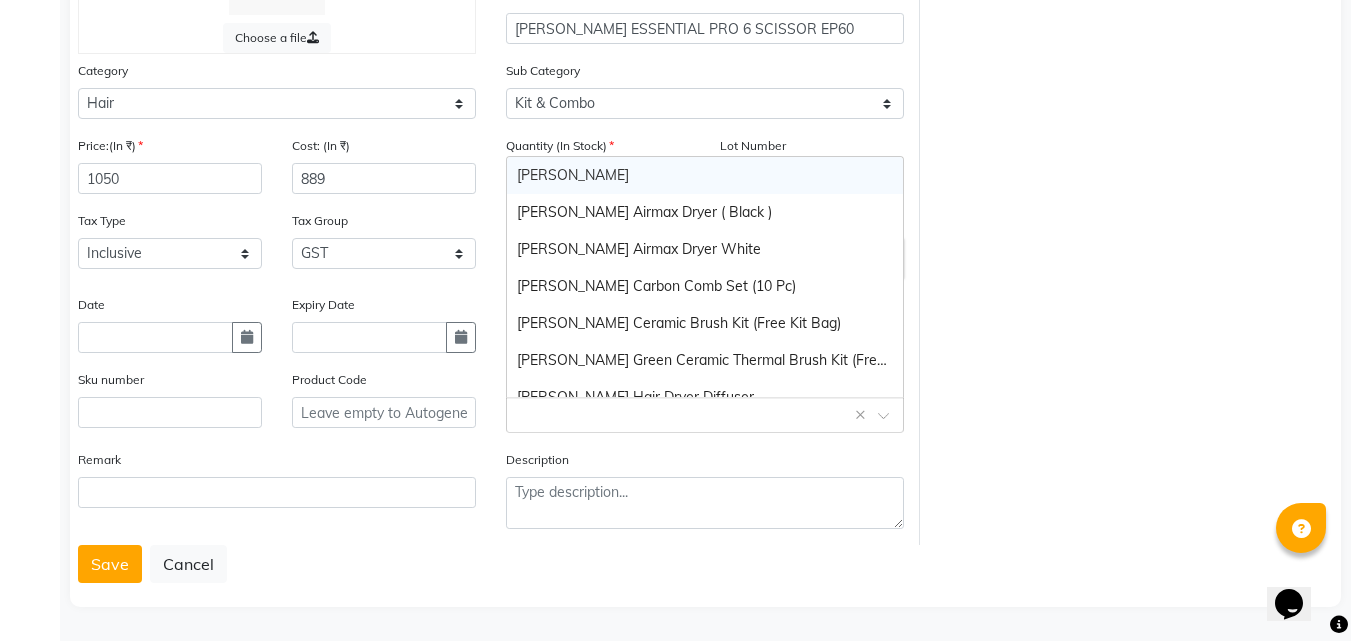 click on "Save   Cancel" 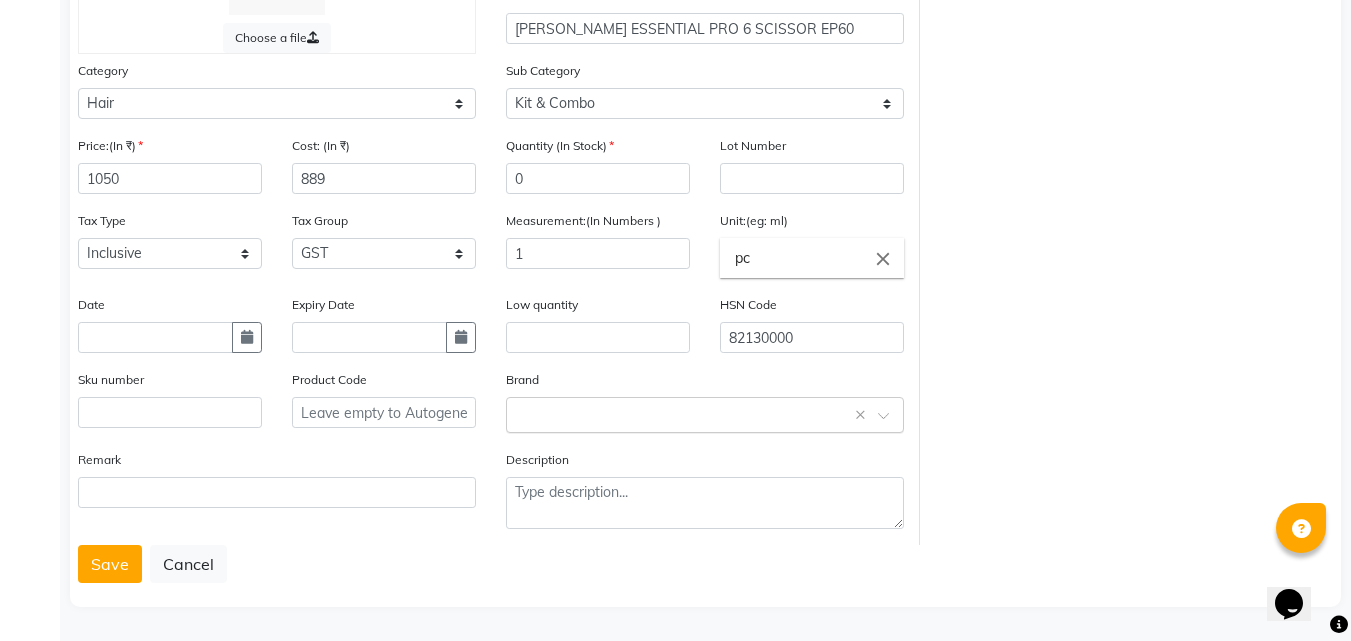 click 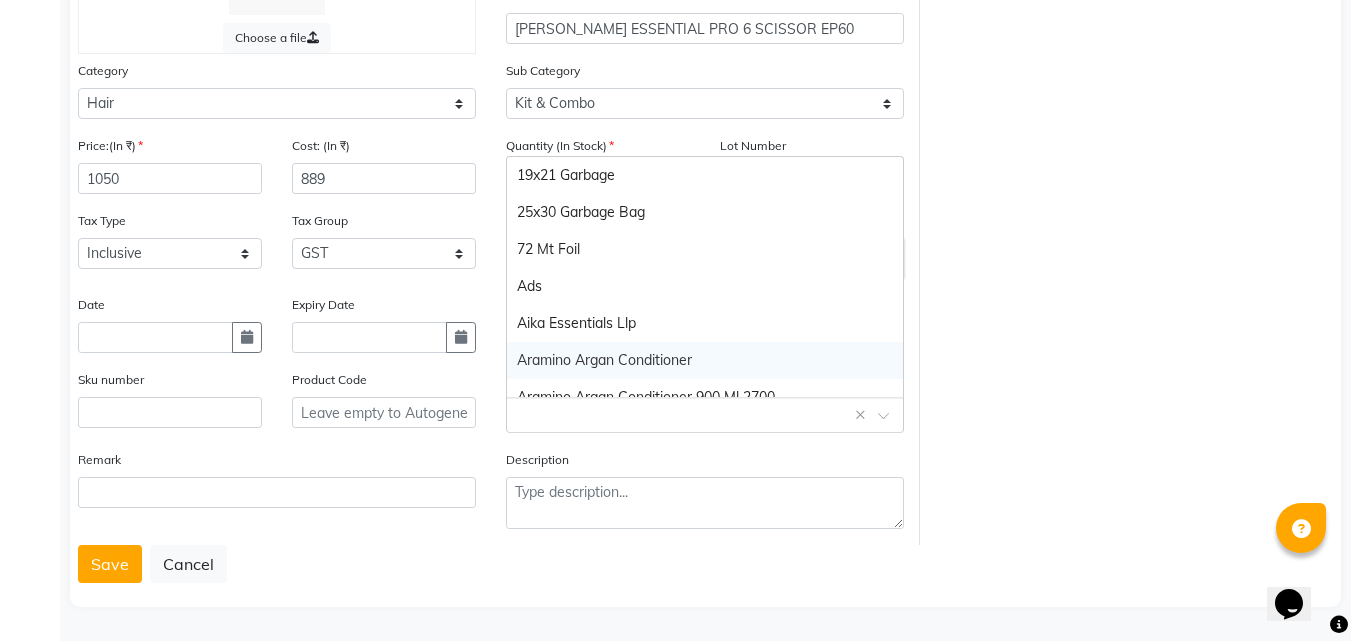 drag, startPoint x: 524, startPoint y: 407, endPoint x: 578, endPoint y: 318, distance: 104.100914 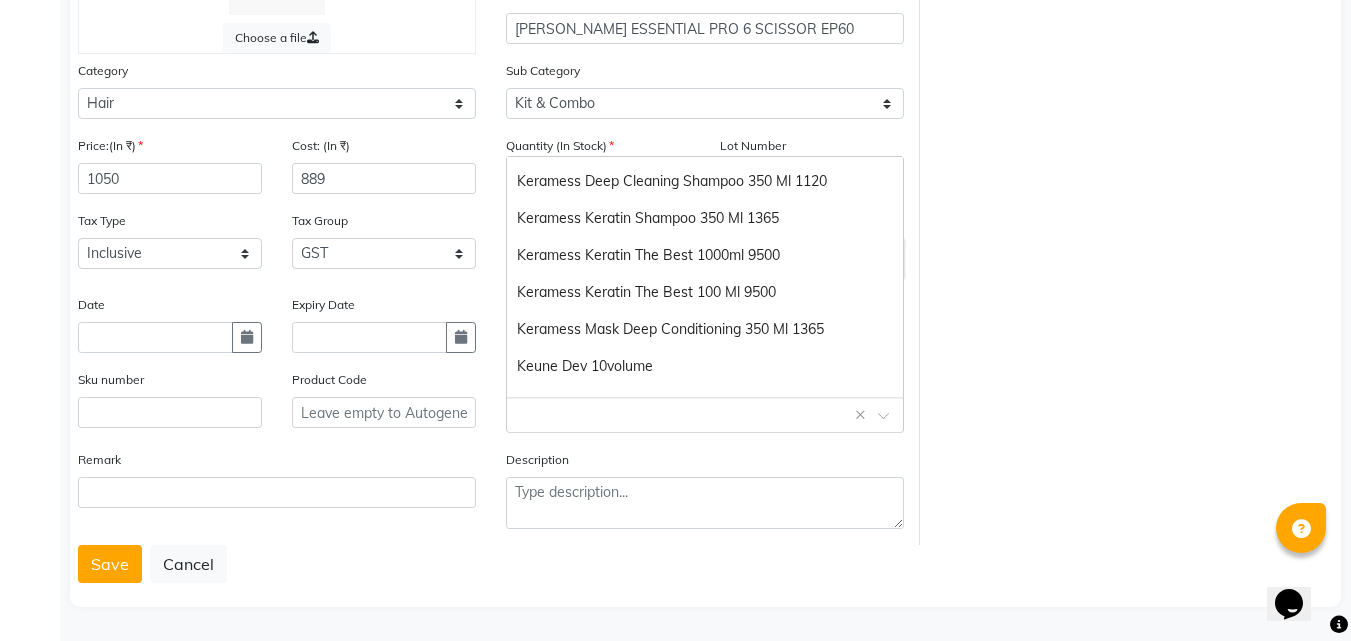 scroll, scrollTop: 0, scrollLeft: 0, axis: both 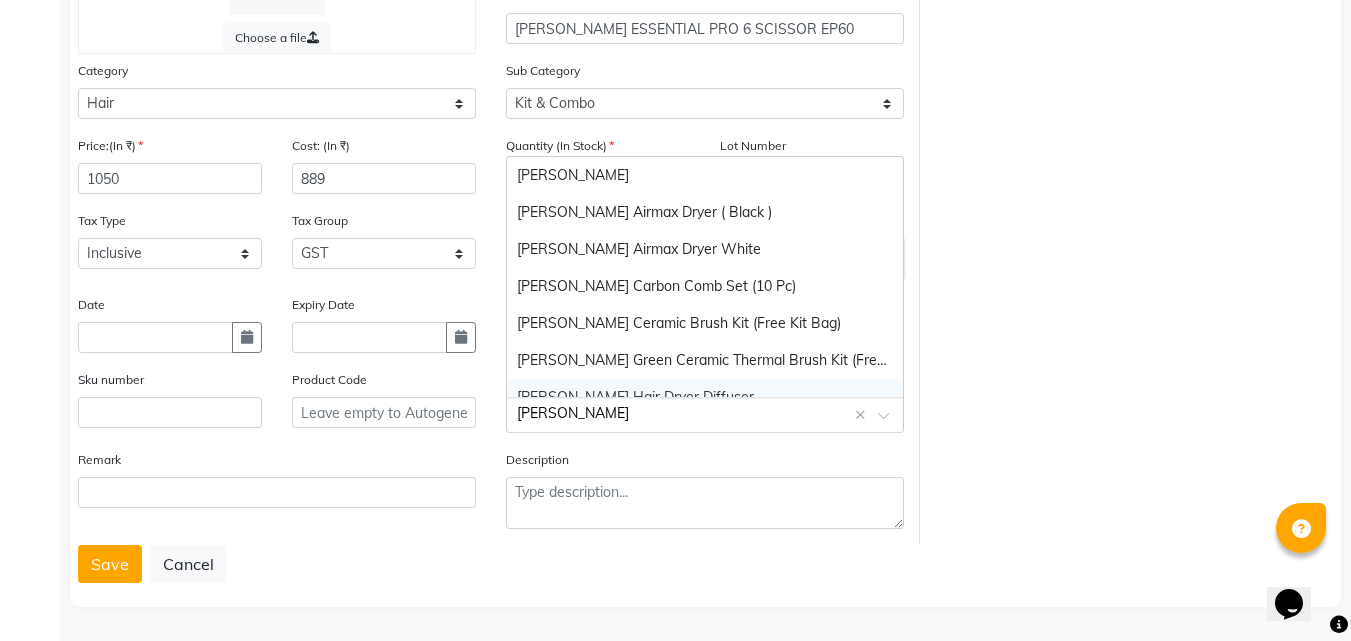 type on "[PERSON_NAME]" 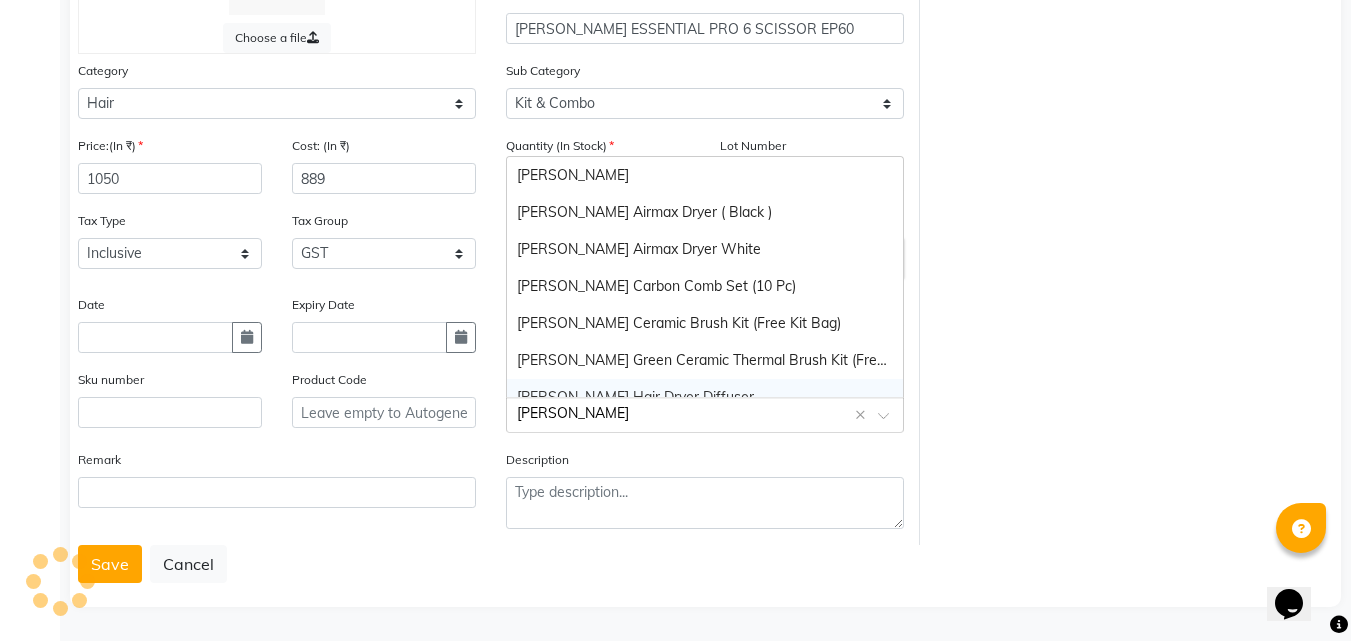 click on "Save   Cancel" 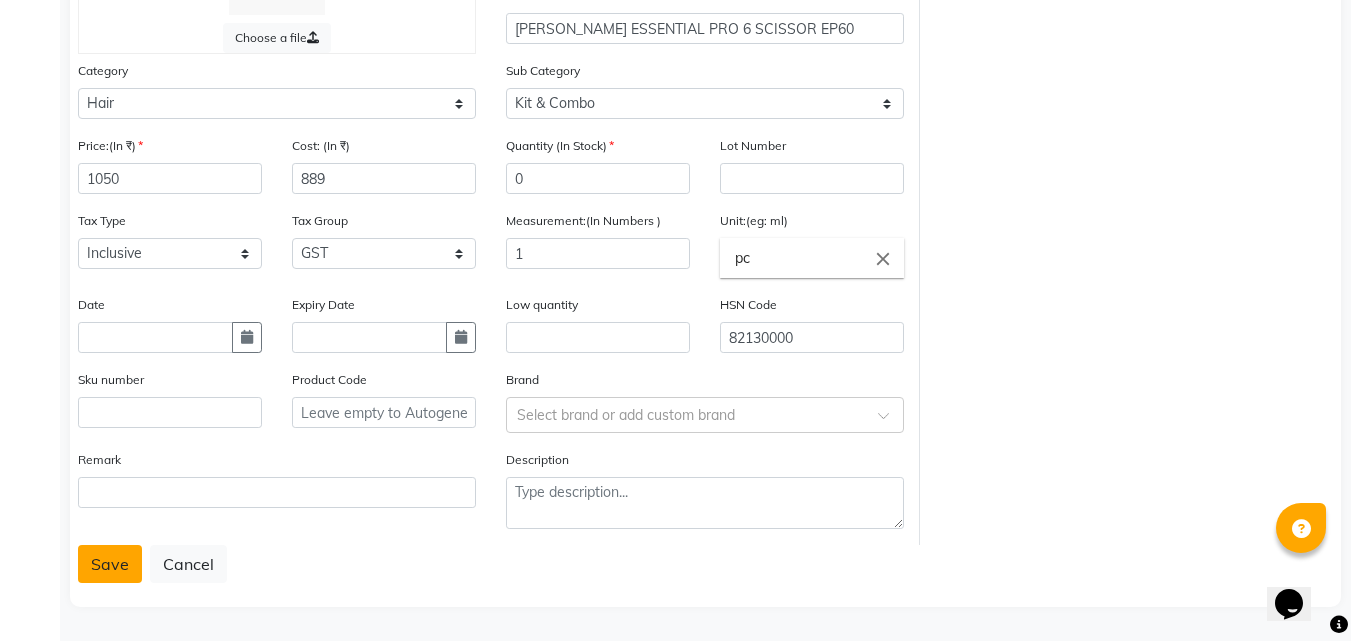 click on "Save" 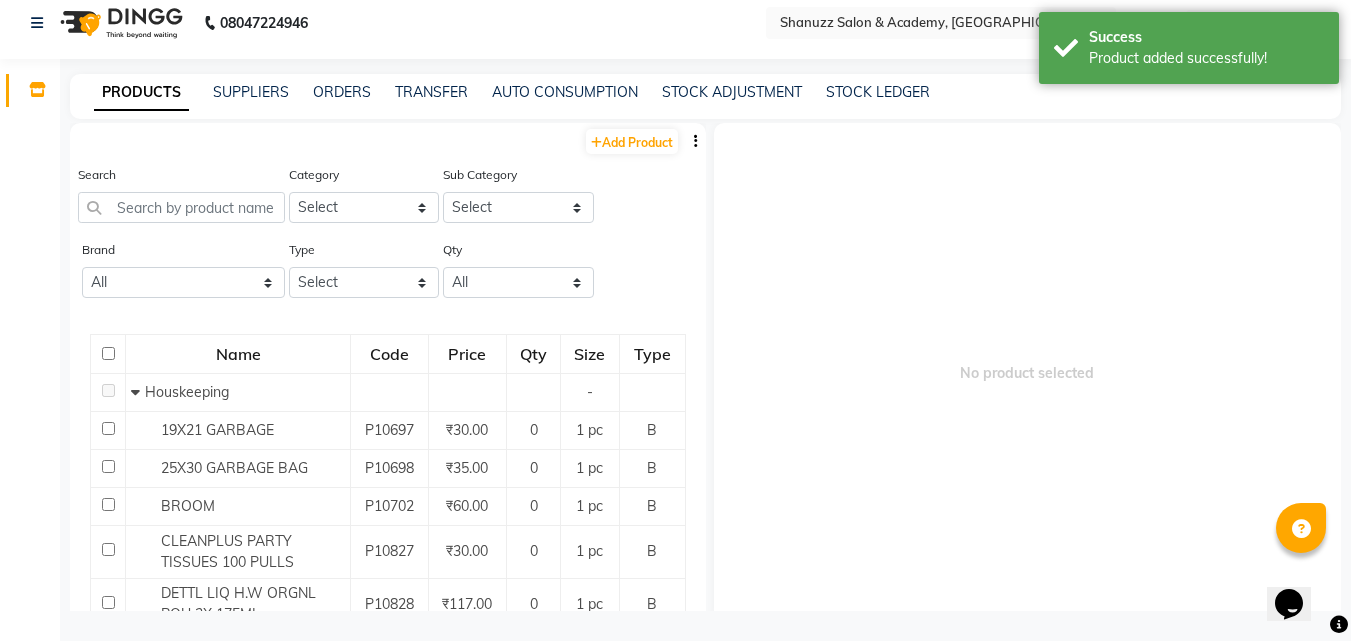 scroll, scrollTop: 13, scrollLeft: 0, axis: vertical 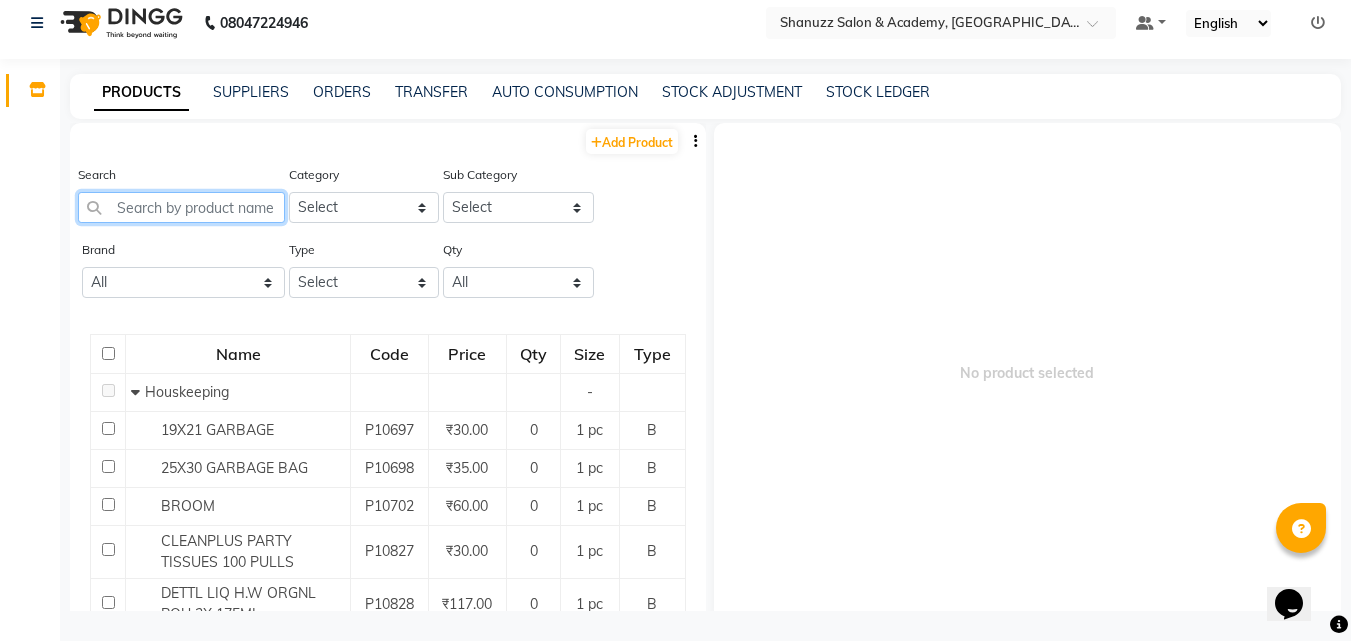 click 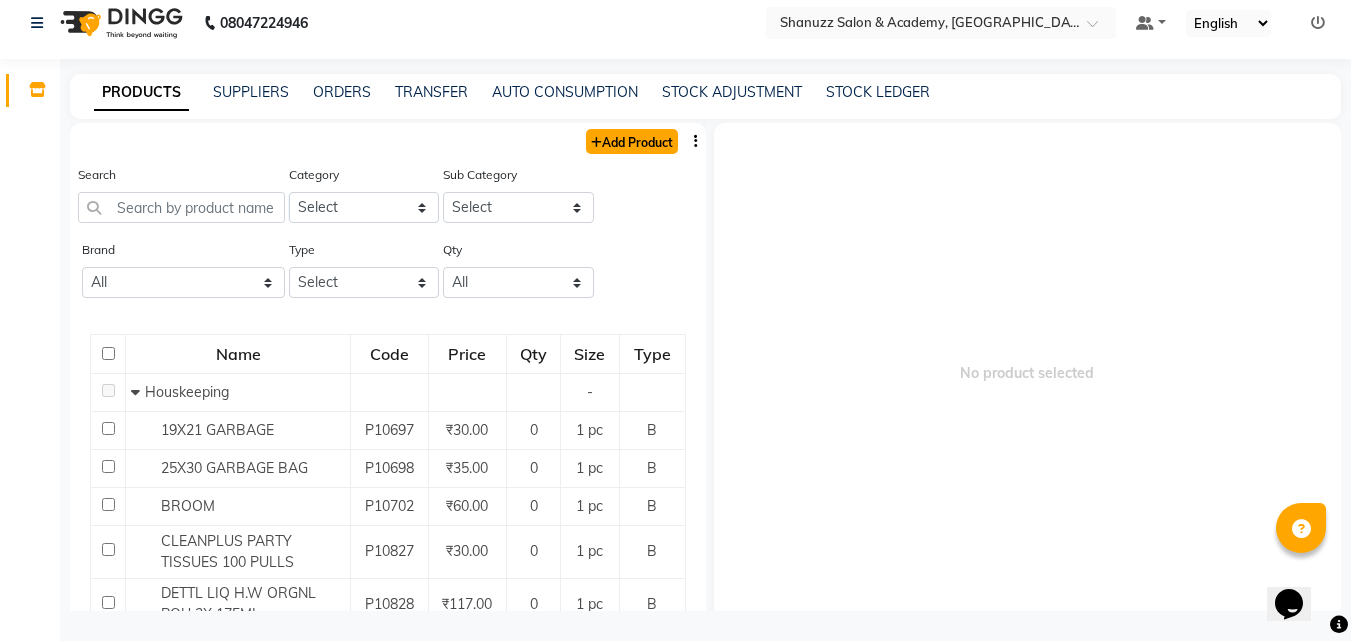 click on "Add Product" 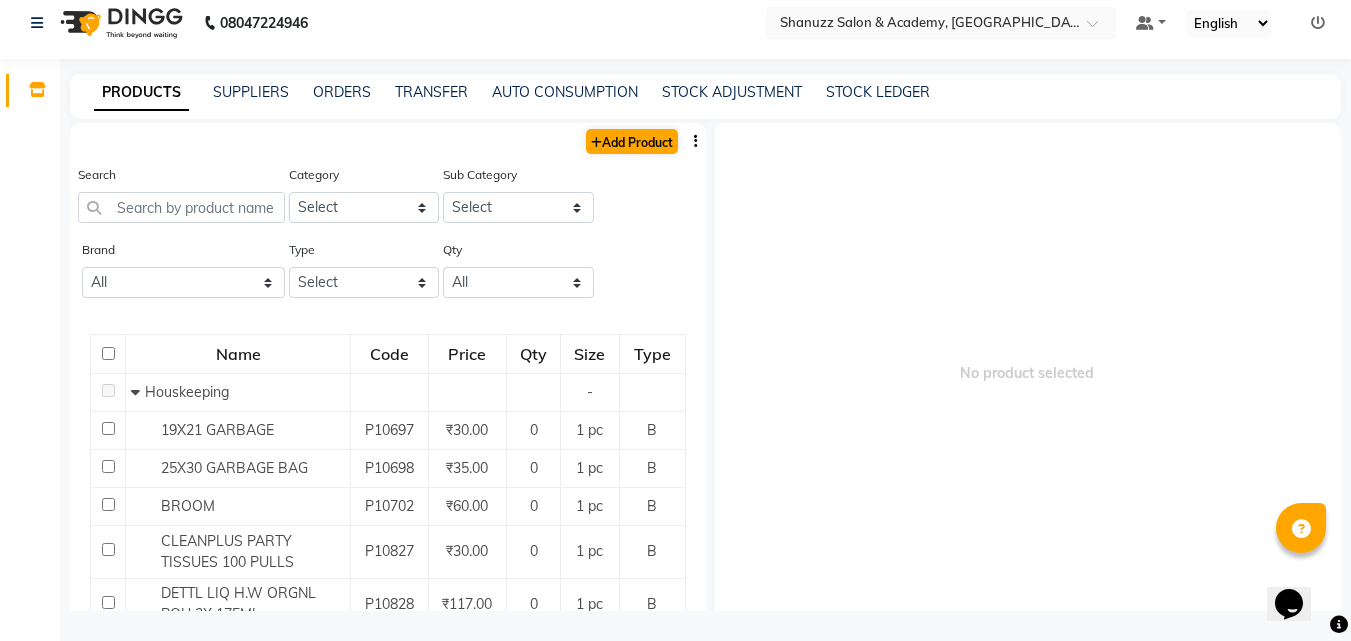 select on "true" 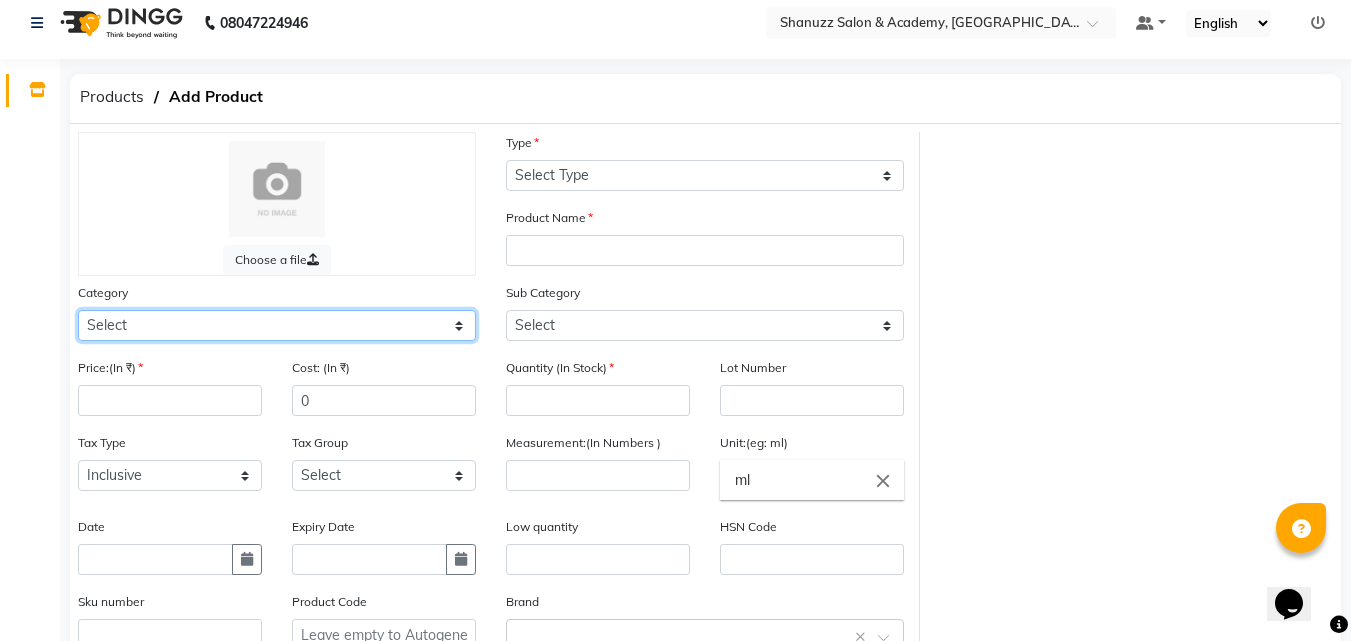 click on "Select Hair Skin Makeup Personal Care Appliances [PERSON_NAME] Waxing Disposable Threading Hands and Feet Beauty Planet [MEDICAL_DATA] Cadiveu Casmara Cheryls Loreal Olaplex PHYSICAL ASSETS Other" 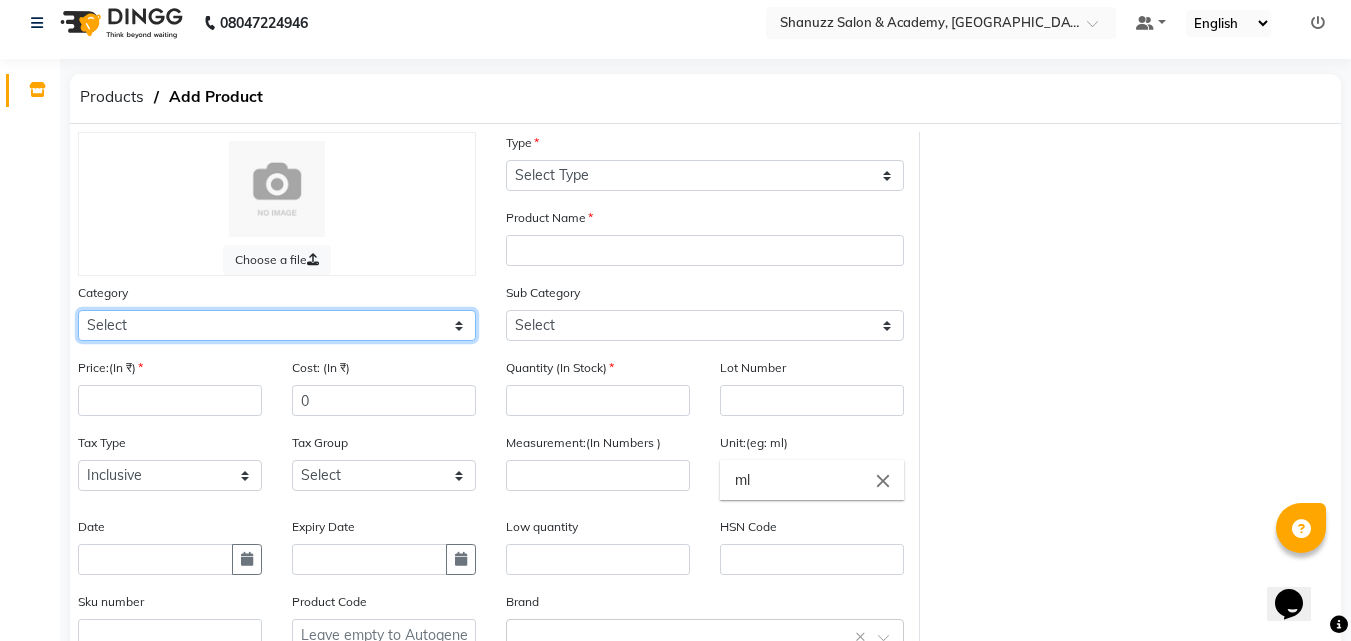 select on "1199001100" 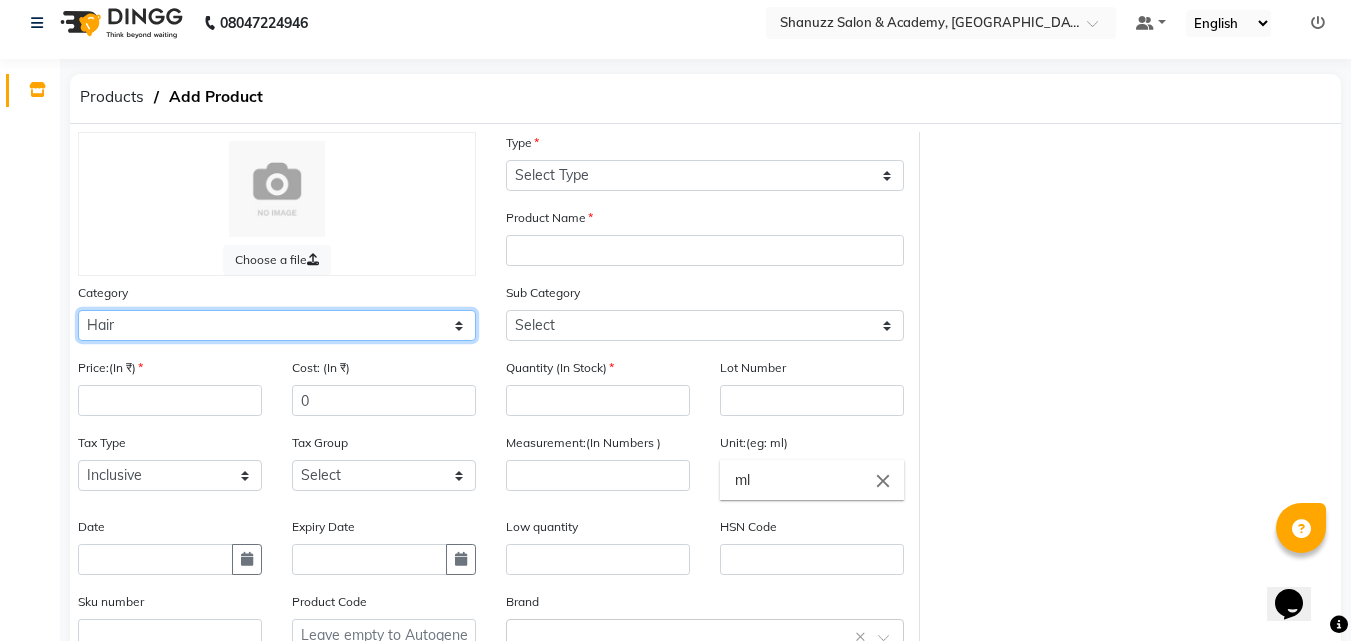 click on "Select Hair Skin Makeup Personal Care Appliances [PERSON_NAME] Waxing Disposable Threading Hands and Feet Beauty Planet [MEDICAL_DATA] Cadiveu Casmara Cheryls Loreal Olaplex PHYSICAL ASSETS Other" 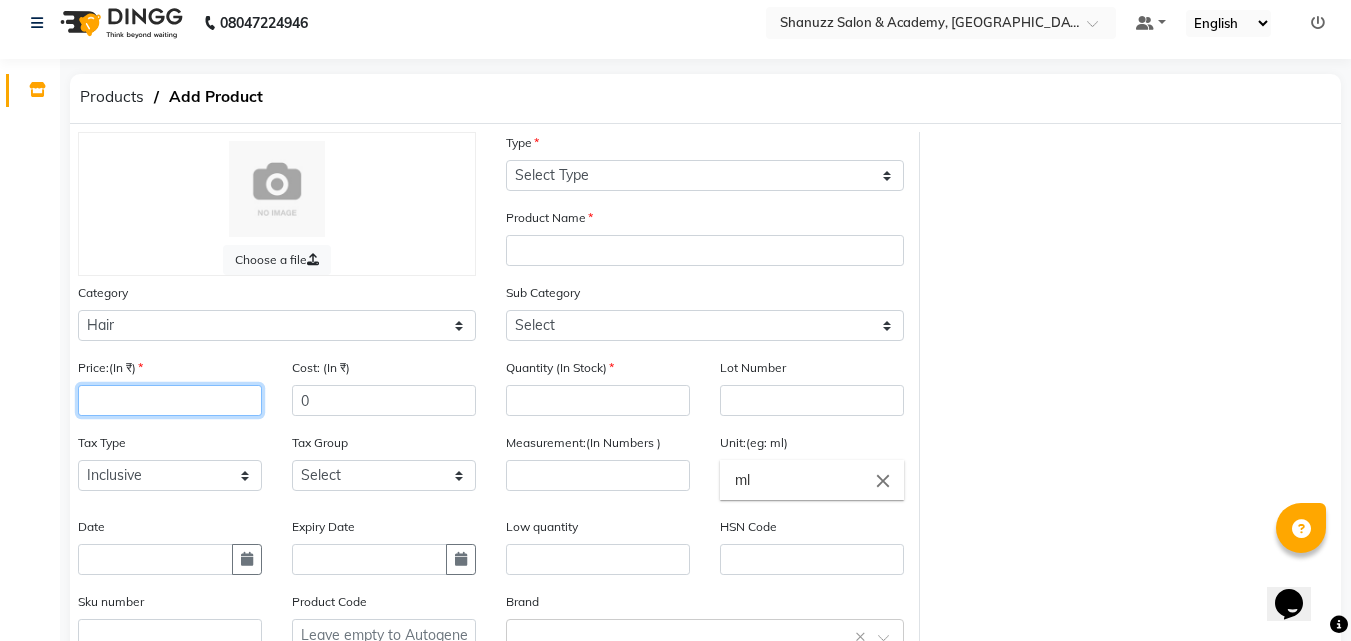 click 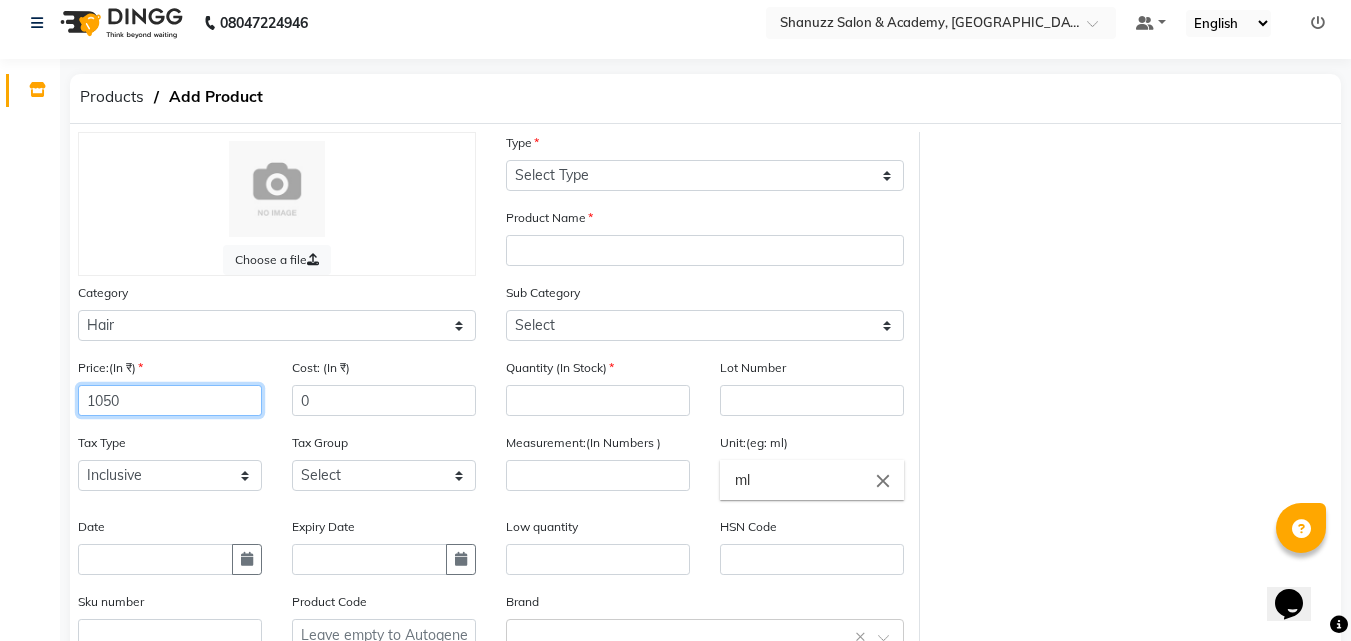 type on "1050" 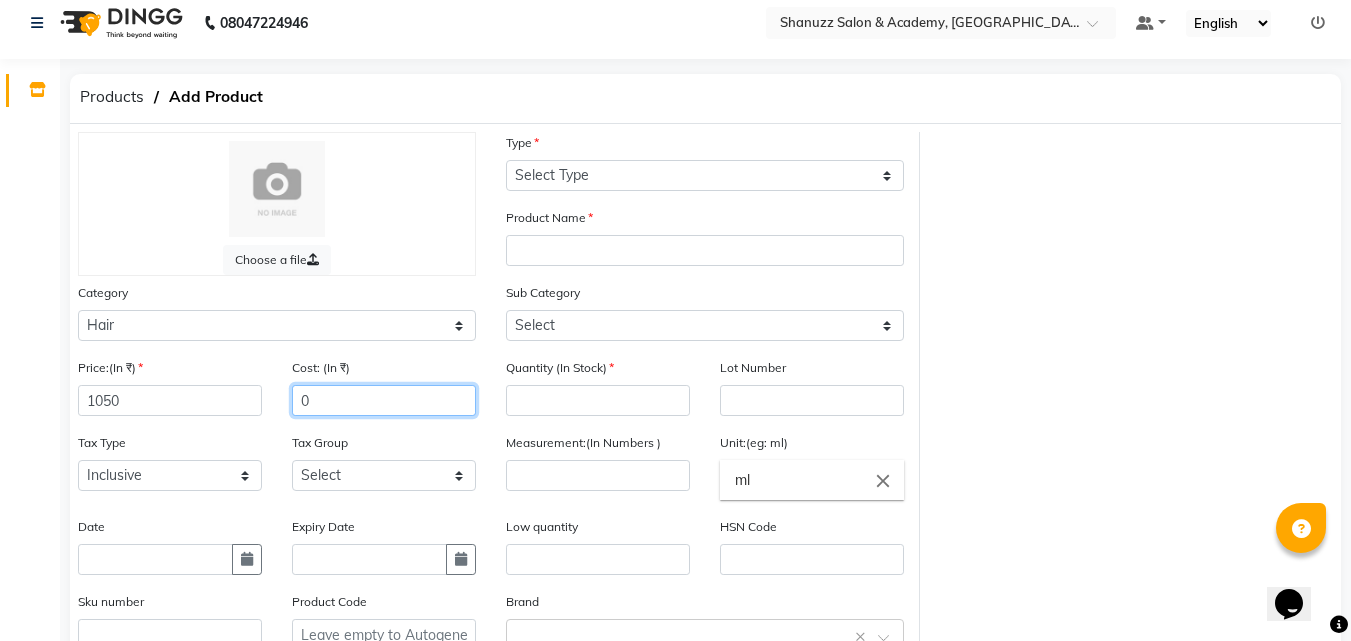 click on "0" 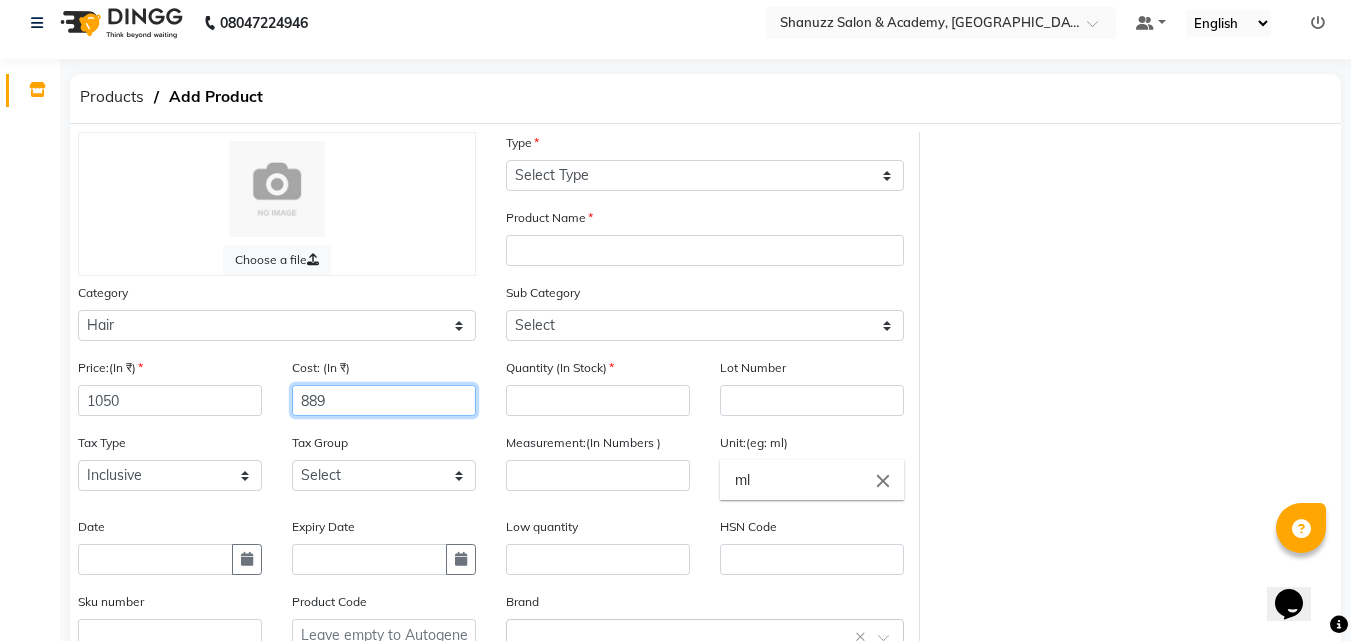 type on "889" 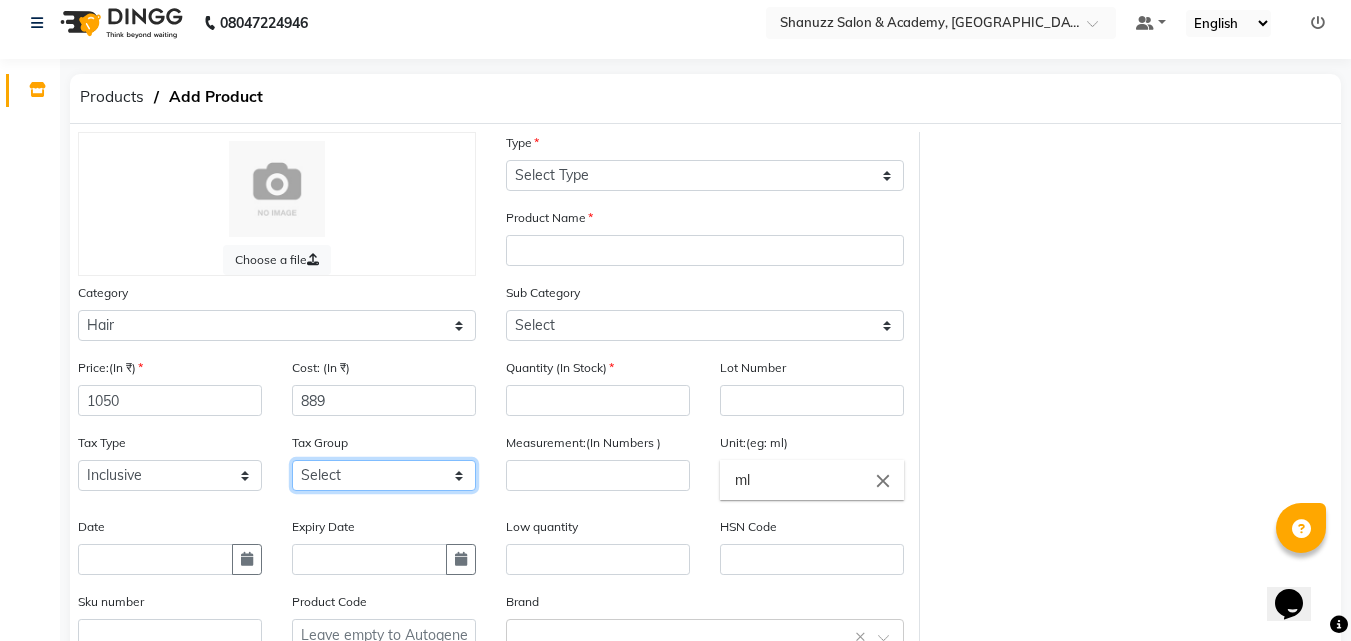 click on "Select 5% 12% GST" 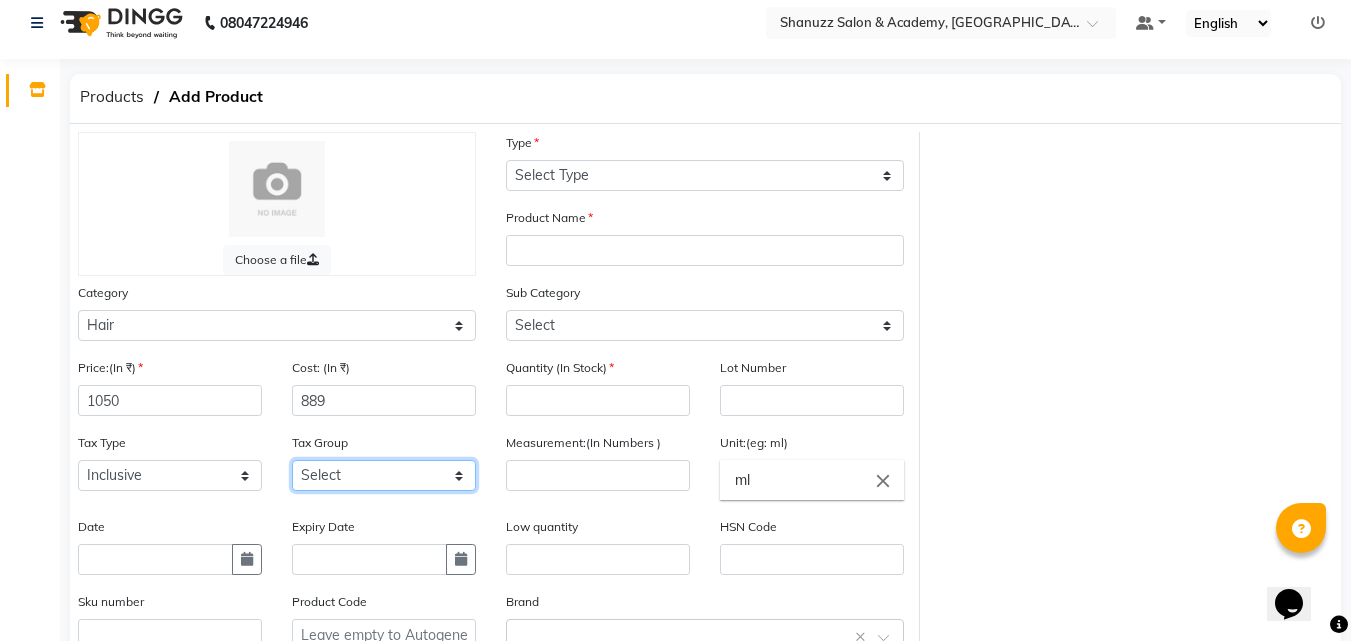 select on "3263" 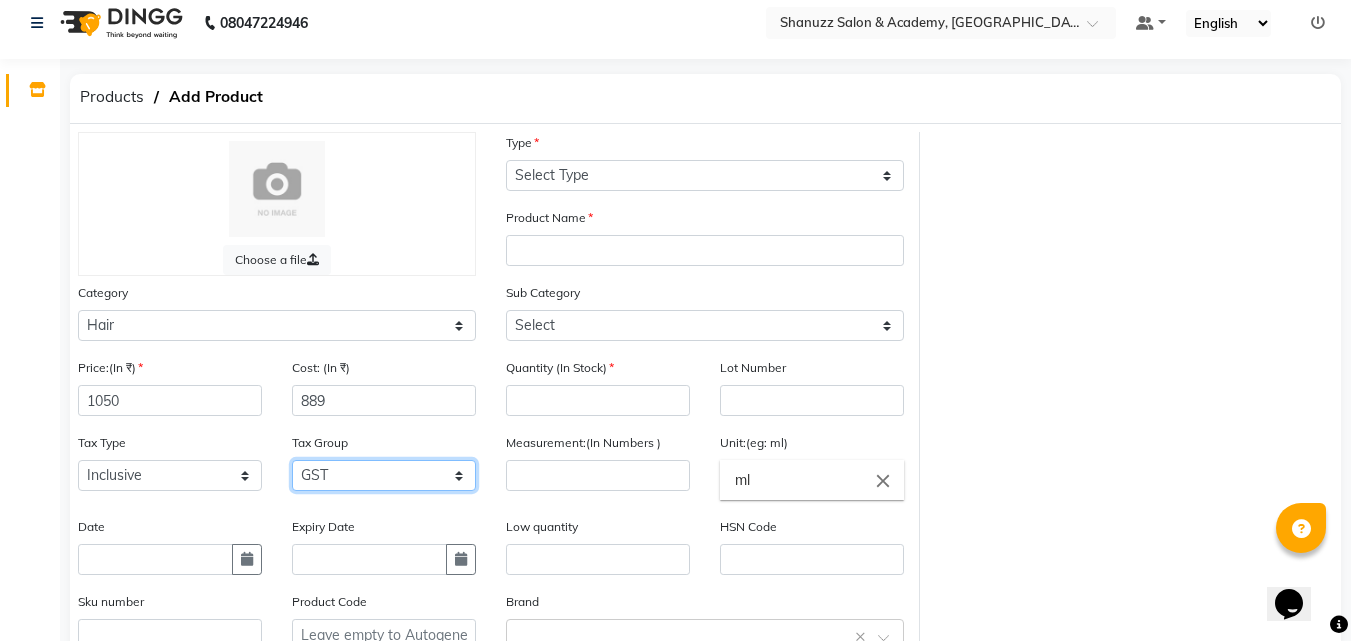 click on "Select 5% 12% GST" 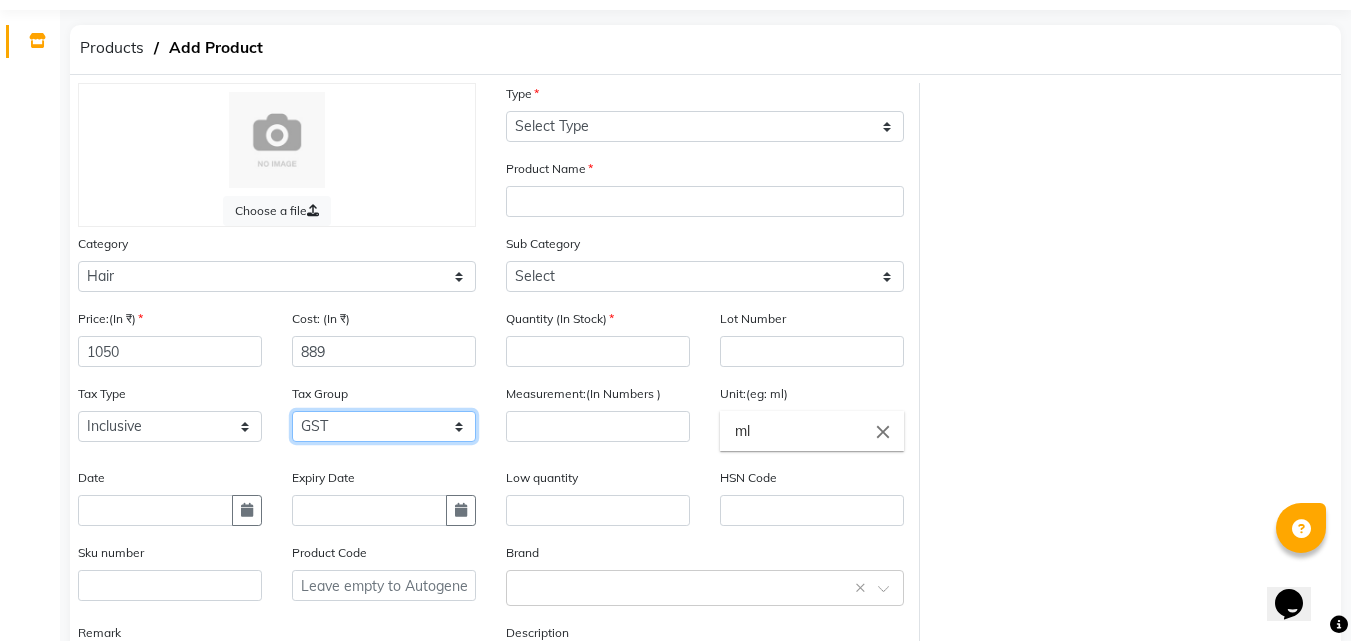 scroll, scrollTop: 0, scrollLeft: 0, axis: both 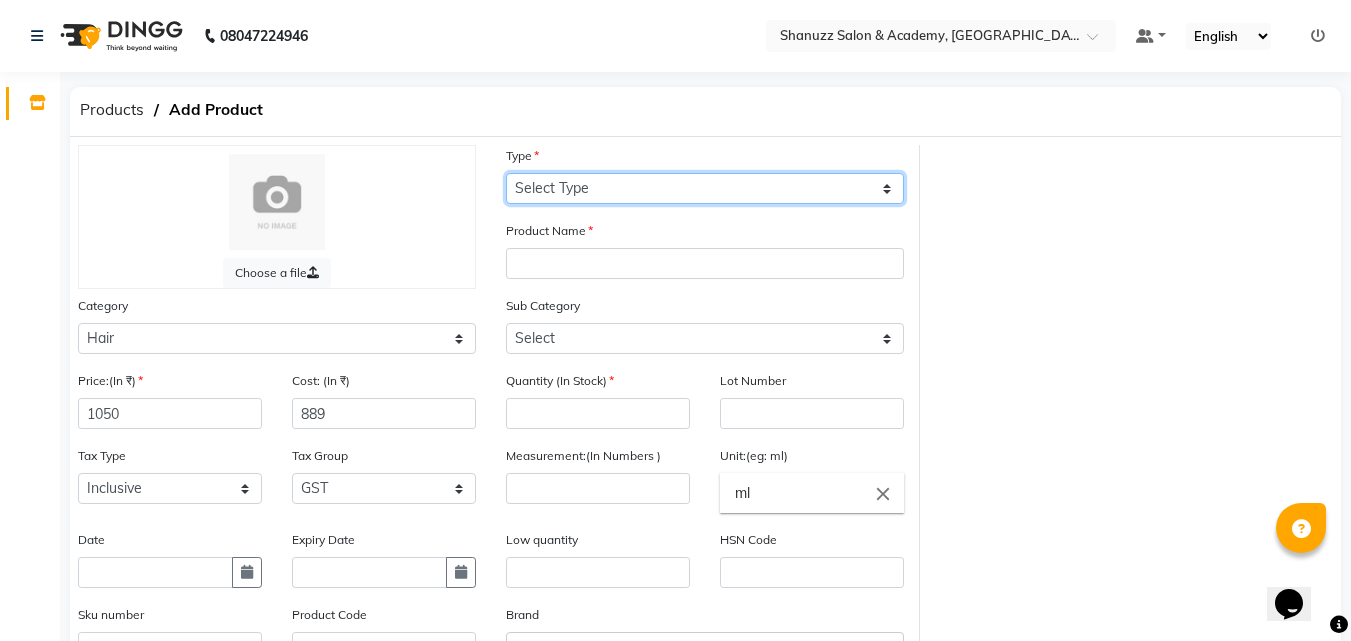 click on "Select Type Both Retail Consumable" 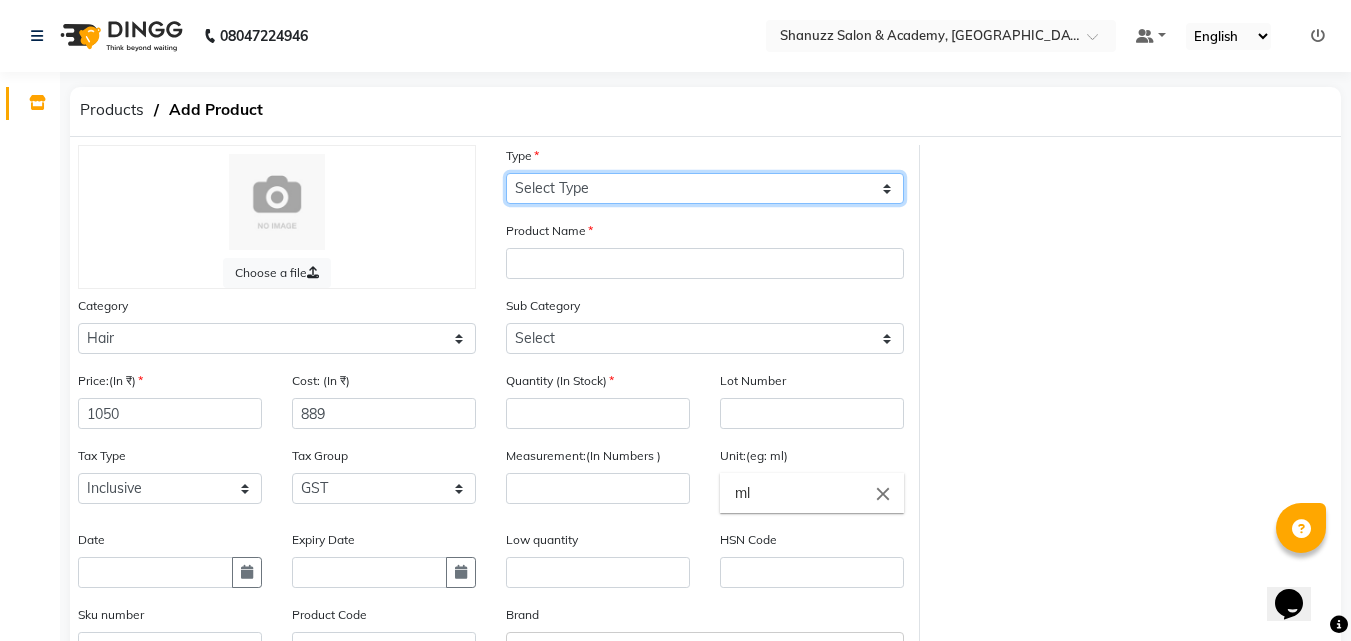 select on "B" 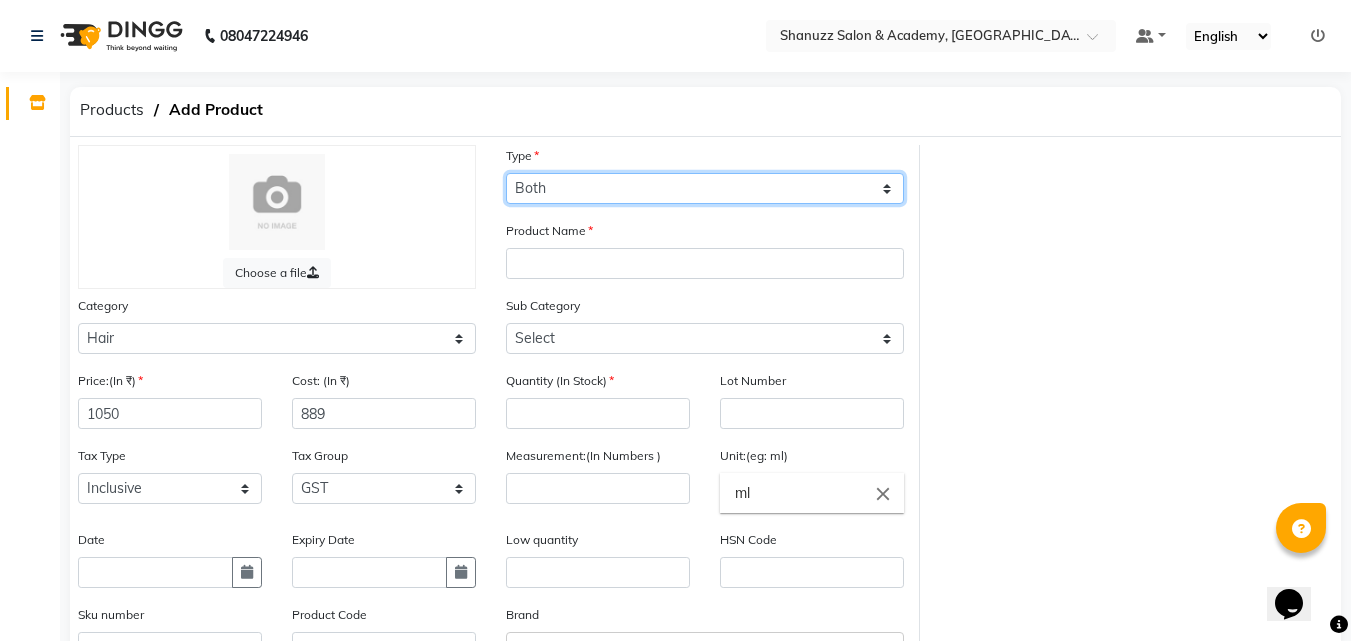 click on "Select Type Both Retail Consumable" 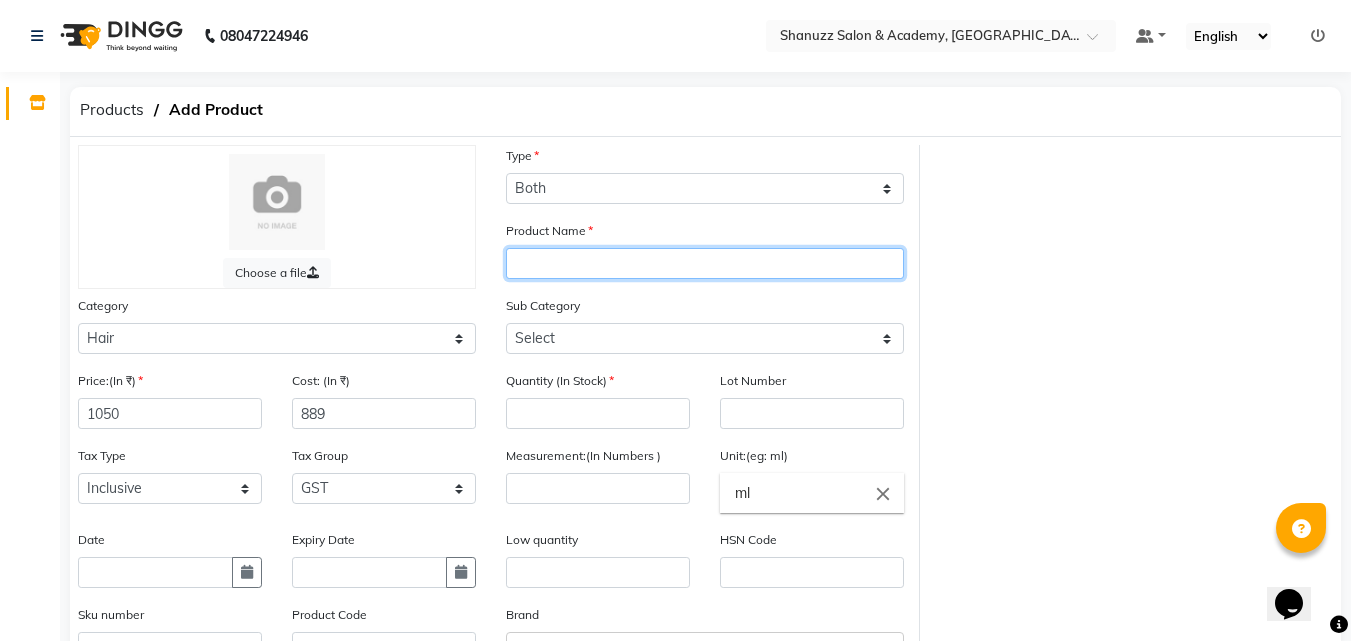 click 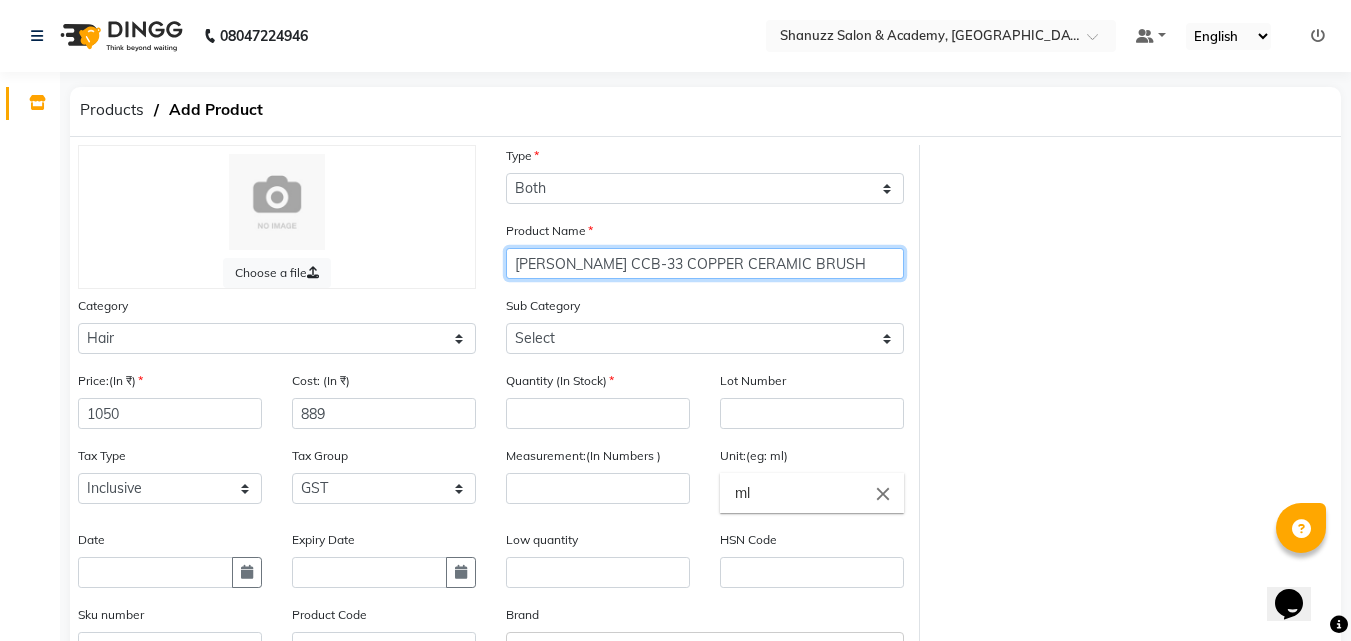type on "[PERSON_NAME] CCB-33 COPPER CERAMIC BRUSH" 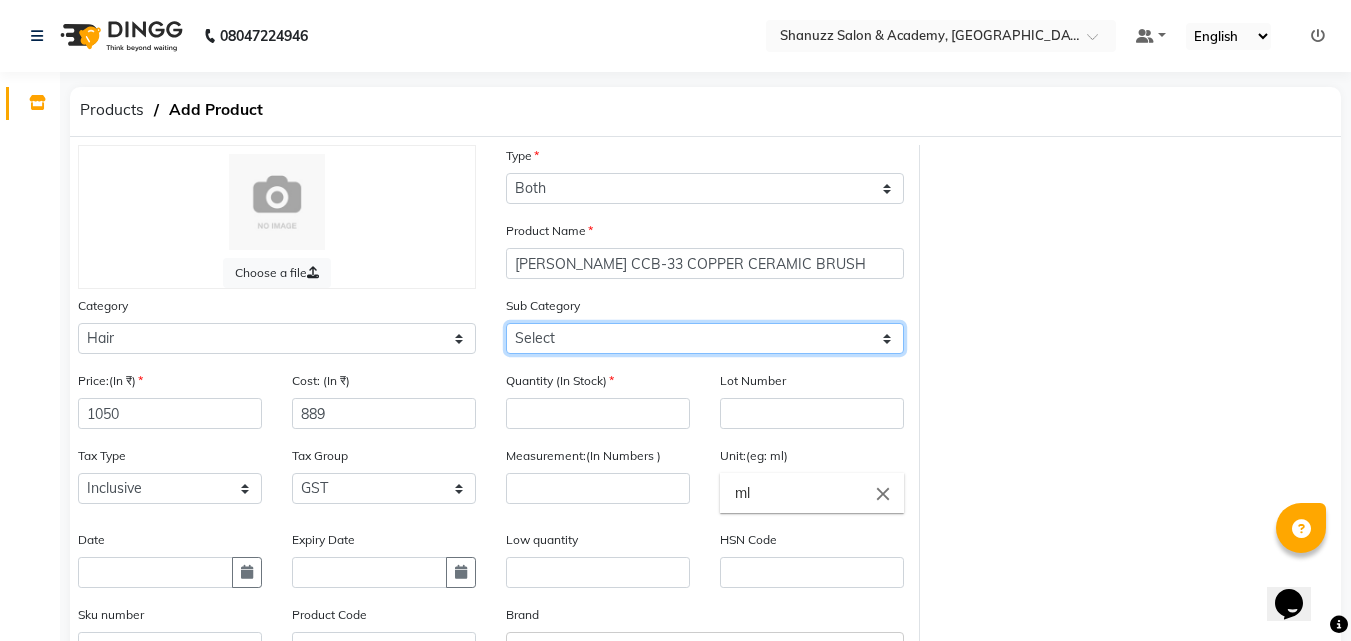 click on "Select Shampoo Conditioner Cream Mask Oil Serum Color Appliances Treatment Styling Kit & Combo Other Spray Leave In Wax" 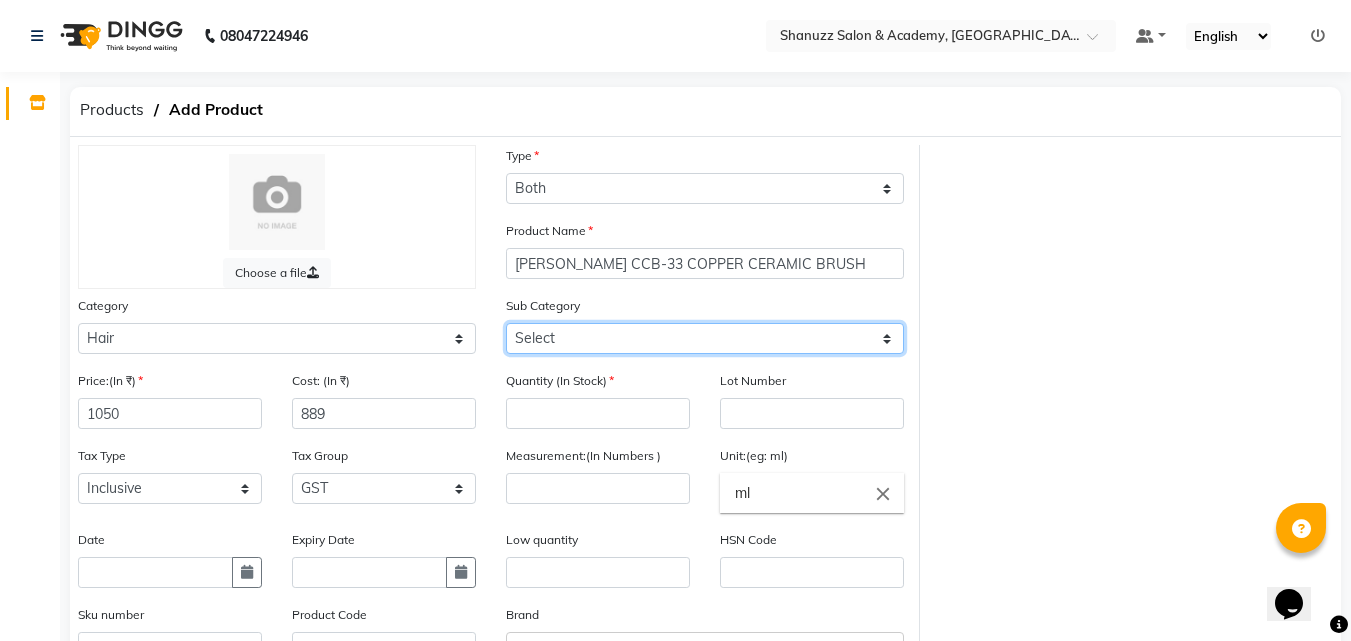 select on "1199001111" 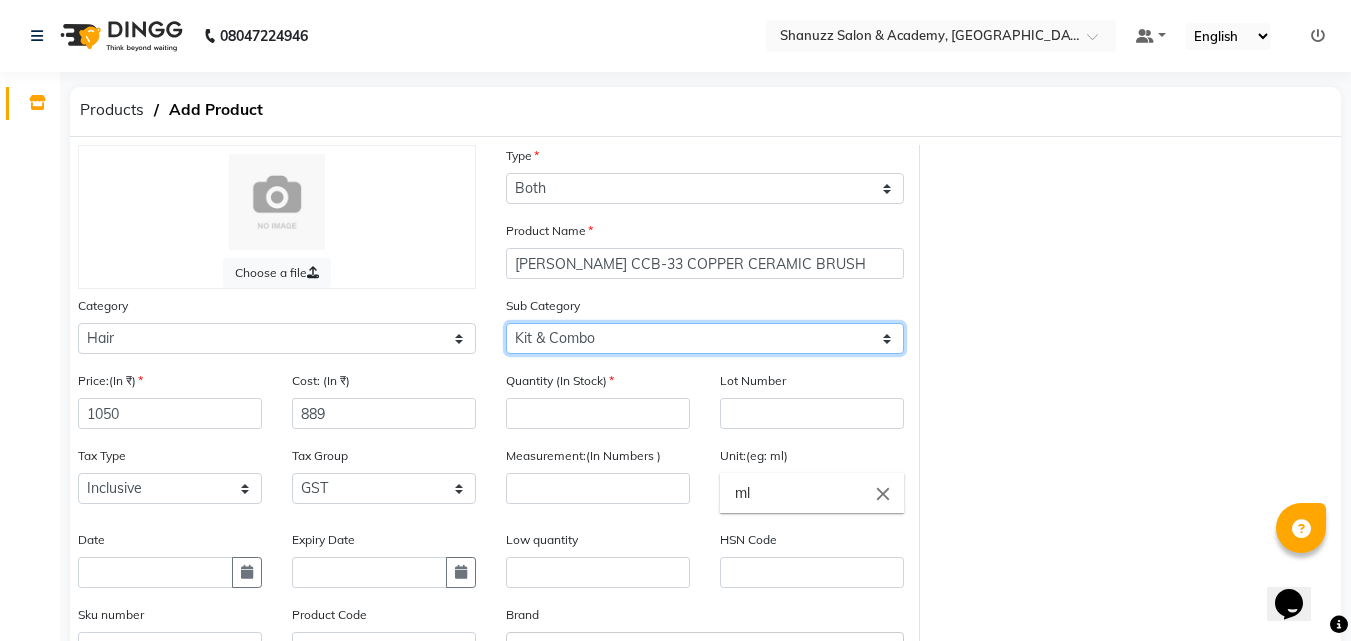 click on "Select Shampoo Conditioner Cream Mask Oil Serum Color Appliances Treatment Styling Kit & Combo Other Spray Leave In Wax" 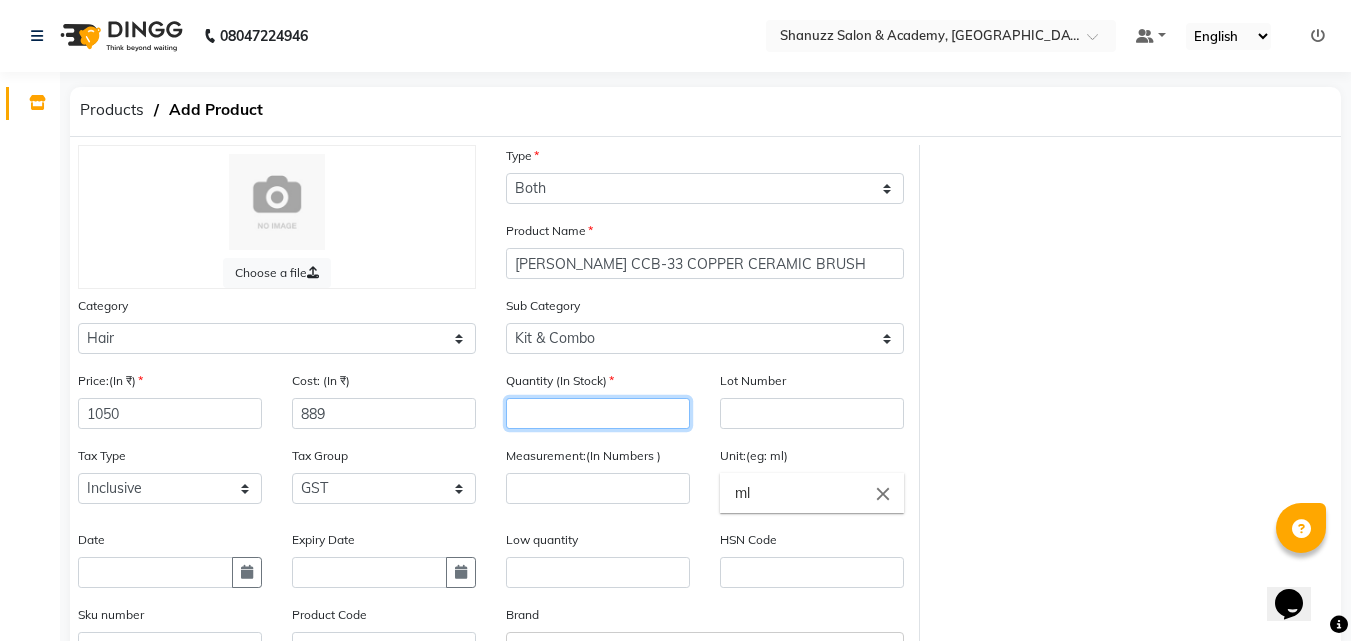 click 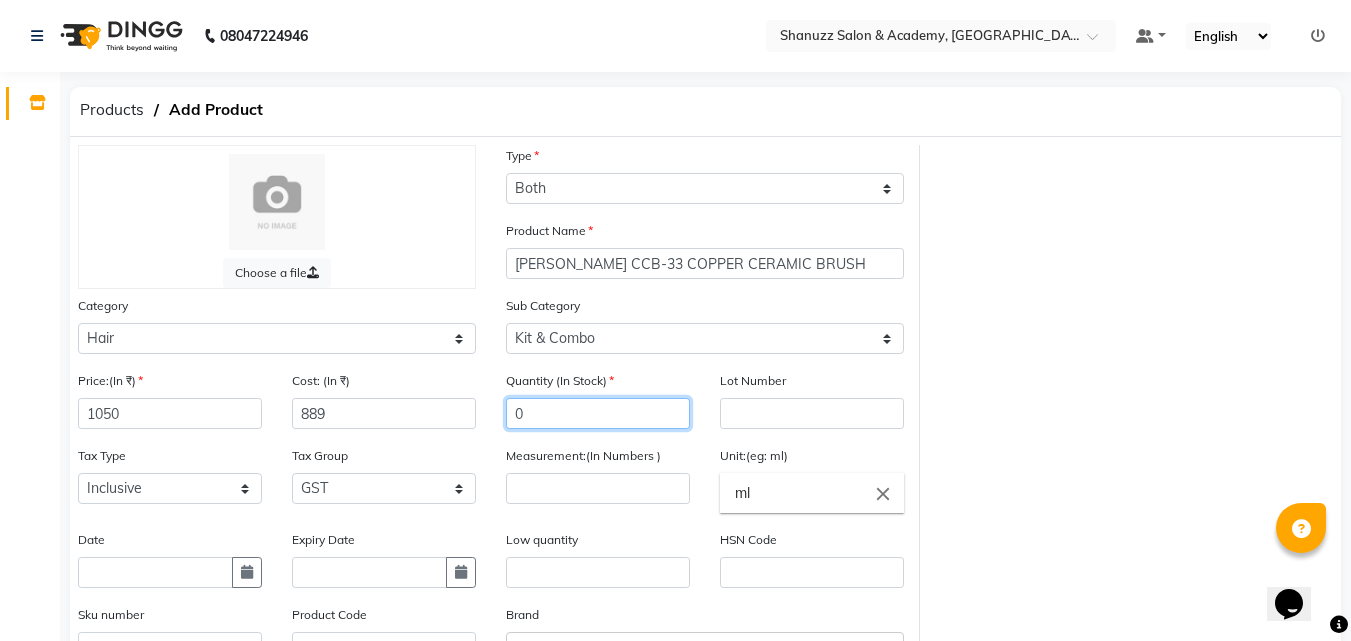 type on "0" 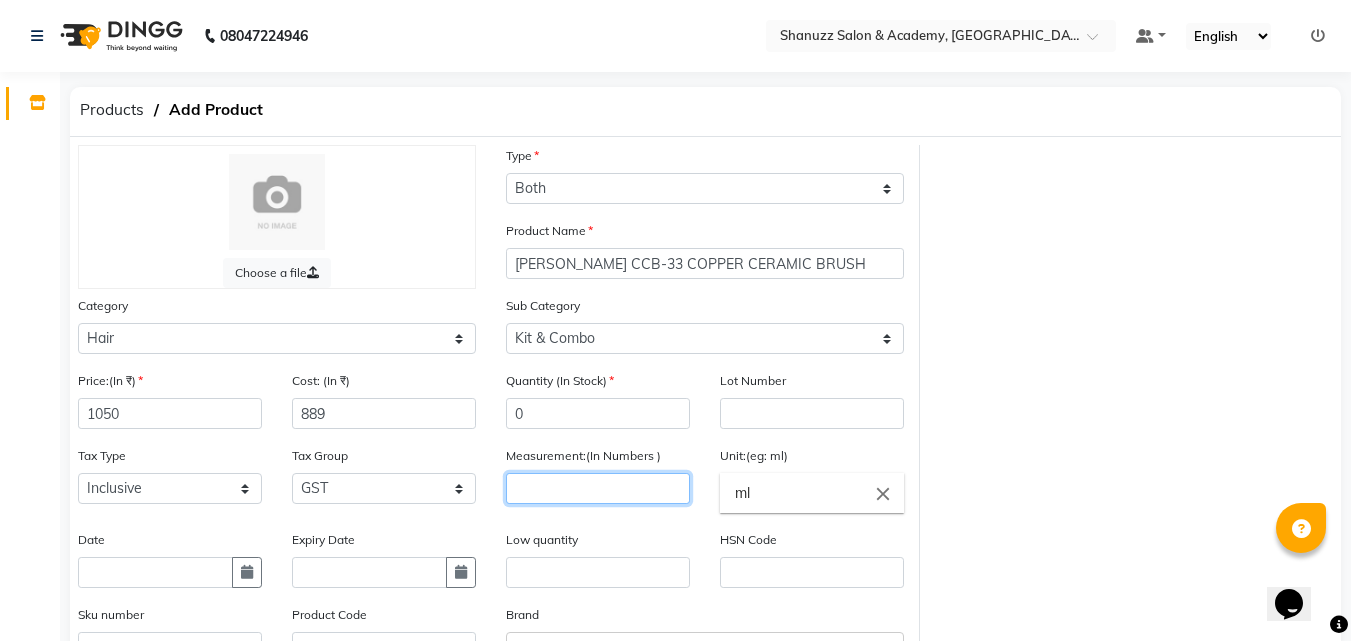 click 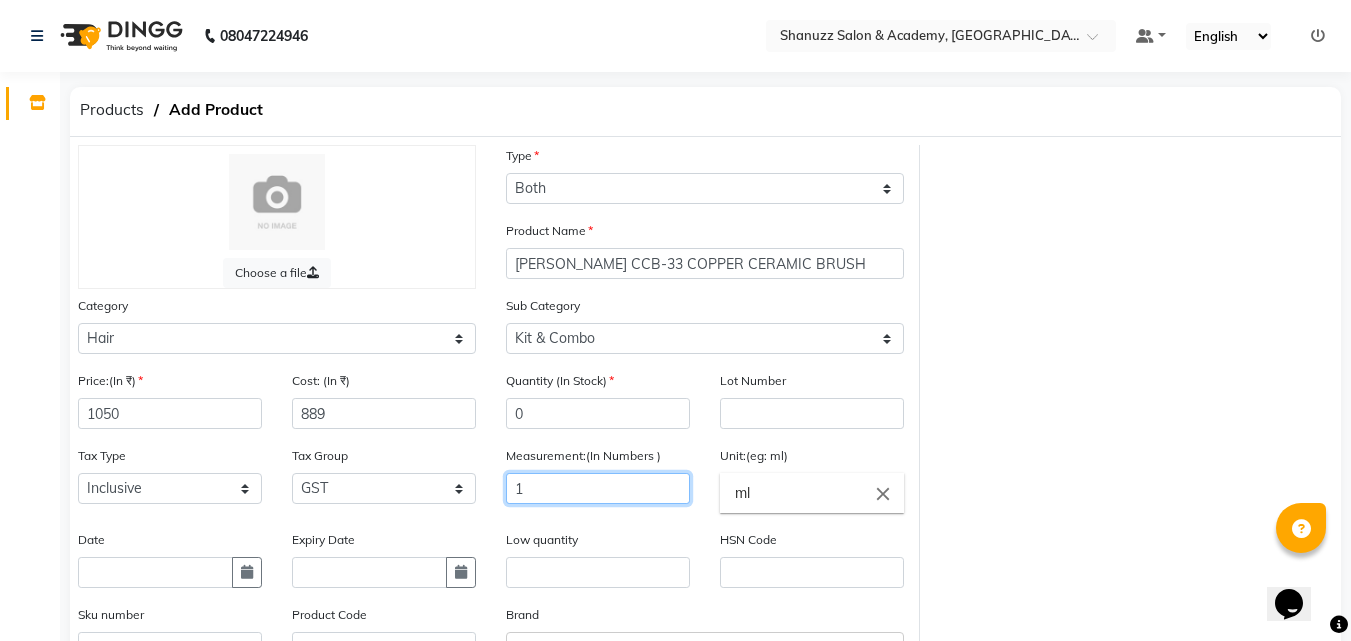 type on "1" 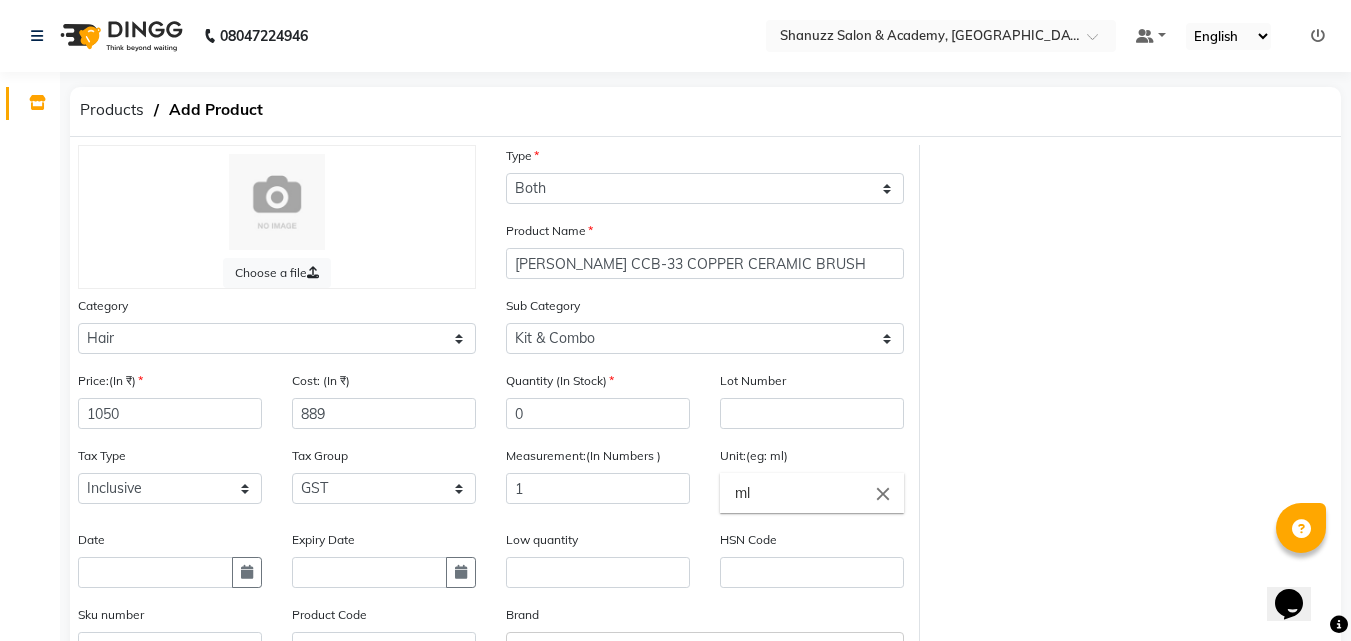click on "close" 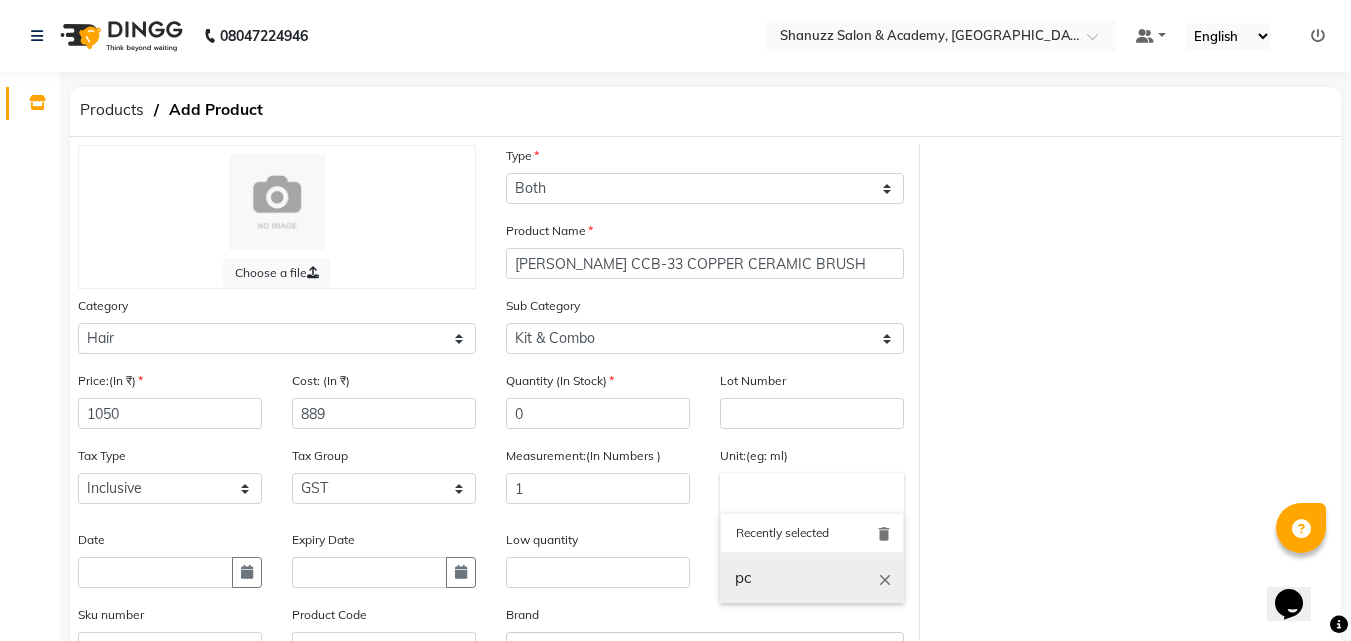 click on "pc" at bounding box center [812, 578] 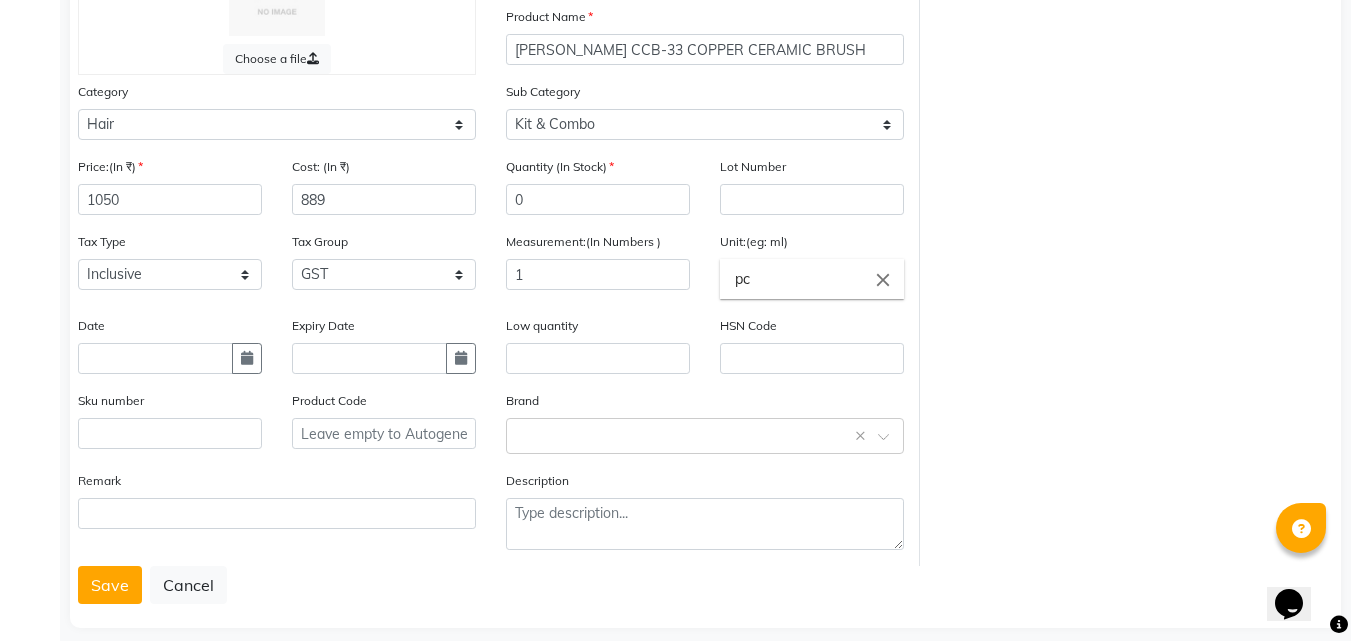 scroll, scrollTop: 235, scrollLeft: 0, axis: vertical 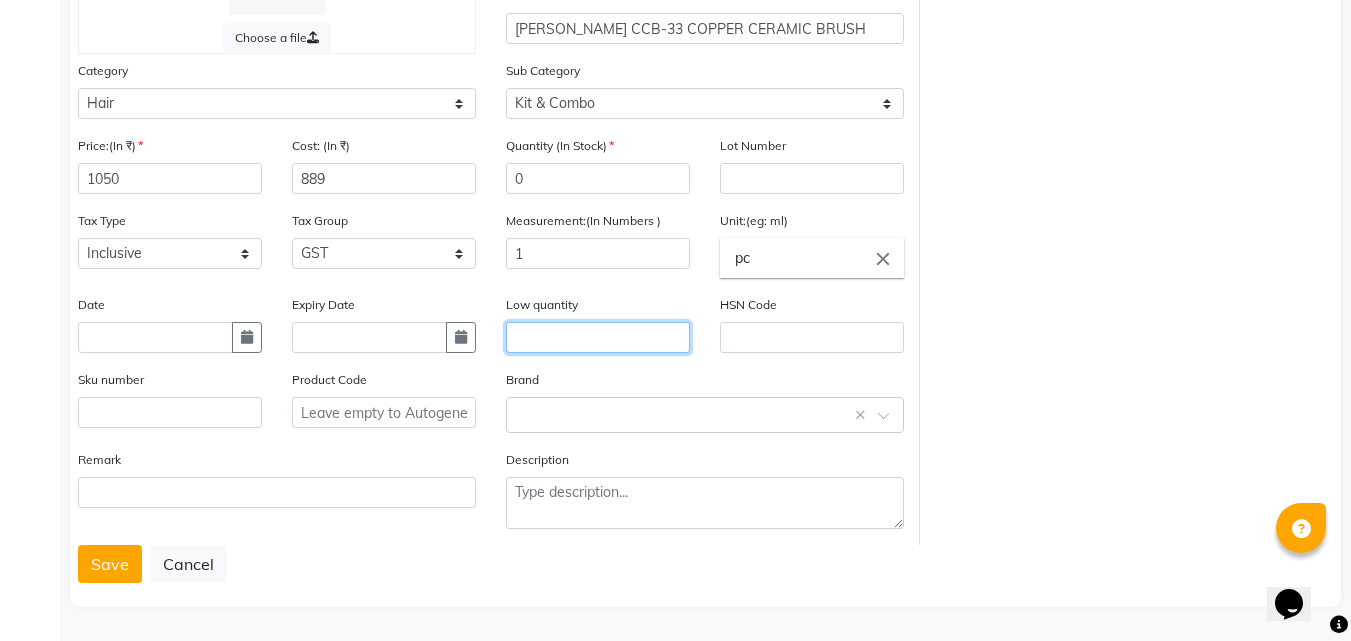 click 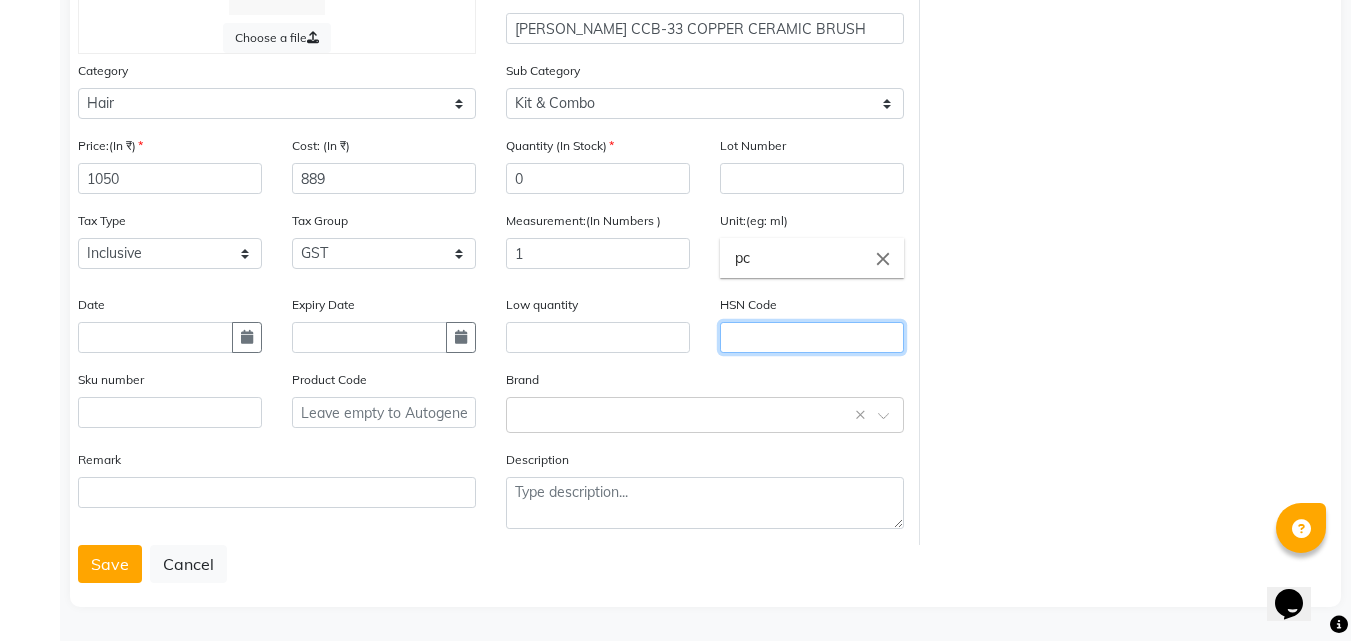 click 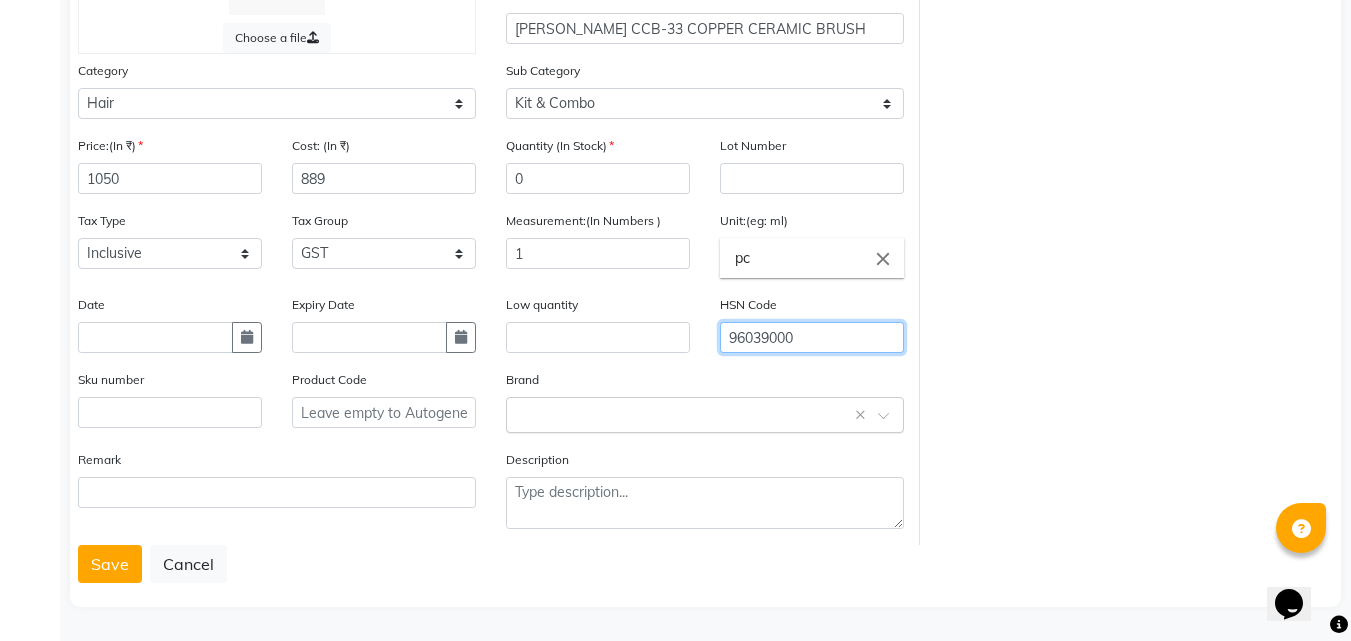 type on "96039000" 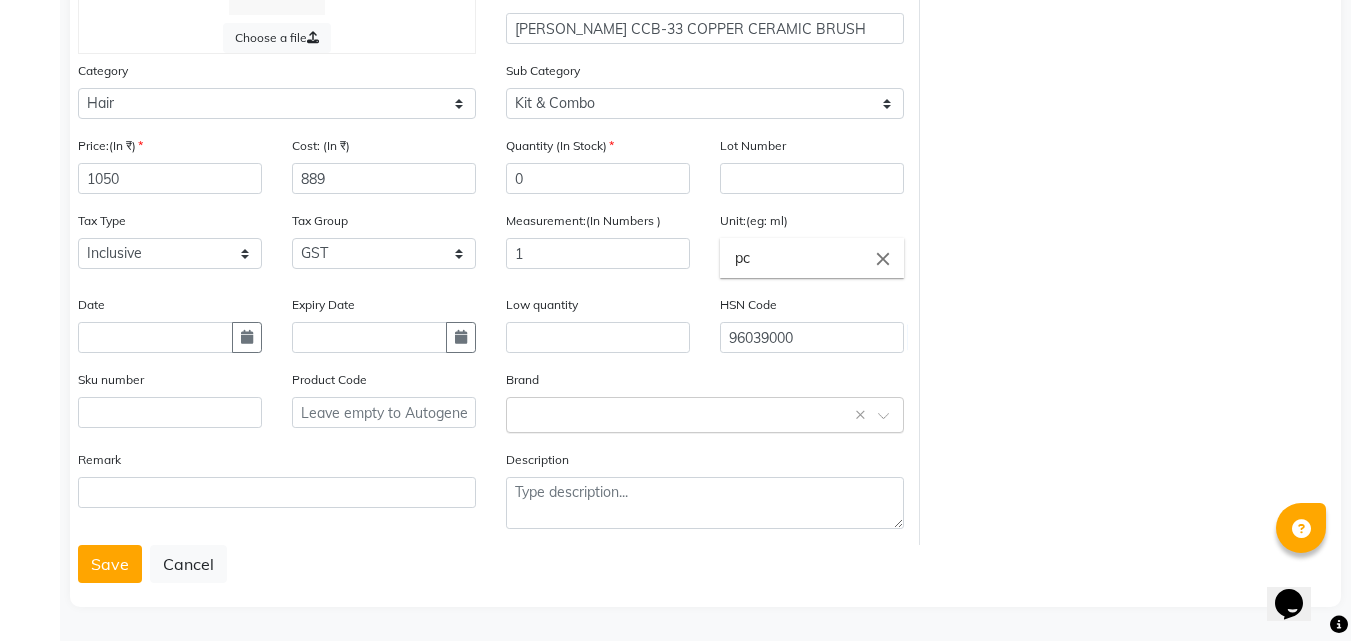 click 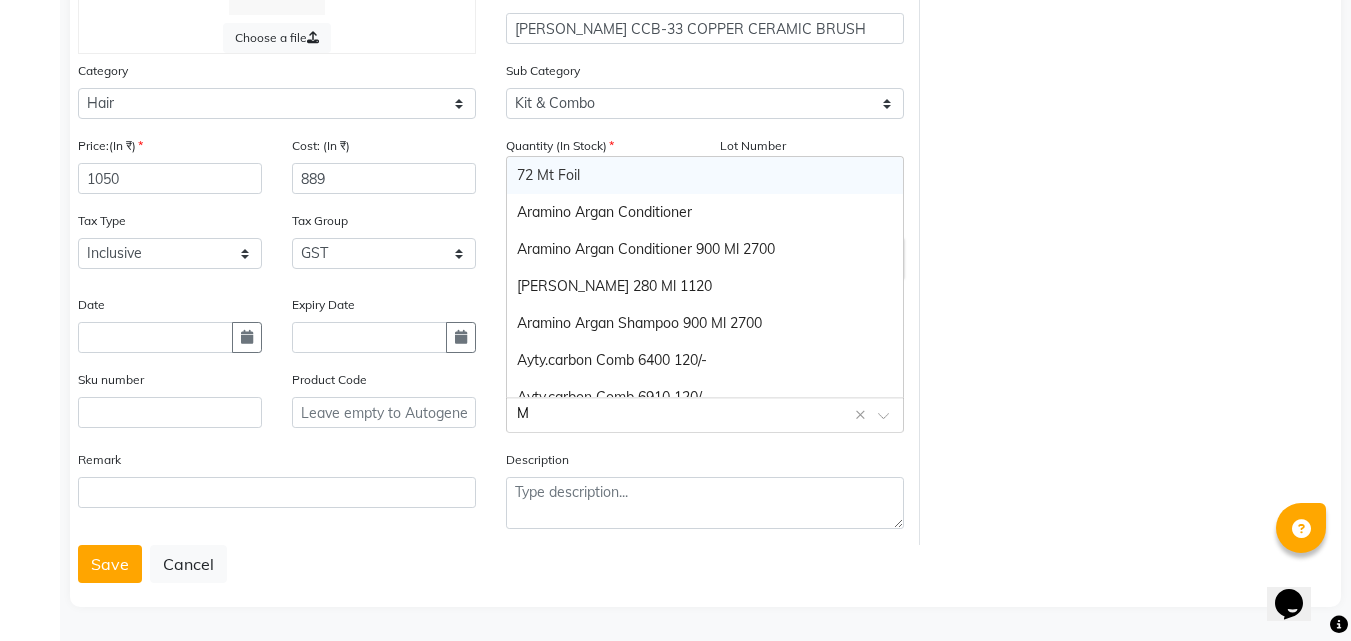type on "MR" 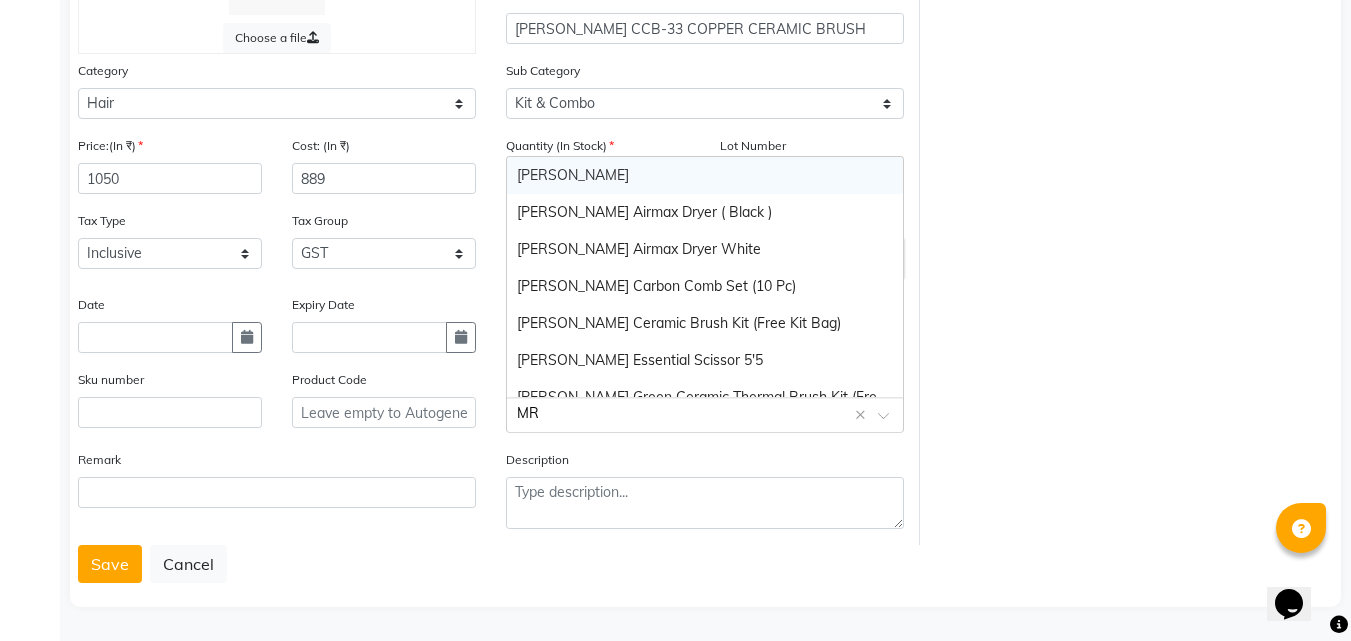 click on "[PERSON_NAME]" at bounding box center (705, 175) 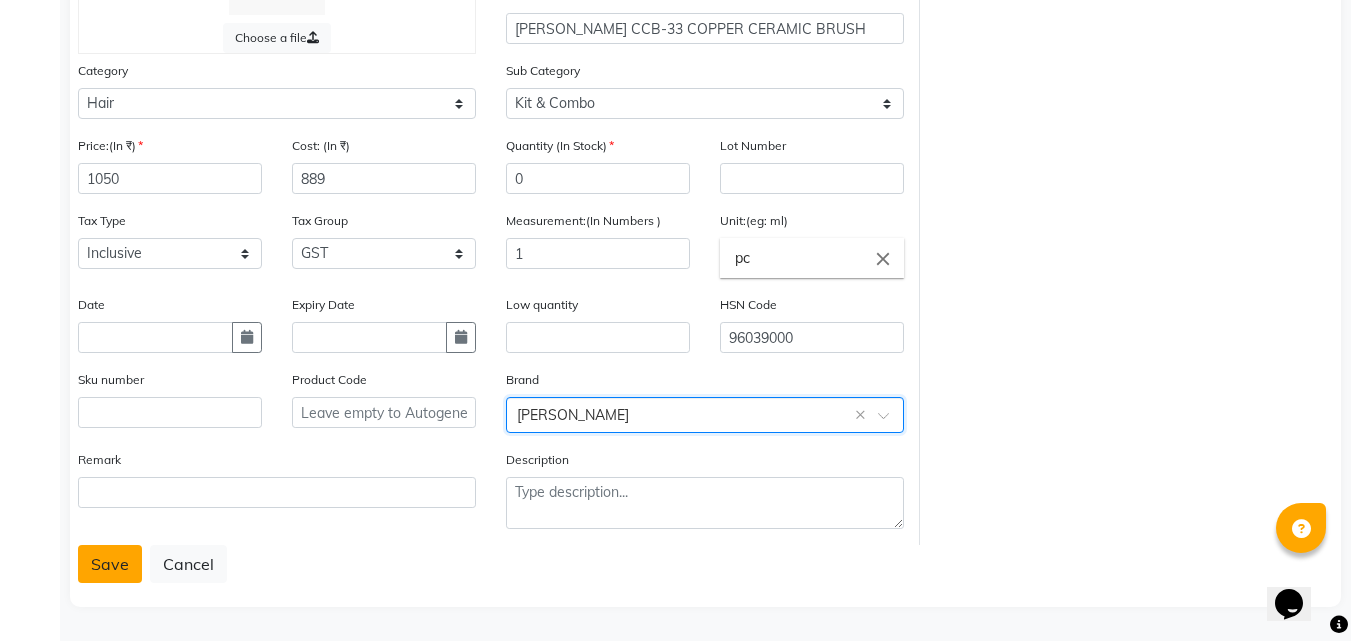 click on "Save" 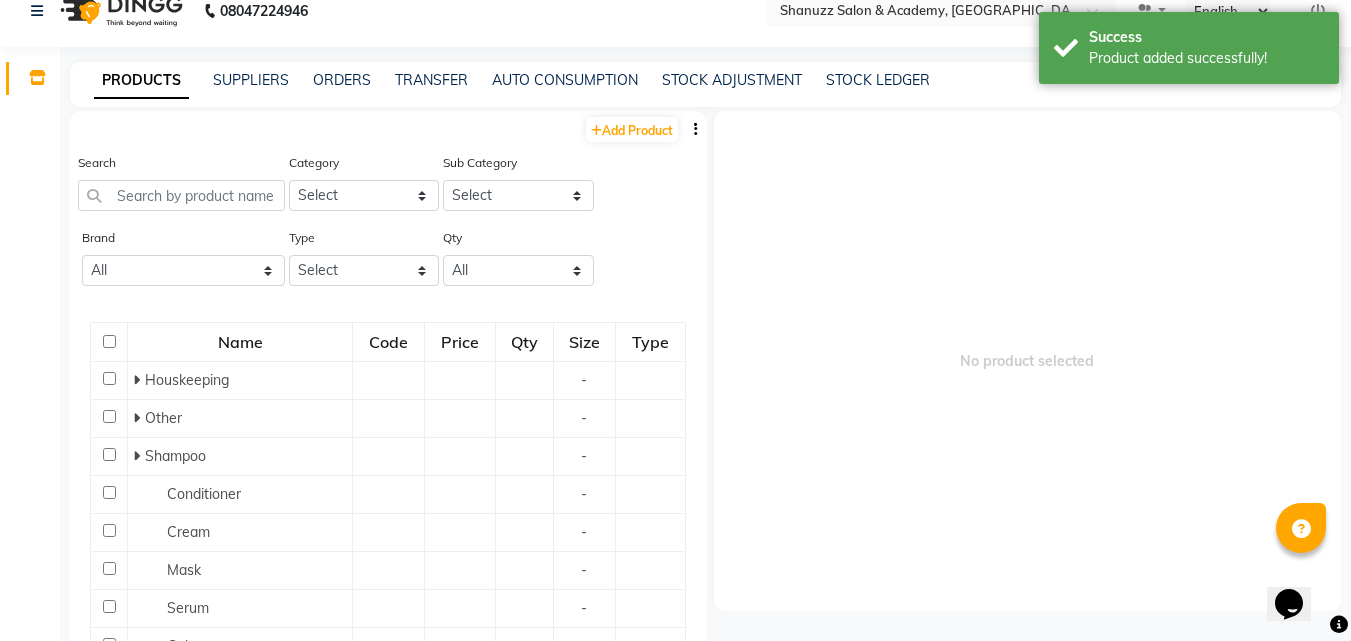 scroll, scrollTop: 13, scrollLeft: 0, axis: vertical 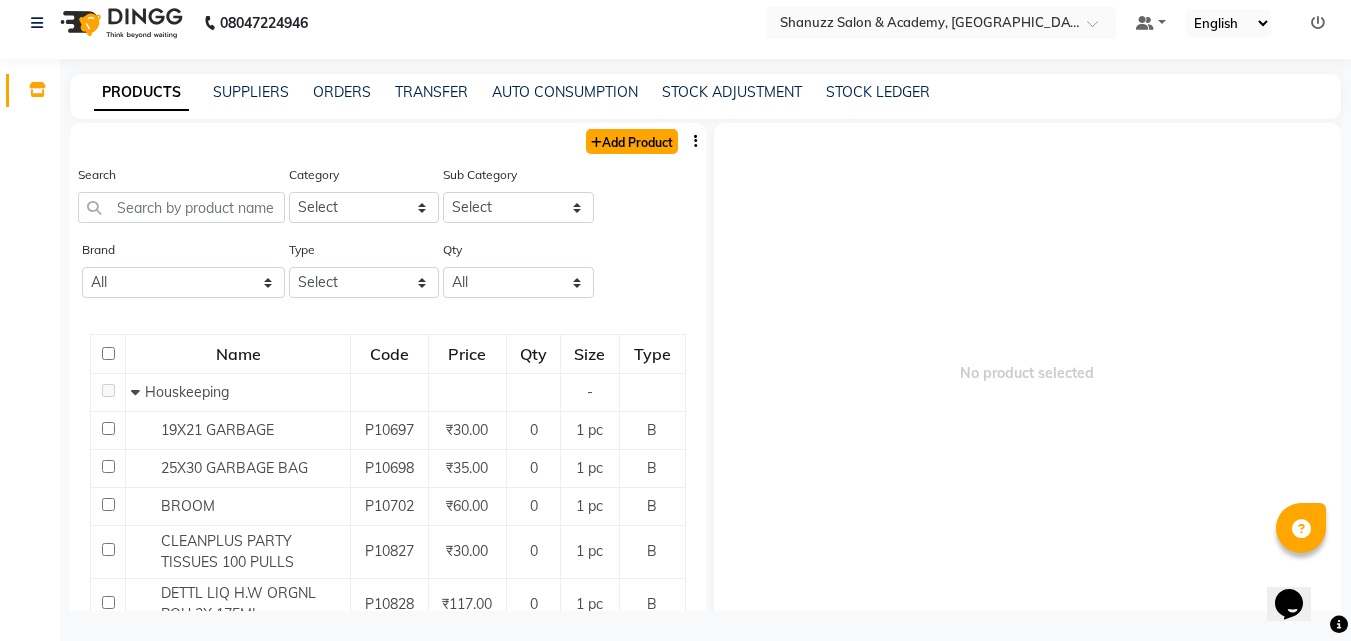 click on "Add Product" 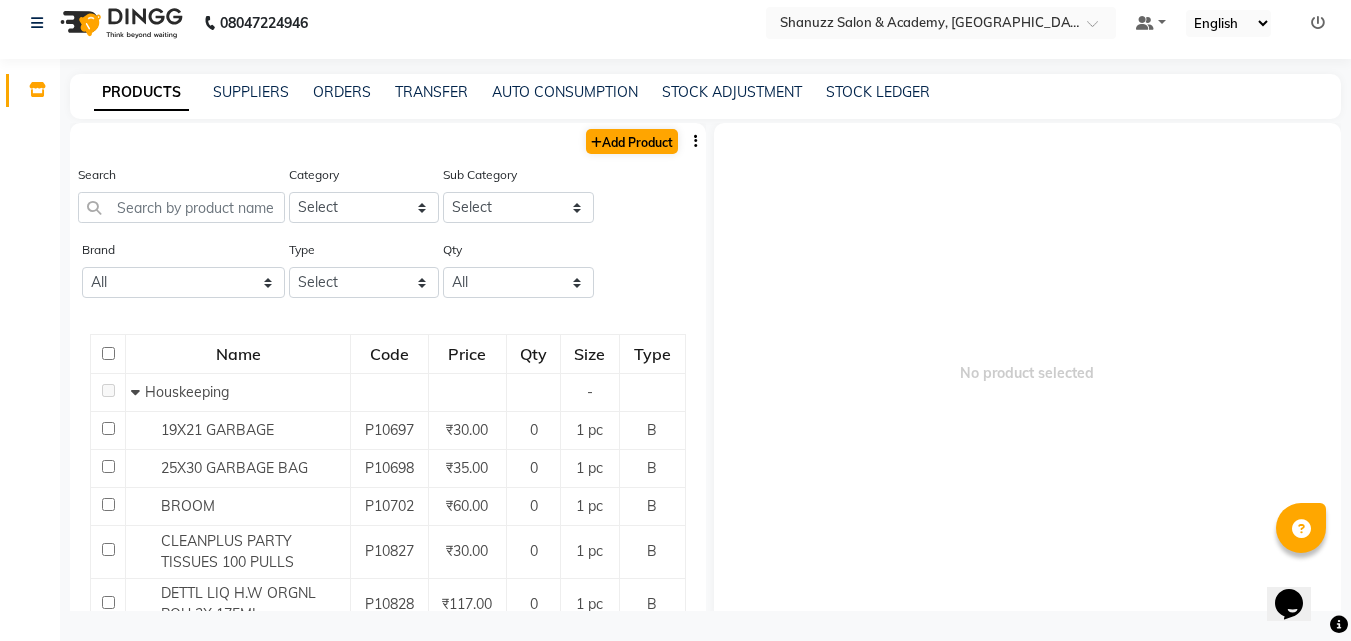 select on "true" 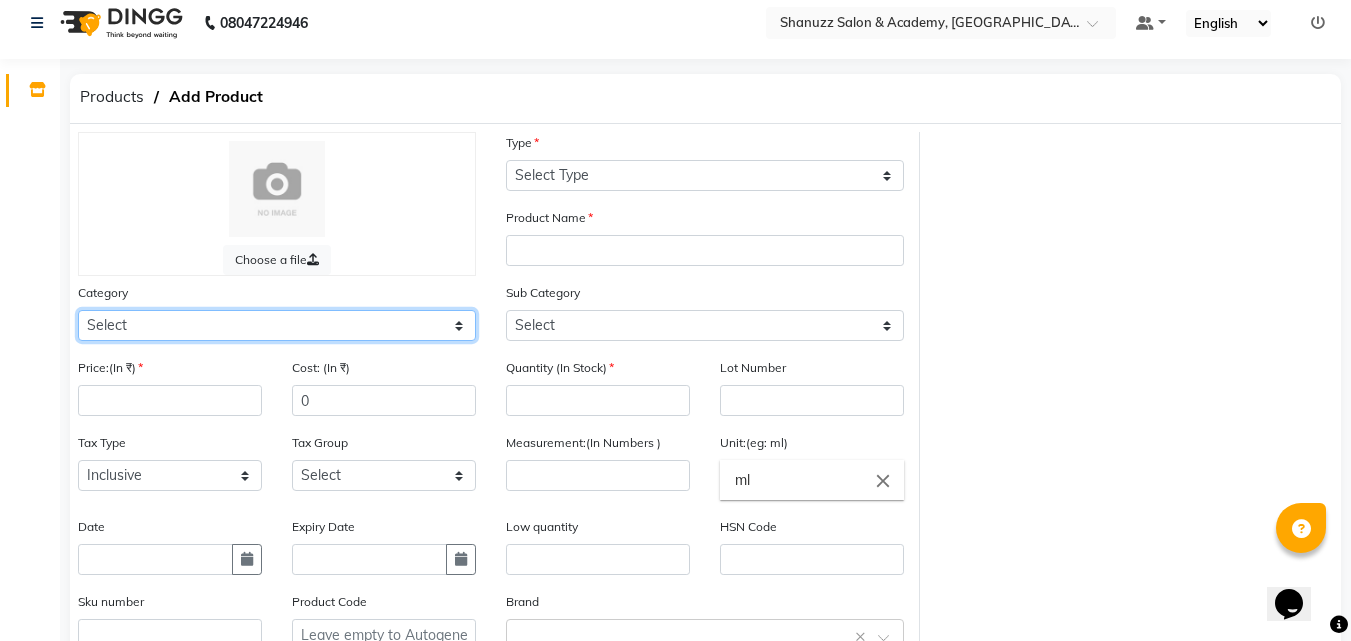 click on "Select Hair Skin Makeup Personal Care Appliances [PERSON_NAME] Waxing Disposable Threading Hands and Feet Beauty Planet [MEDICAL_DATA] Cadiveu Casmara Cheryls Loreal Olaplex PHYSICAL ASSETS Other" 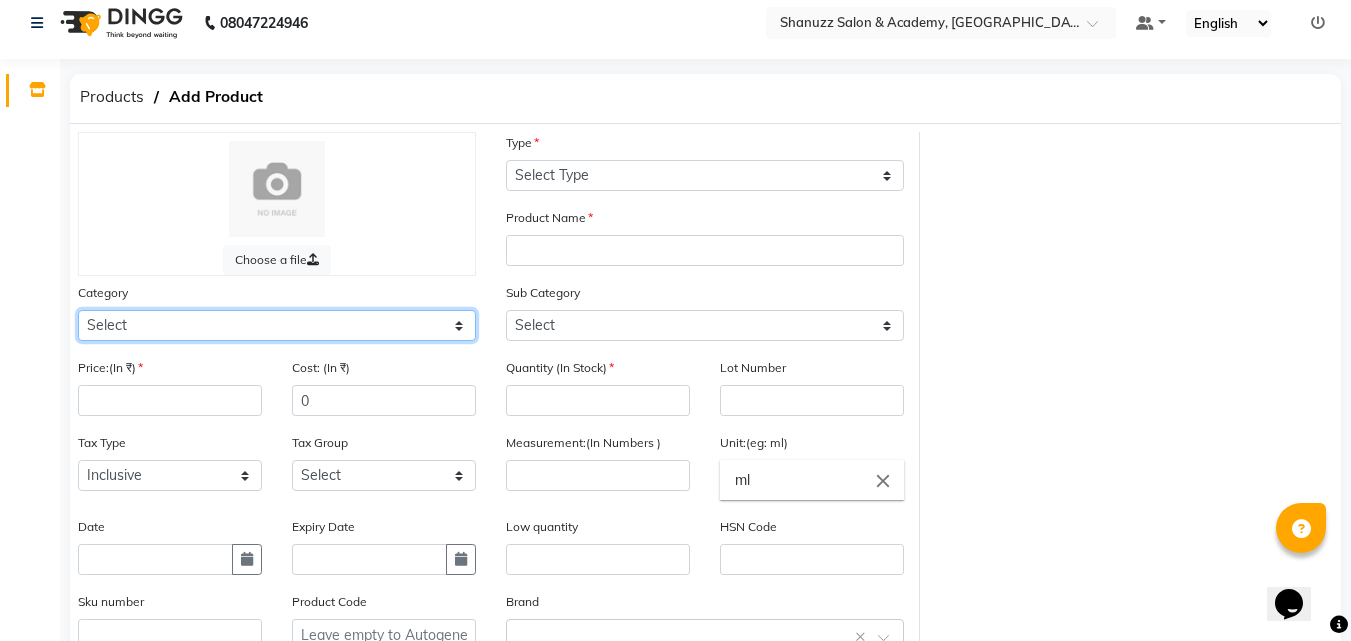 select on "1199001100" 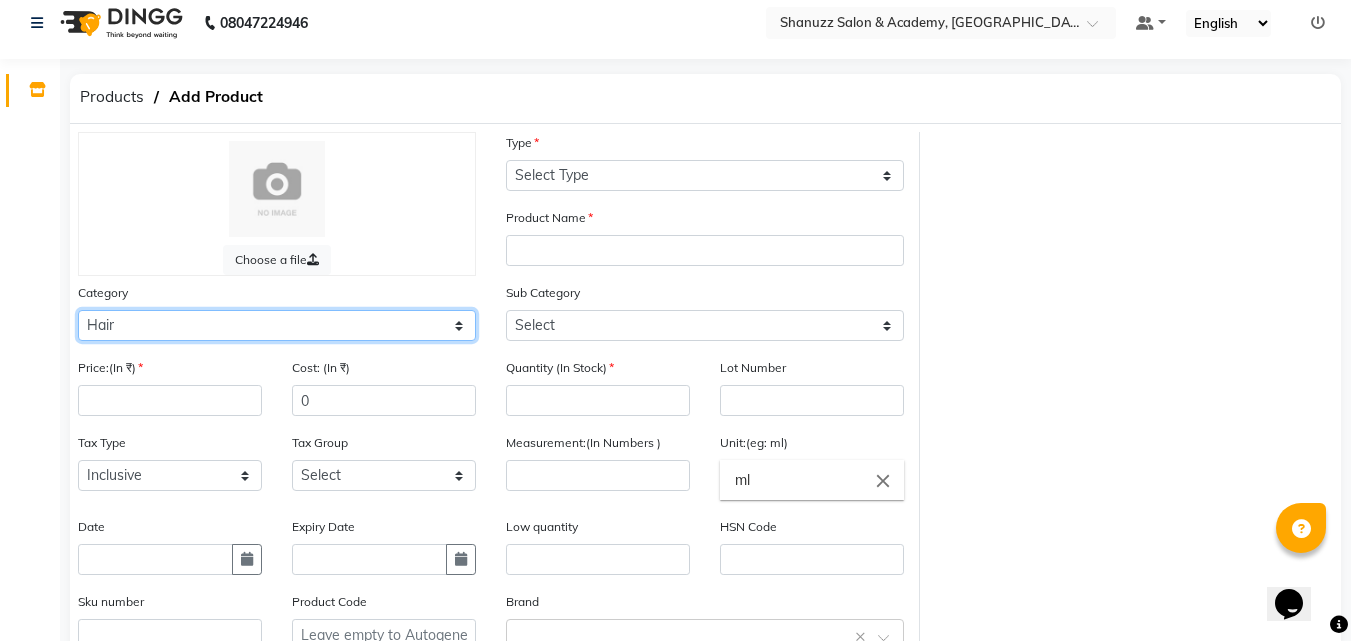 click on "Select Hair Skin Makeup Personal Care Appliances [PERSON_NAME] Waxing Disposable Threading Hands and Feet Beauty Planet [MEDICAL_DATA] Cadiveu Casmara Cheryls Loreal Olaplex PHYSICAL ASSETS Other" 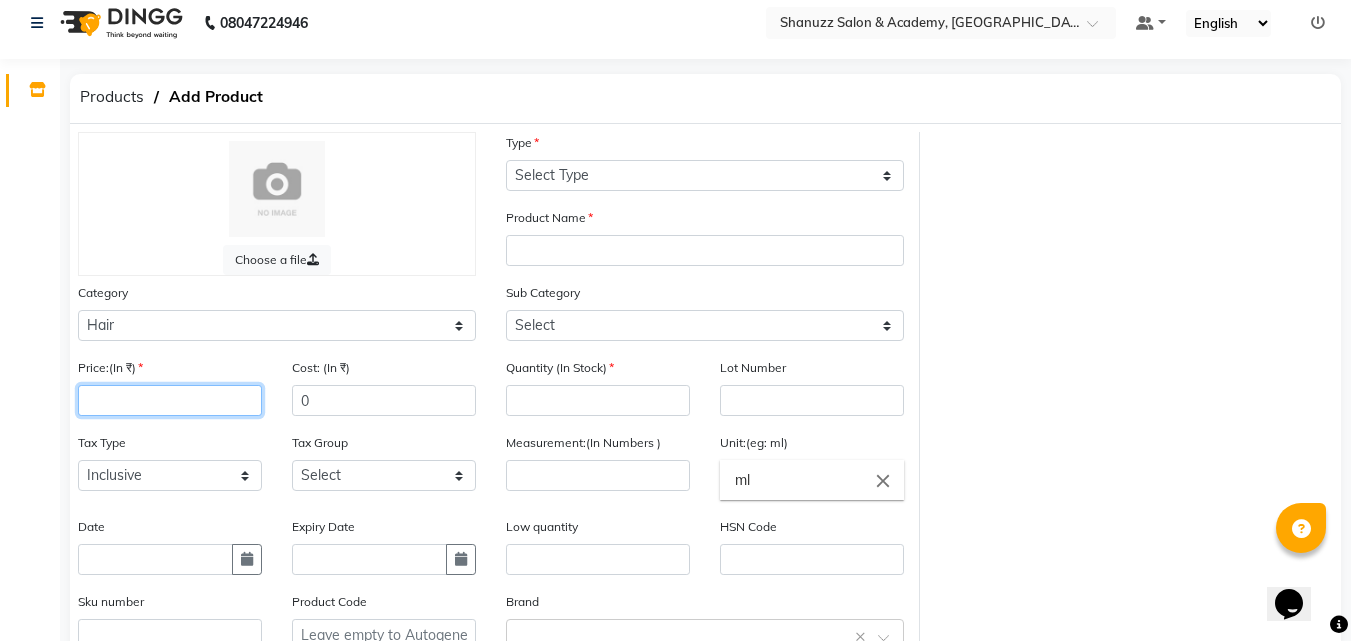 click 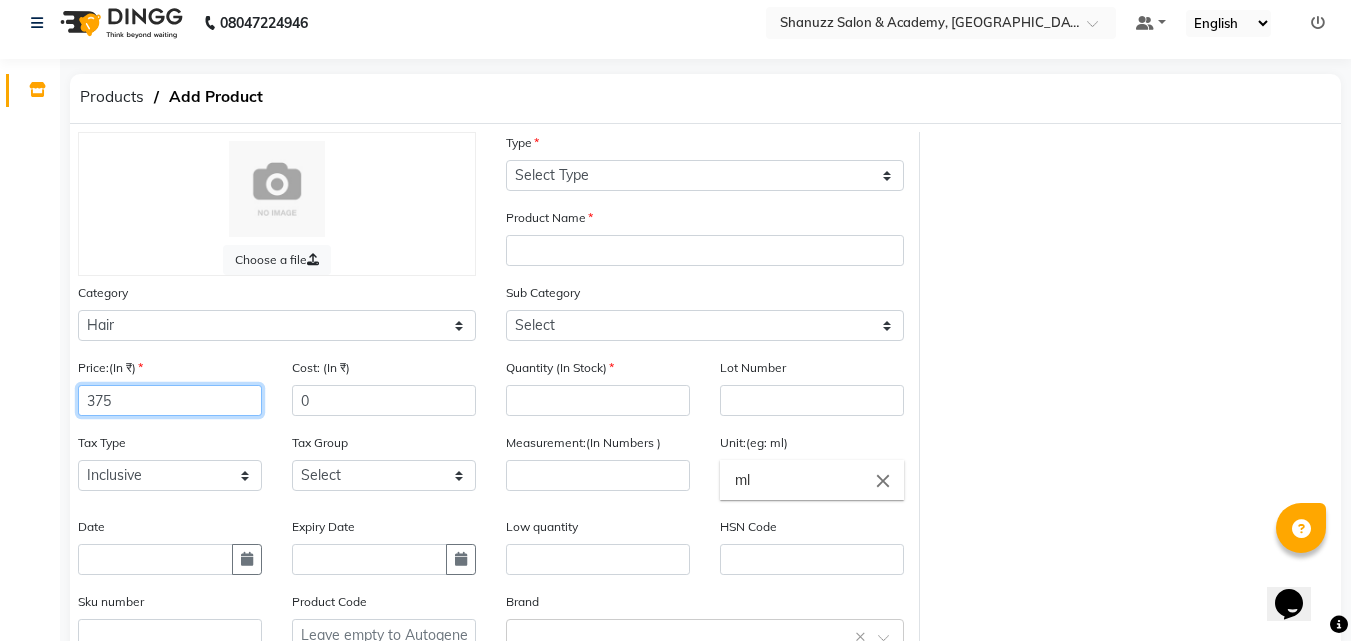 type on "375" 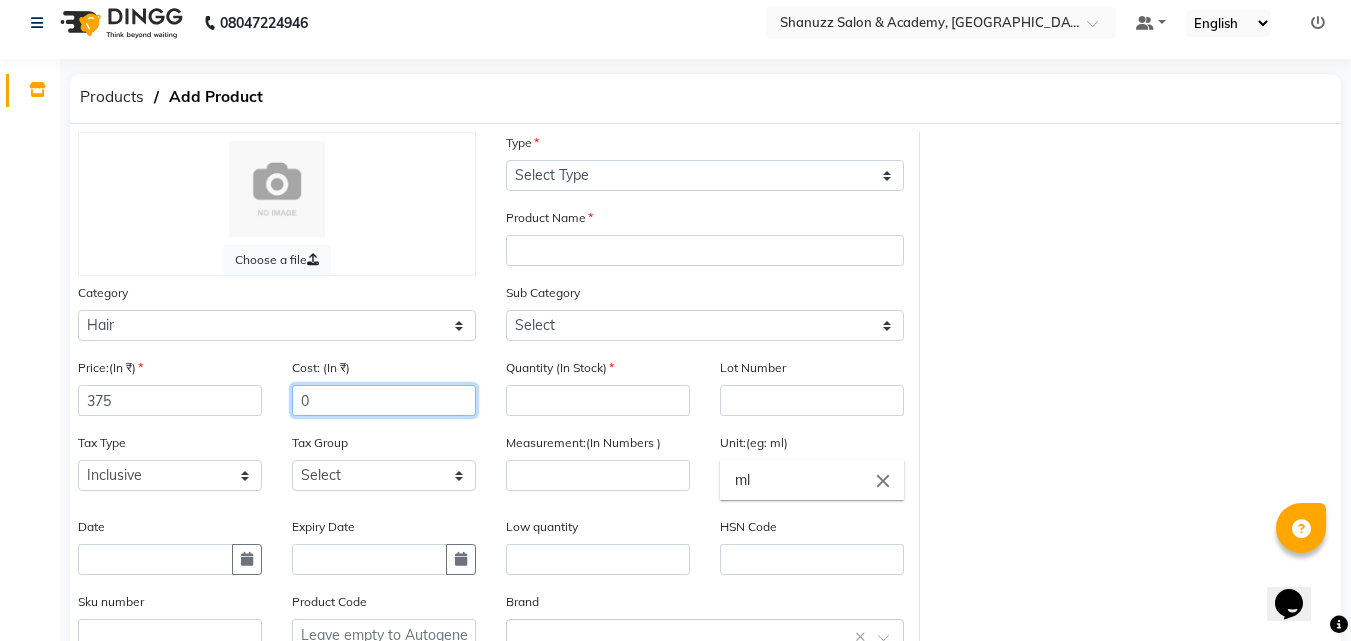click on "0" 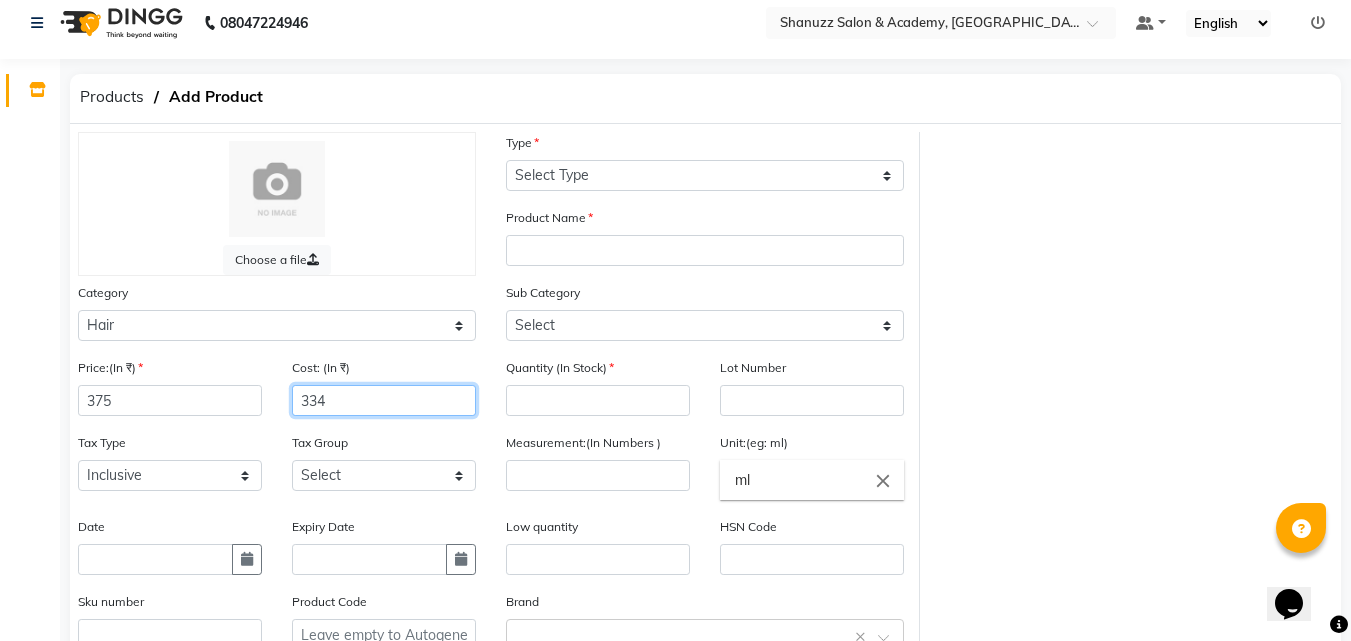 type on "334" 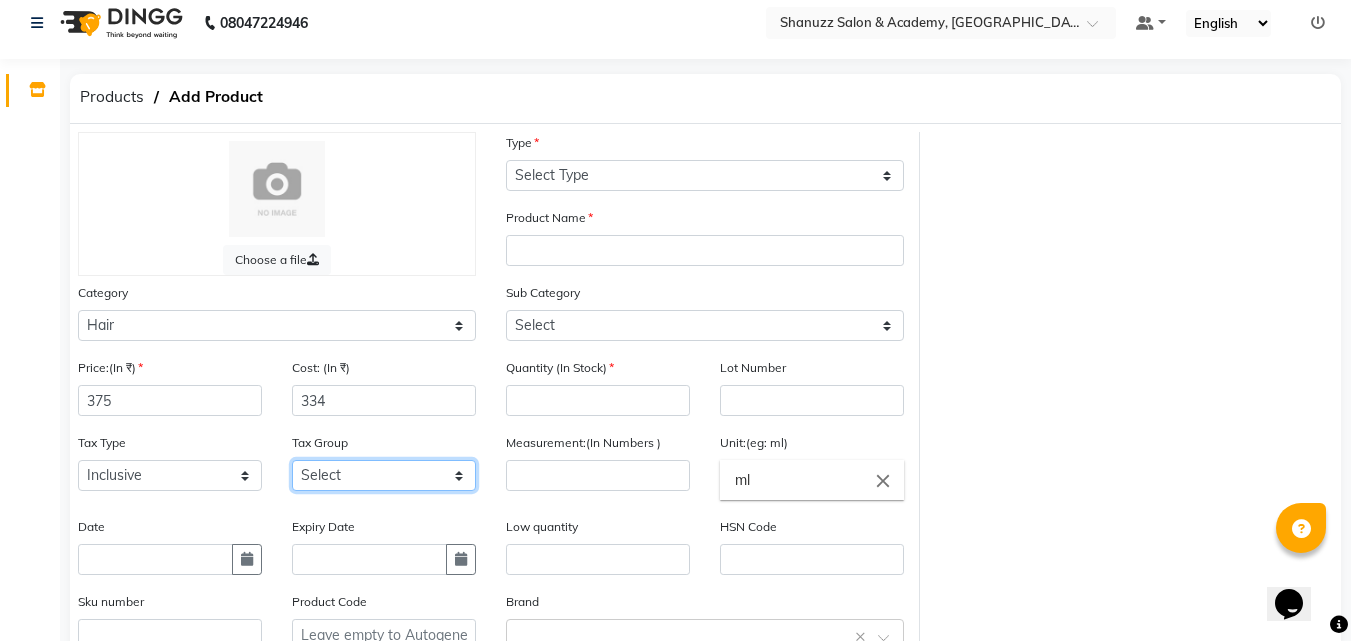 click on "Select 5% 12% GST" 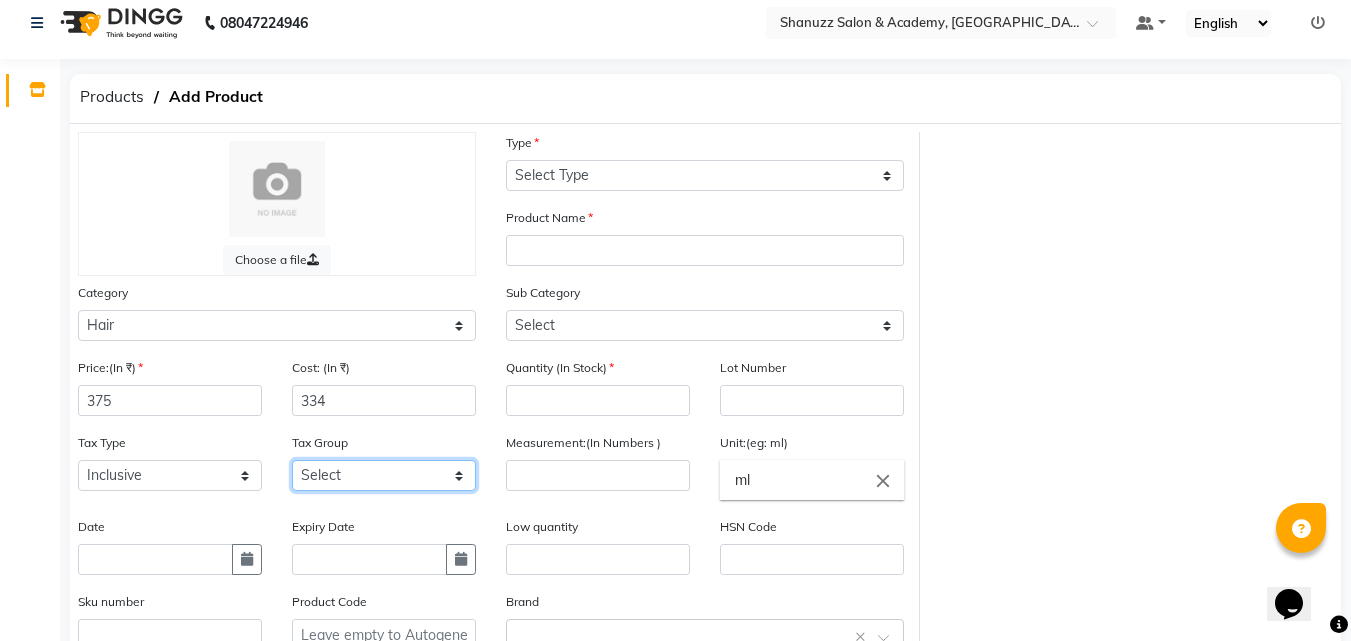 select on "3263" 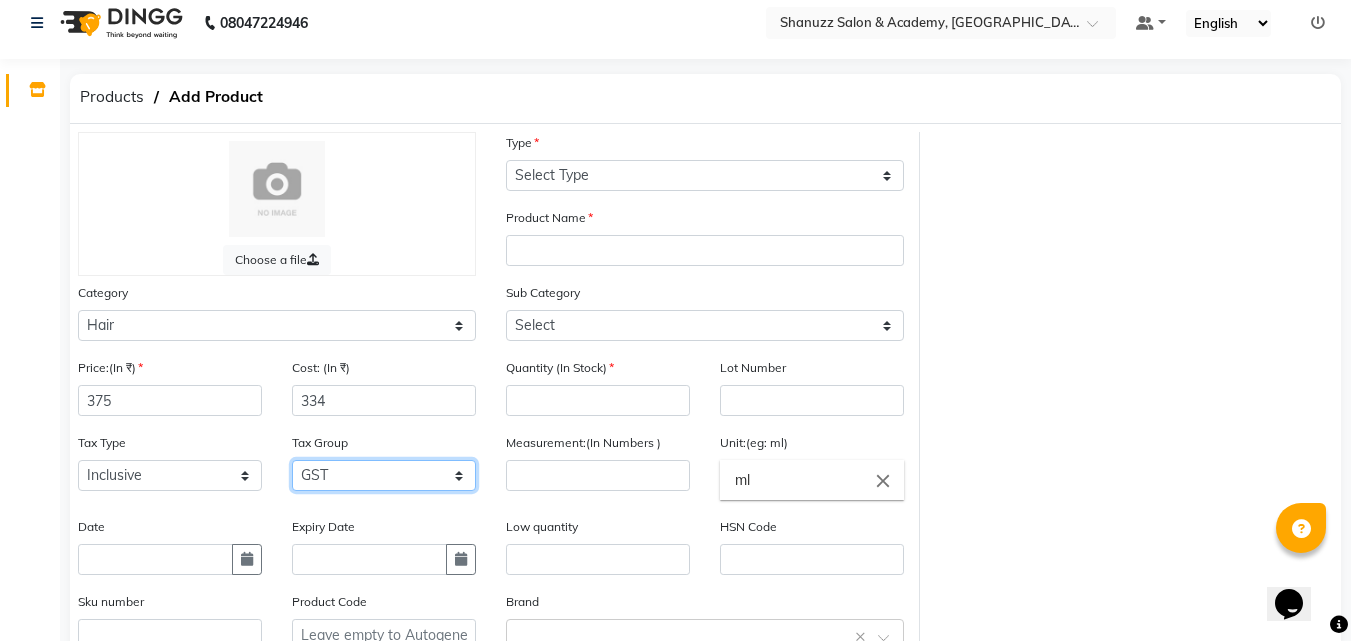 click on "Select 5% 12% GST" 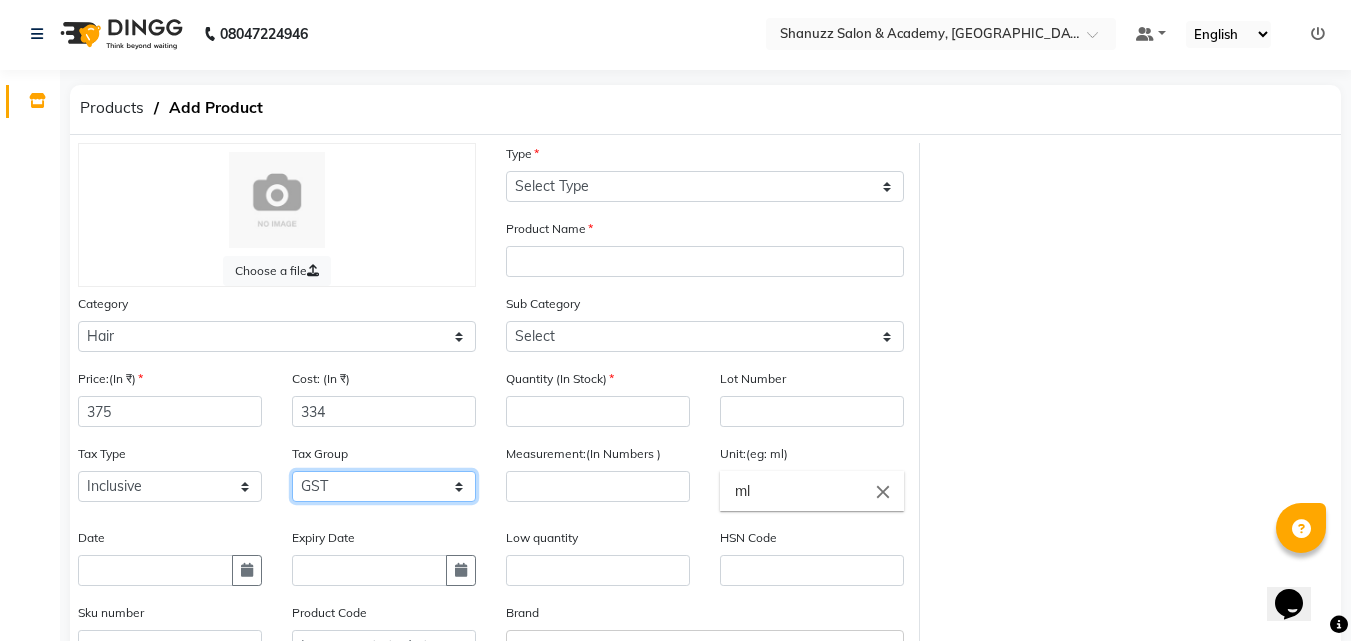 scroll, scrollTop: 0, scrollLeft: 0, axis: both 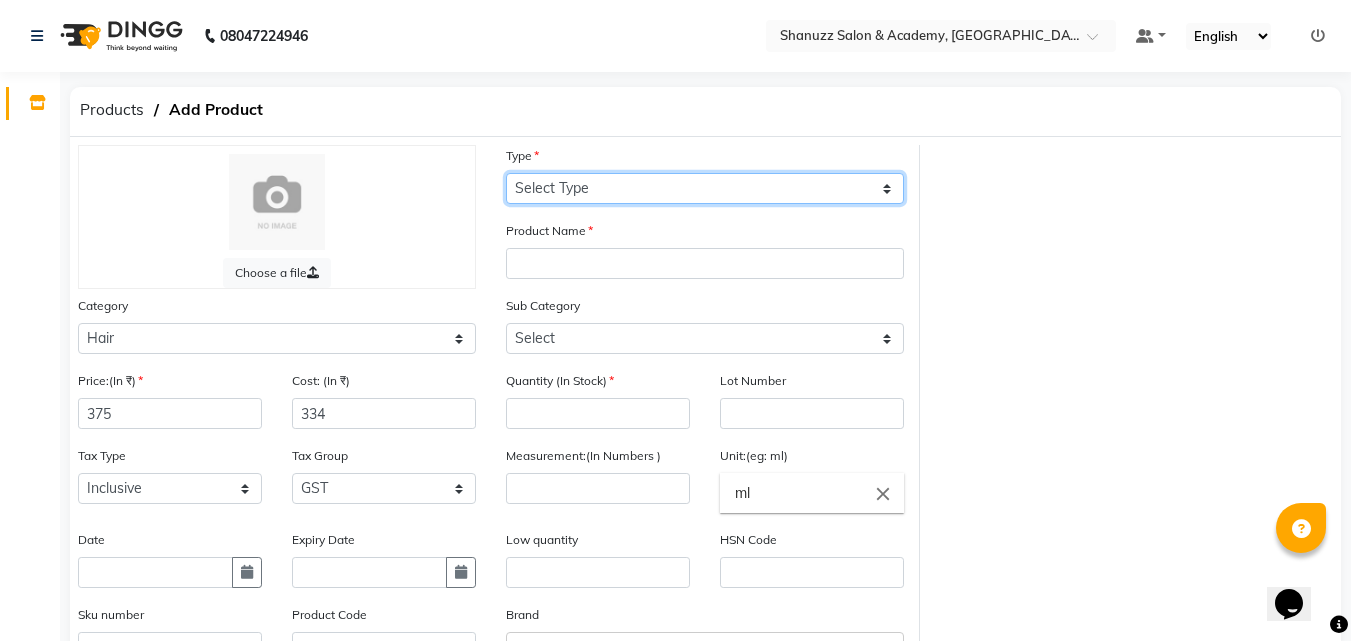 click on "Select Type Both Retail Consumable" 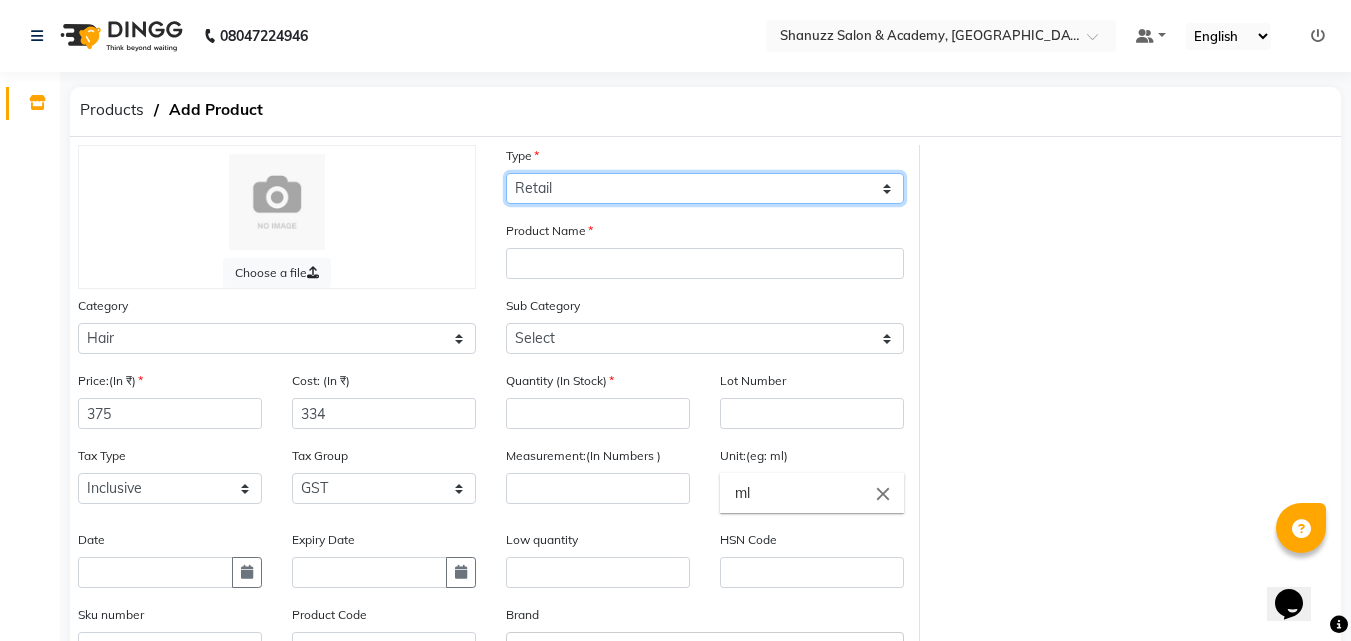 click on "Select Type Both Retail Consumable" 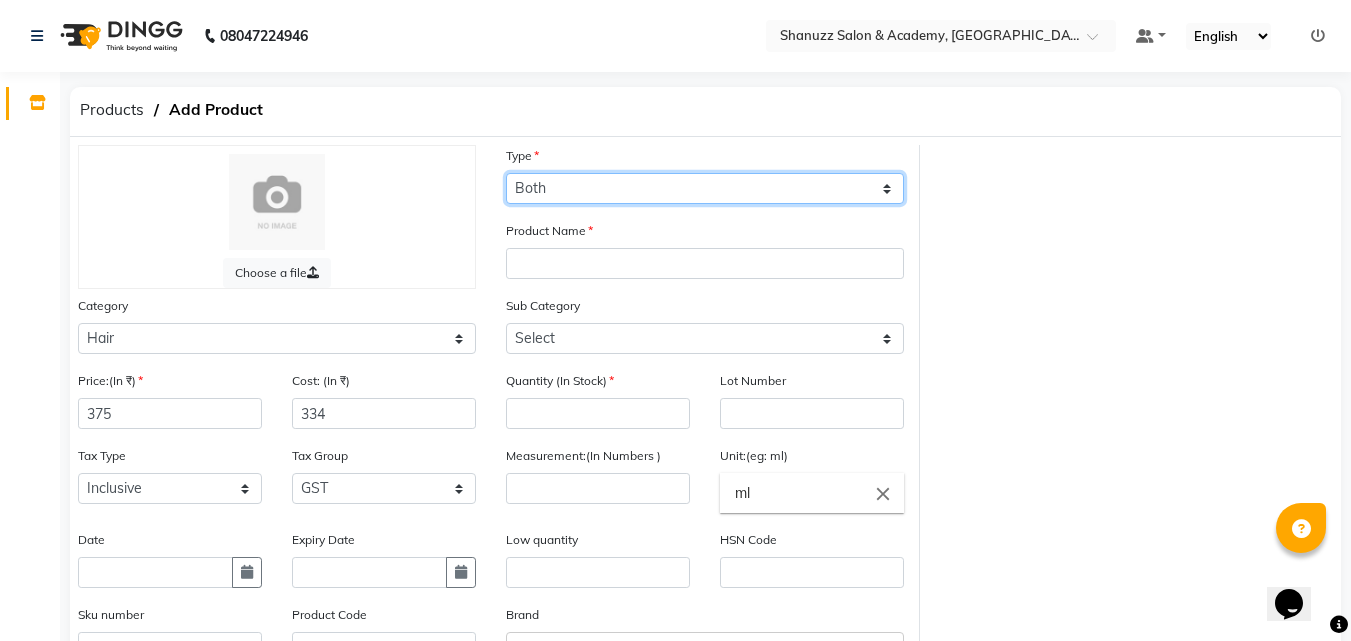 click on "Select Type Both Retail Consumable" 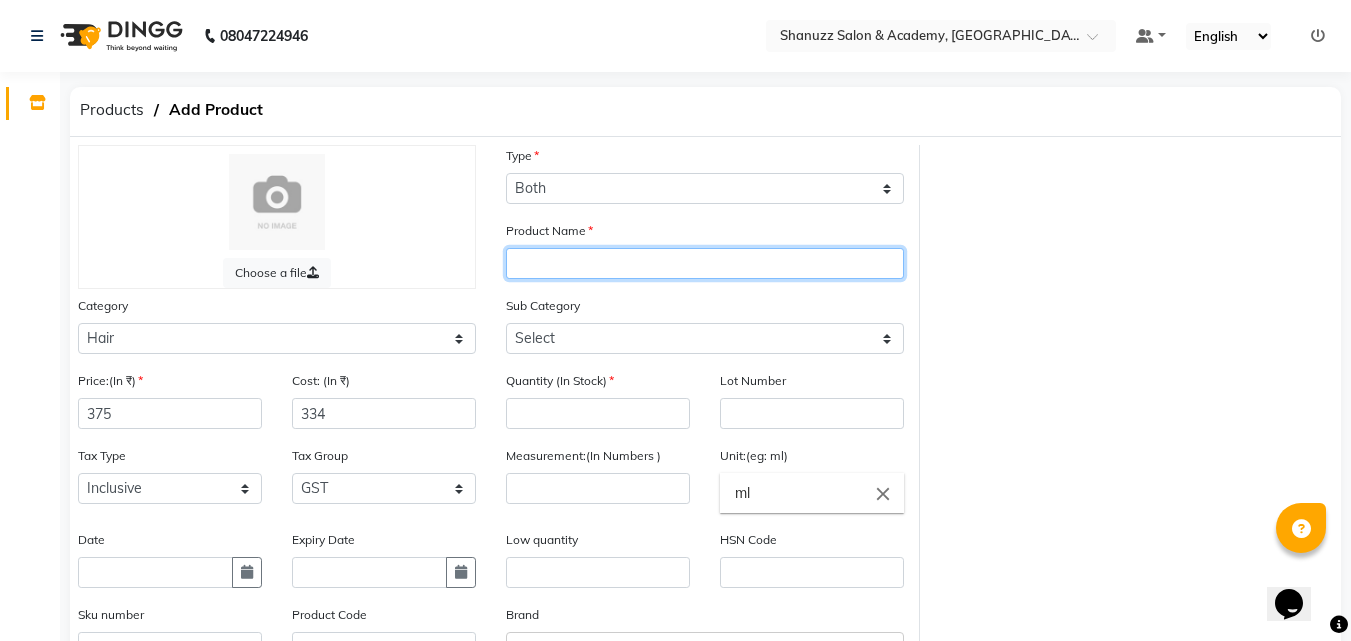 click 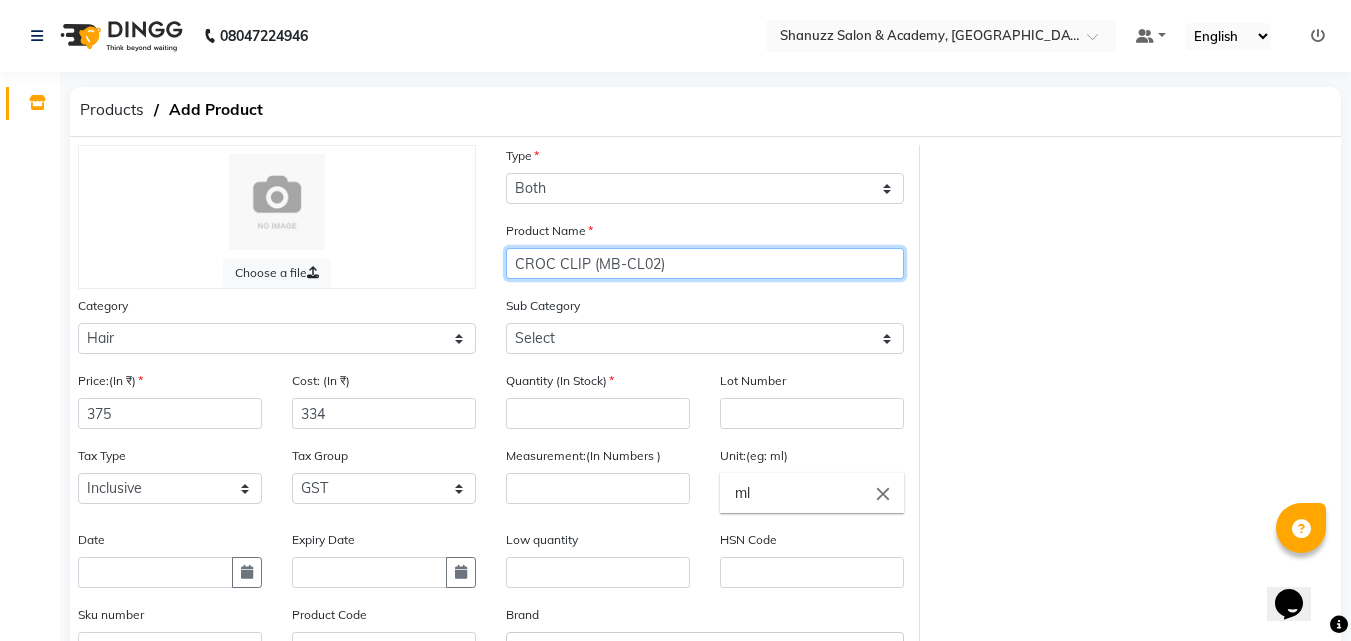 type on "CROC CLIP (MB-CL02)" 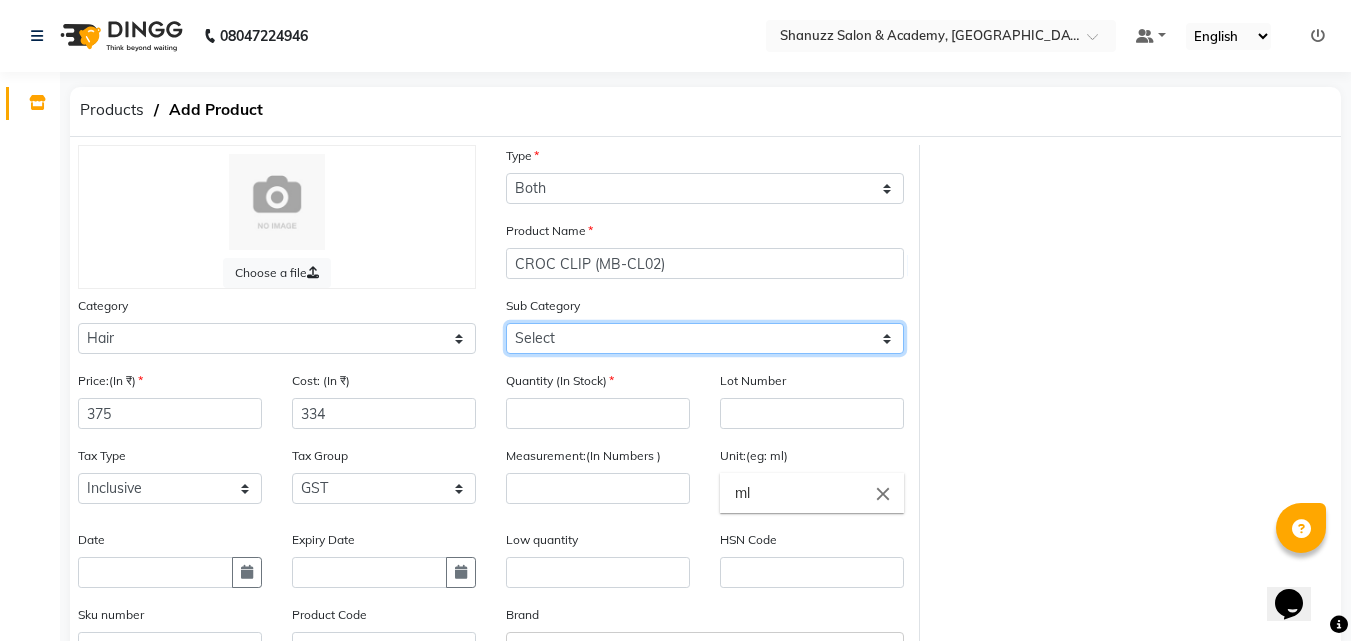 click on "Select Shampoo Conditioner Cream Mask Oil Serum Color Appliances Treatment Styling Kit & Combo Other Spray Leave In Wax" 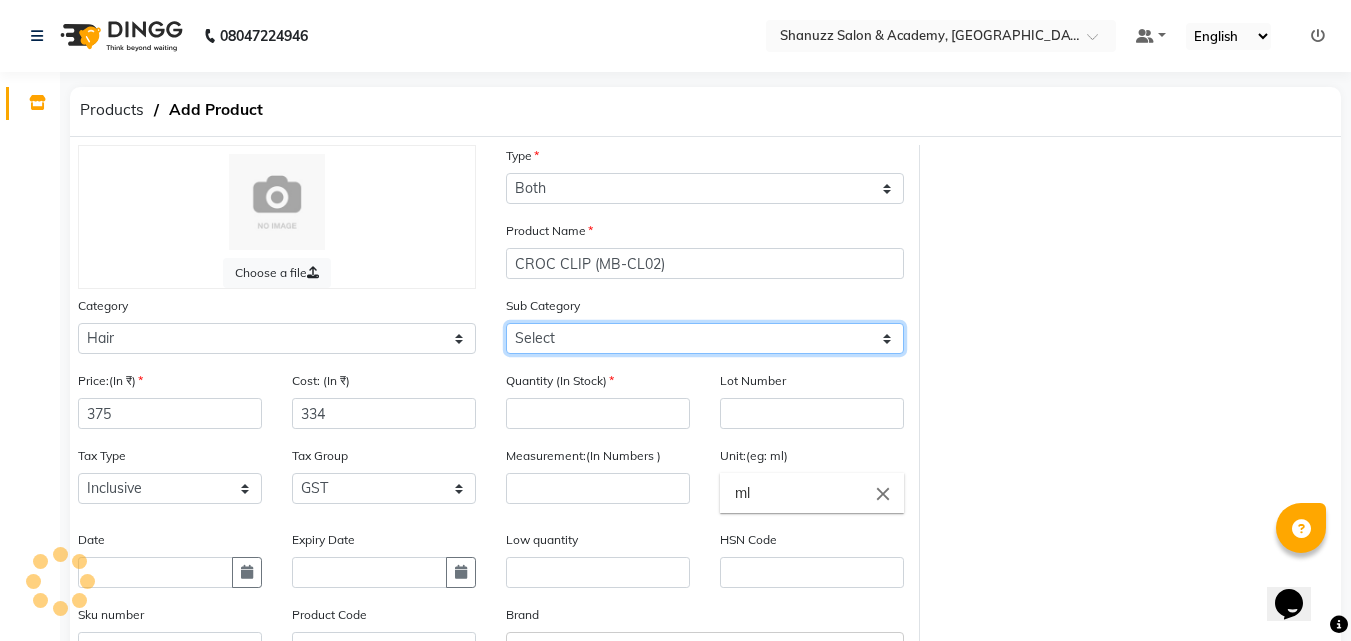 select on "1199001111" 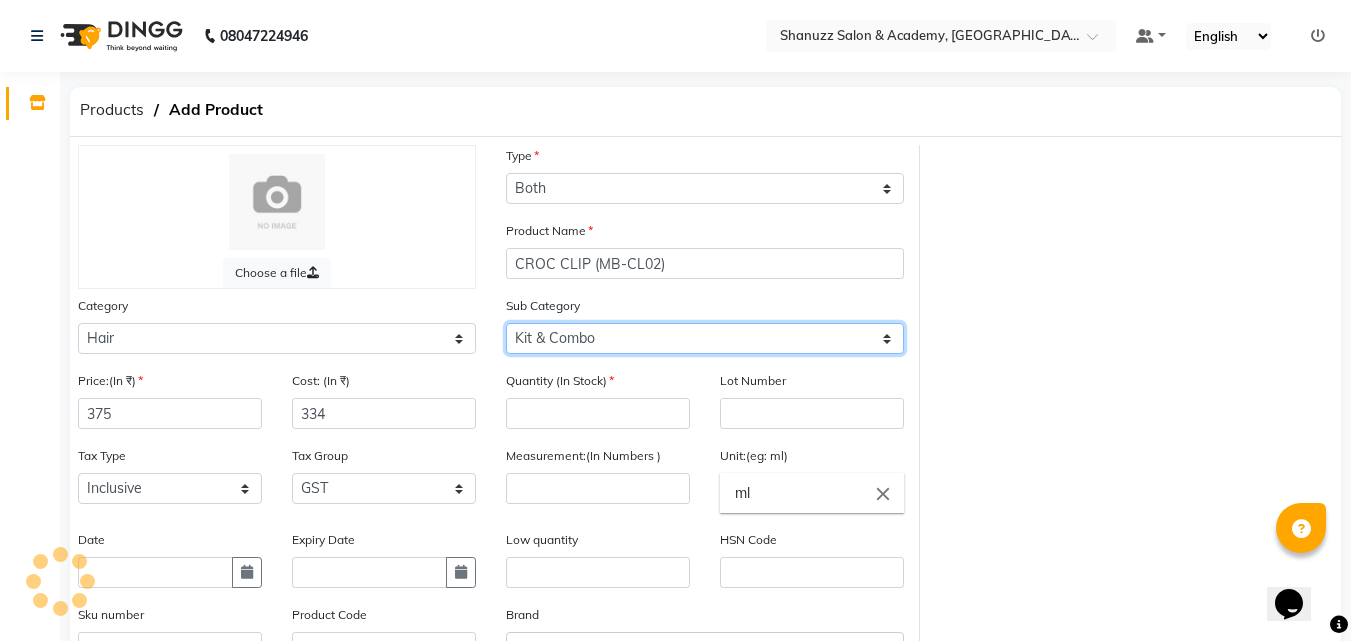 click on "Select Shampoo Conditioner Cream Mask Oil Serum Color Appliances Treatment Styling Kit & Combo Other Spray Leave In Wax" 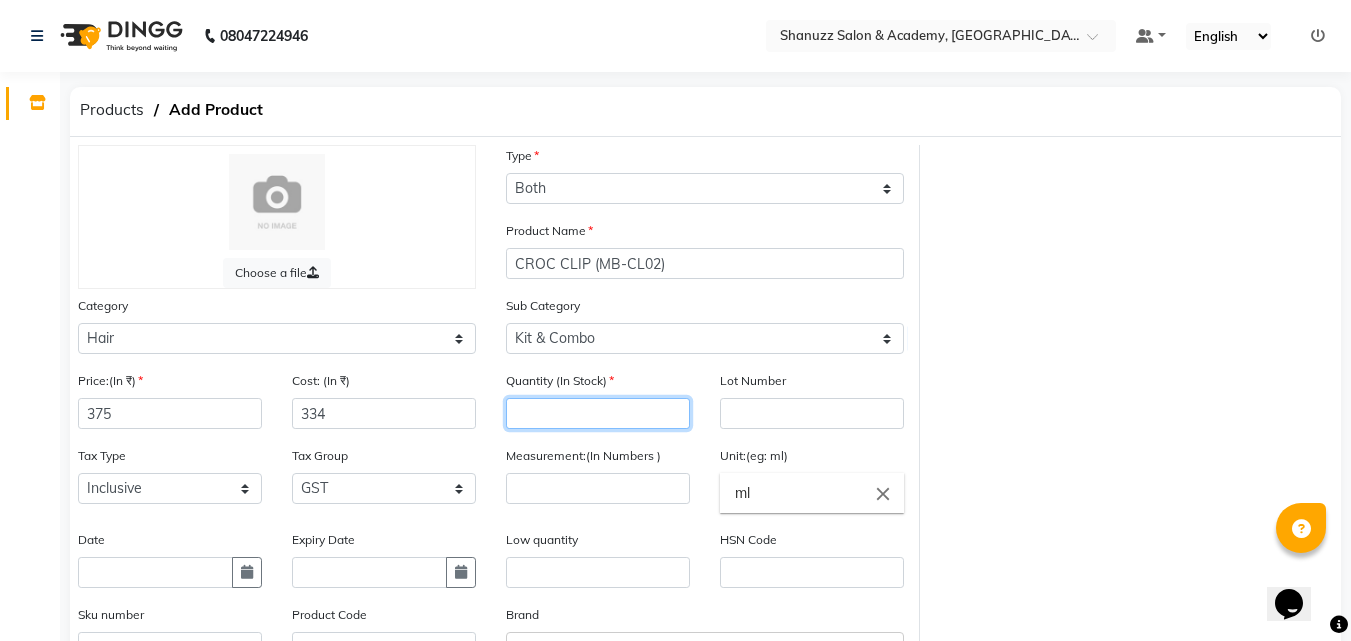 click 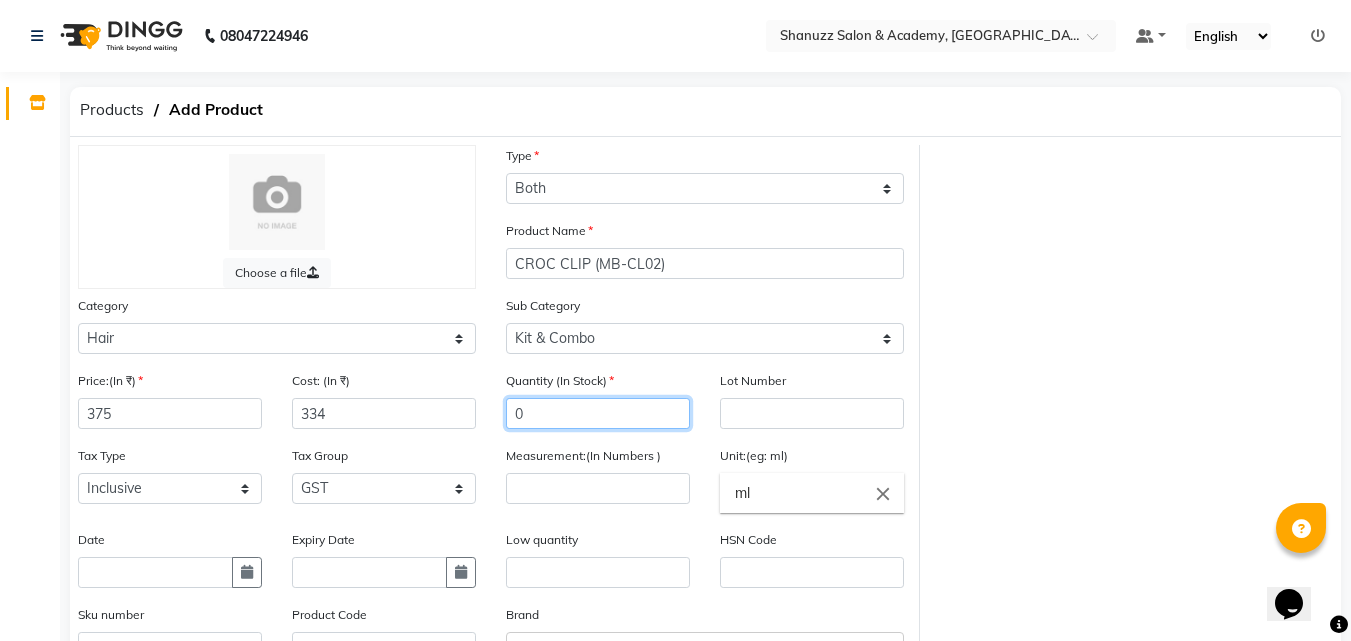 type on "0" 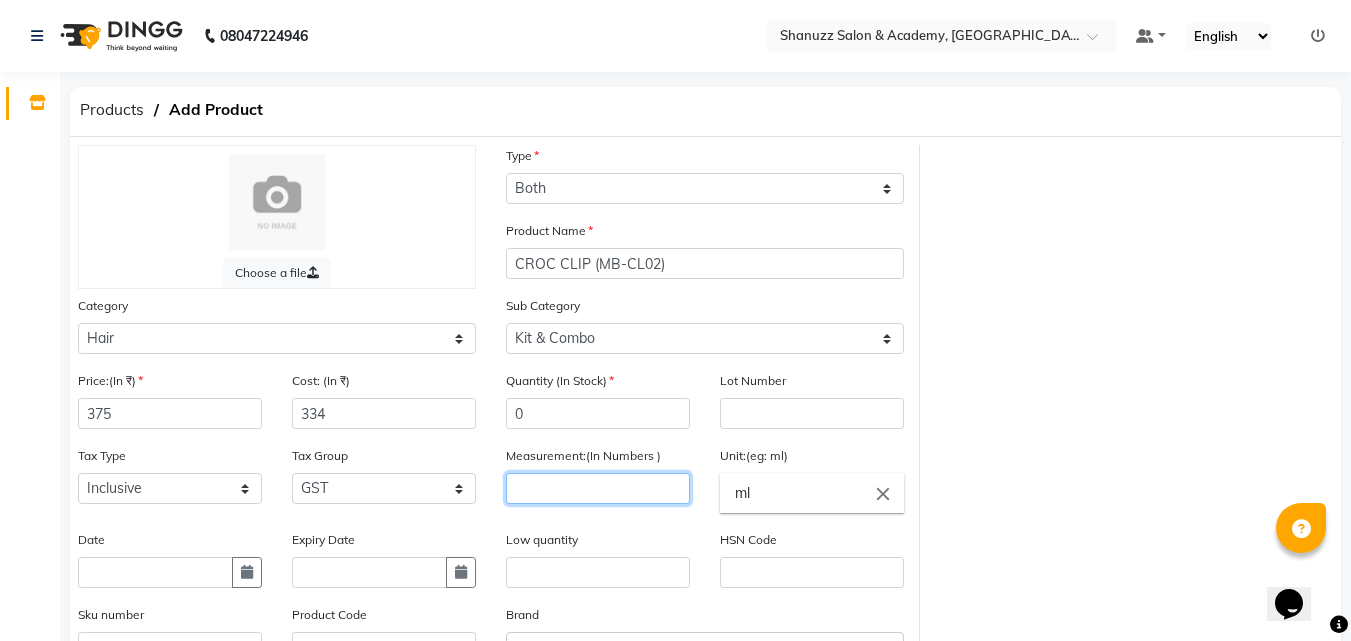 click 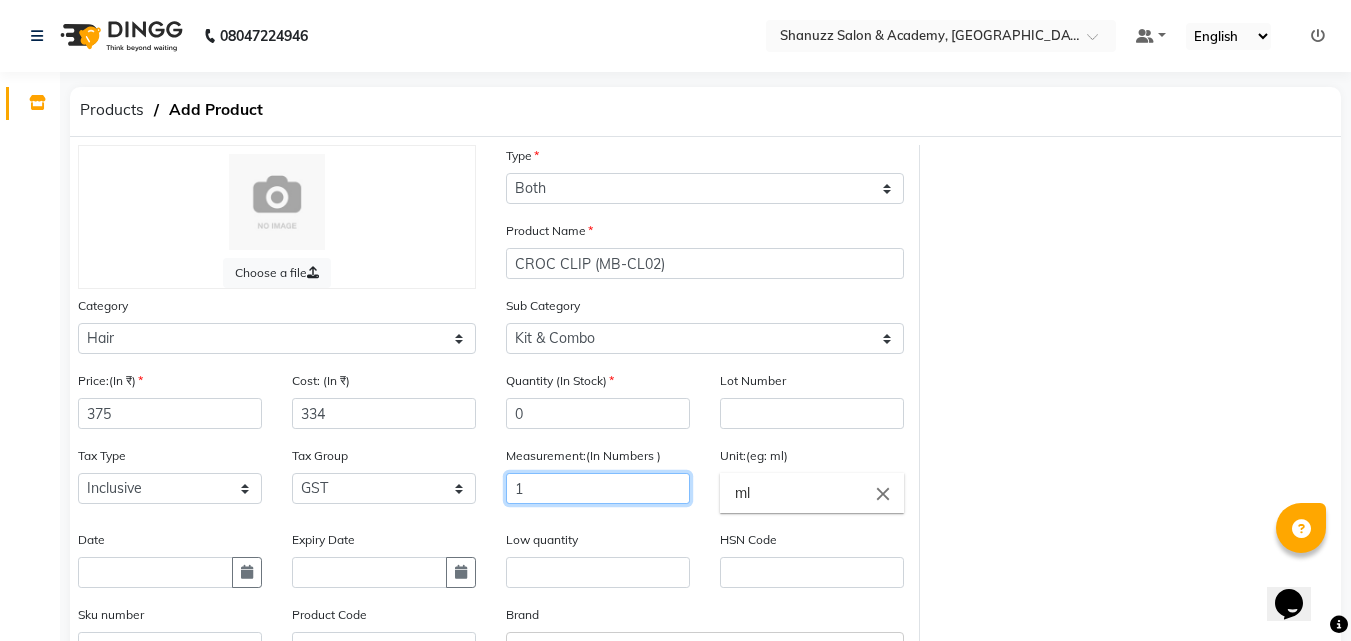 type on "1" 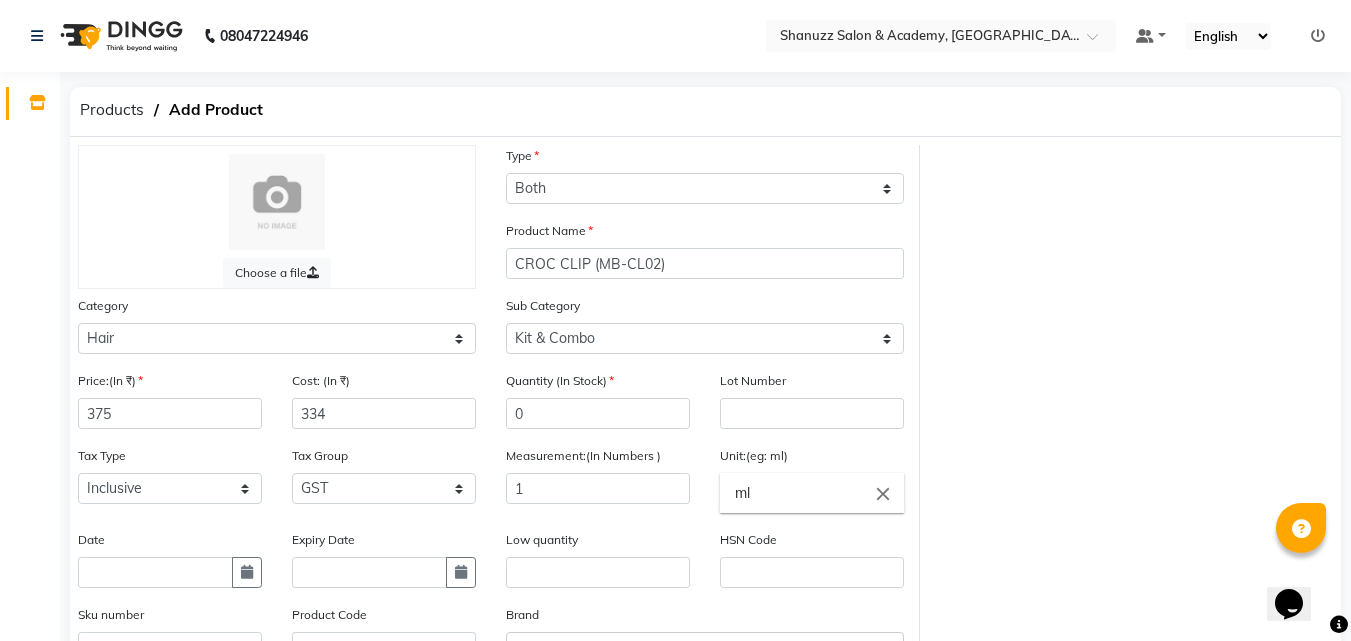 click on "close" 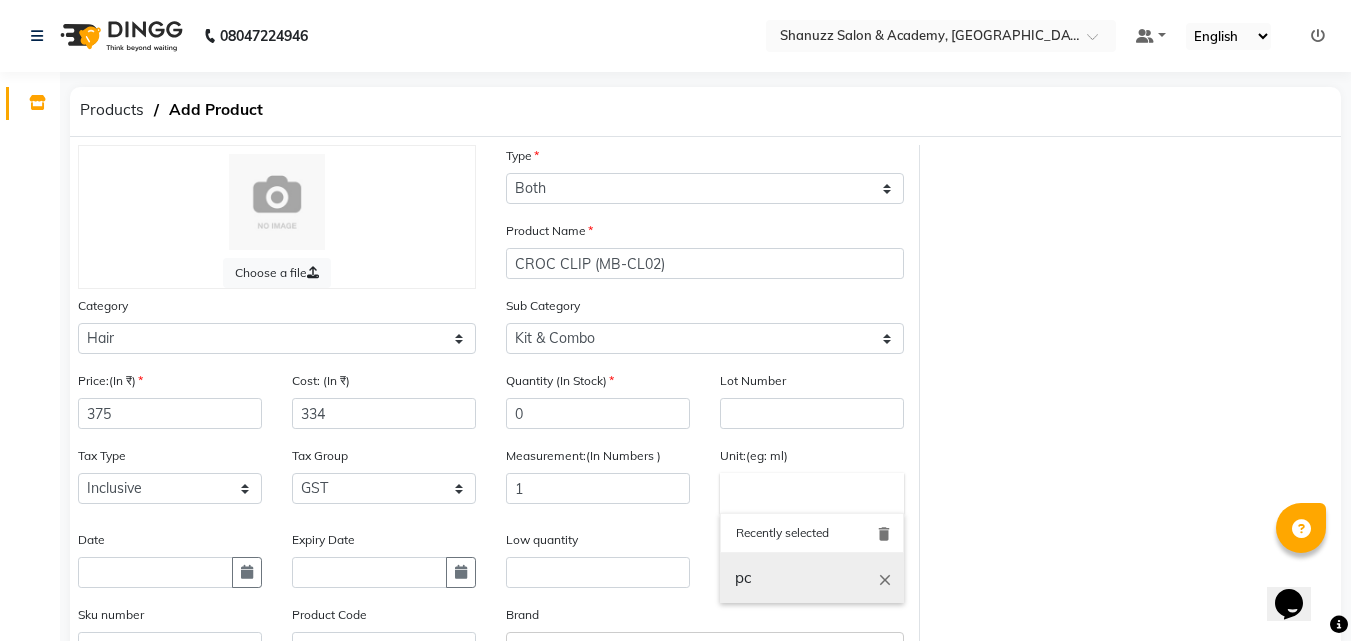 click on "pc" at bounding box center [812, 578] 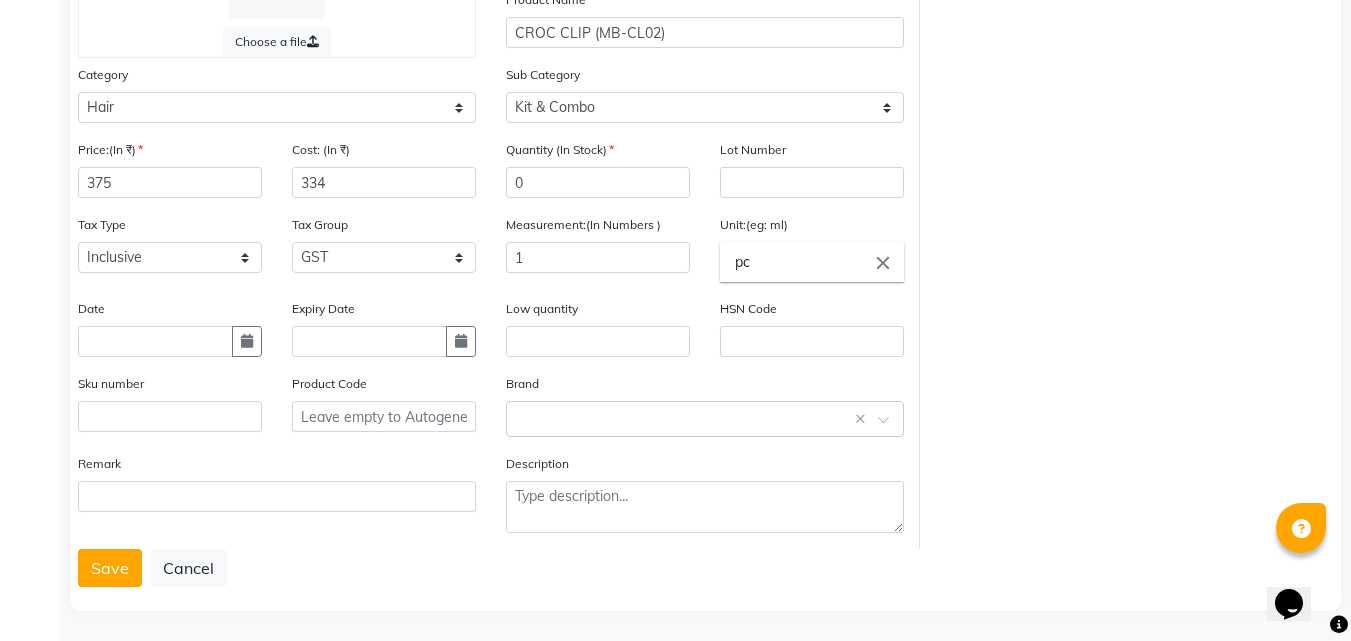scroll, scrollTop: 235, scrollLeft: 0, axis: vertical 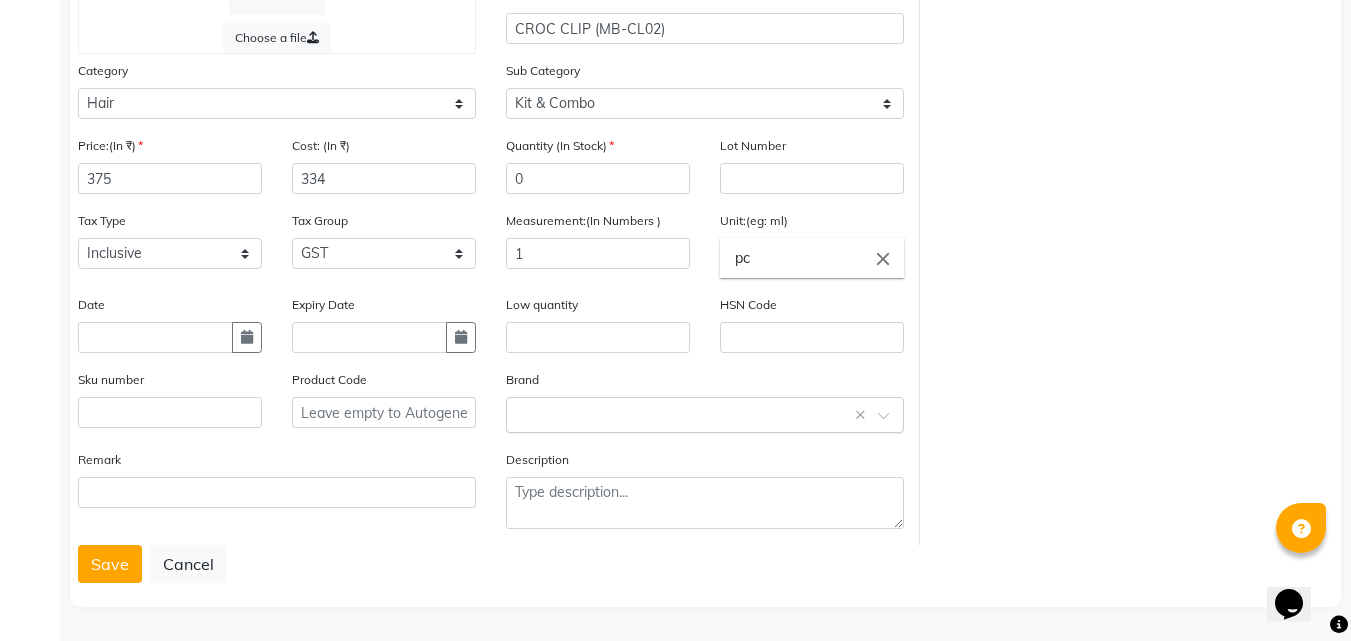 click 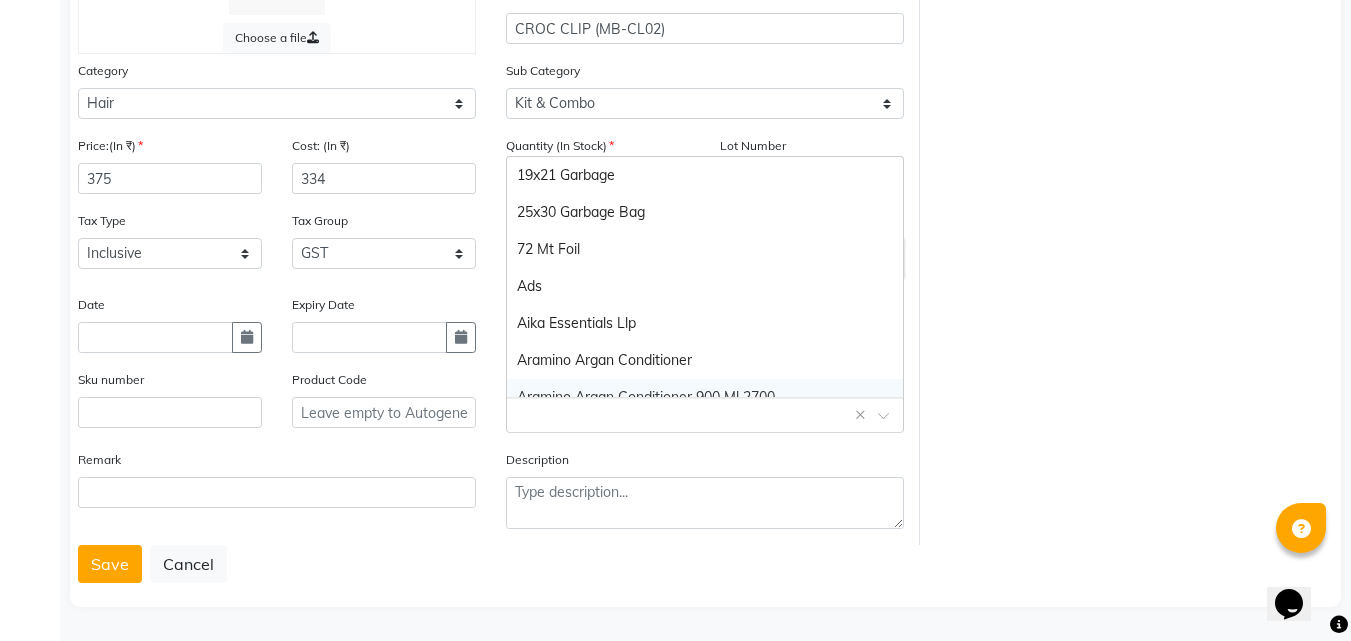 type on "M" 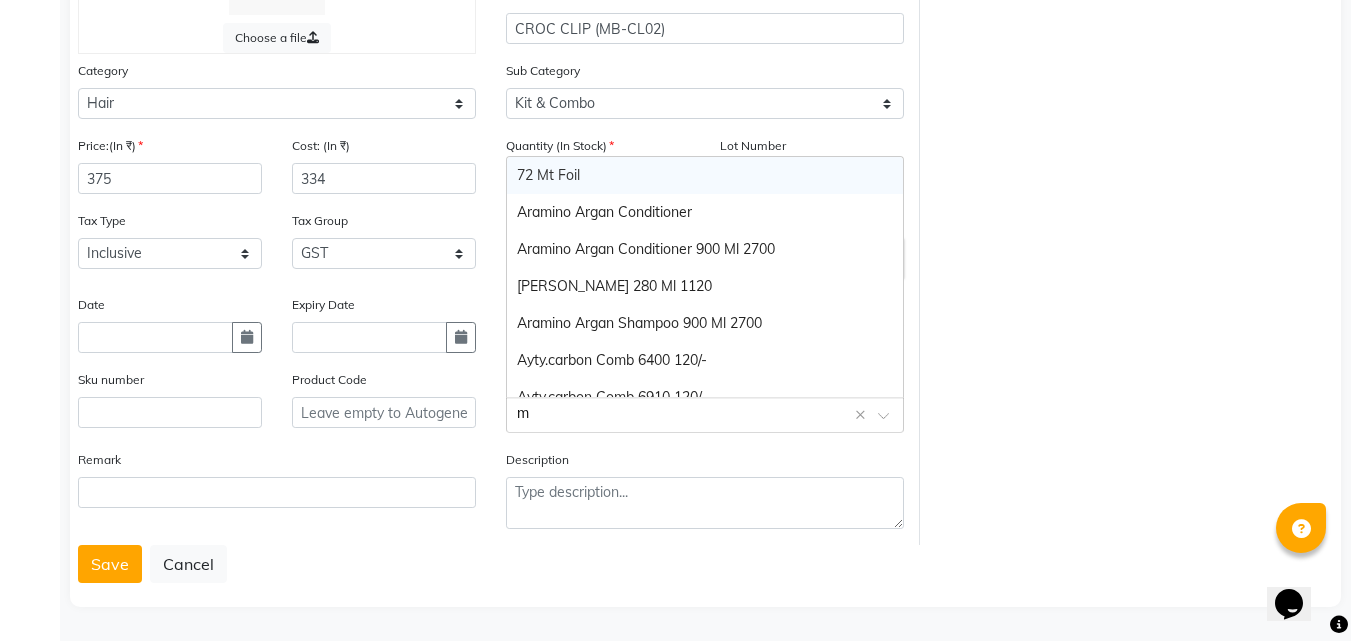 type on "mr" 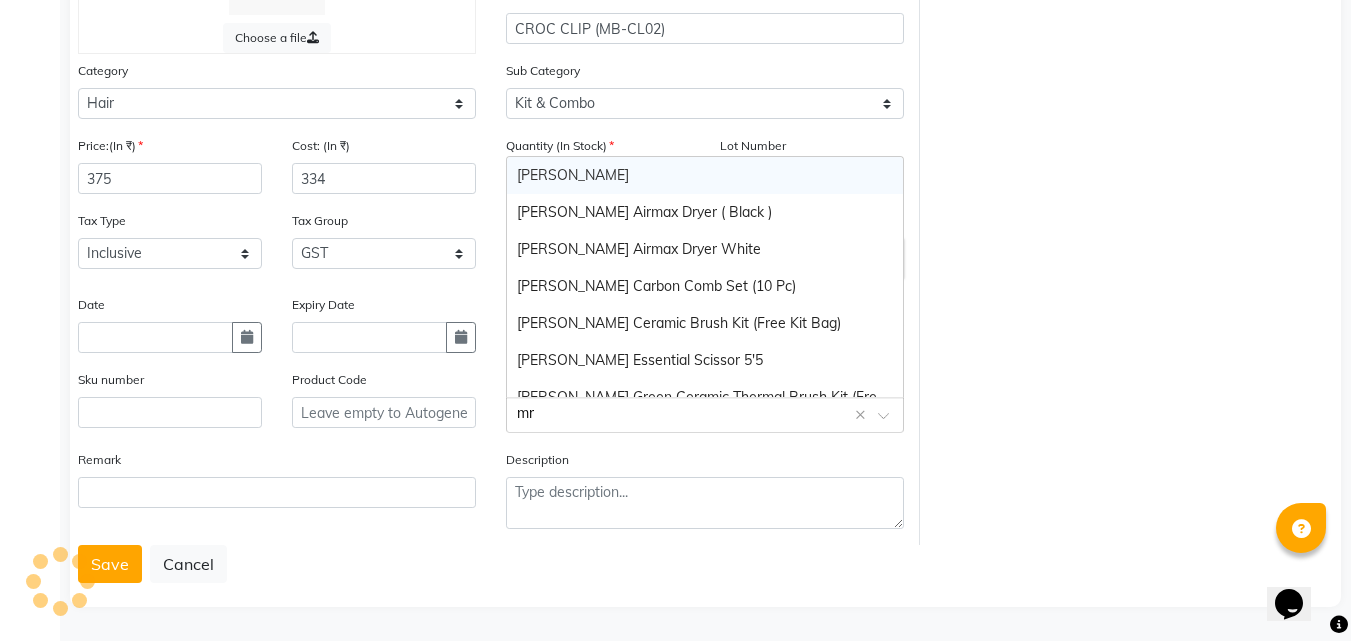 click on "[PERSON_NAME]" at bounding box center [705, 175] 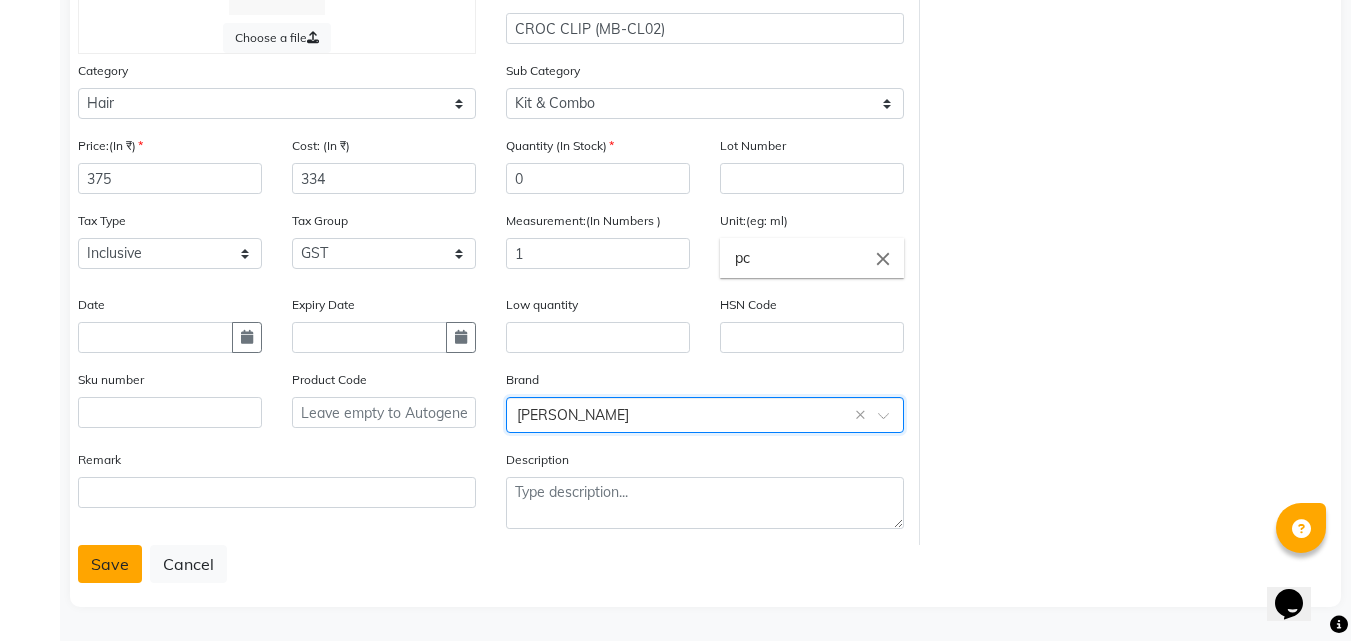 click on "Save" 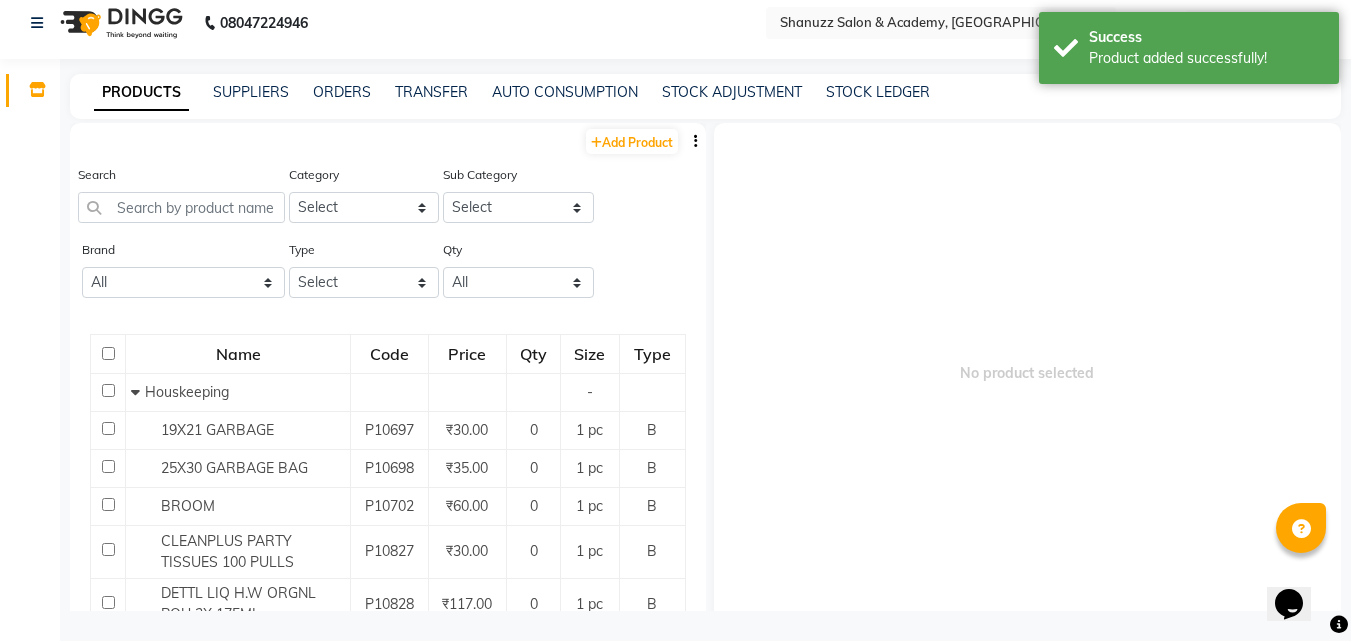 scroll, scrollTop: 13, scrollLeft: 0, axis: vertical 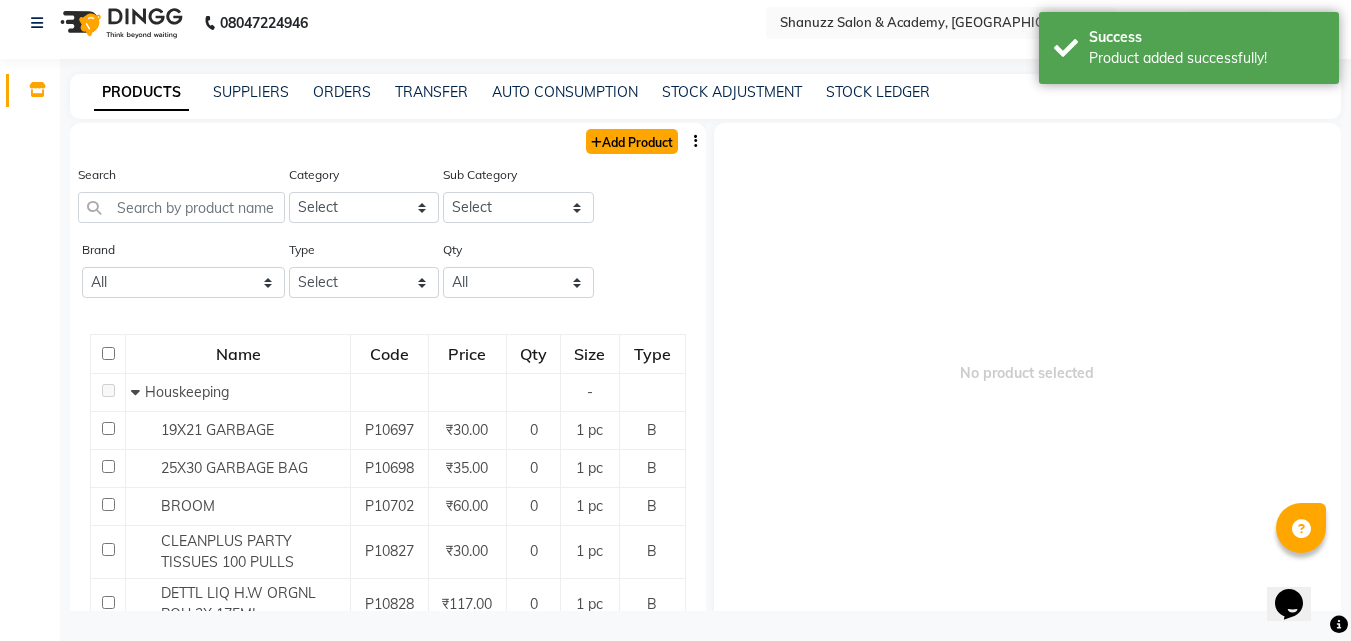 click on "Add Product" 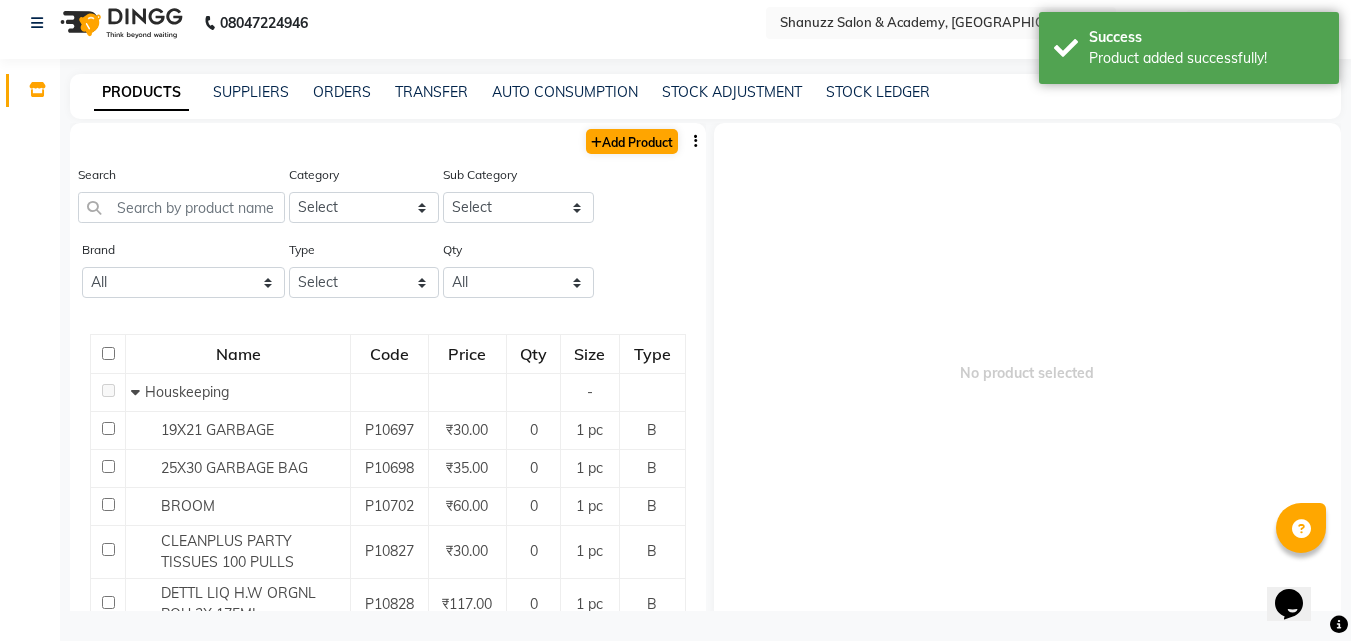 select on "true" 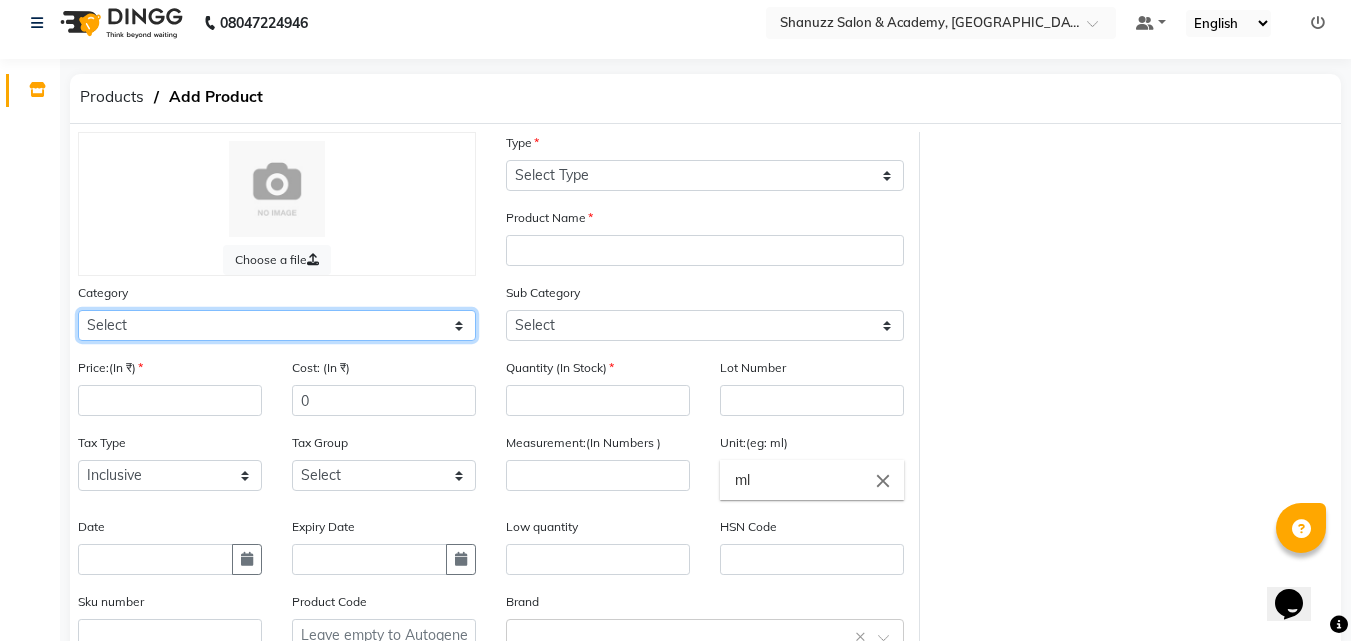 click on "Select Hair Skin Makeup Personal Care Appliances [PERSON_NAME] Waxing Disposable Threading Hands and Feet Beauty Planet [MEDICAL_DATA] Cadiveu Casmara Cheryls Loreal Olaplex PHYSICAL ASSETS Other" 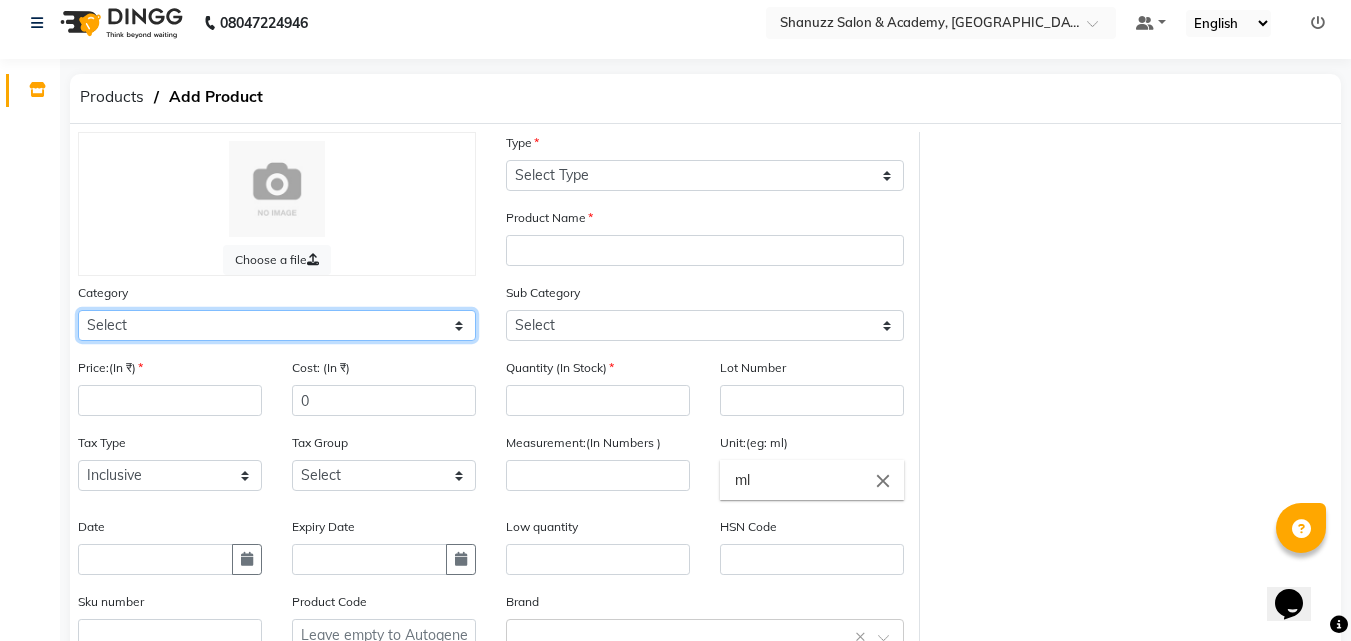 select on "1199001100" 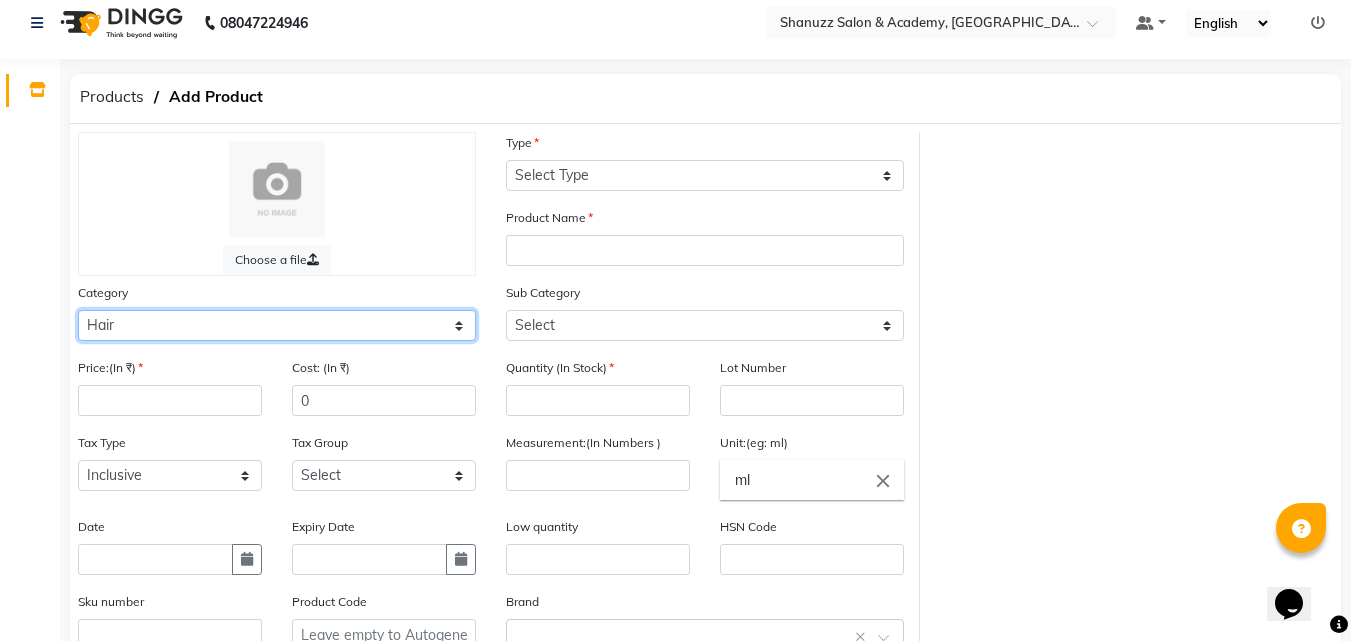 click on "Select Hair Skin Makeup Personal Care Appliances [PERSON_NAME] Waxing Disposable Threading Hands and Feet Beauty Planet [MEDICAL_DATA] Cadiveu Casmara Cheryls Loreal Olaplex PHYSICAL ASSETS Other" 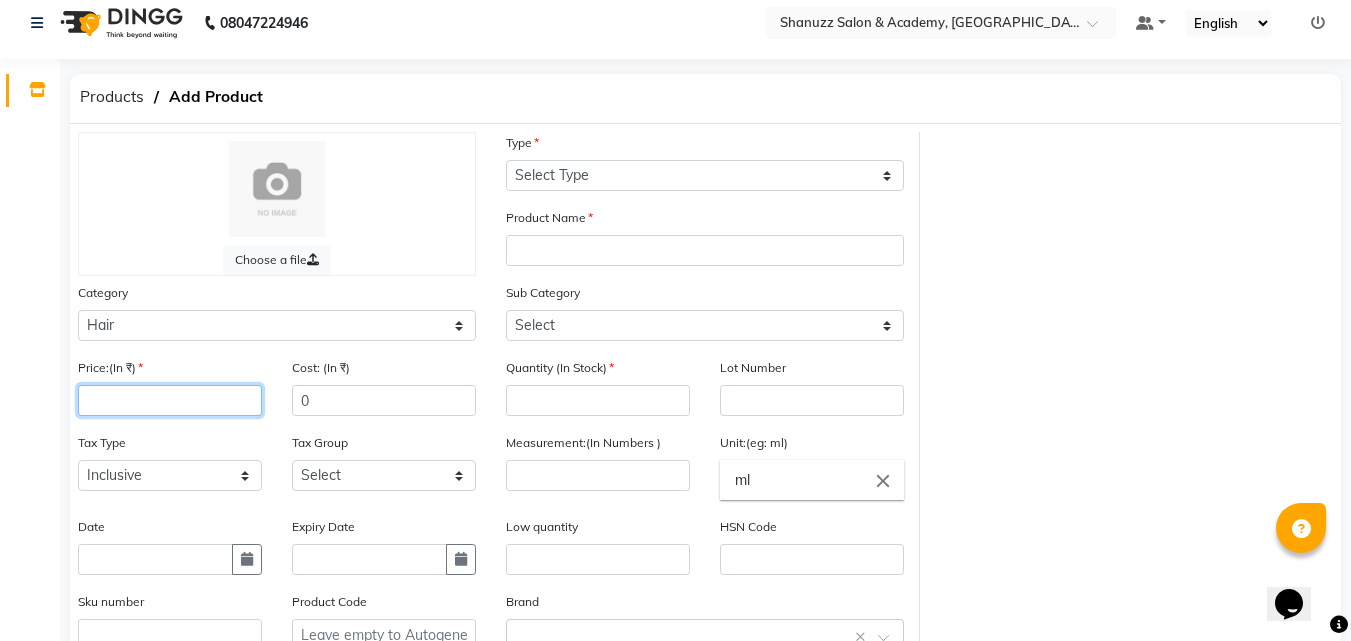 click 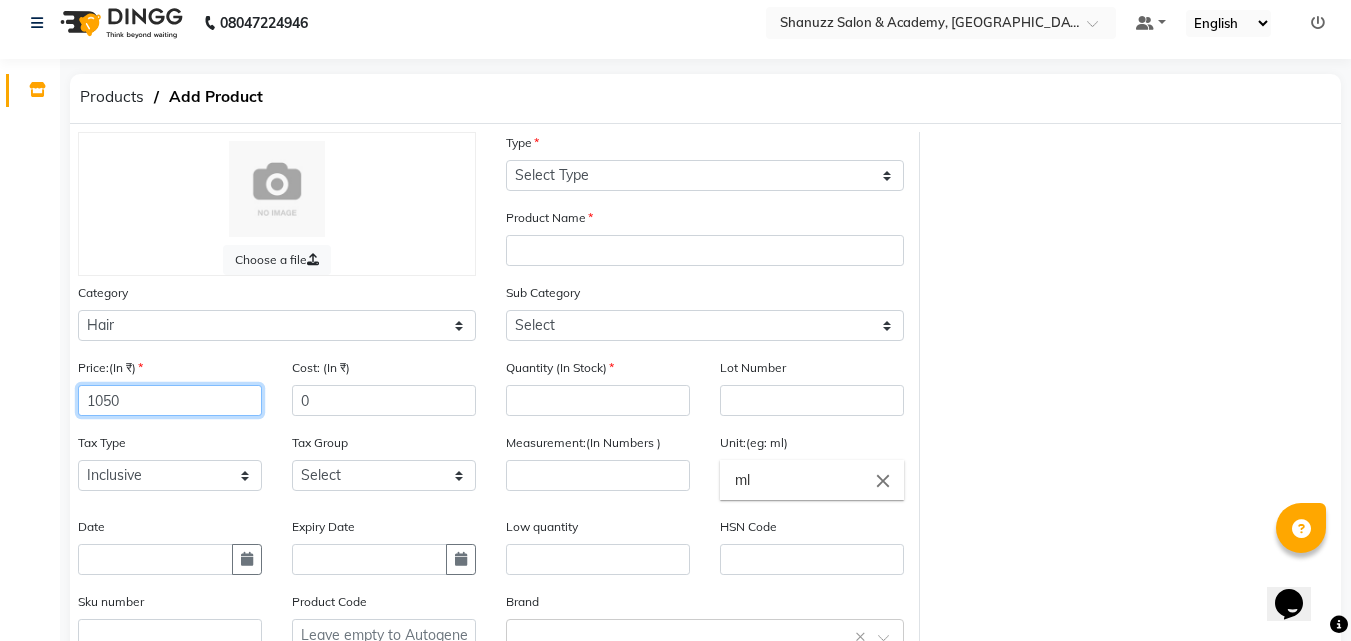type on "1050" 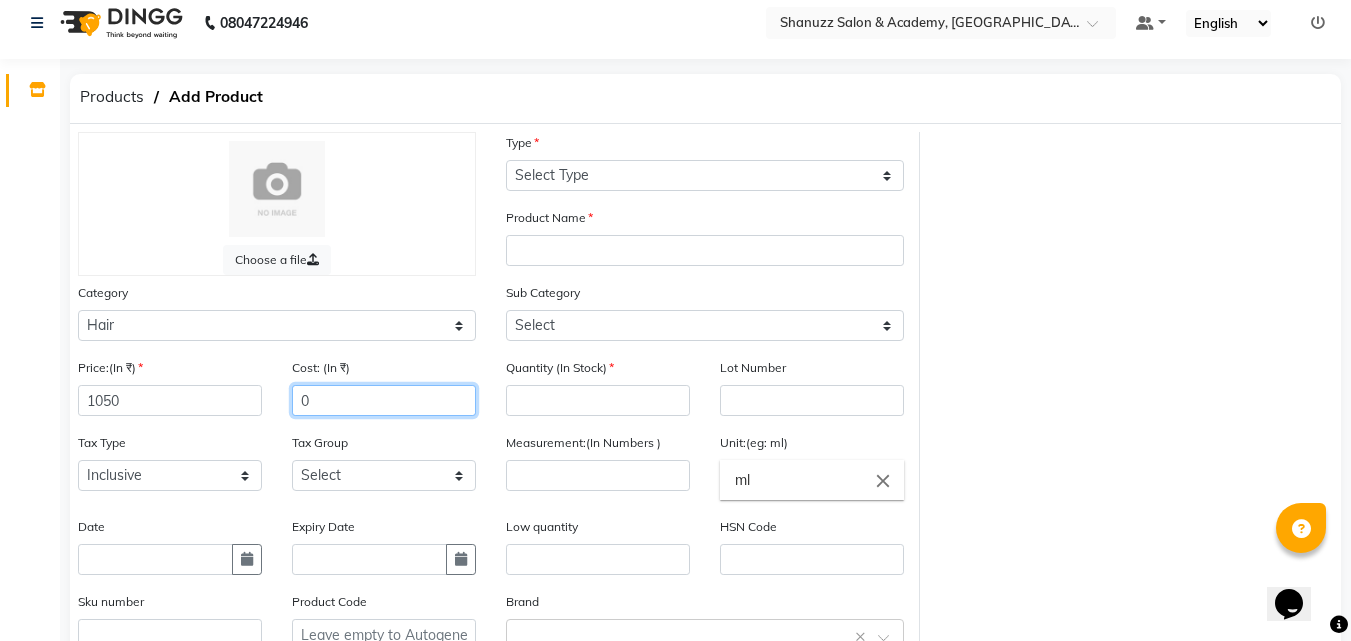 click on "0" 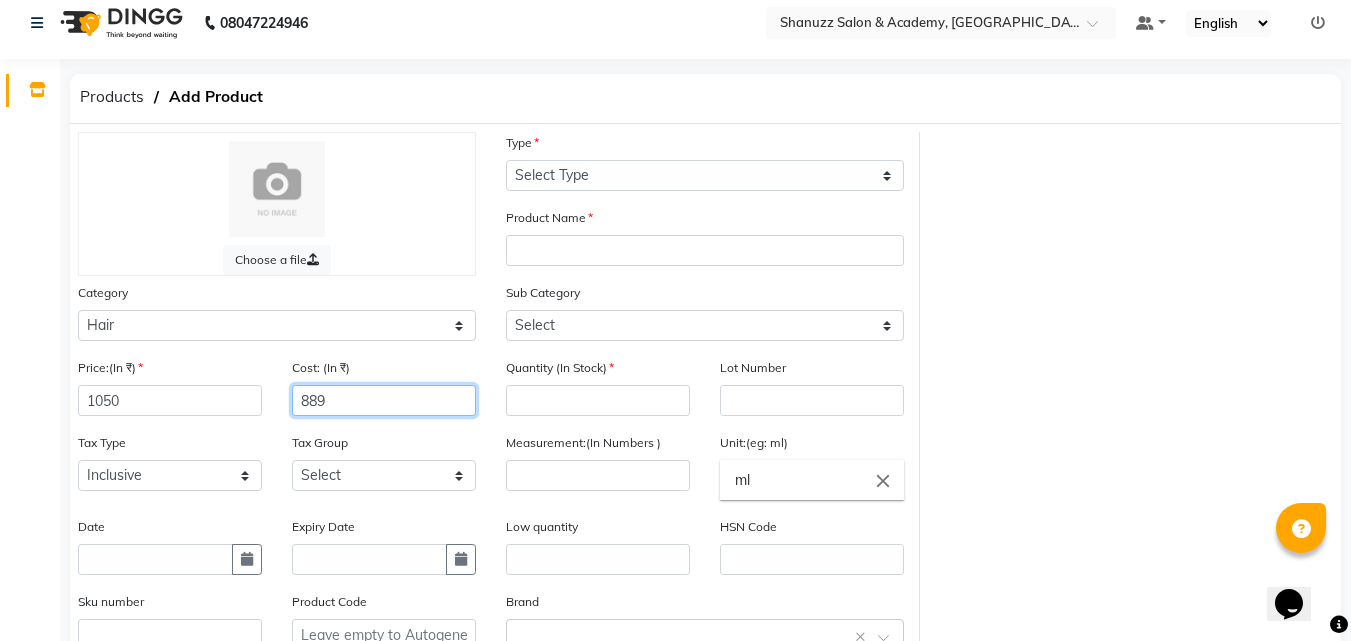 type on "889" 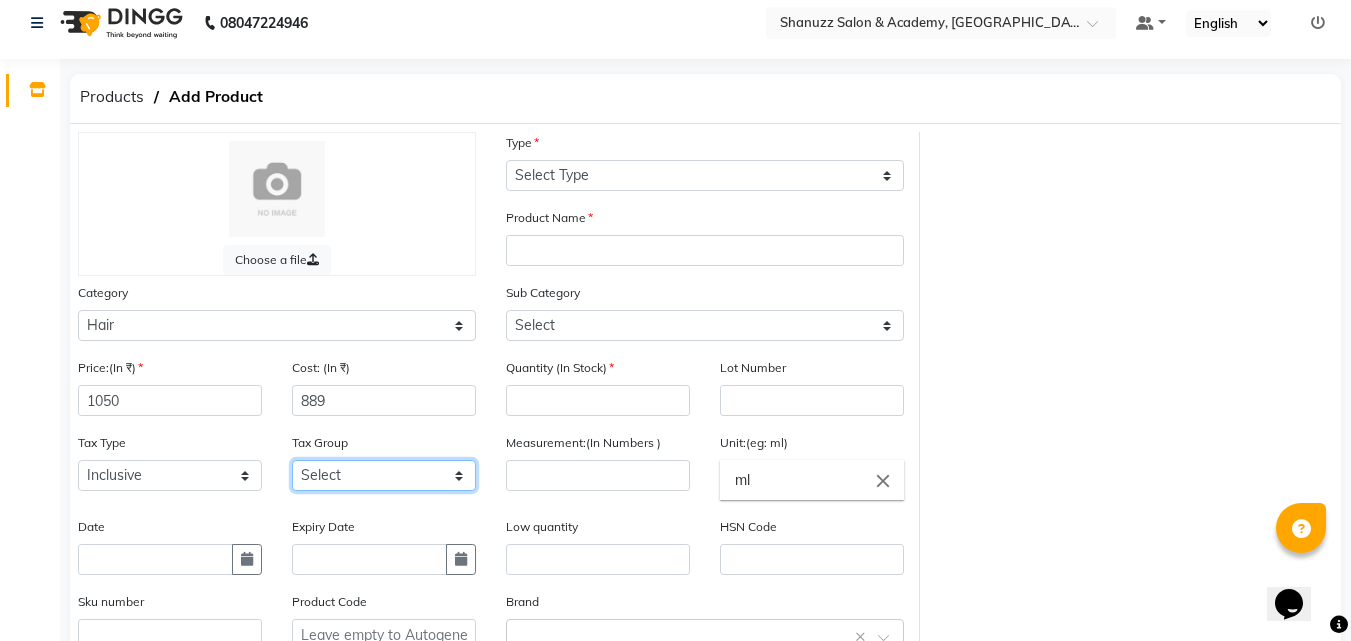 click on "Select 5% 12% GST" 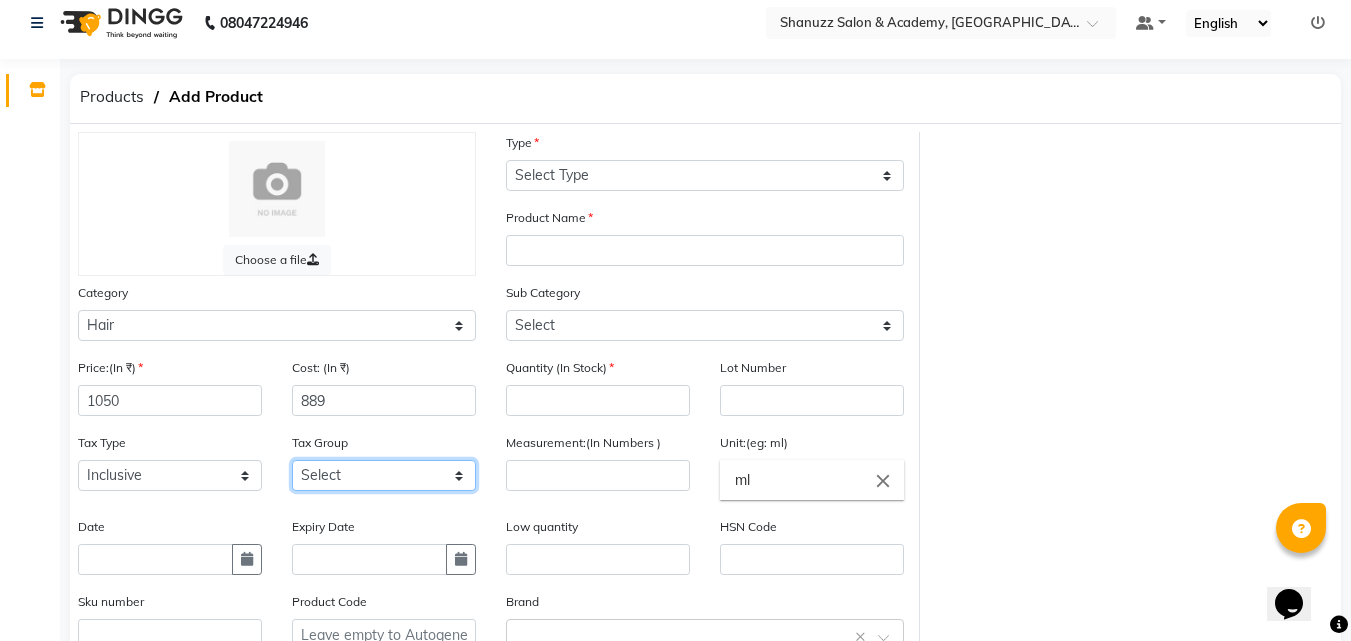 select on "3263" 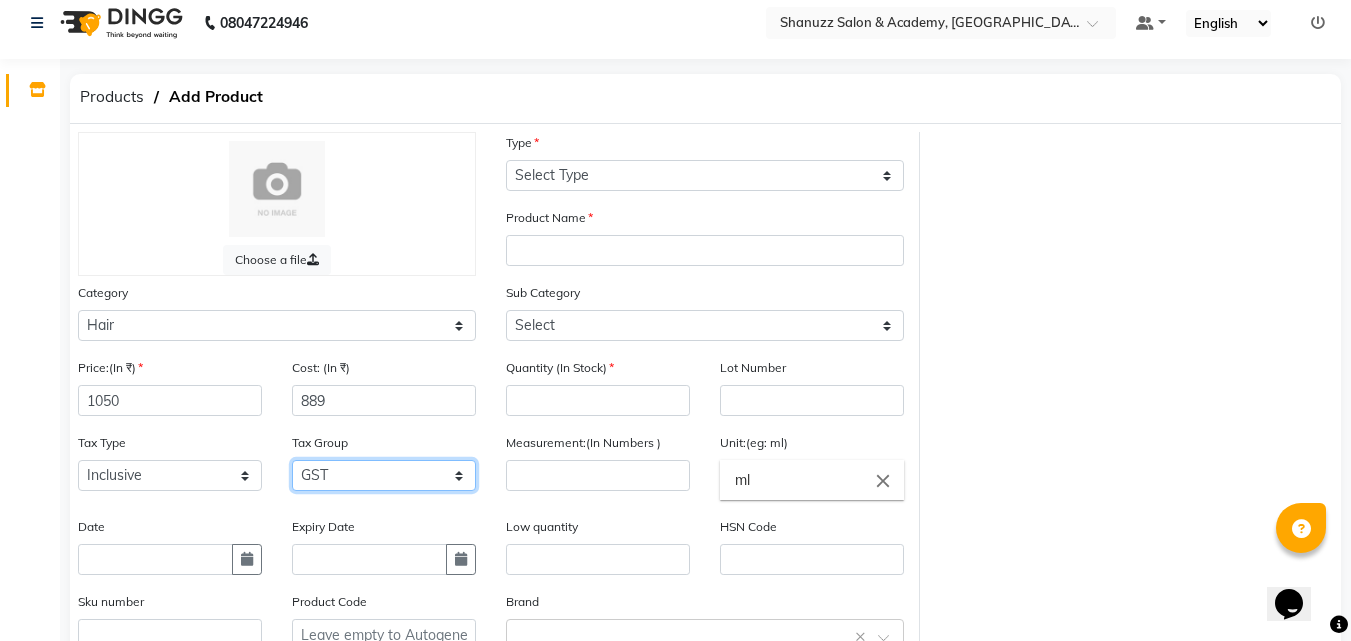 click on "Select 5% 12% GST" 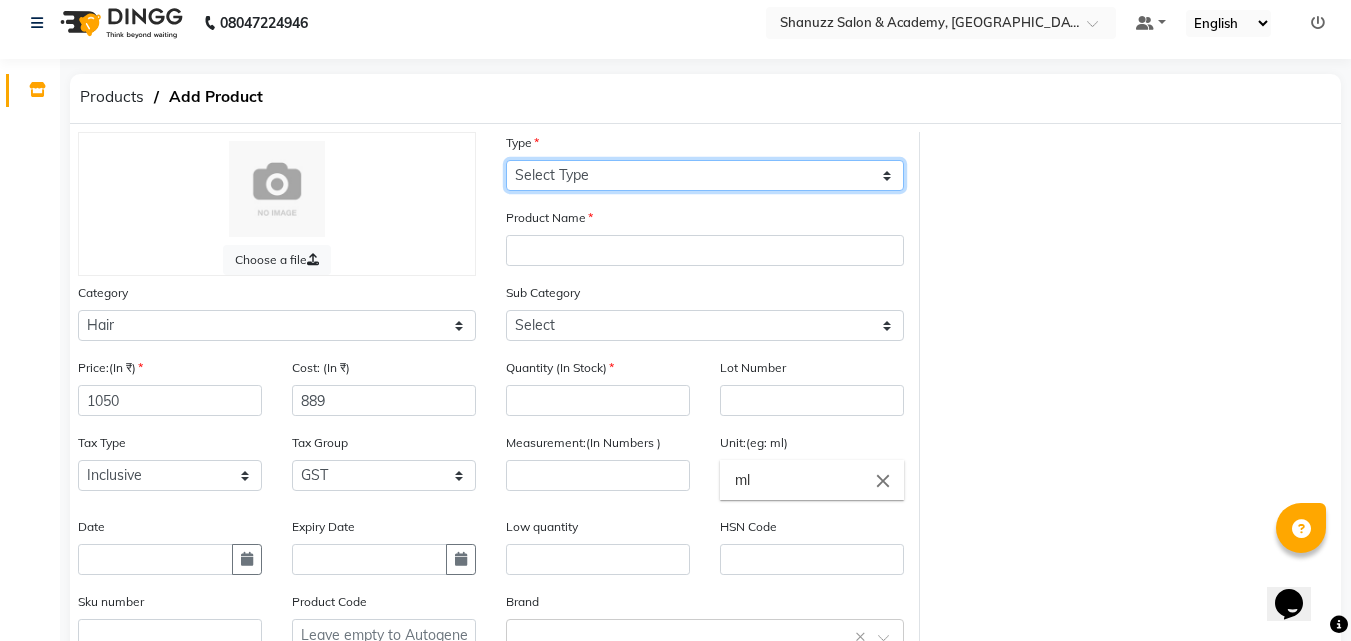 click on "Select Type Both Retail Consumable" 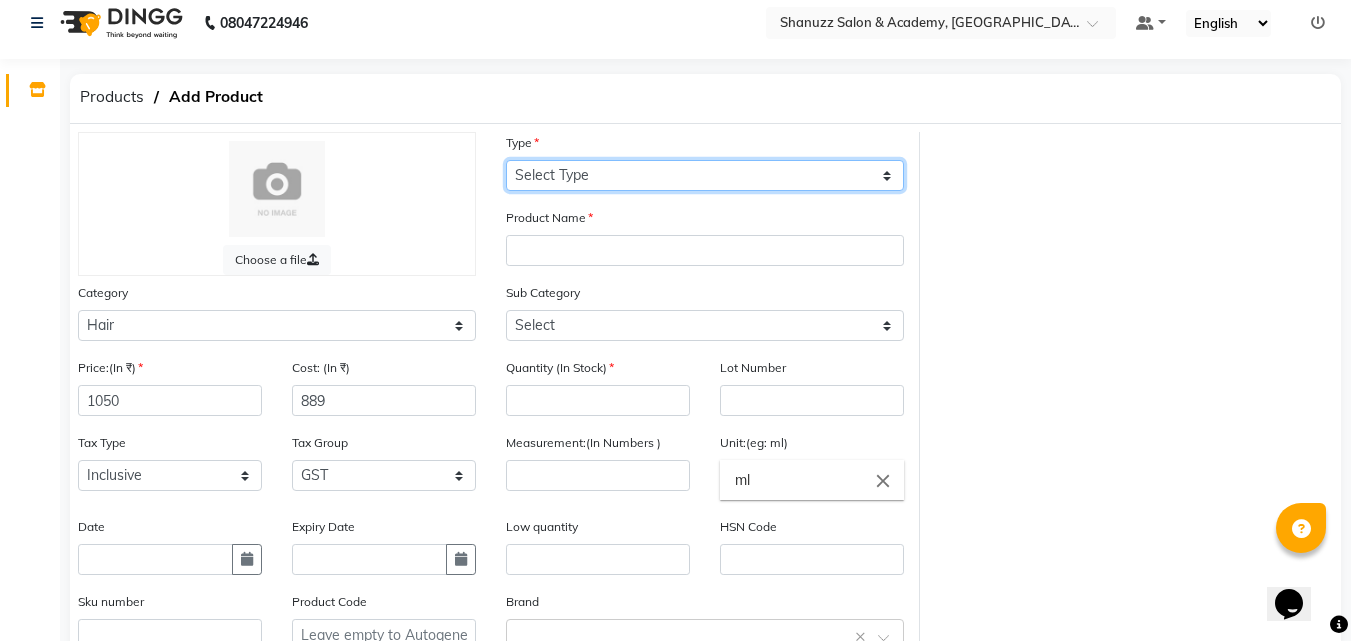 select on "B" 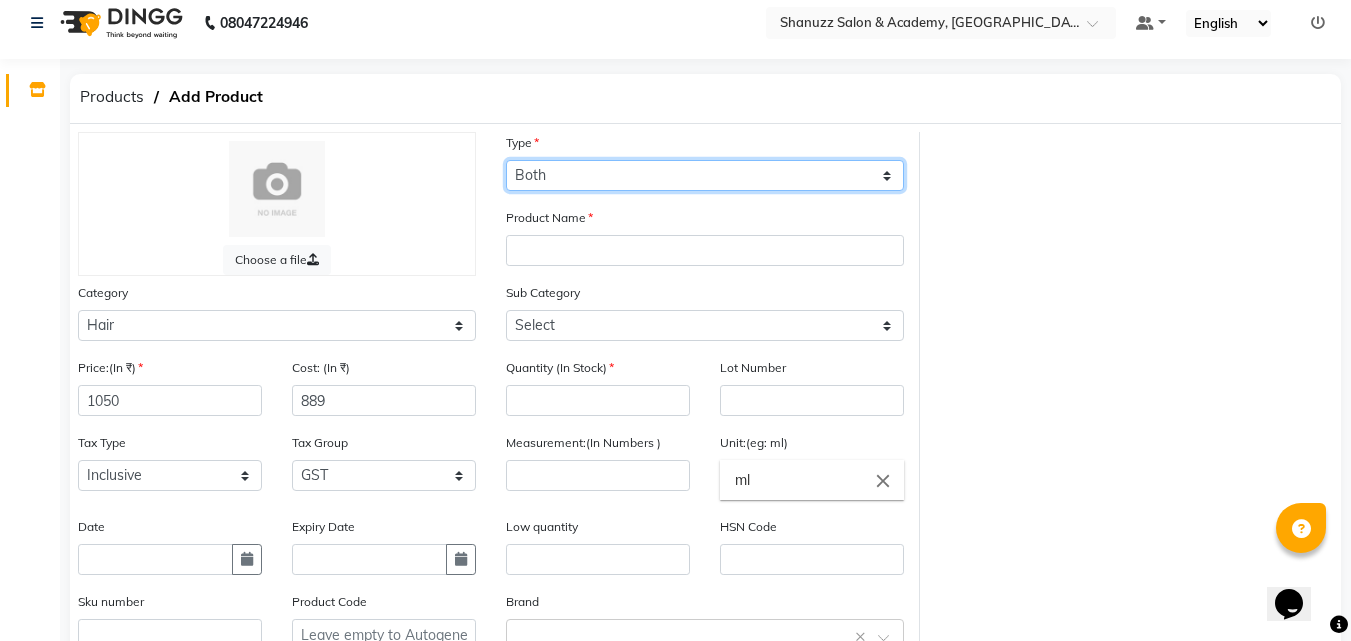 click on "Select Type Both Retail Consumable" 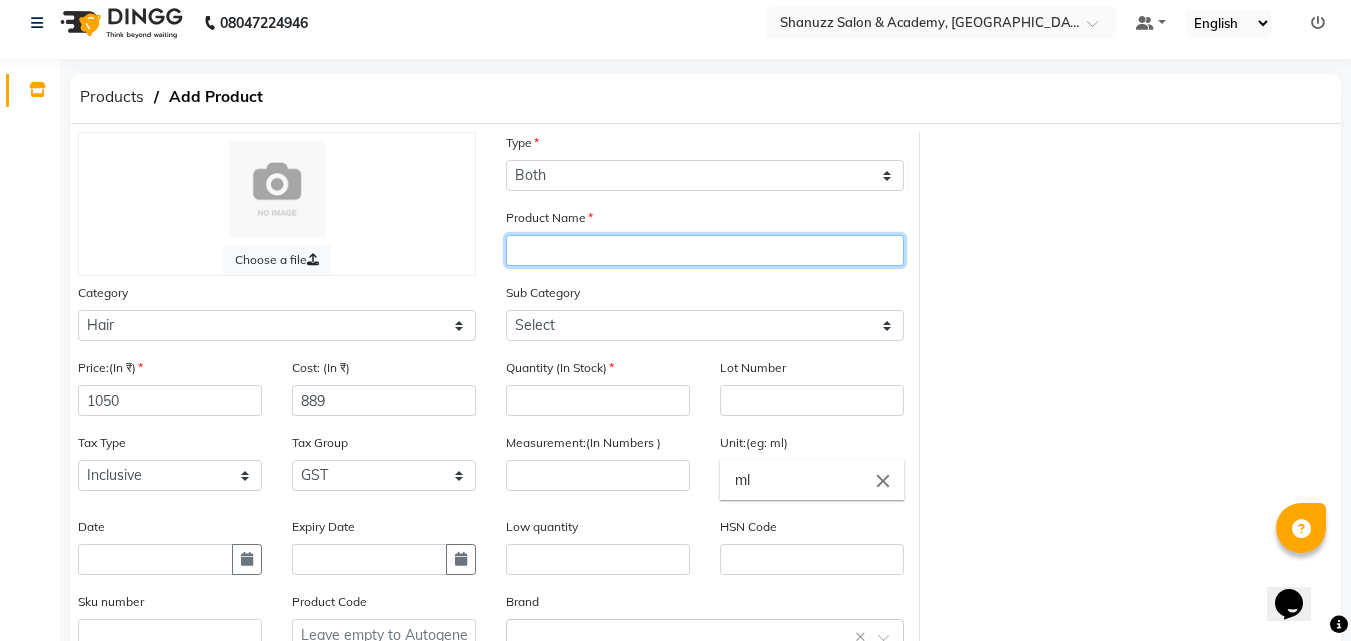 click 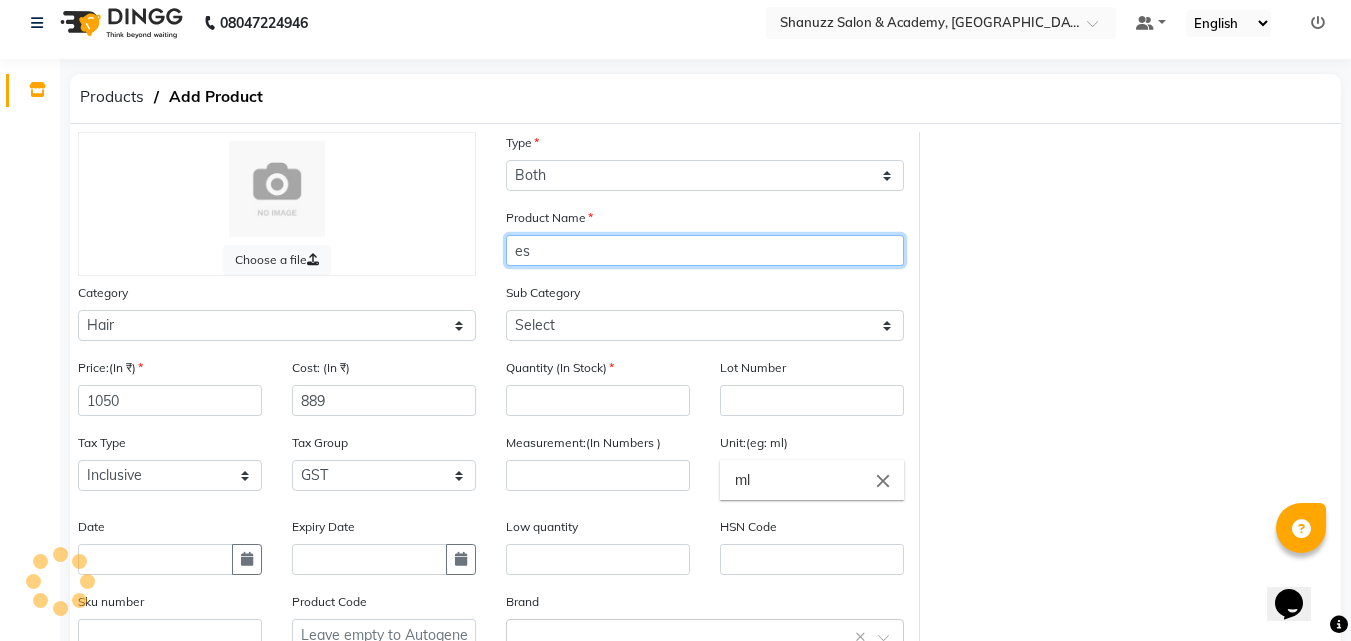 type on "e" 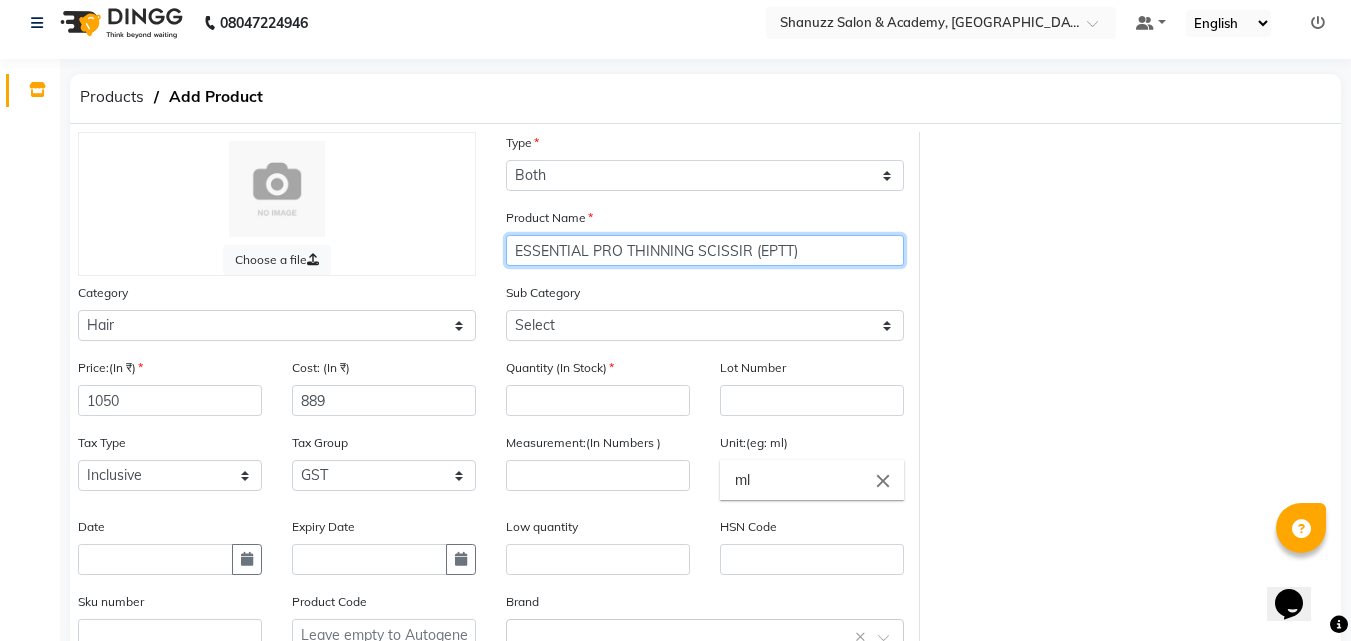 type on "ESSENTIAL PRO THINNING SCISSIR (EPTT)" 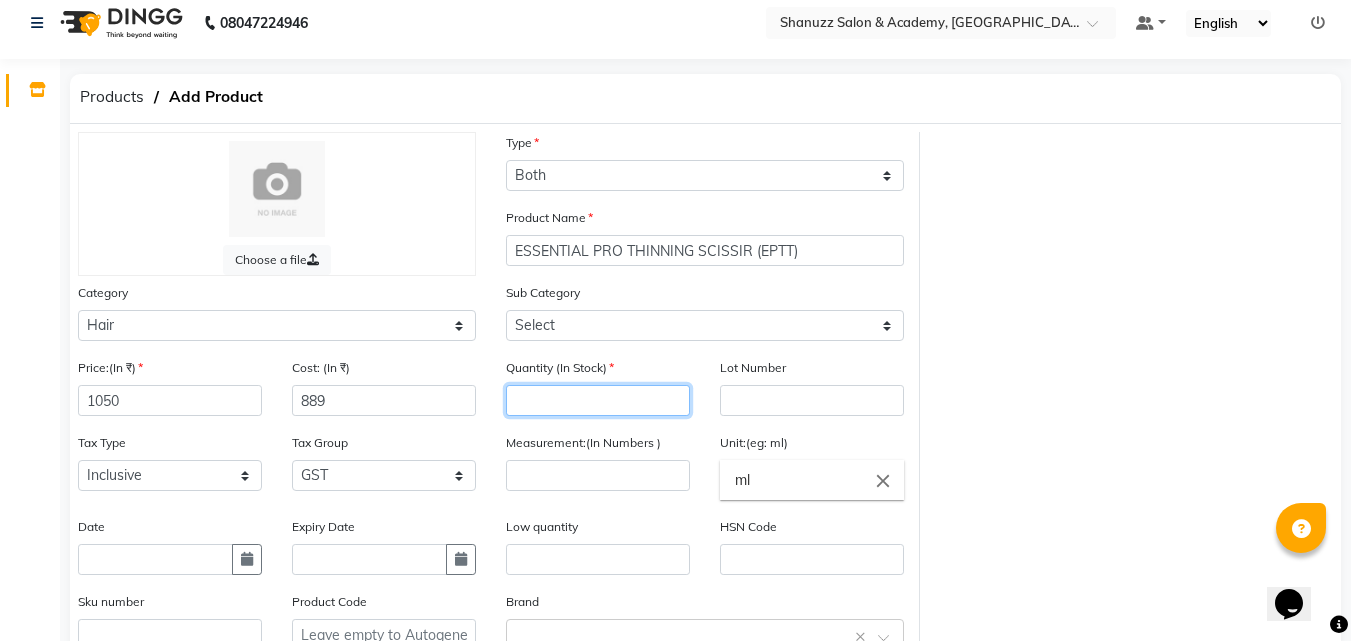 click 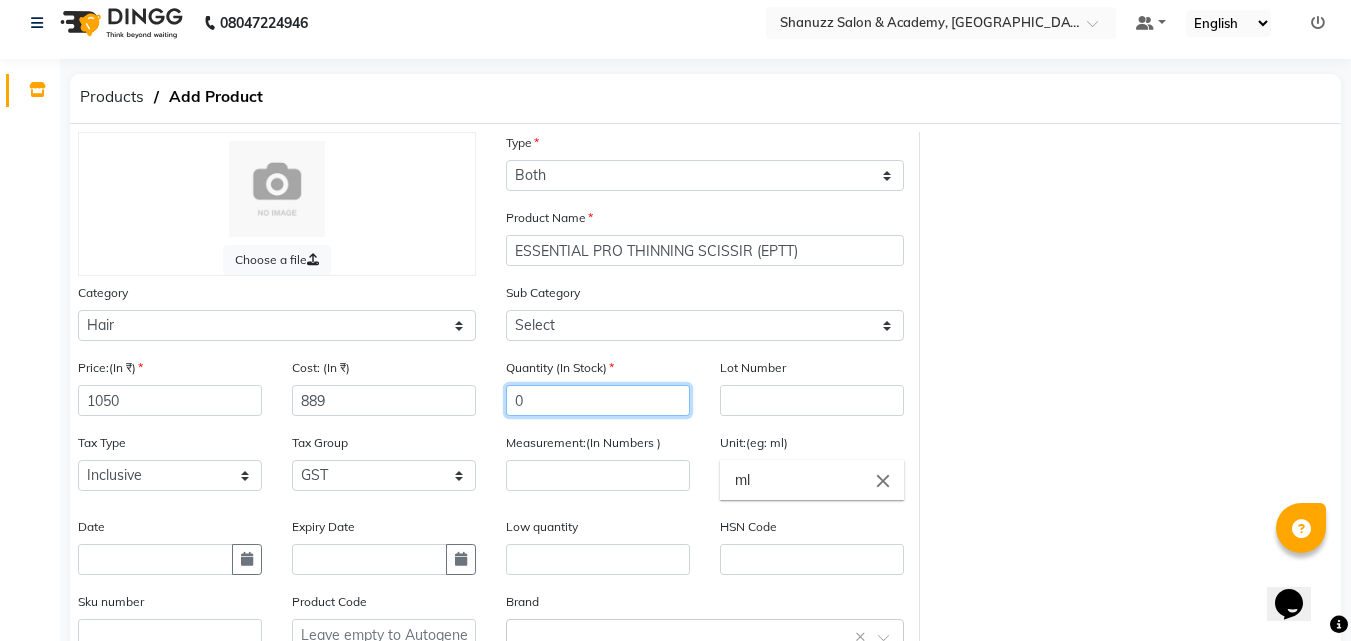 type on "0" 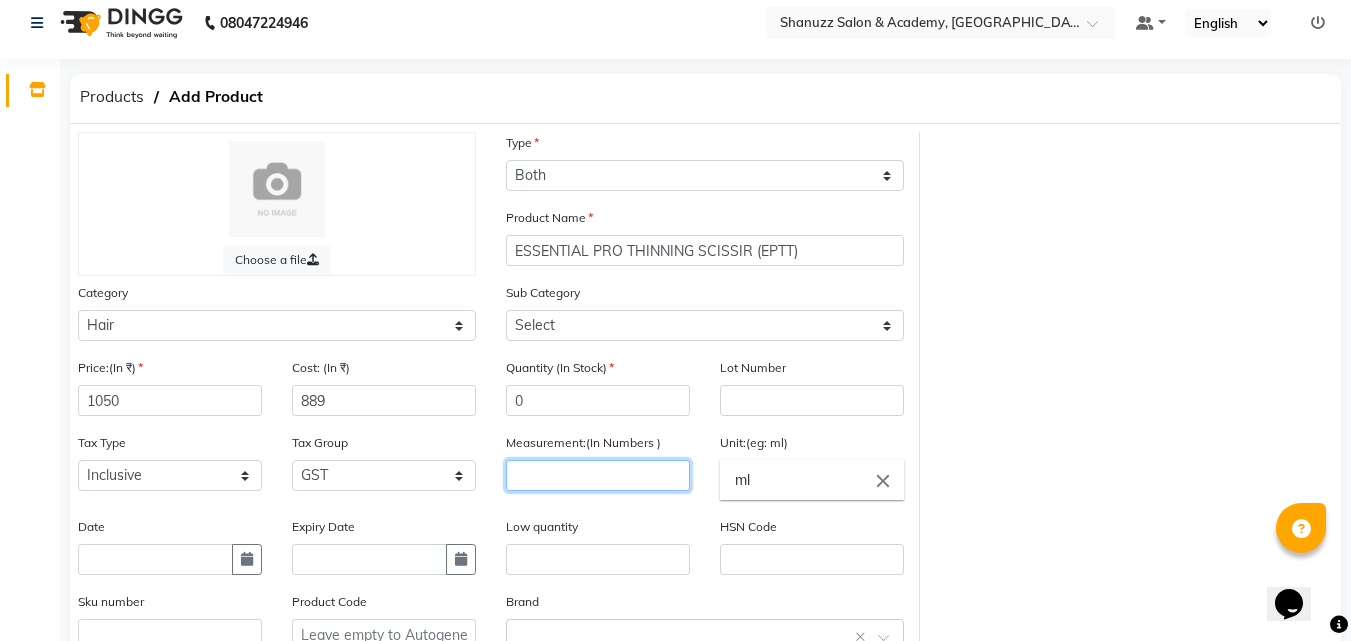 click 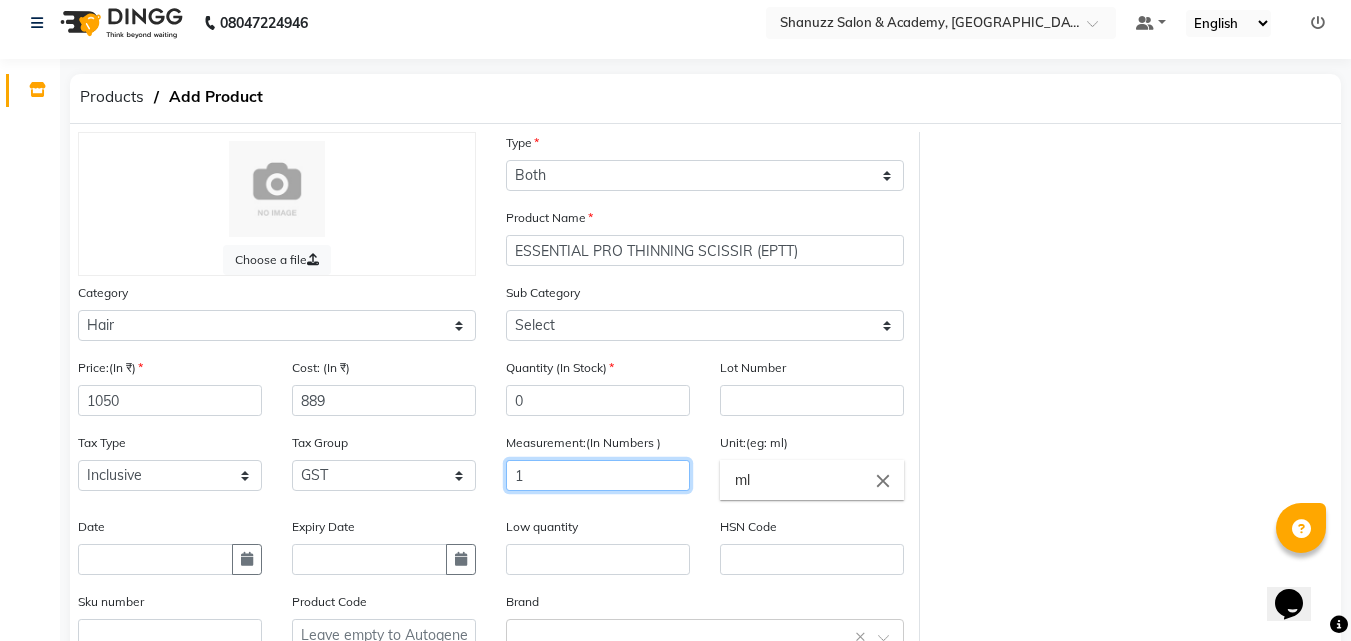 type on "1" 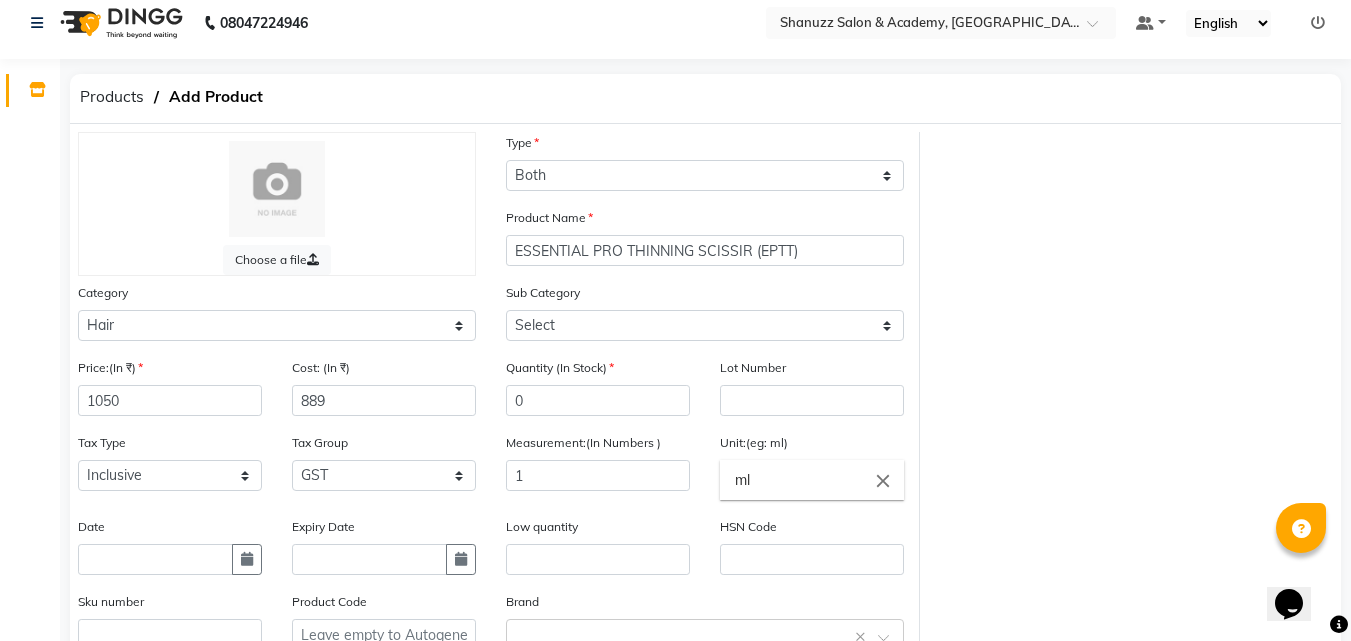 click on "close" 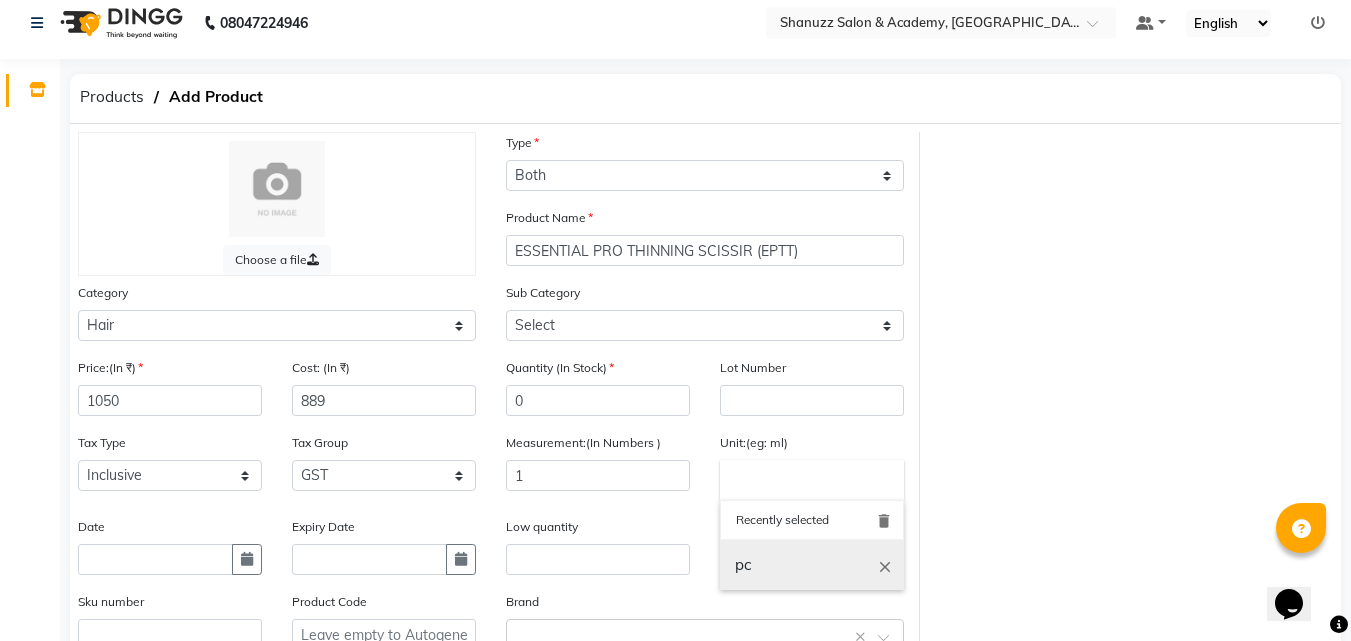 click on "pc" at bounding box center [812, 565] 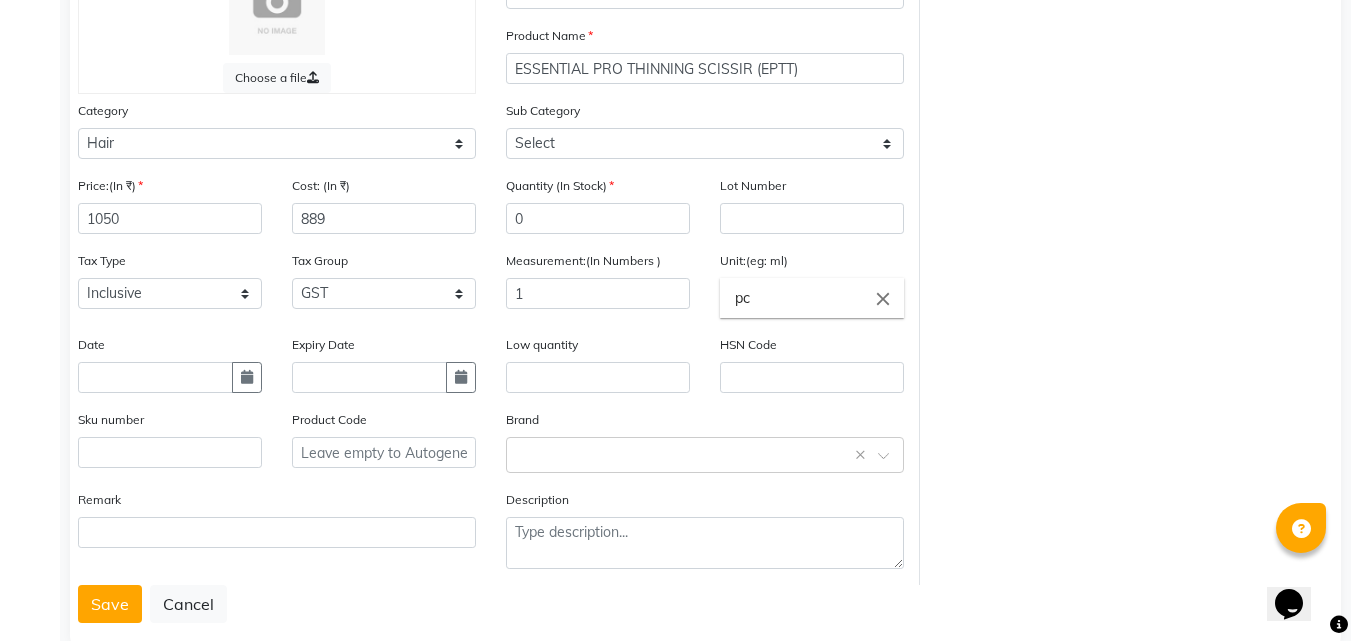 scroll, scrollTop: 235, scrollLeft: 0, axis: vertical 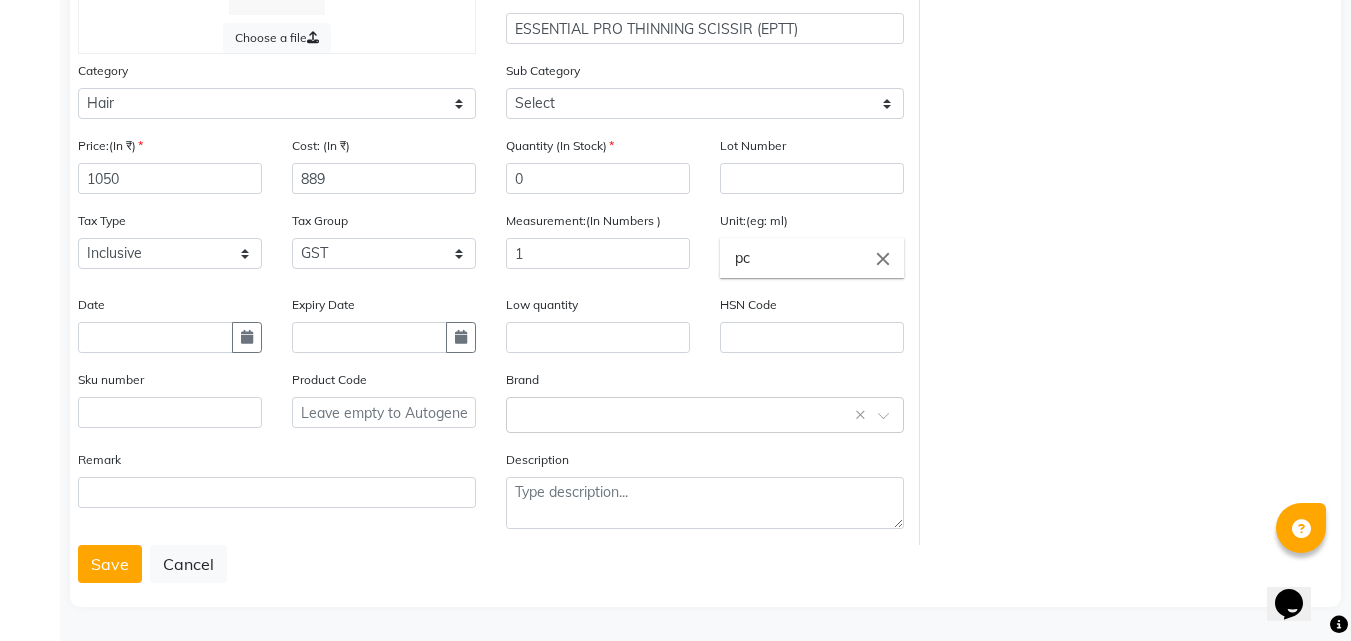 click on "Brand Select brand or add custom brand    ×" 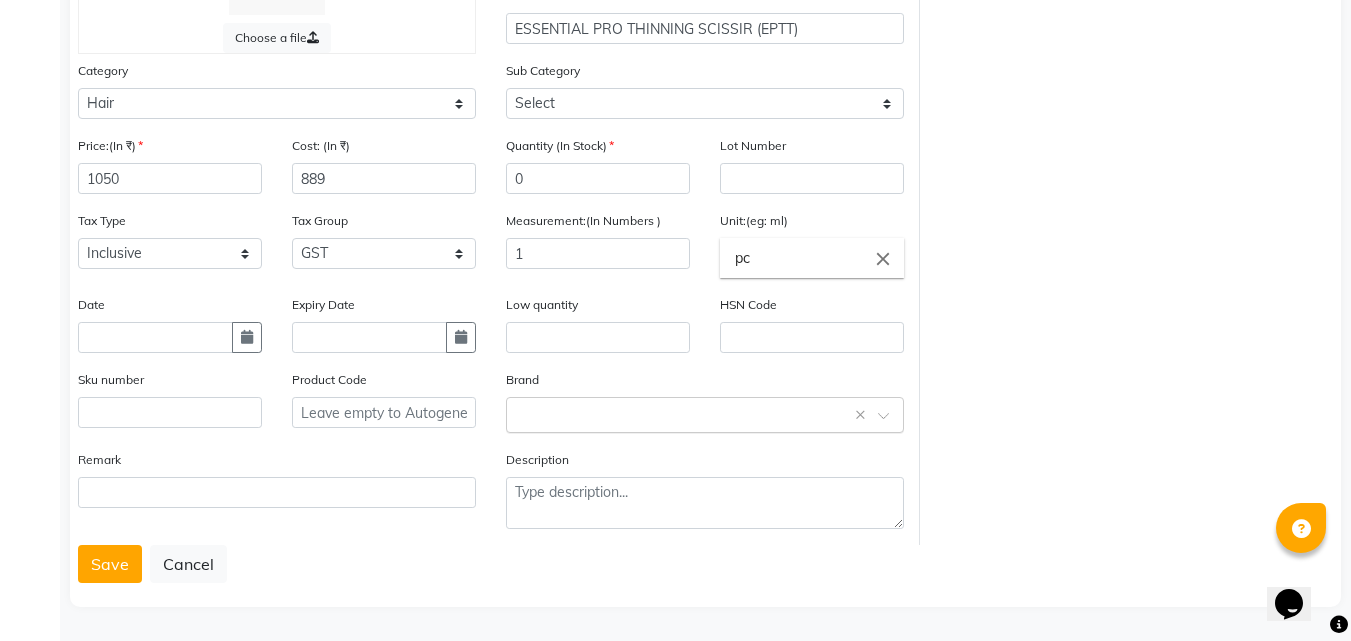 click 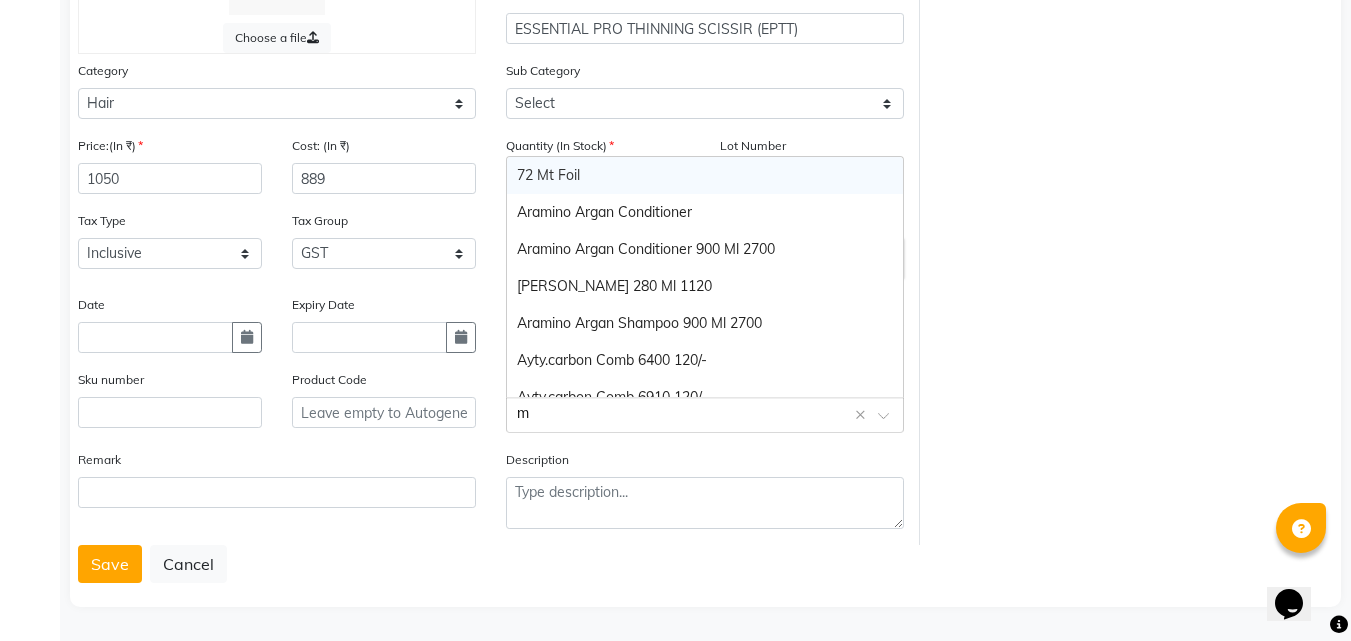 type on "mr" 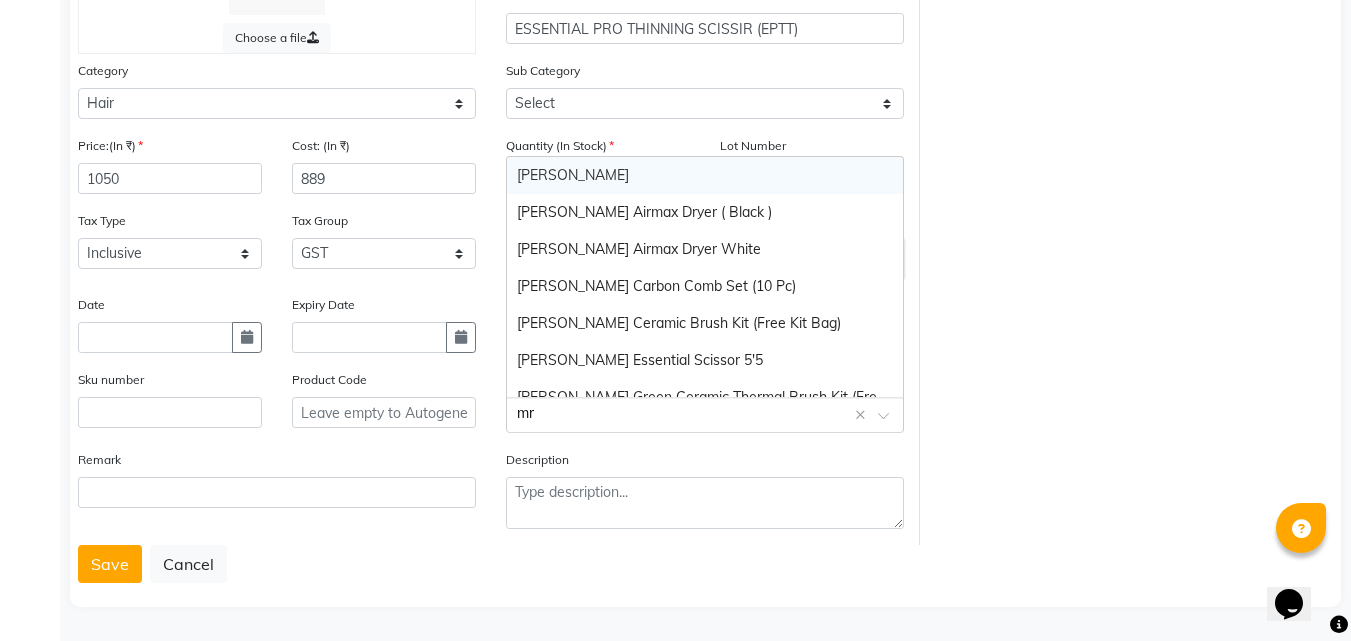 click on "[PERSON_NAME]" at bounding box center [705, 175] 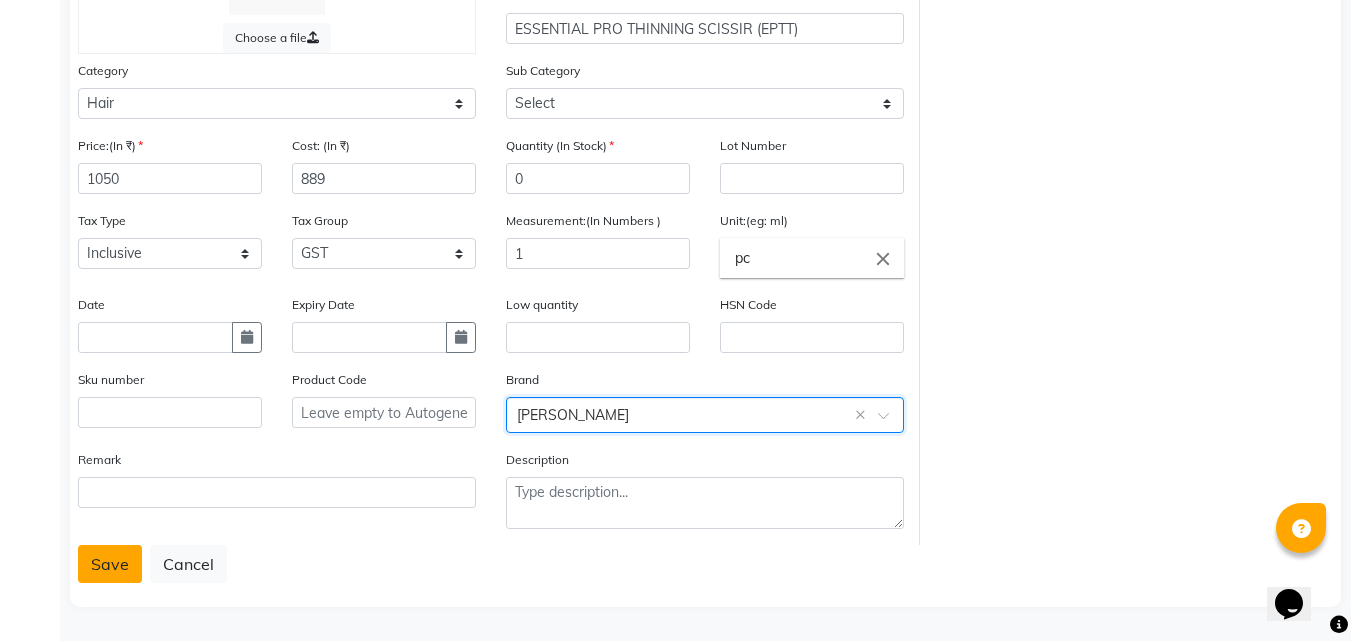 click on "Save" 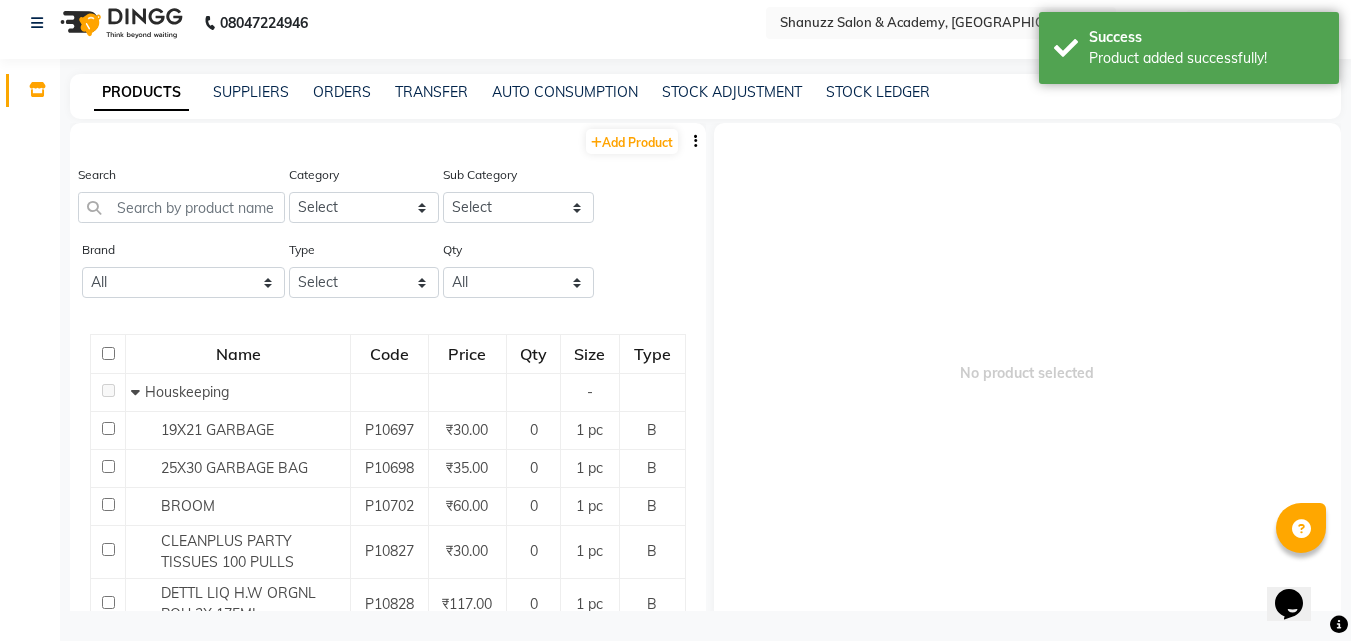 scroll, scrollTop: 13, scrollLeft: 0, axis: vertical 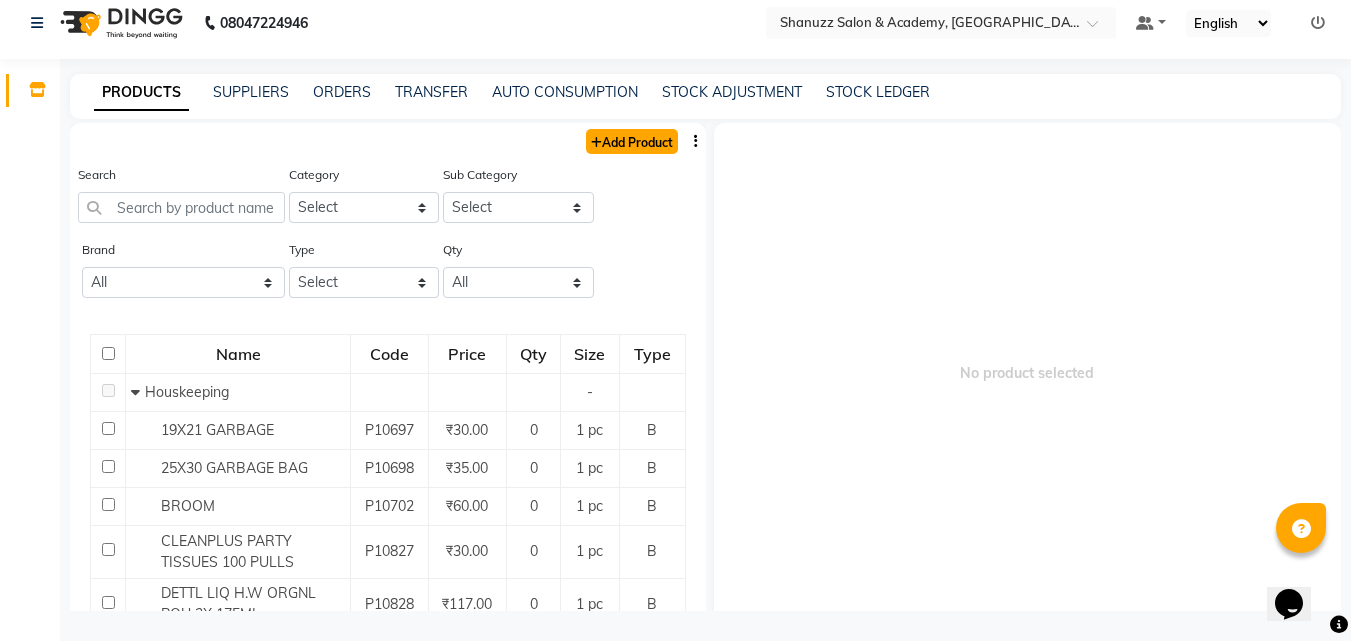 click on "Add Product" 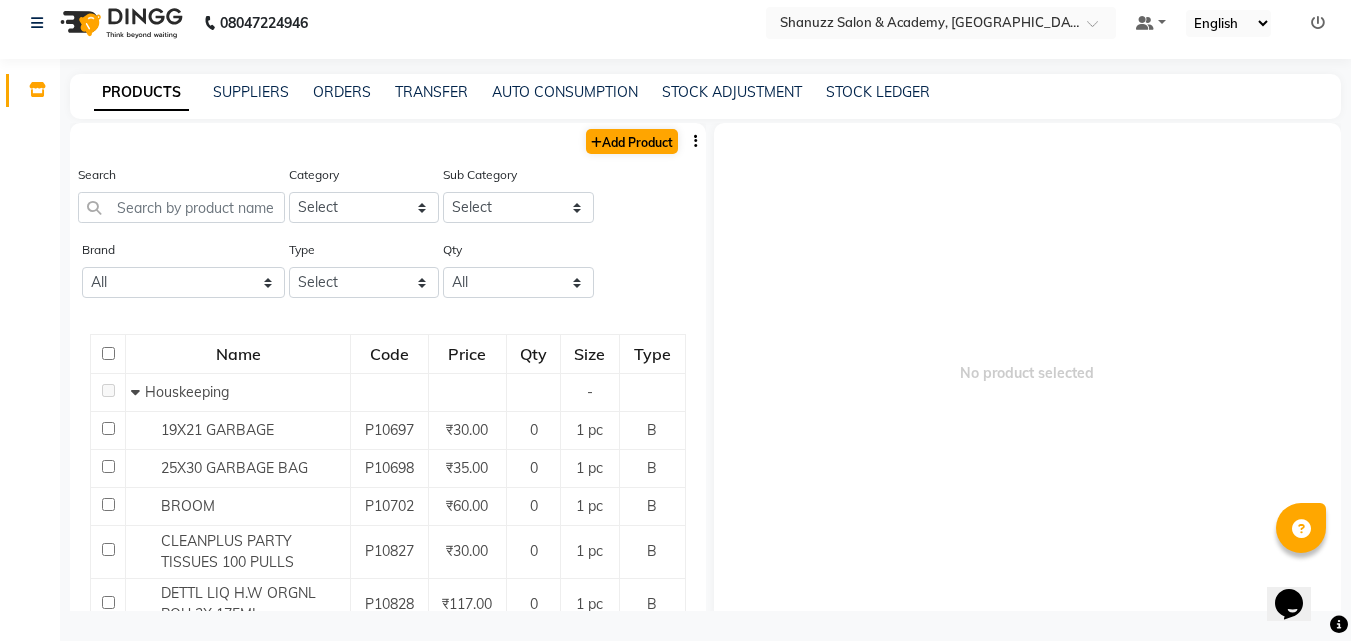 select on "true" 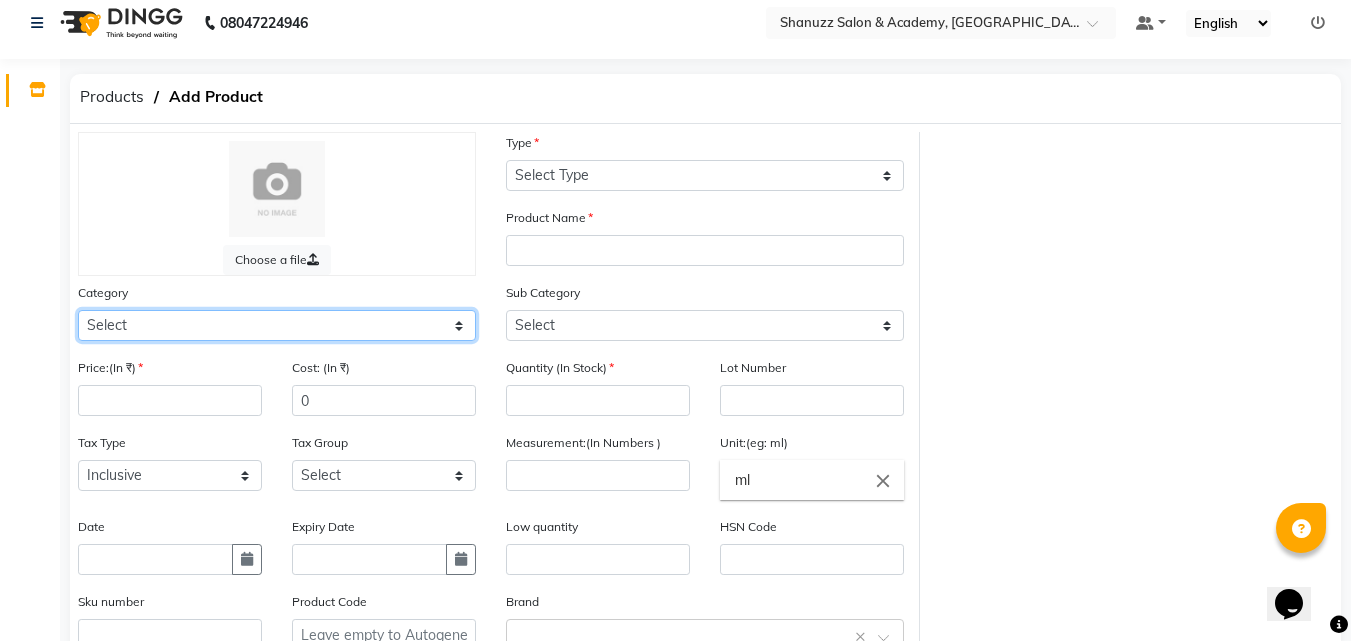 click on "Select Hair Skin Makeup Personal Care Appliances [PERSON_NAME] Waxing Disposable Threading Hands and Feet Beauty Planet [MEDICAL_DATA] Cadiveu Casmara Cheryls Loreal Olaplex PHYSICAL ASSETS Other" 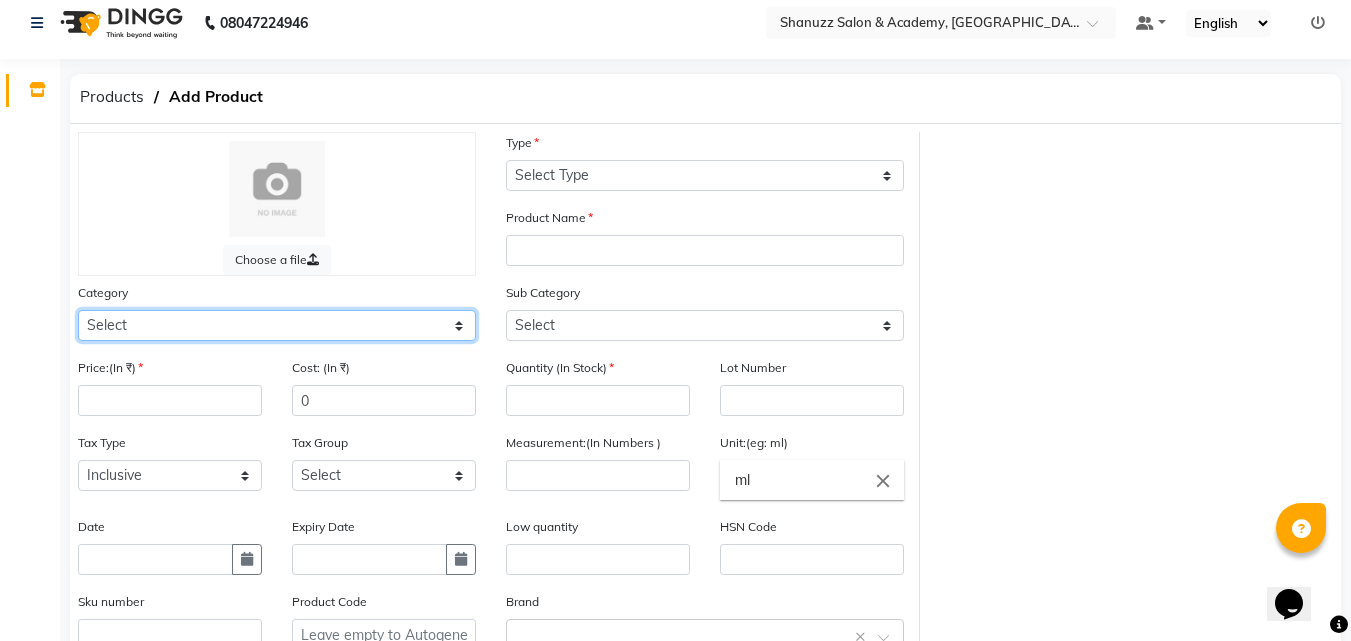 select on "1199001100" 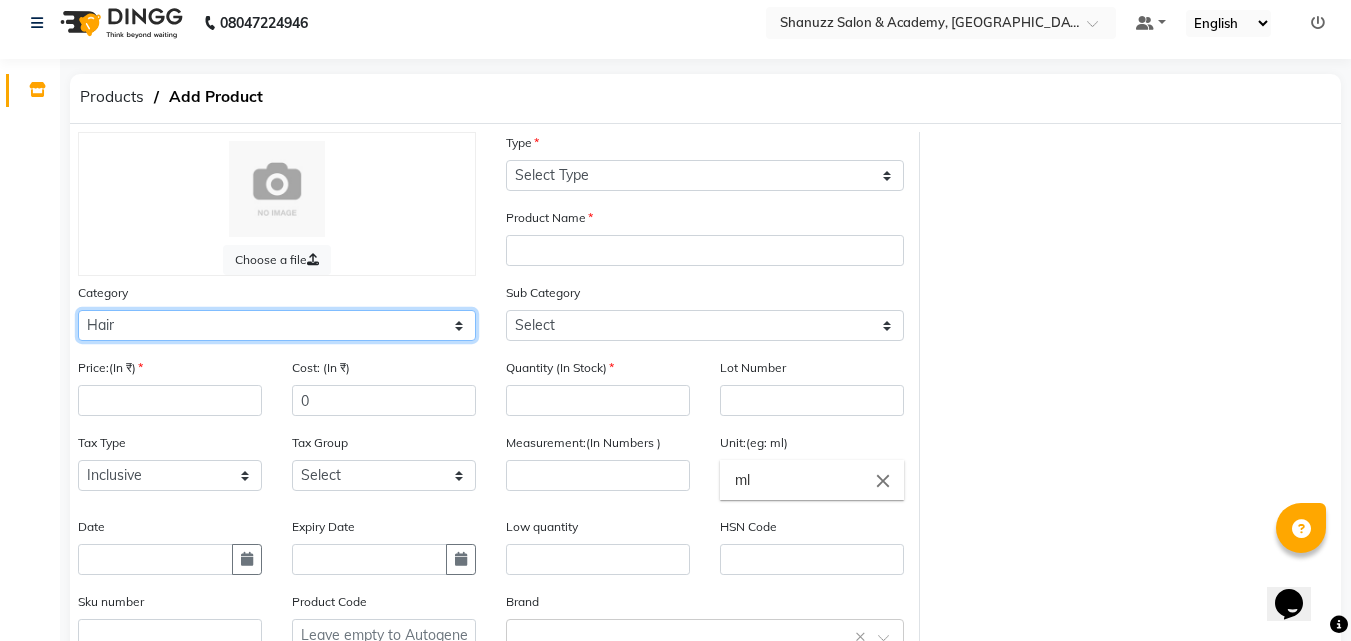click on "Select Hair Skin Makeup Personal Care Appliances [PERSON_NAME] Waxing Disposable Threading Hands and Feet Beauty Planet [MEDICAL_DATA] Cadiveu Casmara Cheryls Loreal Olaplex PHYSICAL ASSETS Other" 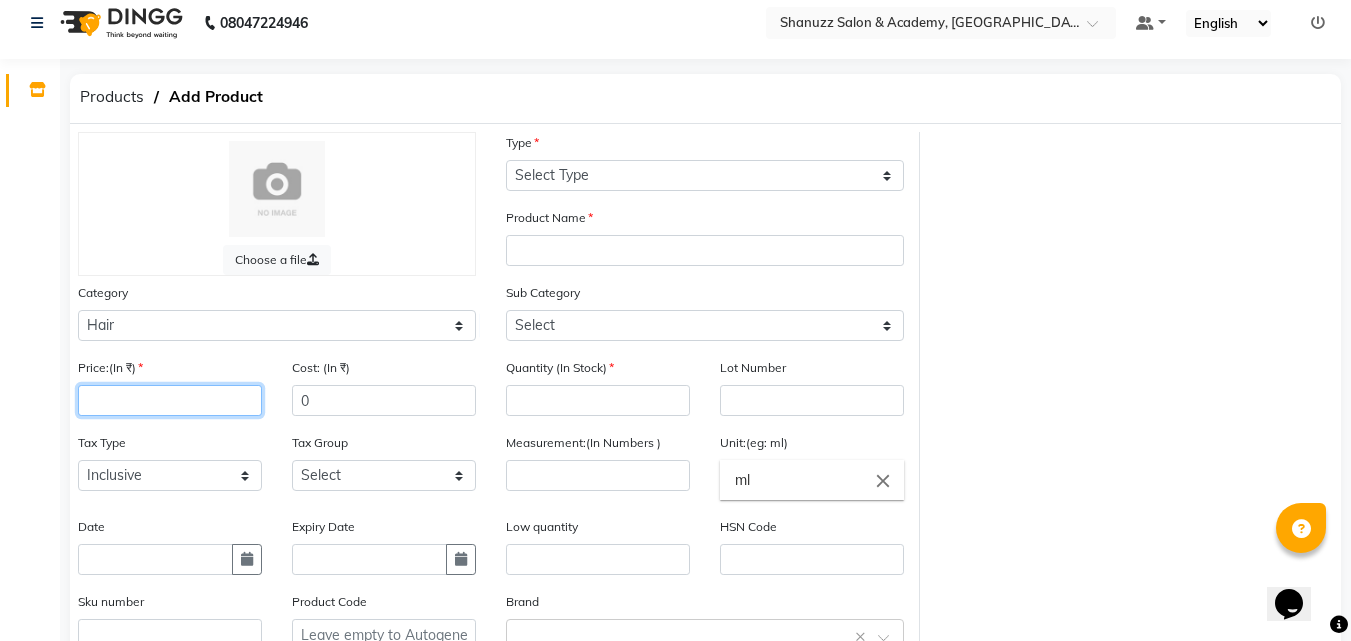 click 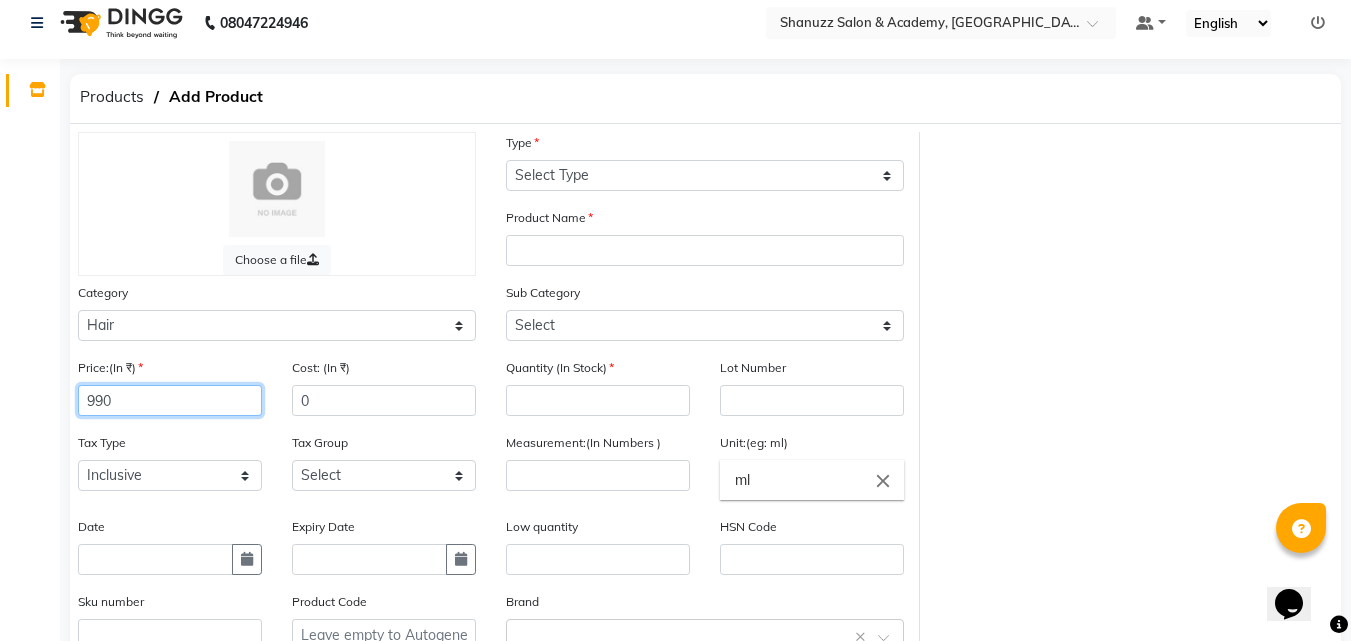 type on "990" 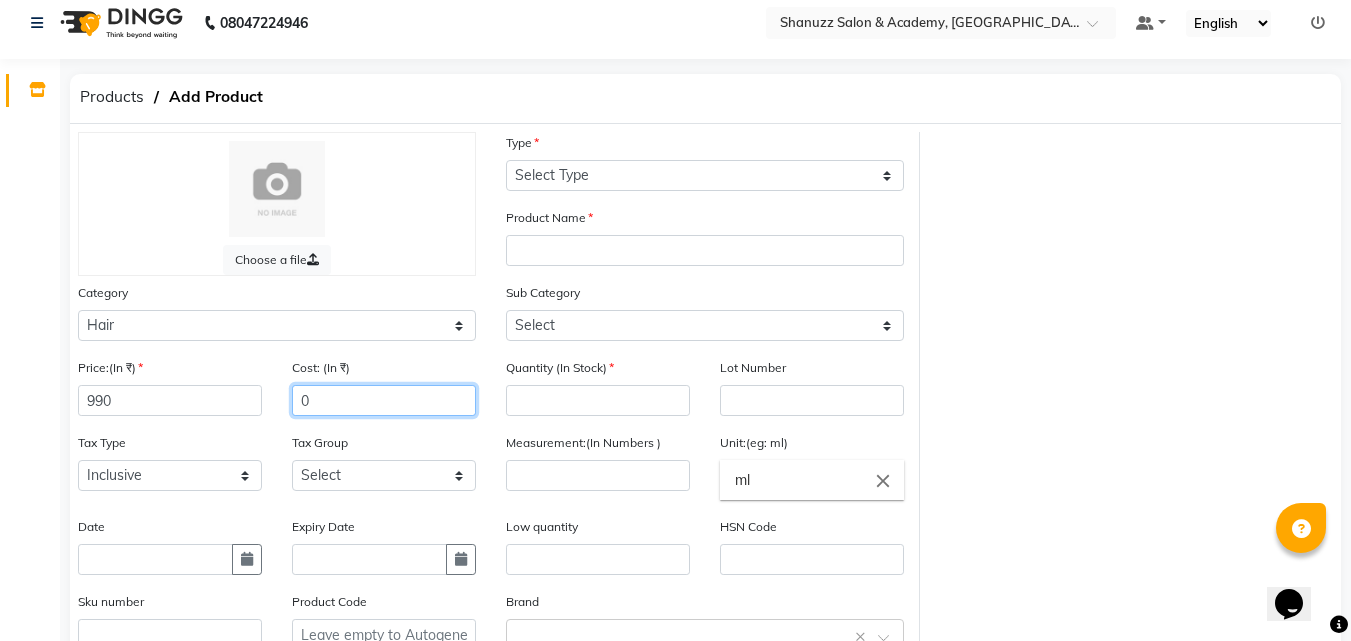 click on "0" 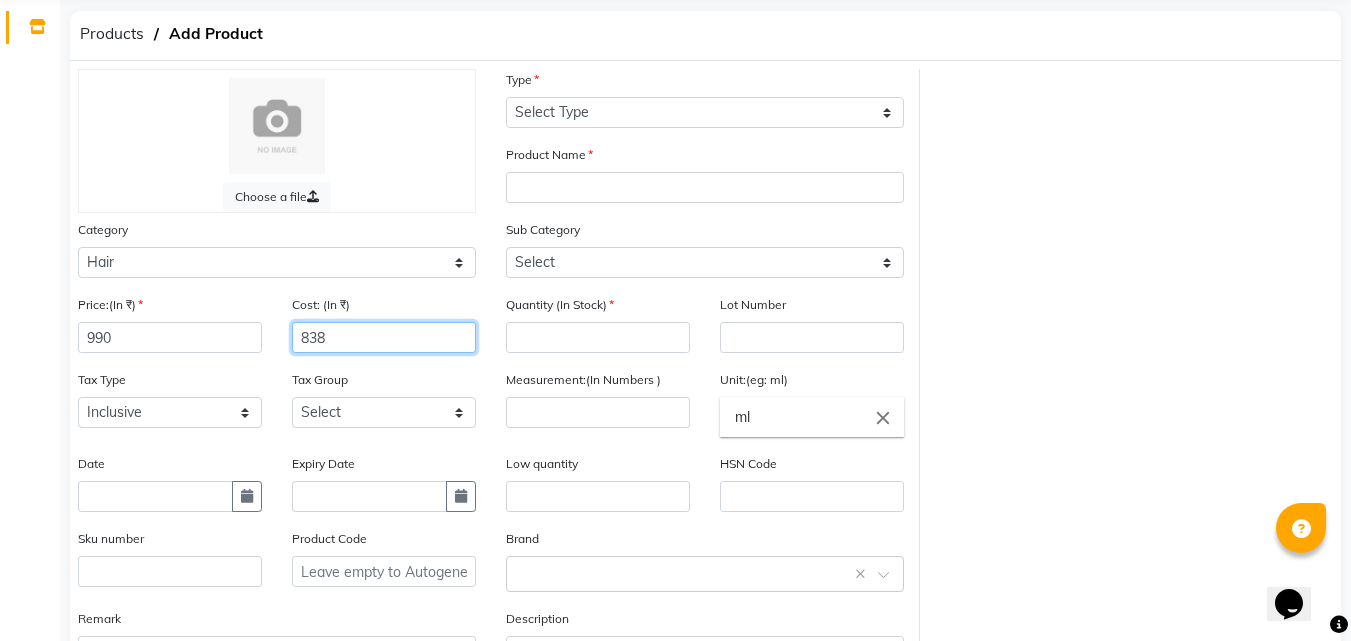 scroll, scrollTop: 80, scrollLeft: 0, axis: vertical 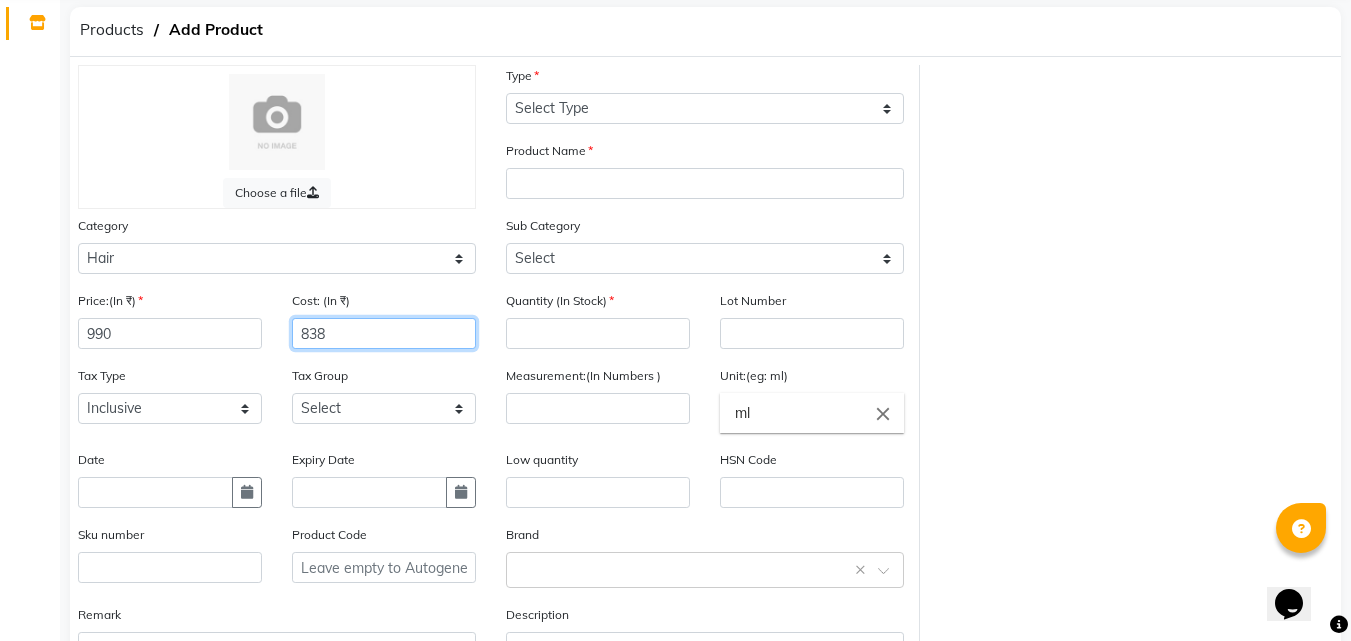 type on "838" 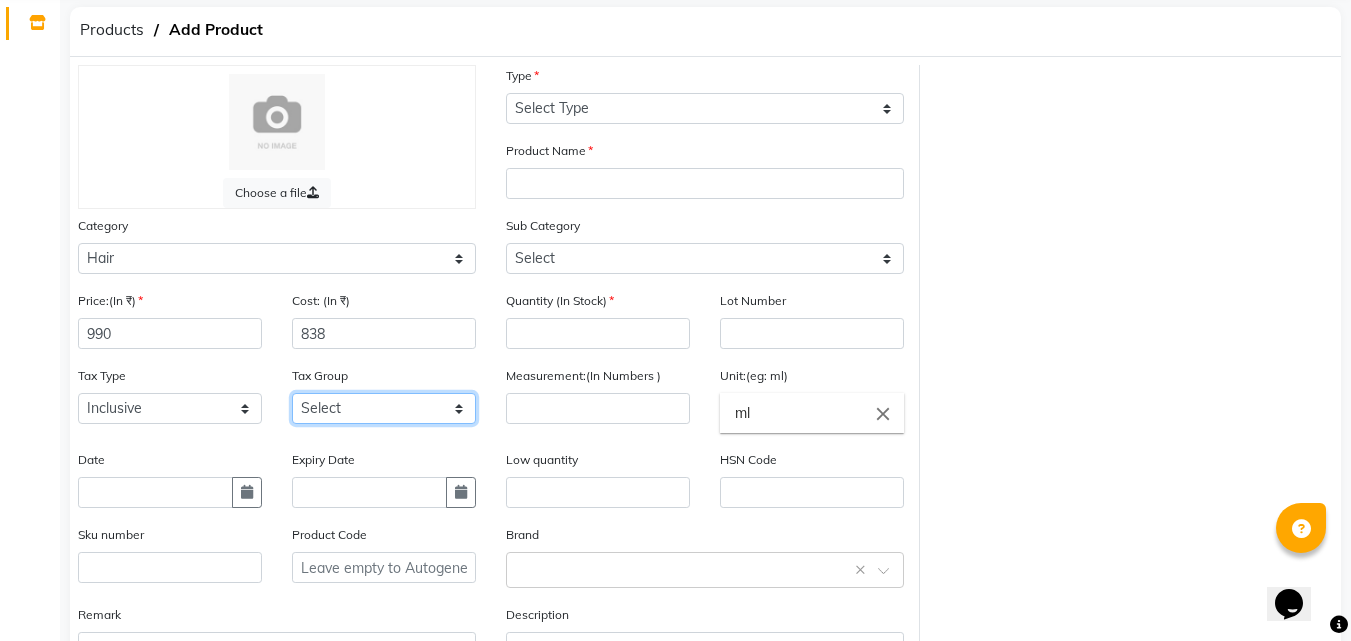 click on "Select 5% 12% GST" 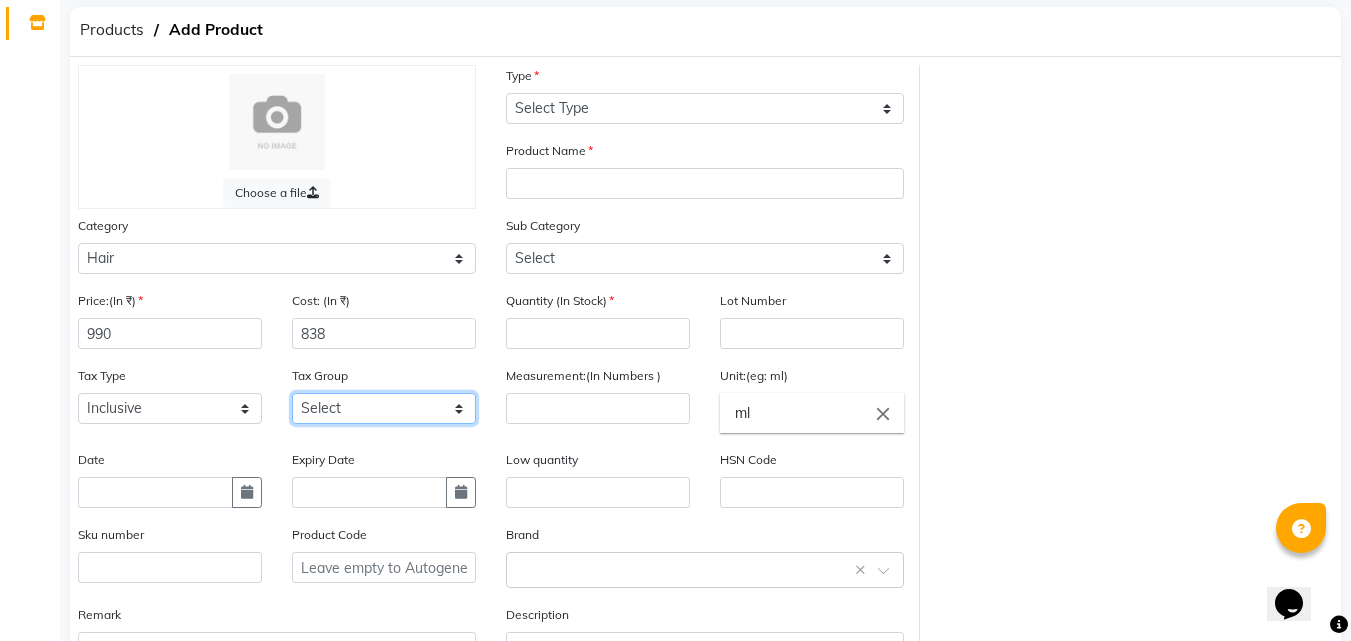 select on "3263" 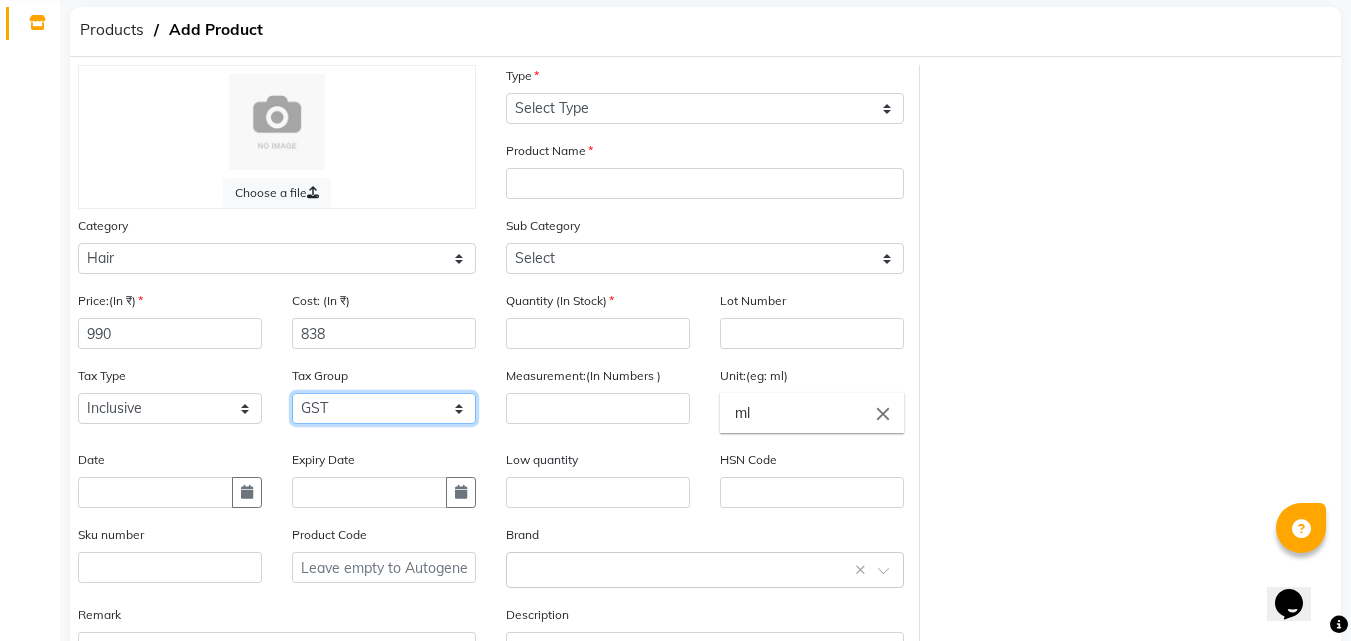 click on "Select 5% 12% GST" 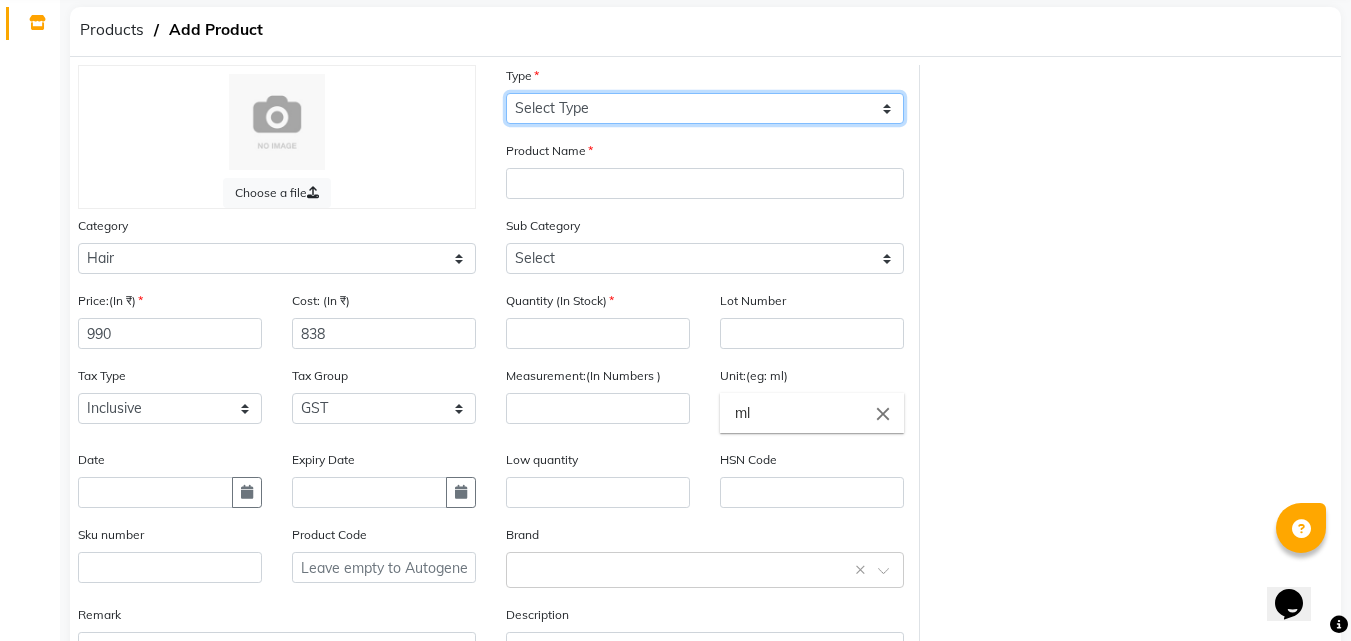 click on "Select Type Both Retail Consumable" 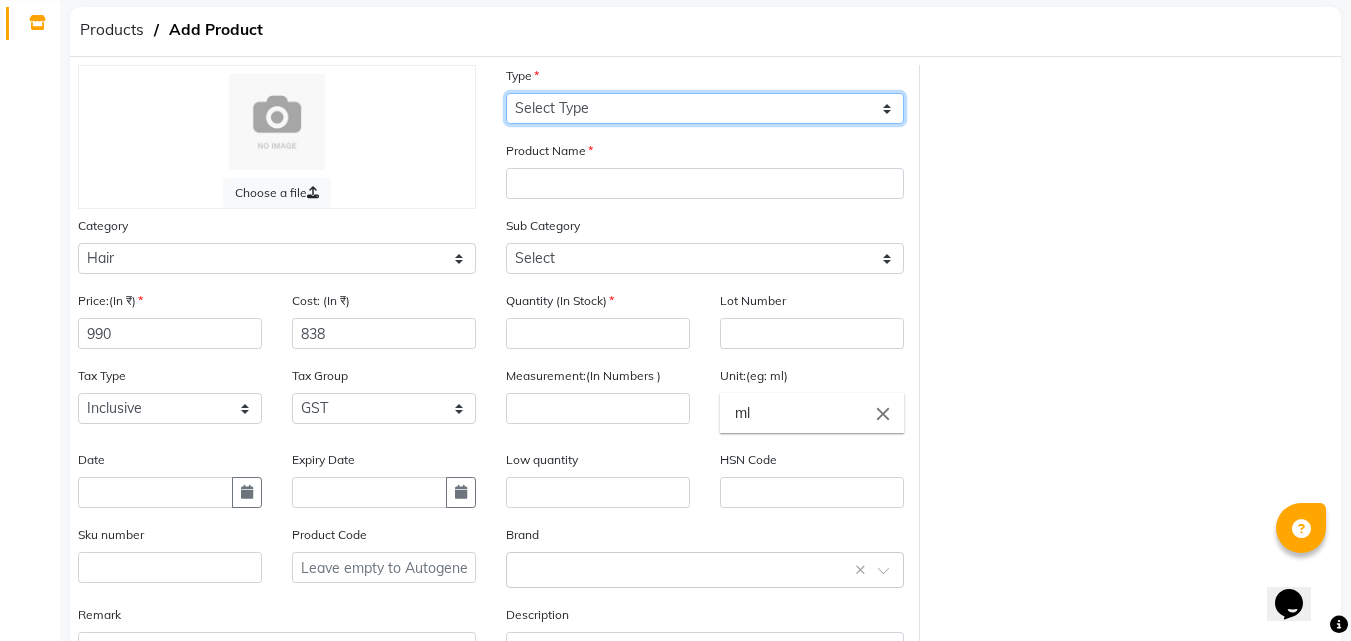 select on "B" 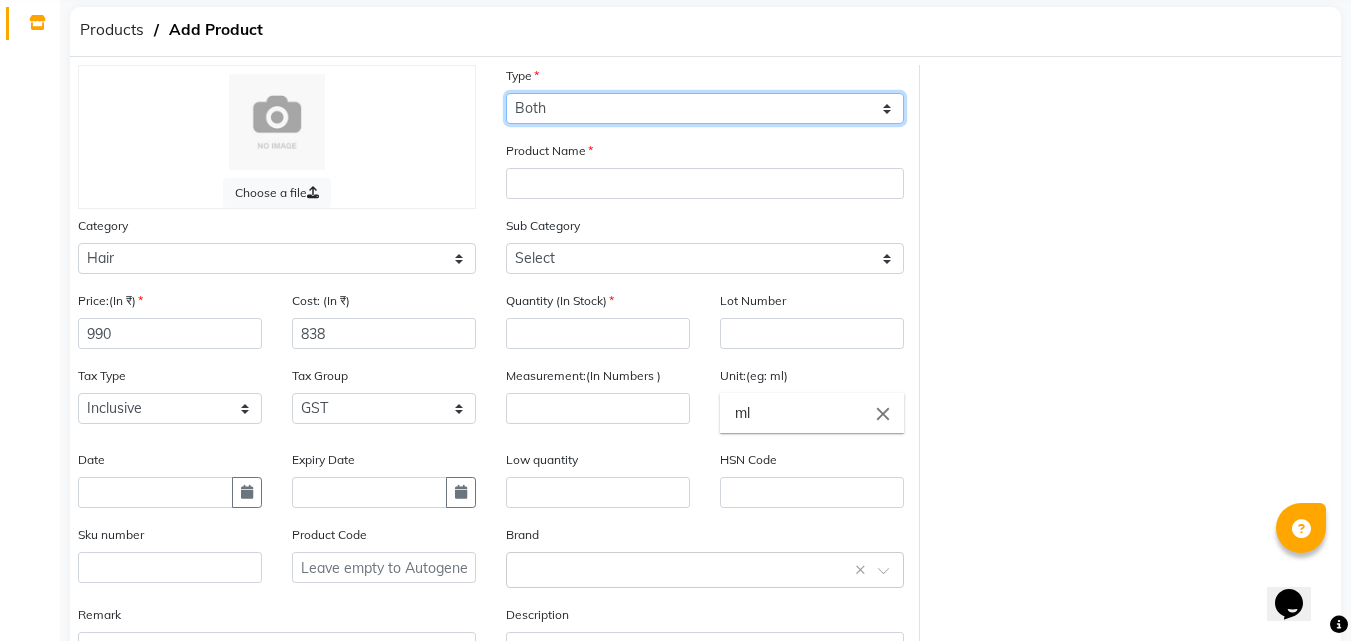 click on "Select Type Both Retail Consumable" 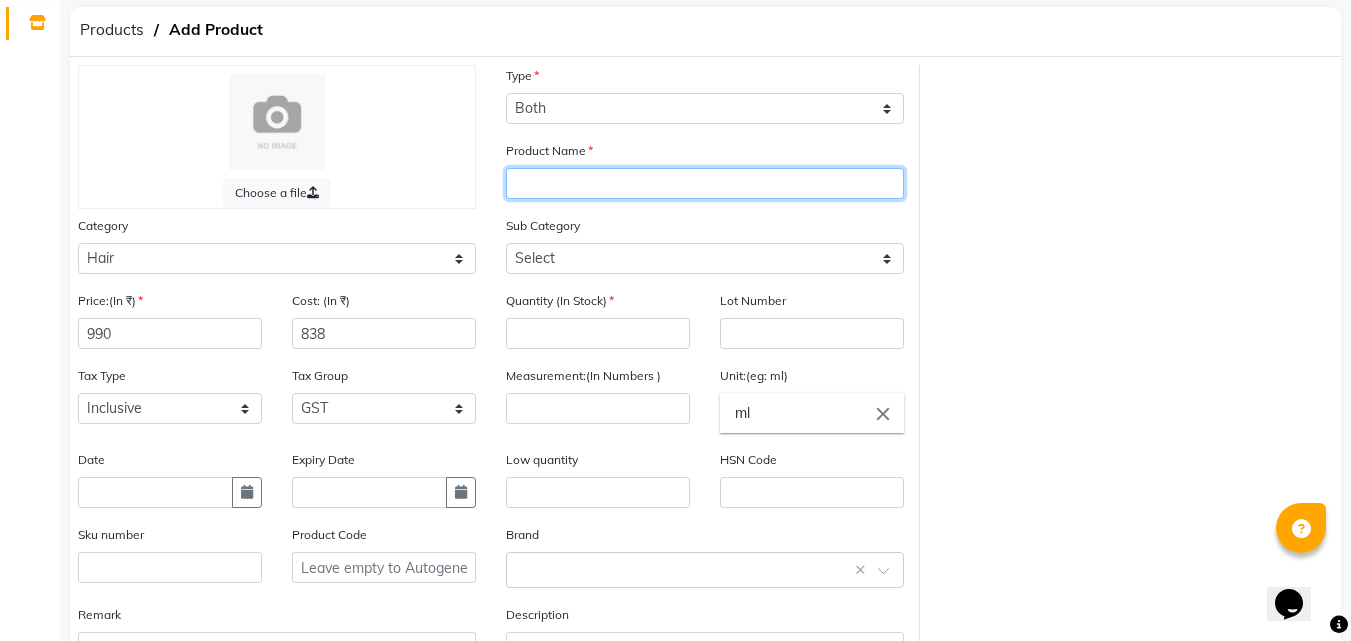 click 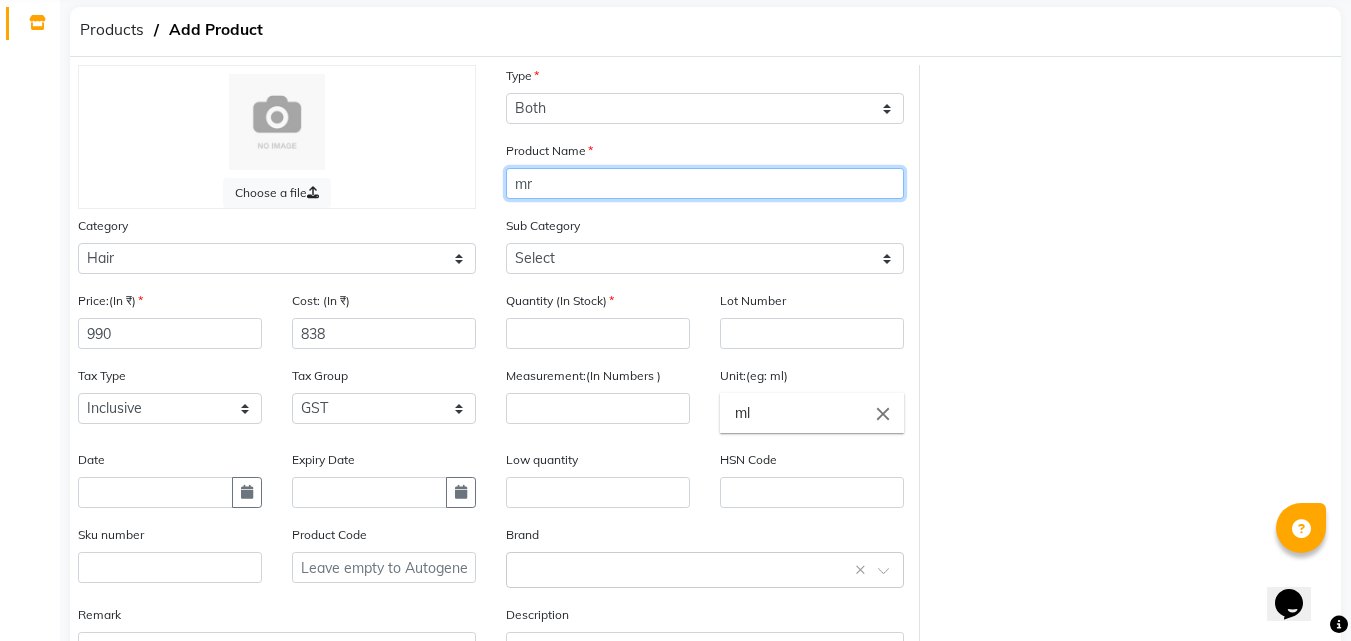 type on "m" 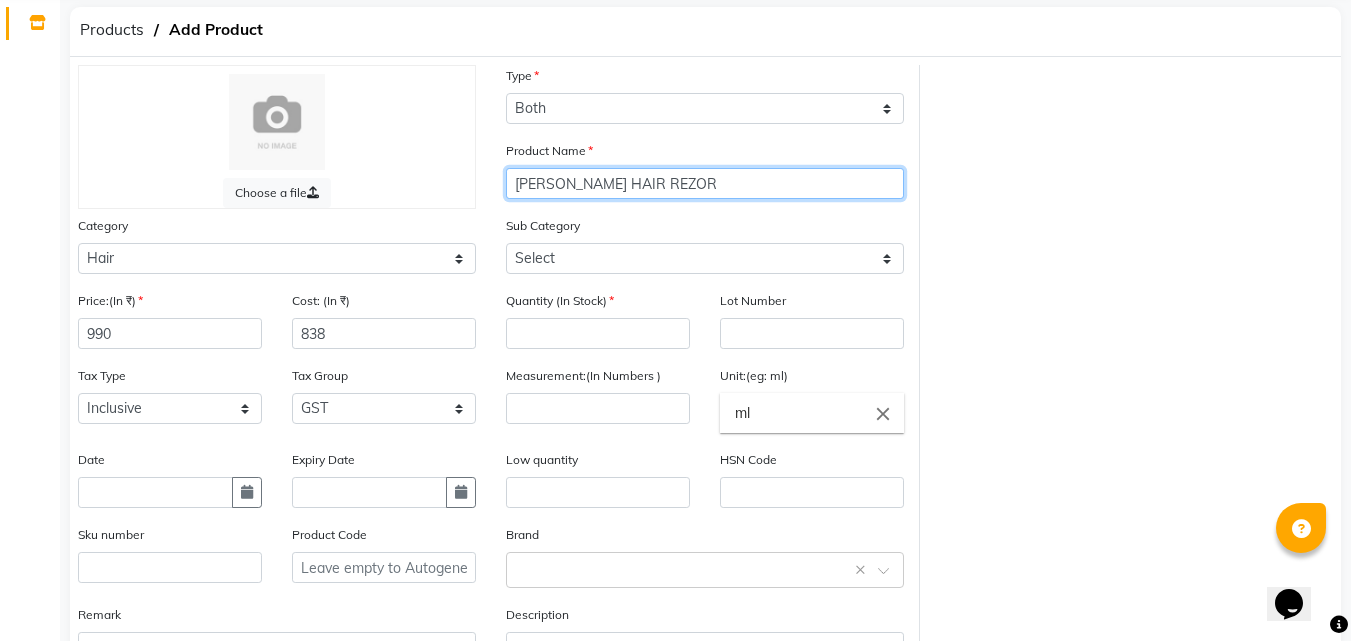 type on "[PERSON_NAME] HAIR REZOR" 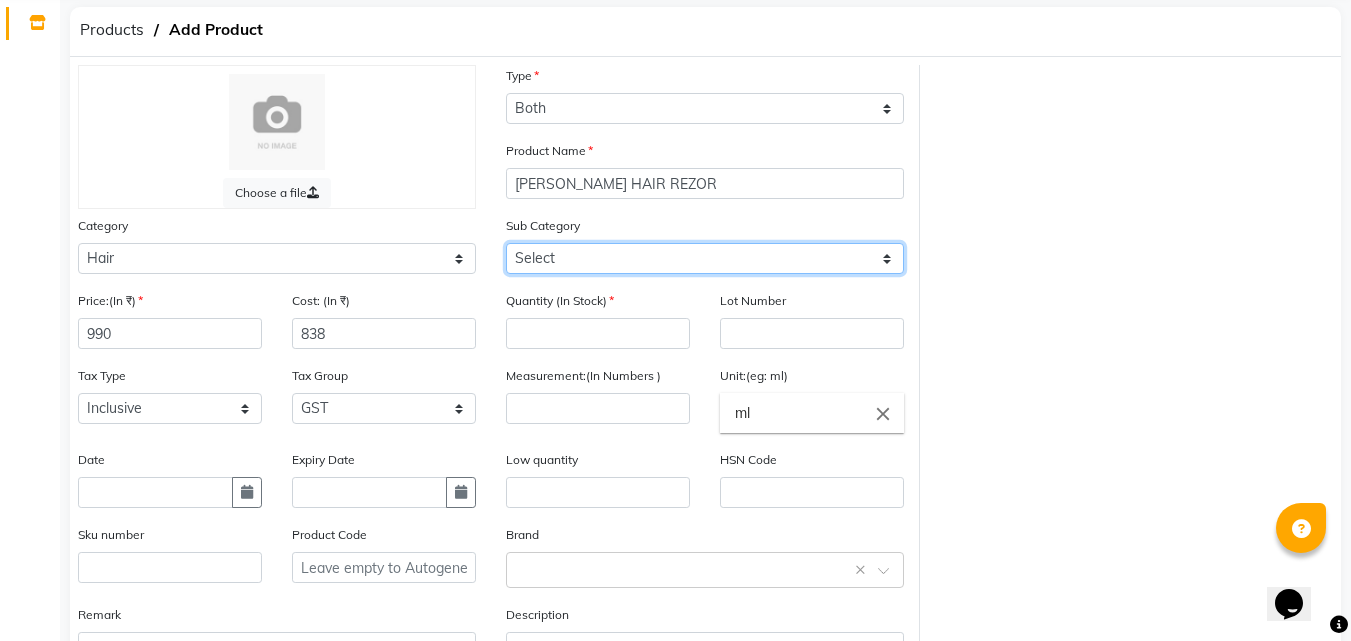 click on "Select Shampoo Conditioner Cream Mask Oil Serum Color Appliances Treatment Styling Kit & Combo Other Spray Leave In Wax" 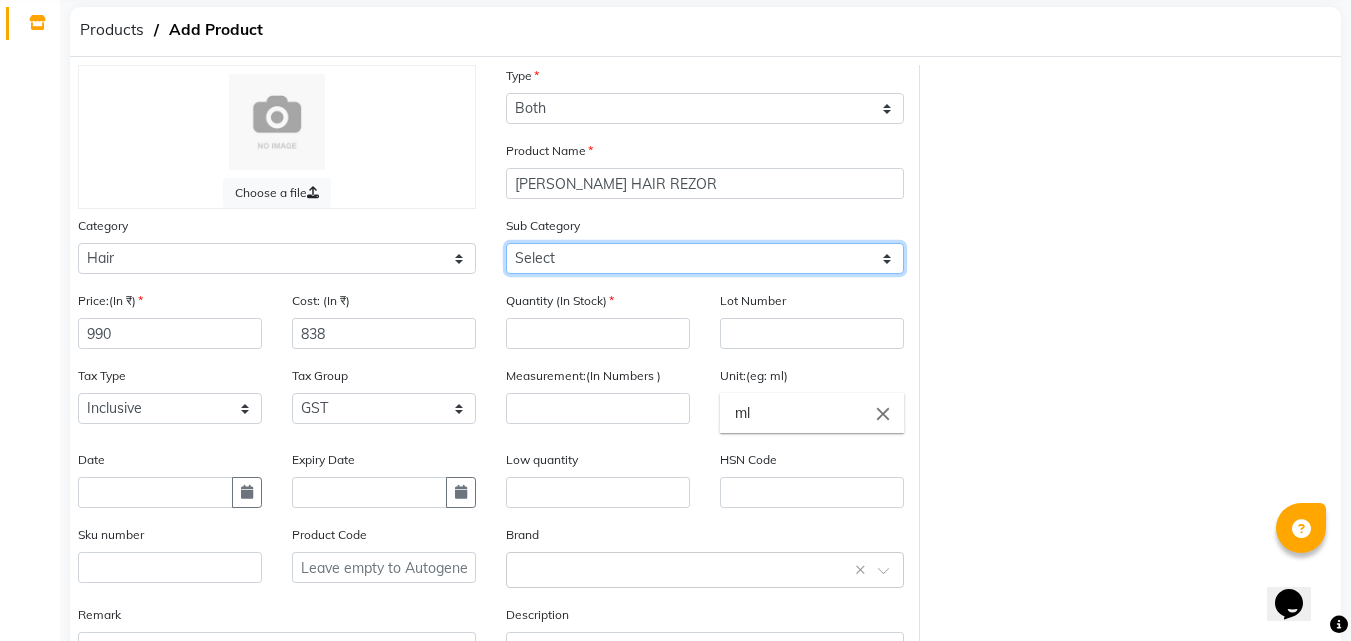 select on "1199001111" 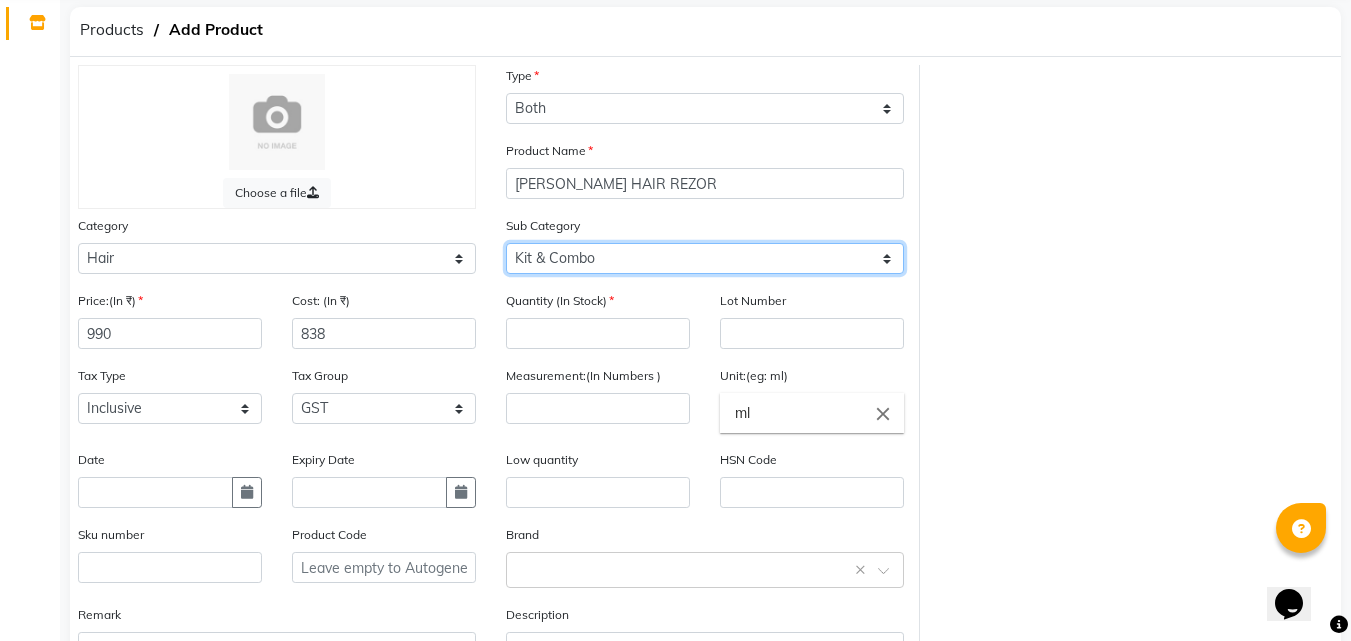 click on "Select Shampoo Conditioner Cream Mask Oil Serum Color Appliances Treatment Styling Kit & Combo Other Spray Leave In Wax" 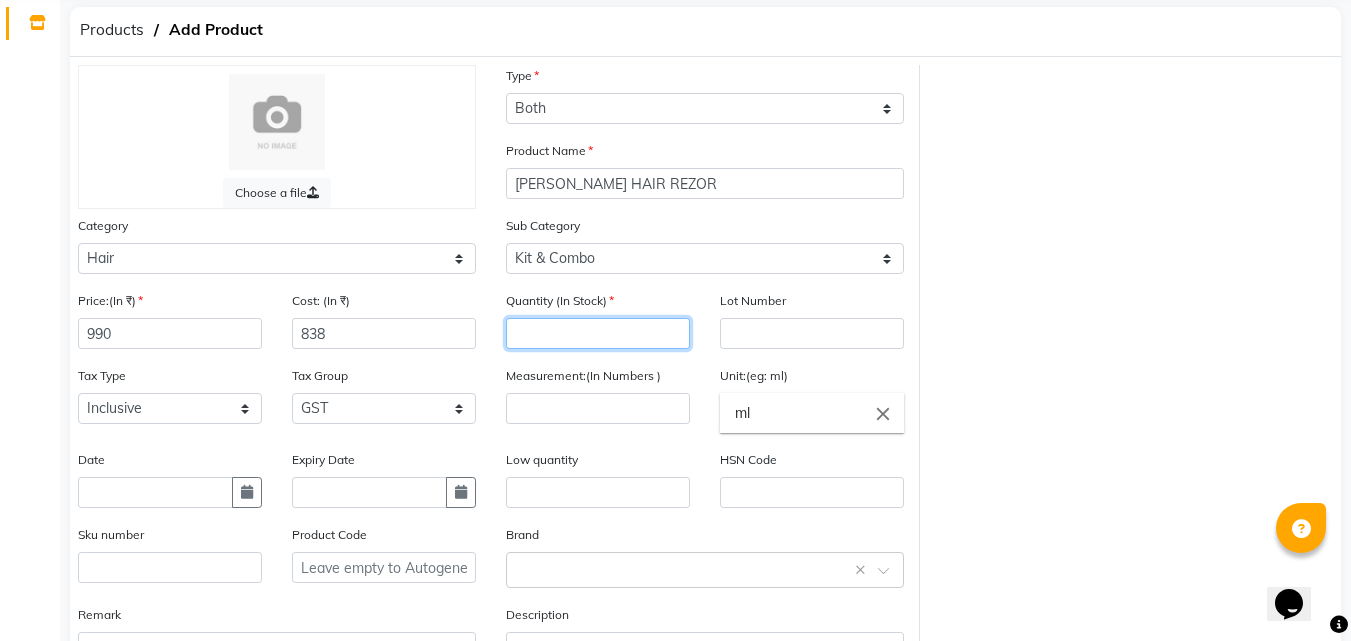 click 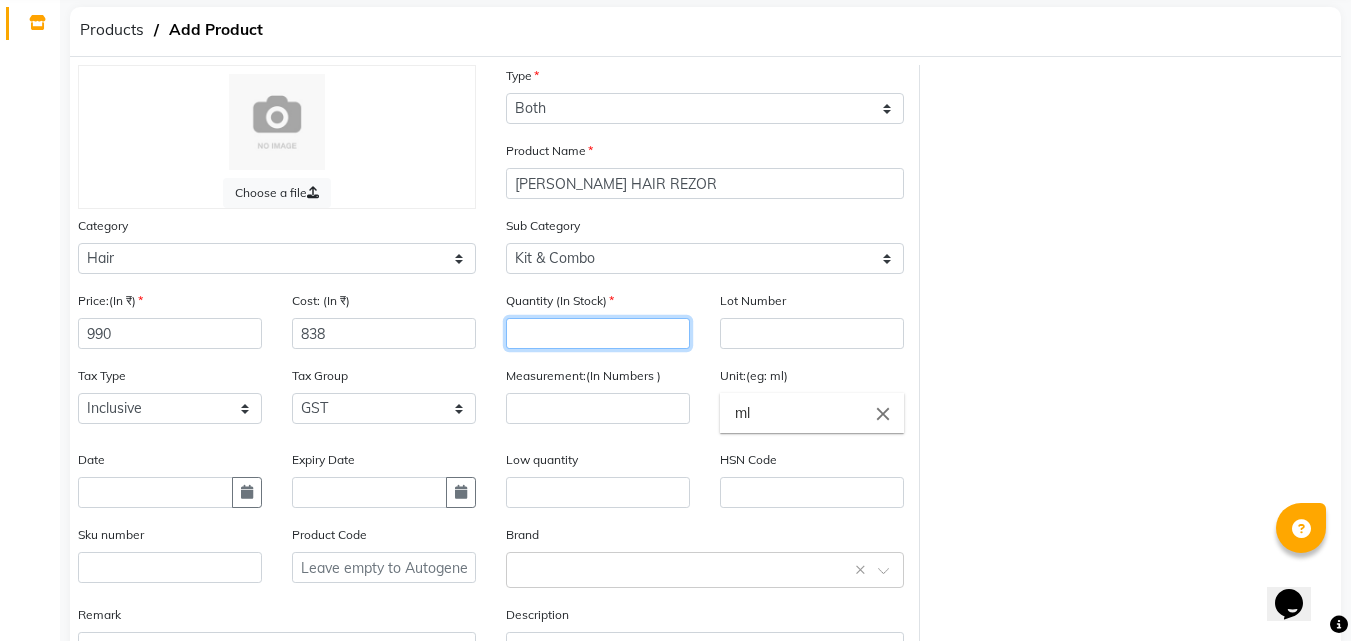 type on "1" 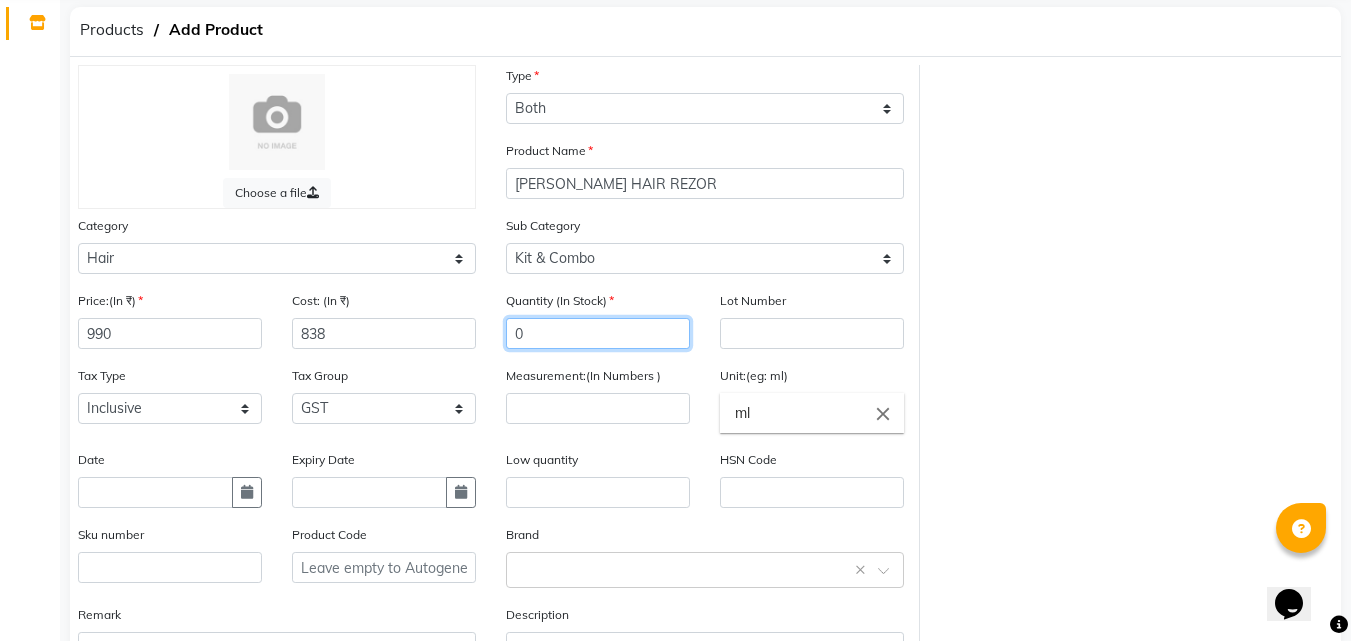 type on "0" 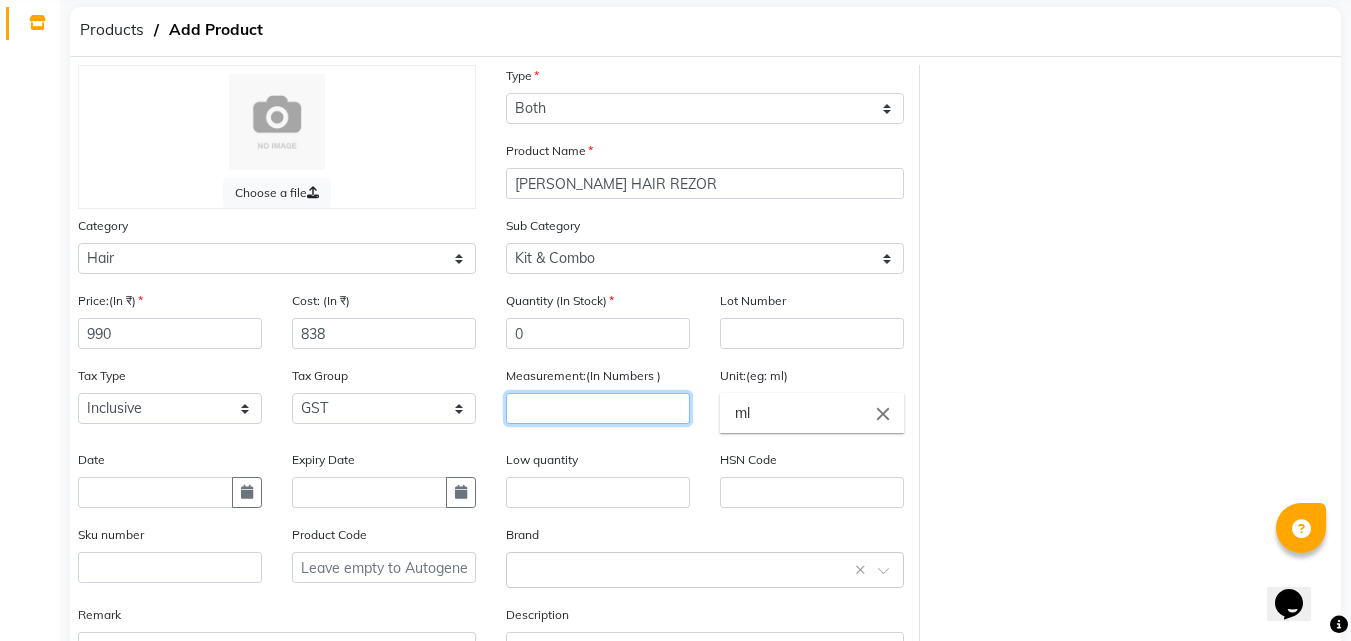 click 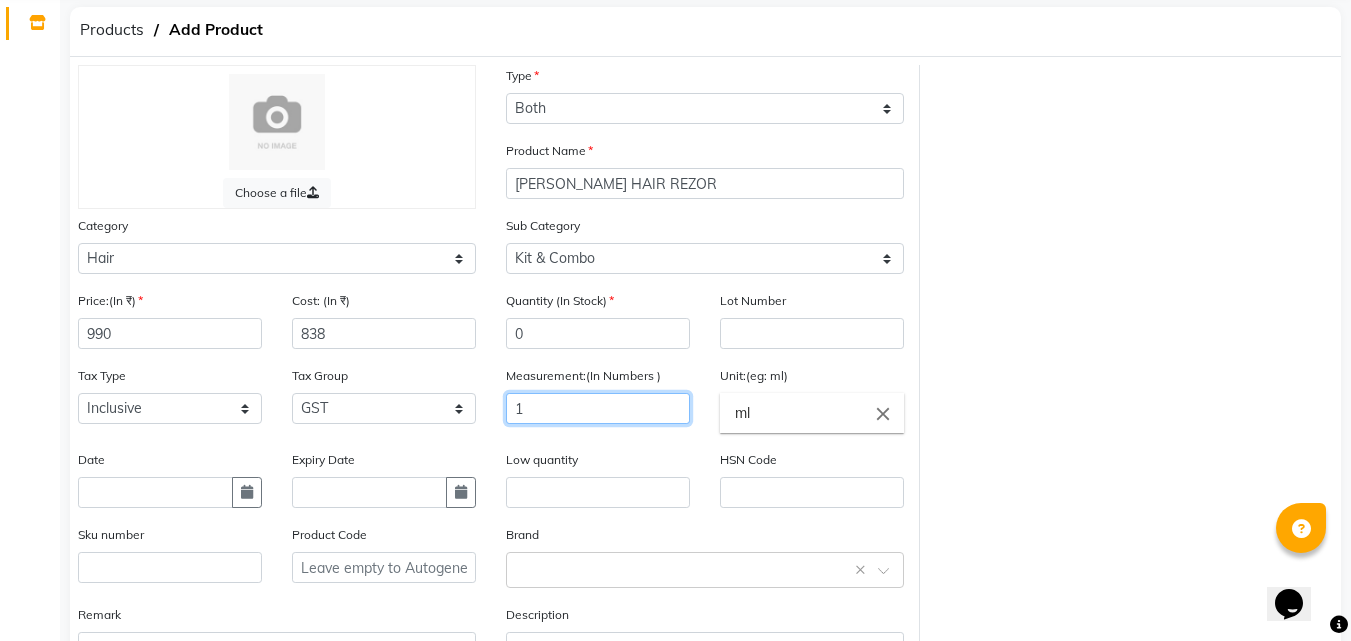 type on "1" 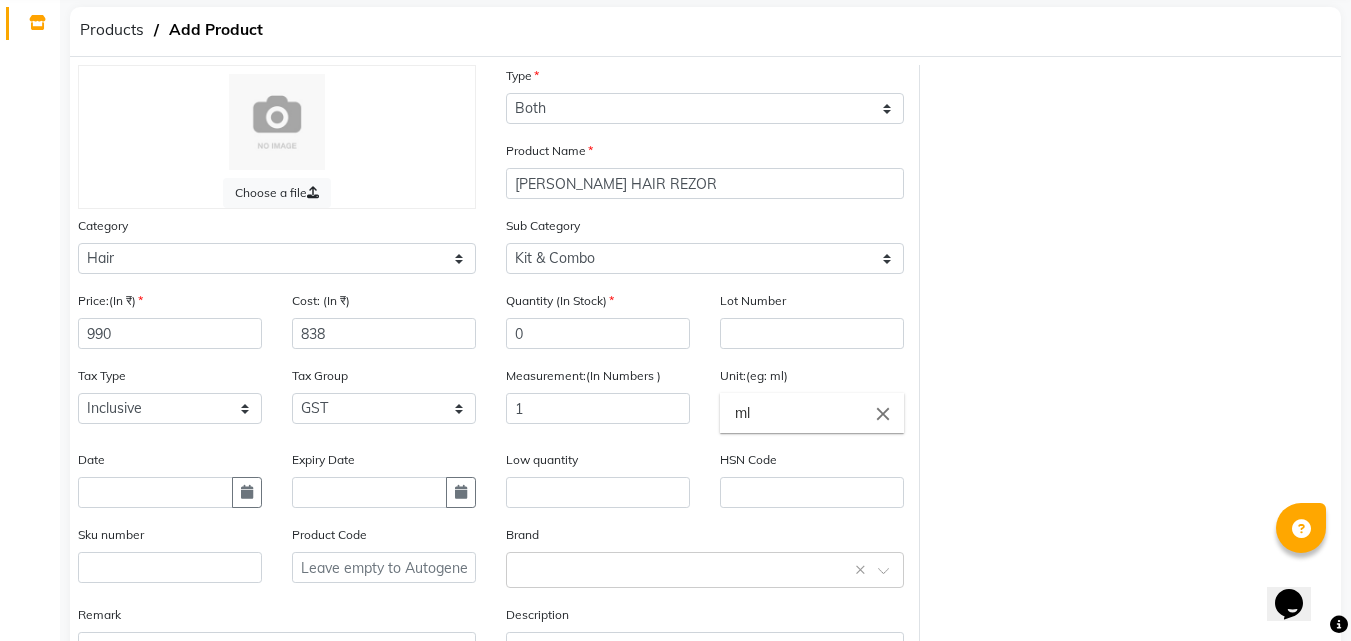 click on "close" 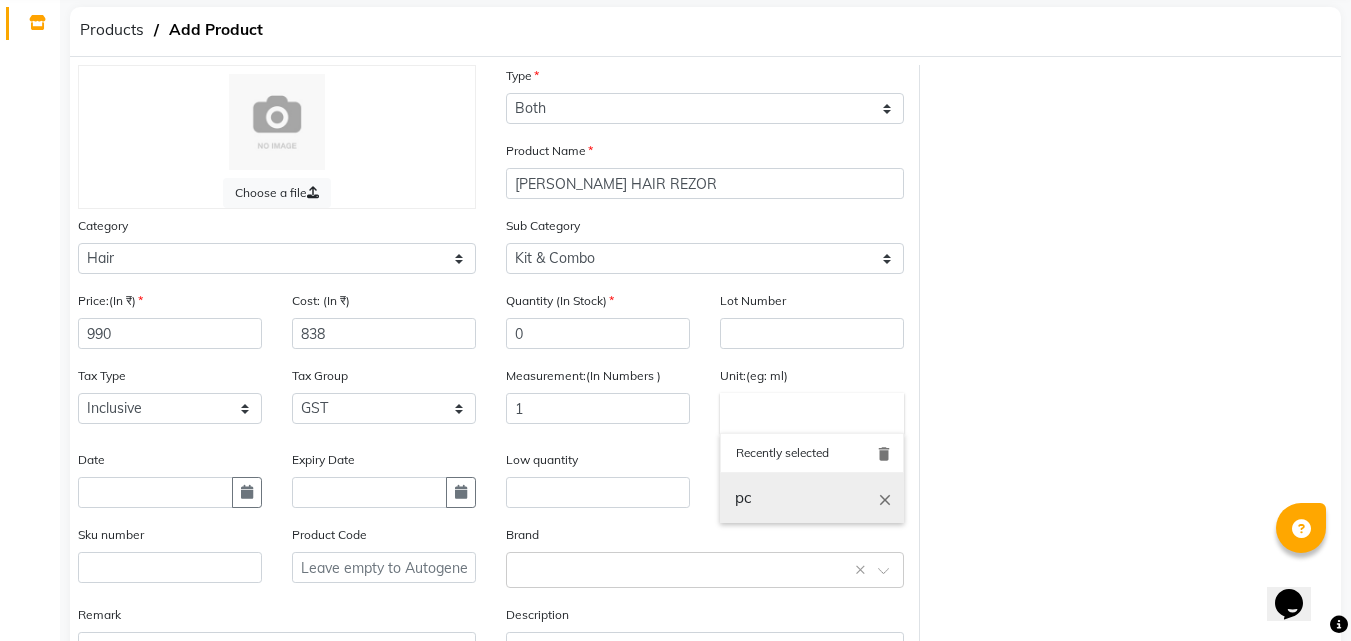 click on "pc" at bounding box center [812, 498] 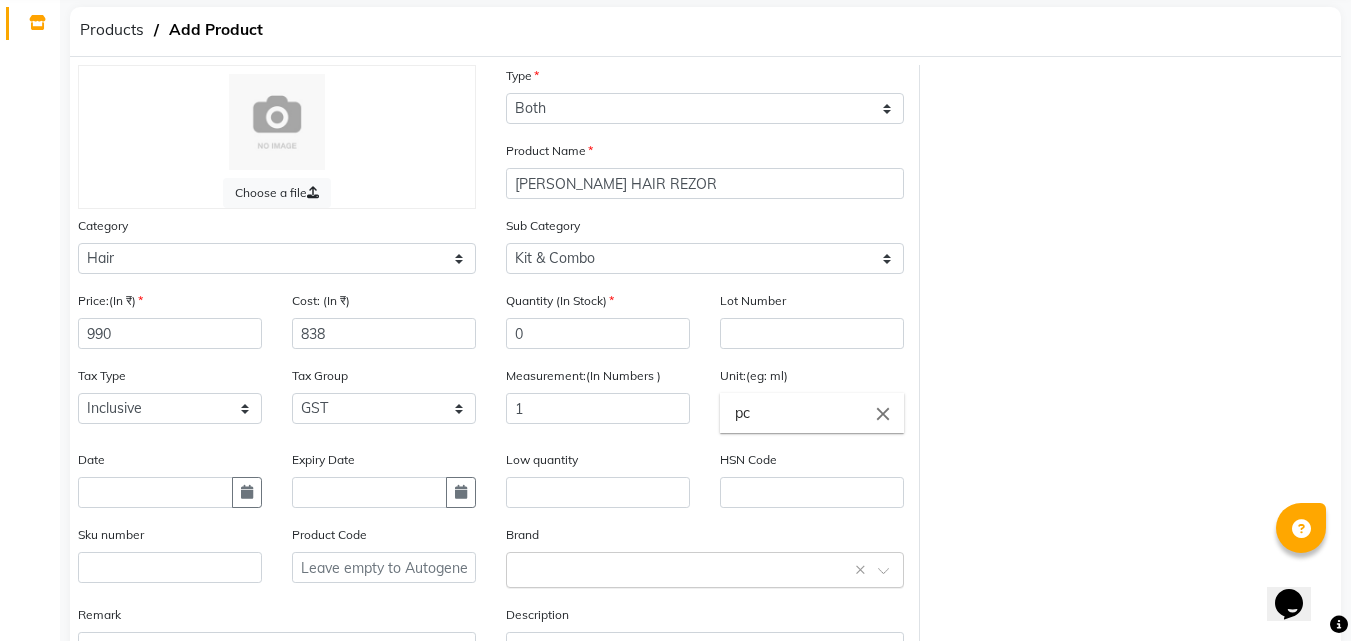 click 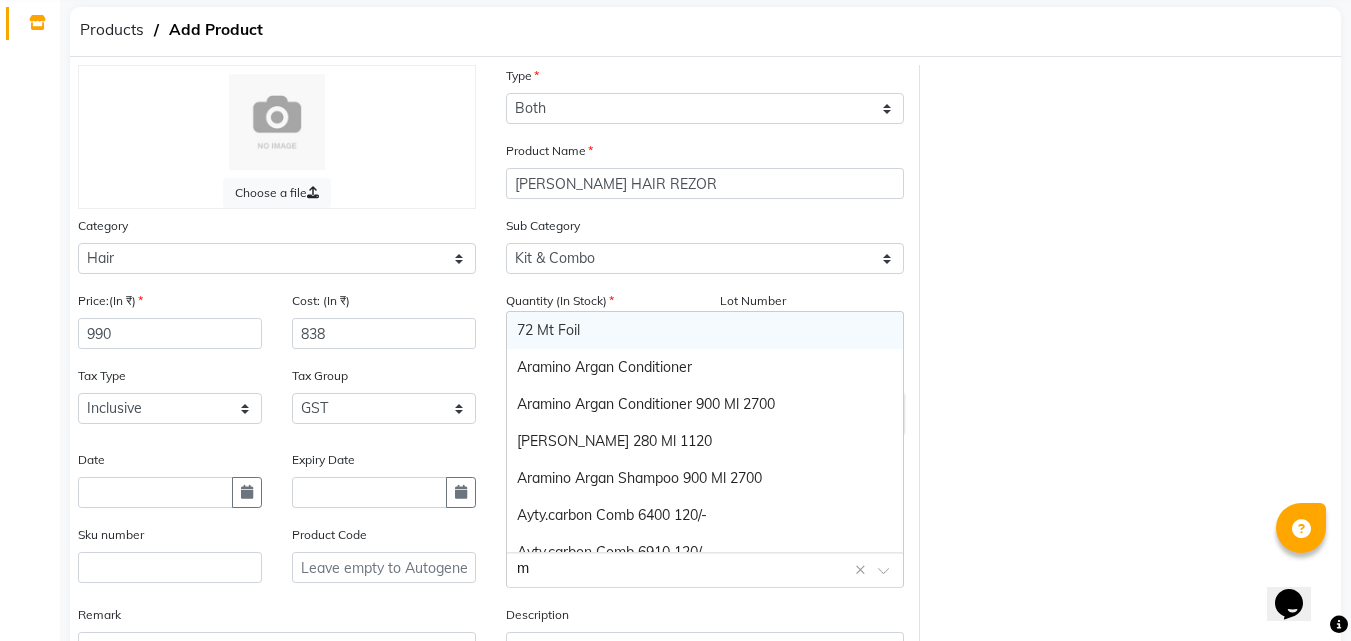 type on "mr" 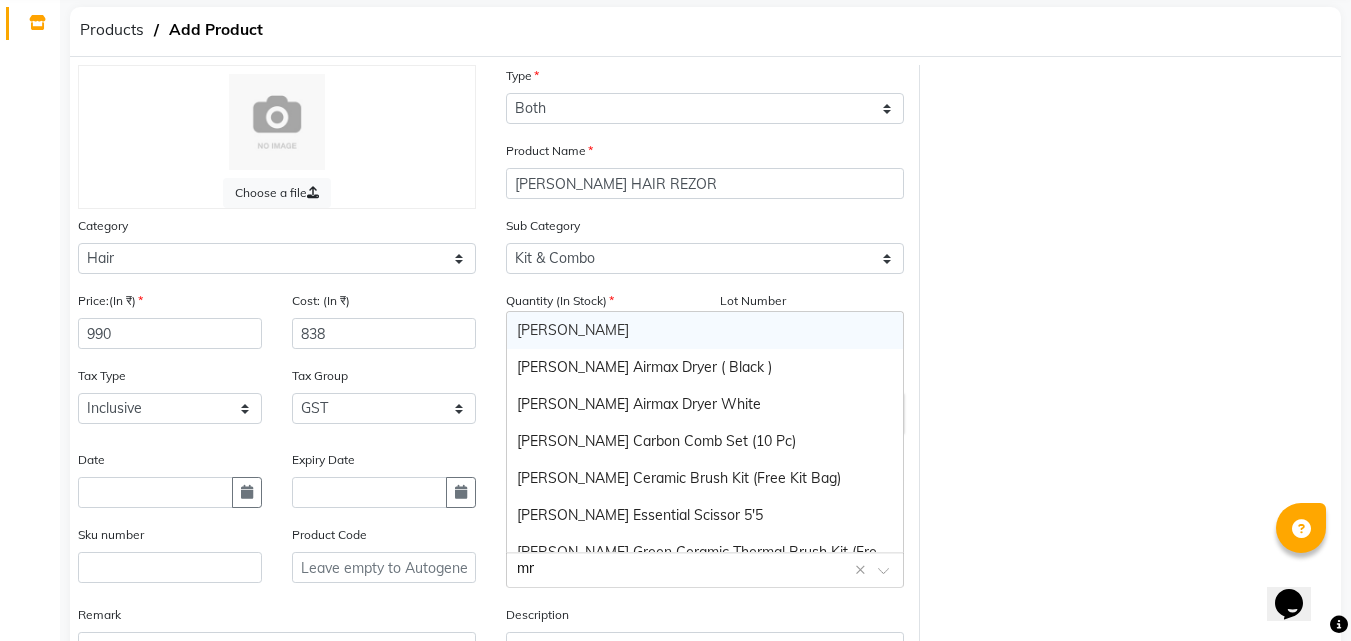 click on "[PERSON_NAME]" at bounding box center (705, 330) 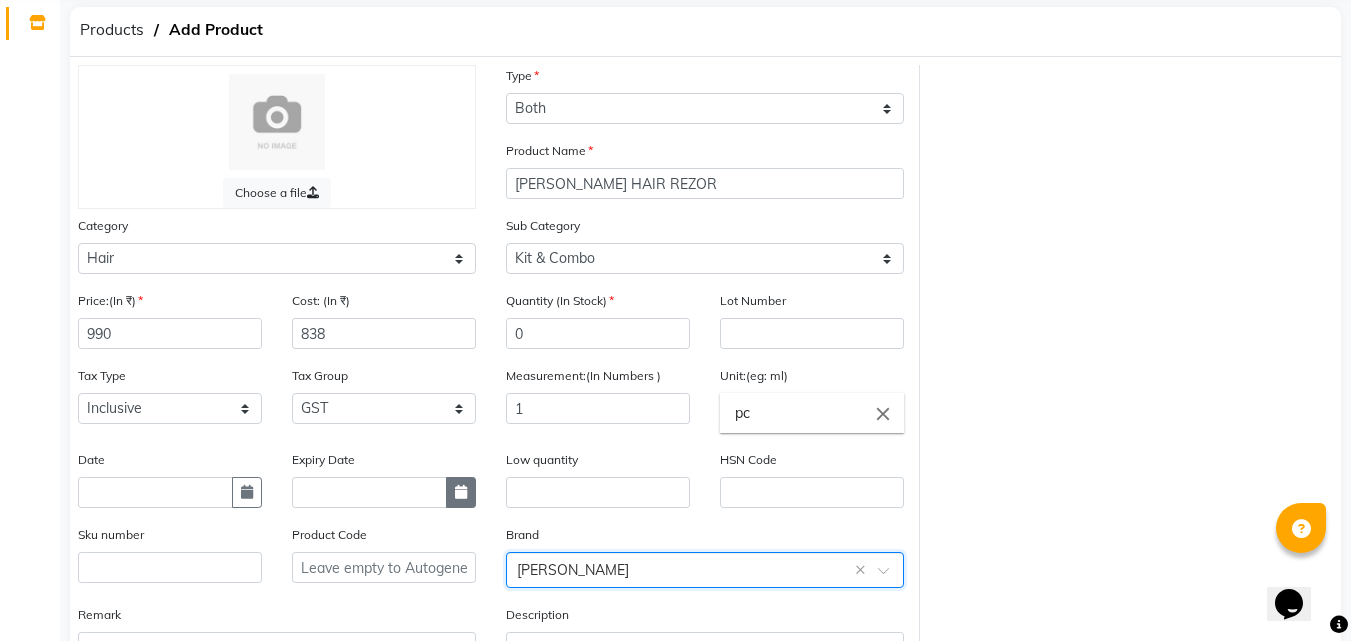 scroll, scrollTop: 235, scrollLeft: 0, axis: vertical 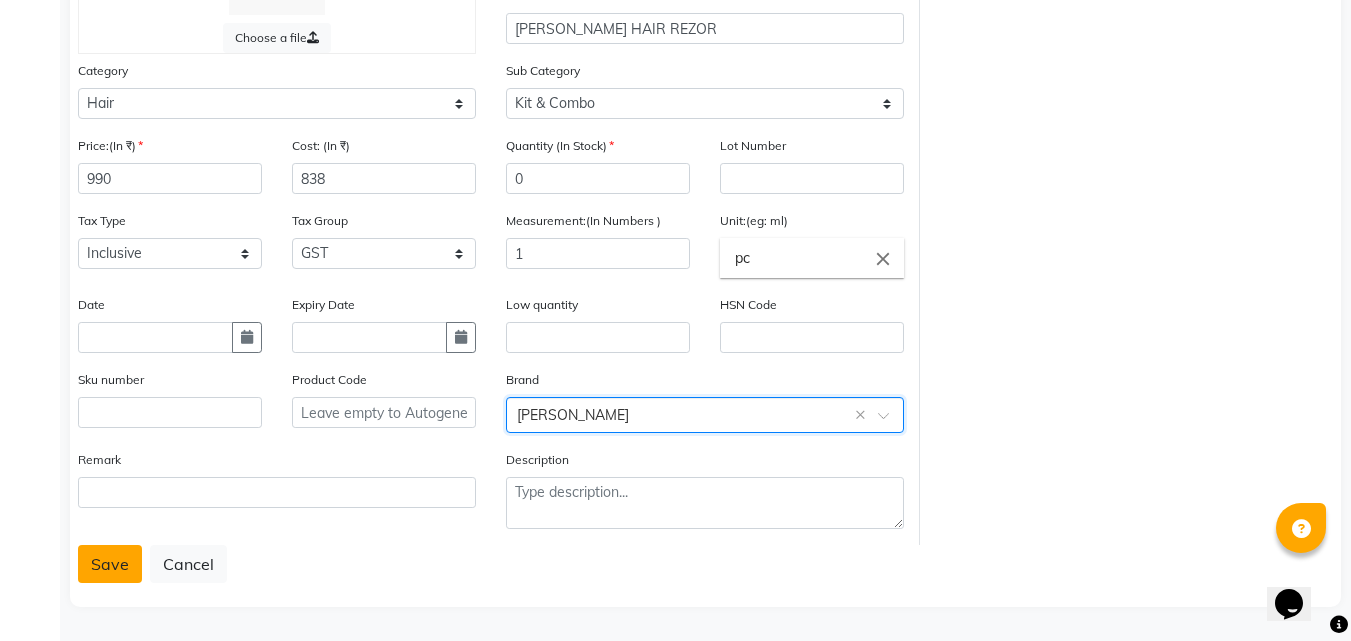click on "Save" 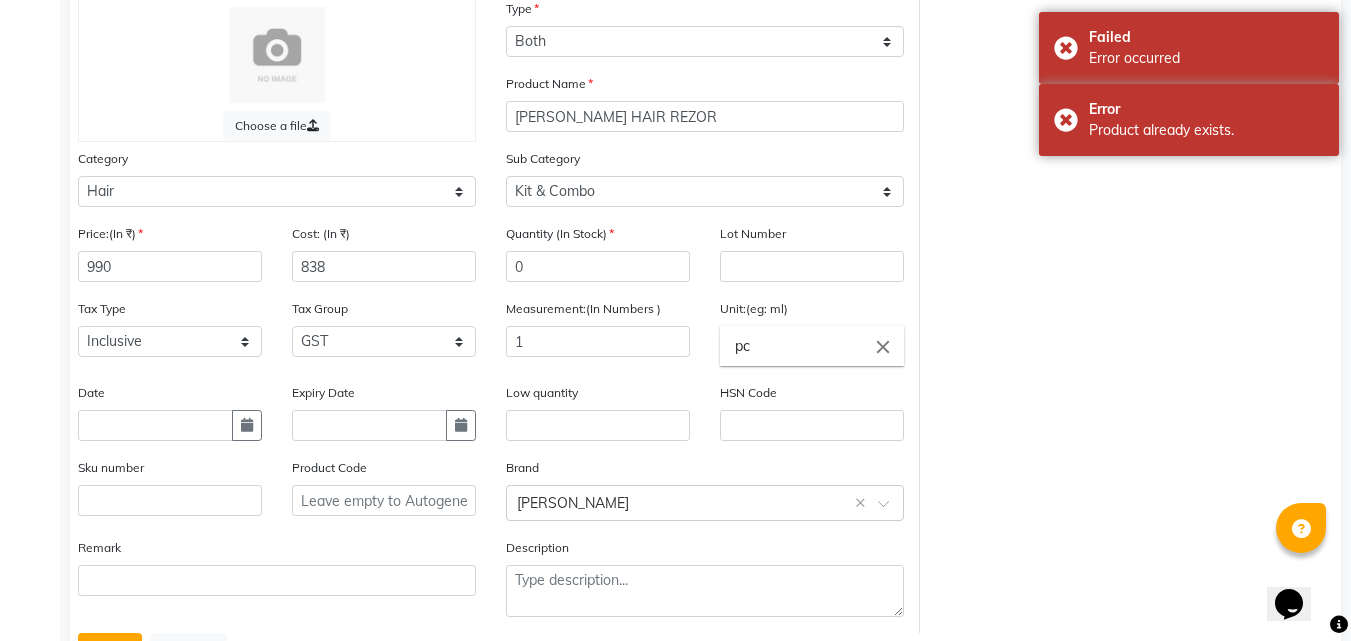 scroll, scrollTop: 0, scrollLeft: 0, axis: both 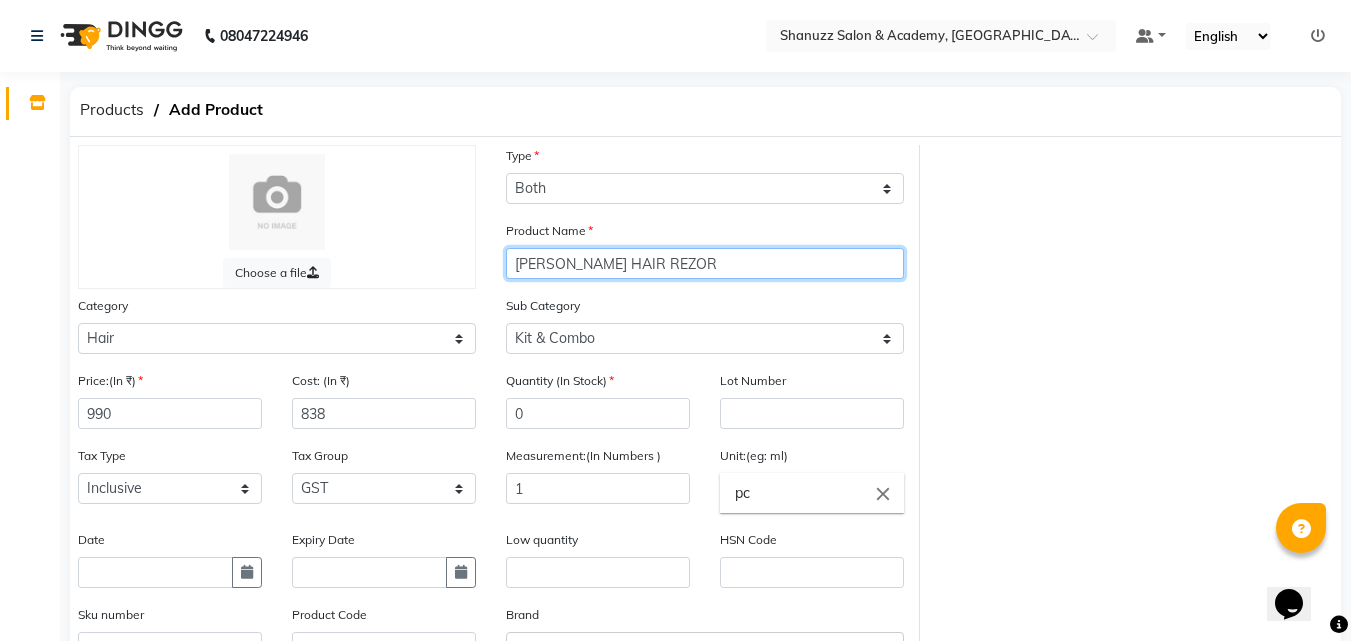 click on "[PERSON_NAME] HAIR REZOR" 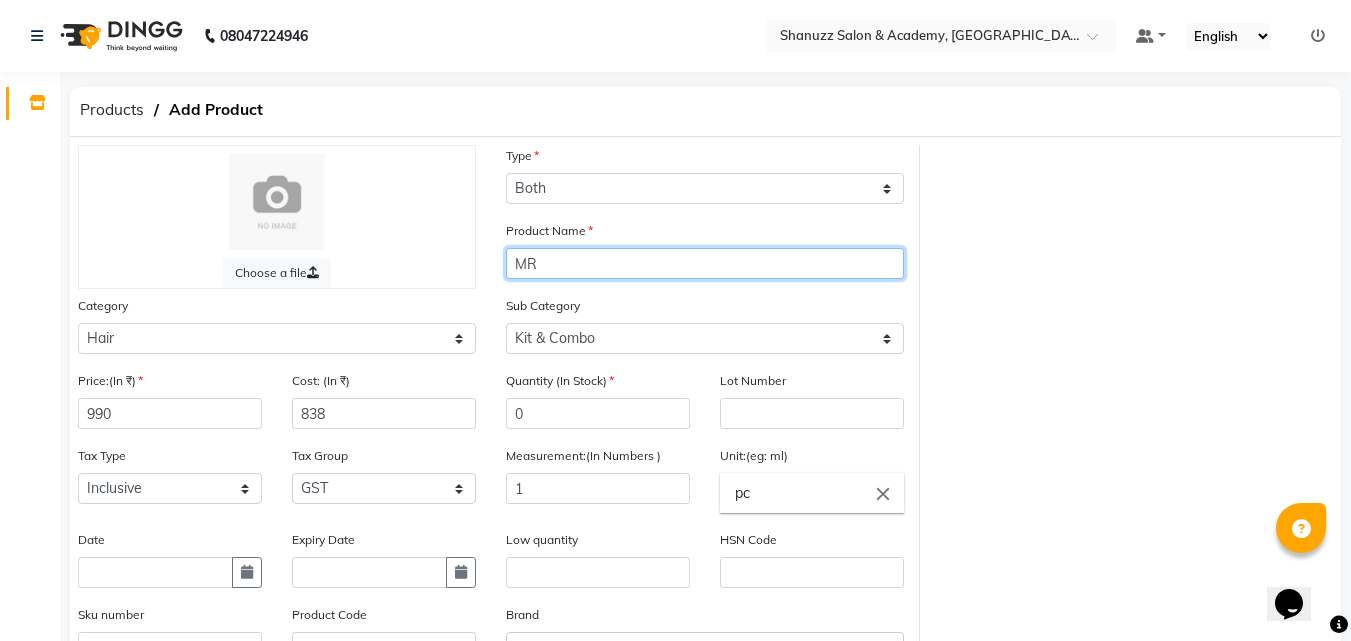 type on "M" 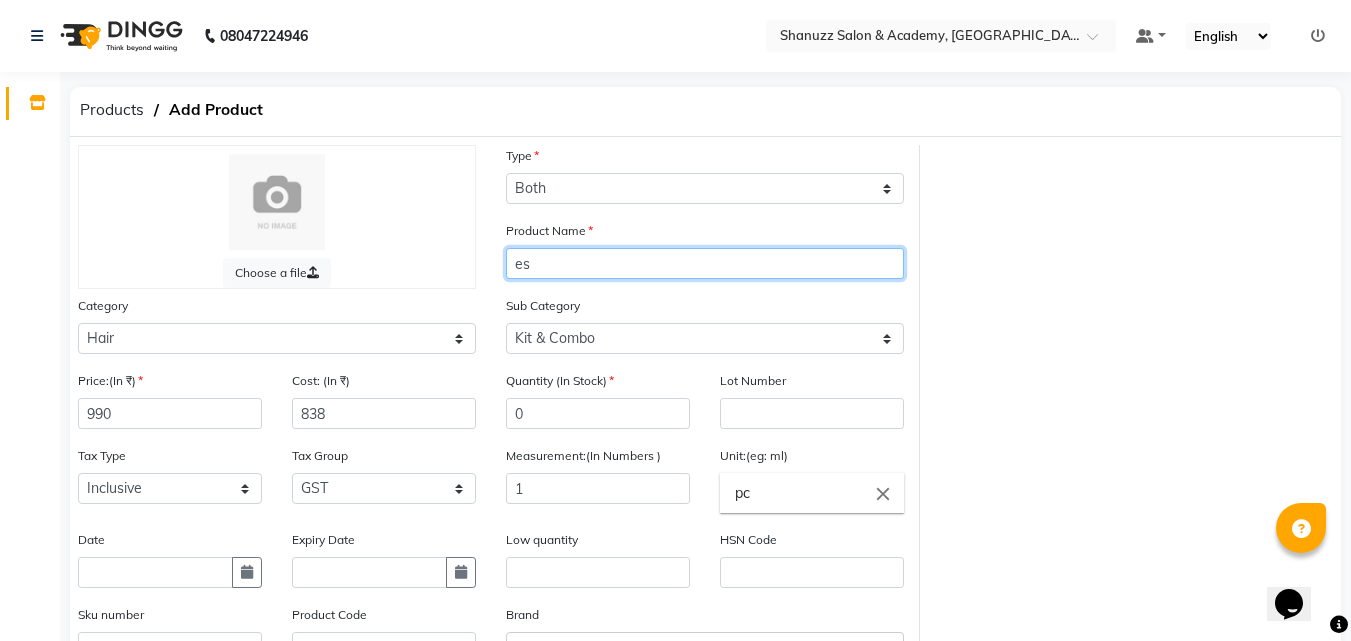 type on "e" 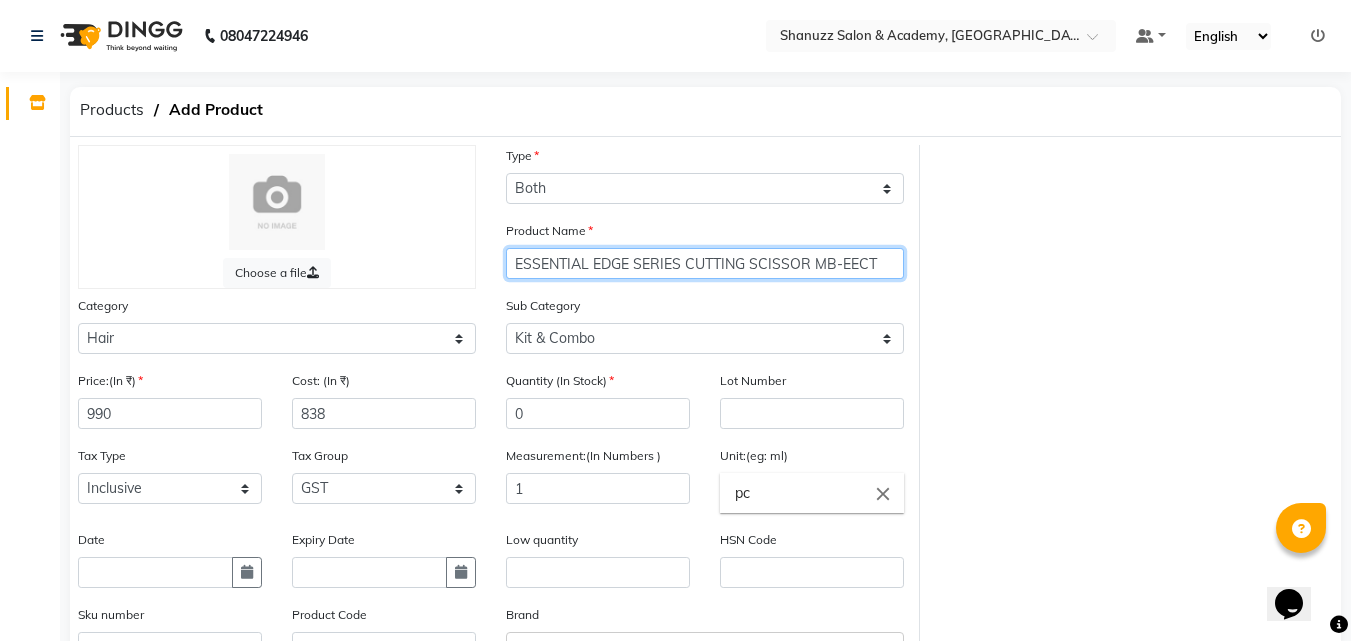type on "ESSENTIAL EDGE SERIES CUTTING SCISSOR MB-EECT" 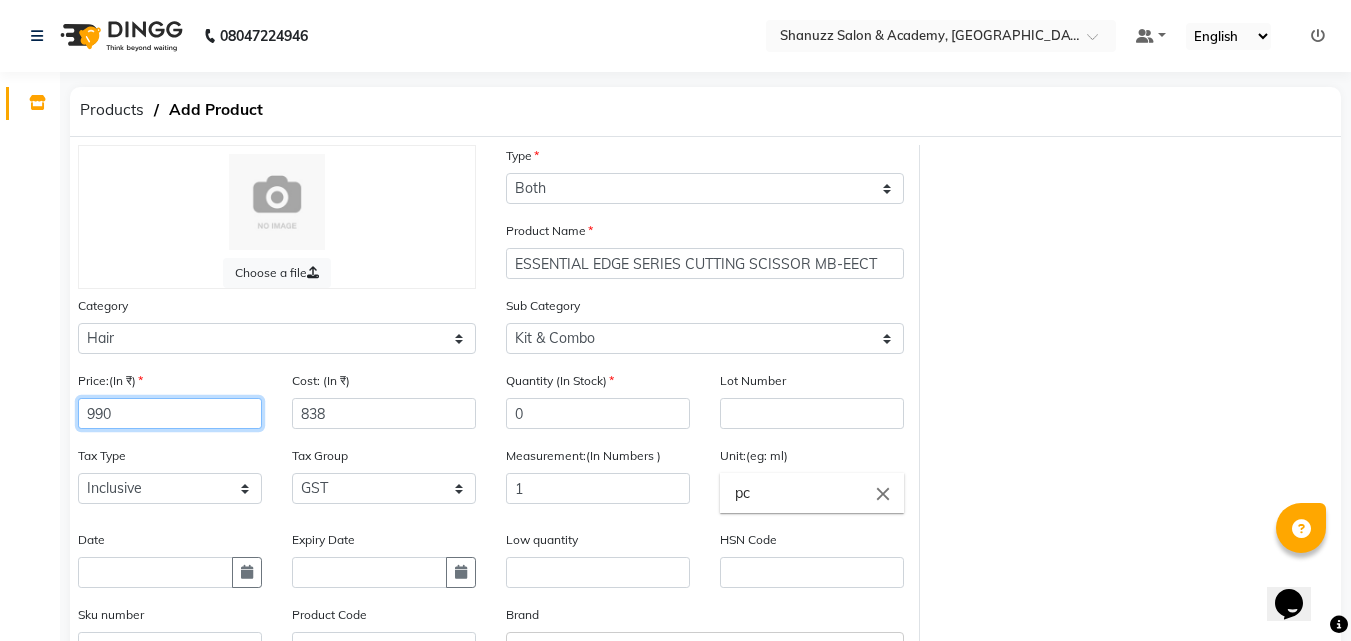 click on "990" 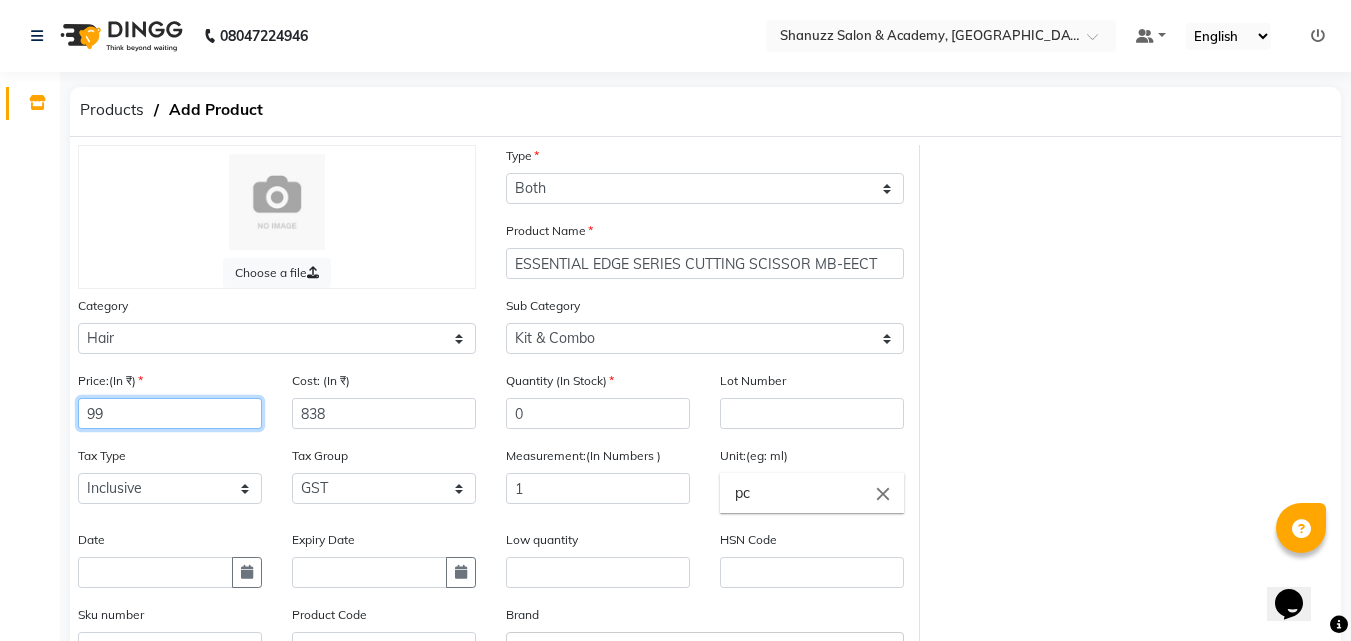 type on "9" 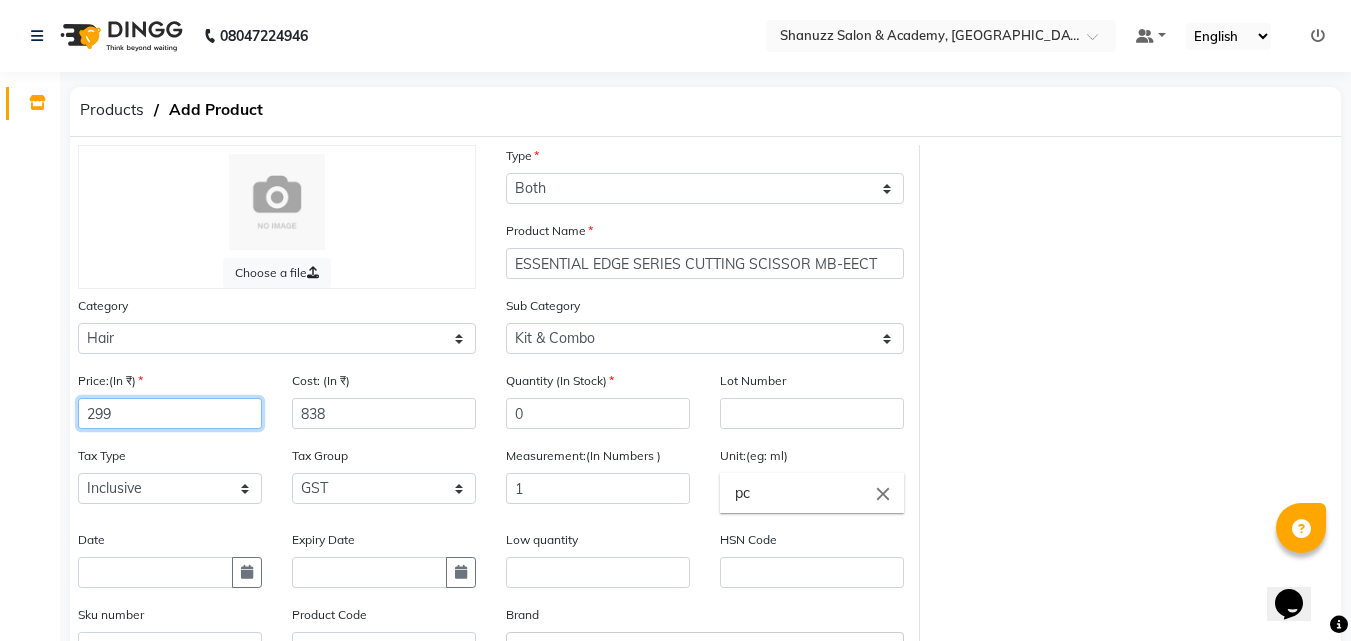 type on "299" 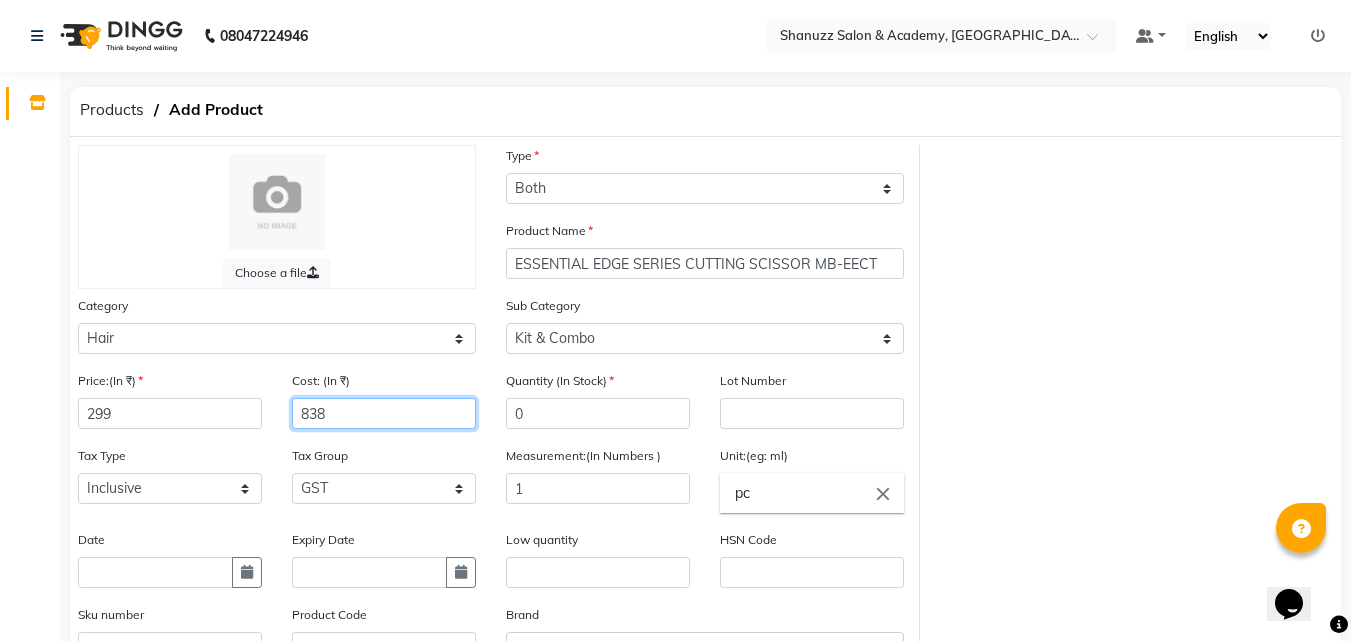 click on "838" 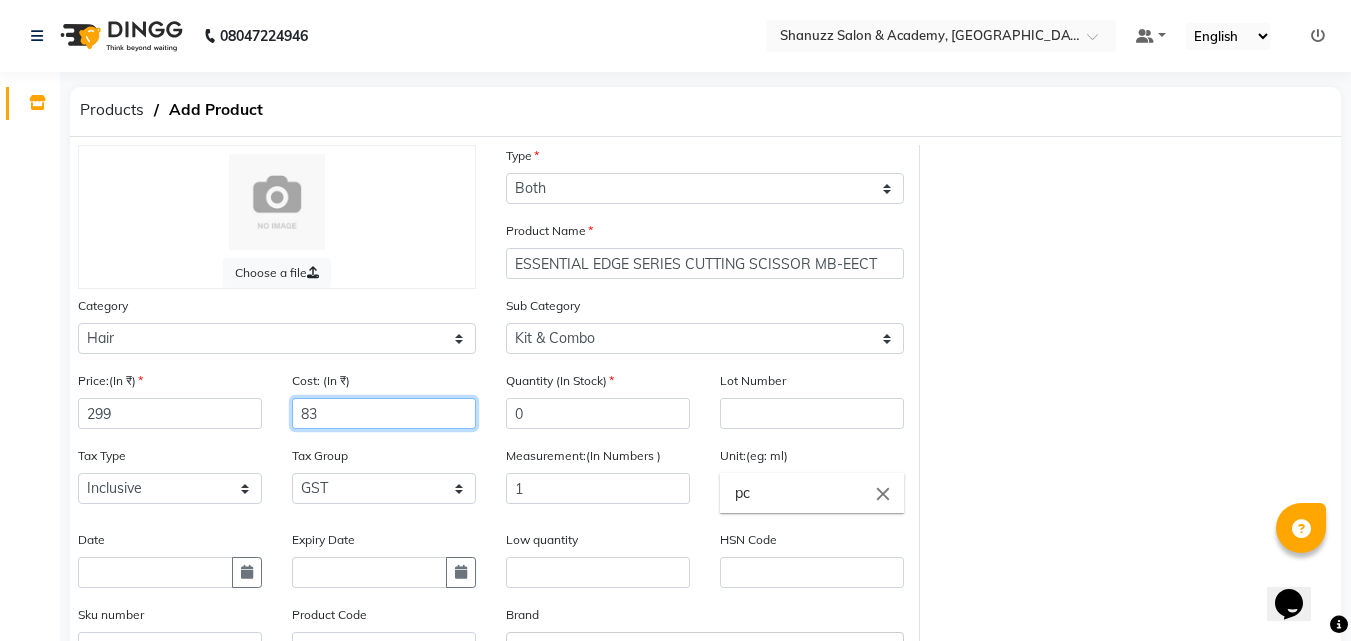 type on "8" 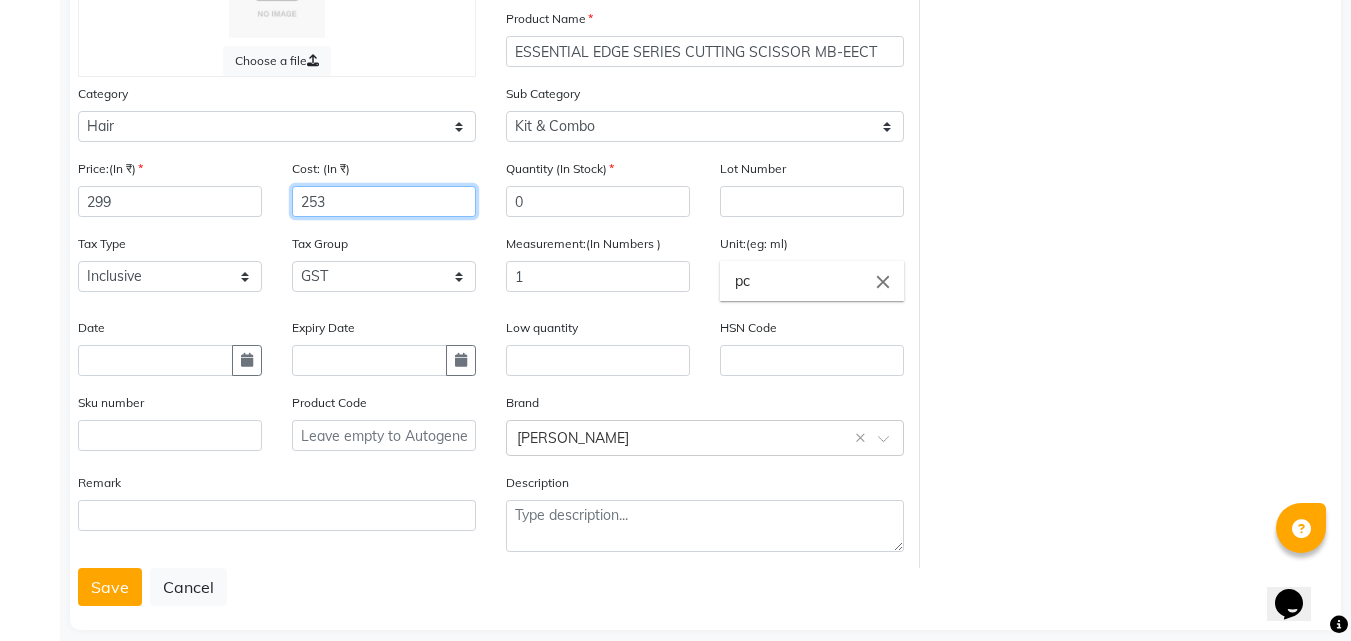 scroll, scrollTop: 235, scrollLeft: 0, axis: vertical 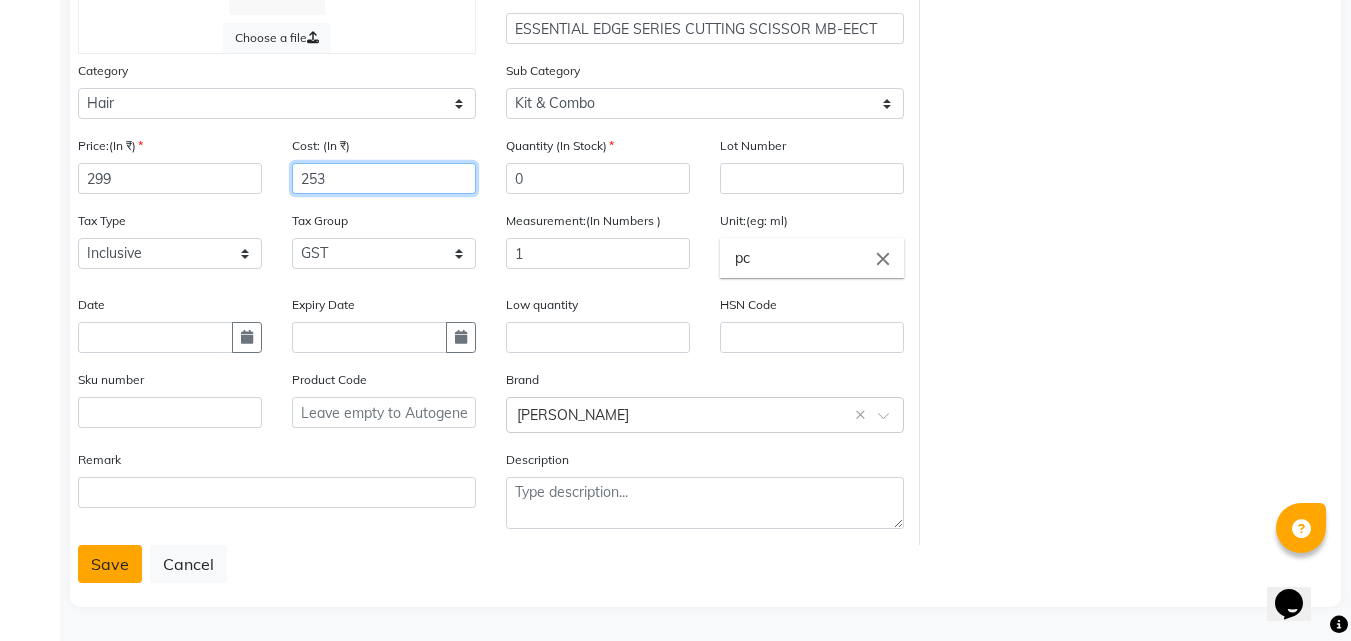 type on "253" 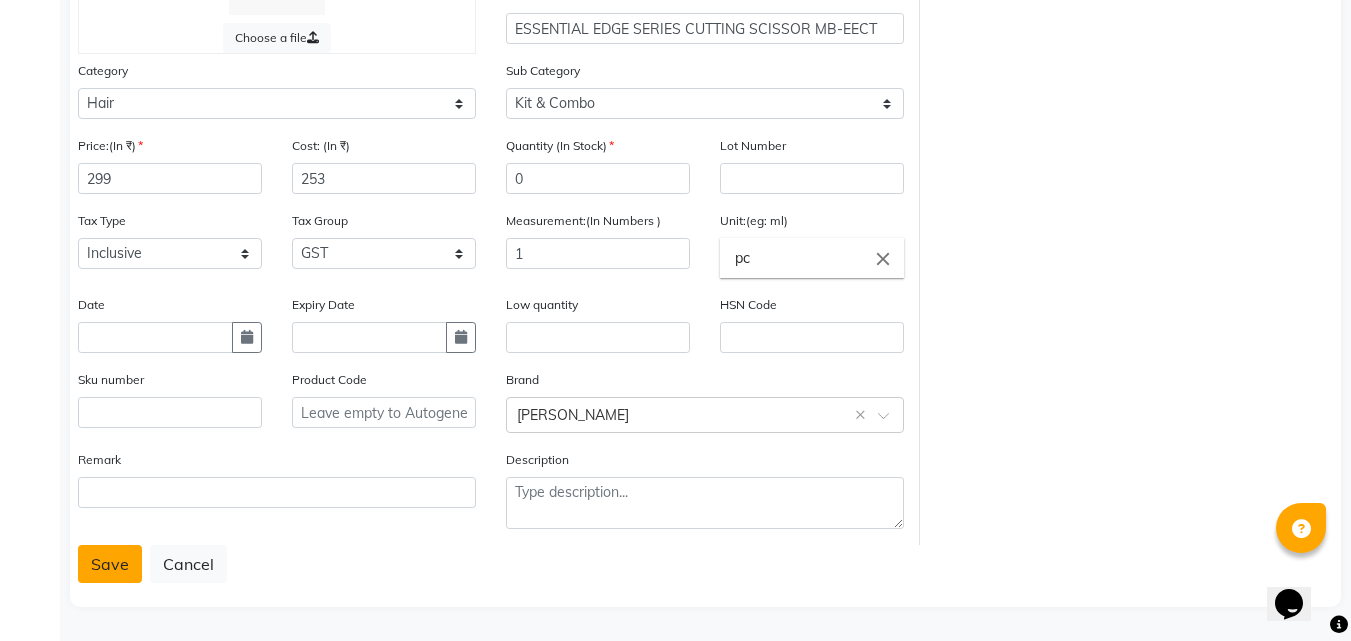 click on "Save" 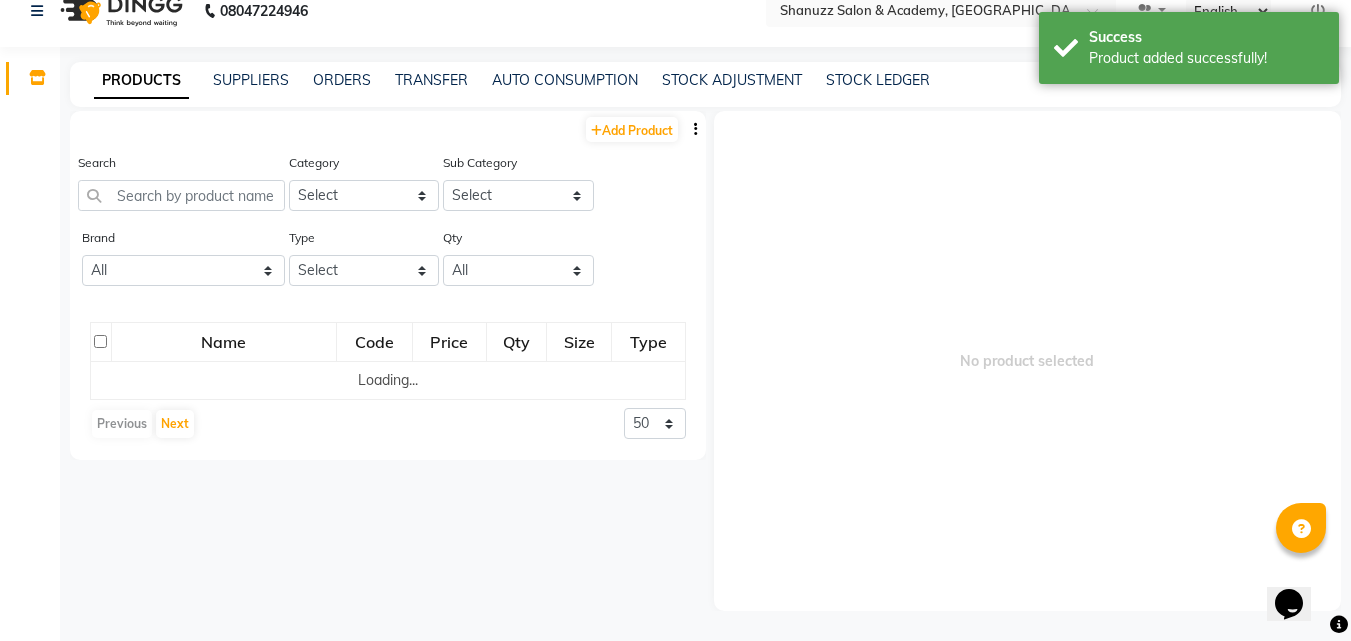 scroll, scrollTop: 13, scrollLeft: 0, axis: vertical 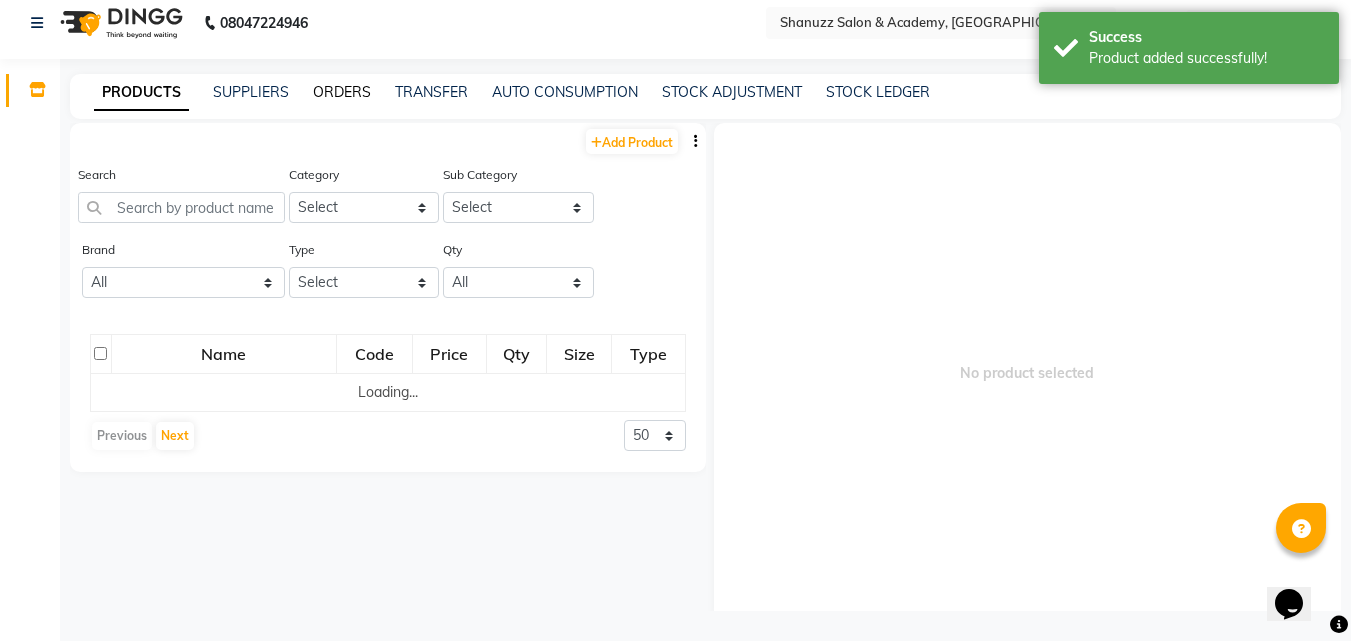 click on "ORDERS" 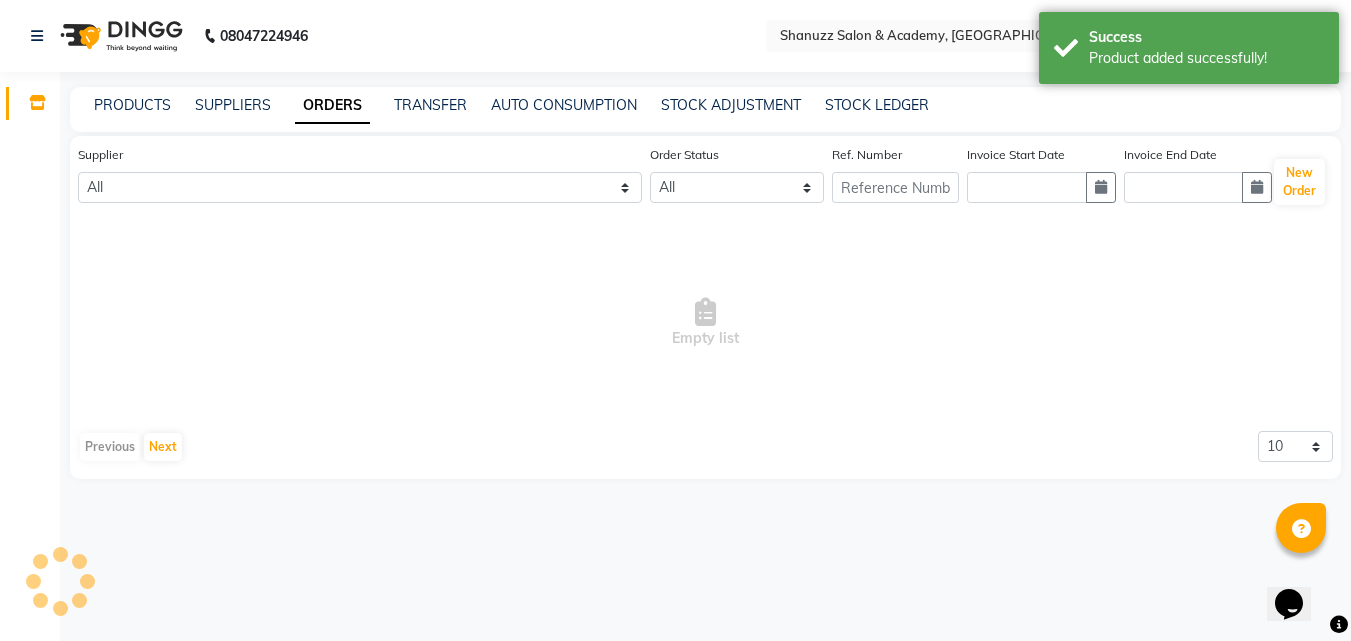 scroll, scrollTop: 0, scrollLeft: 0, axis: both 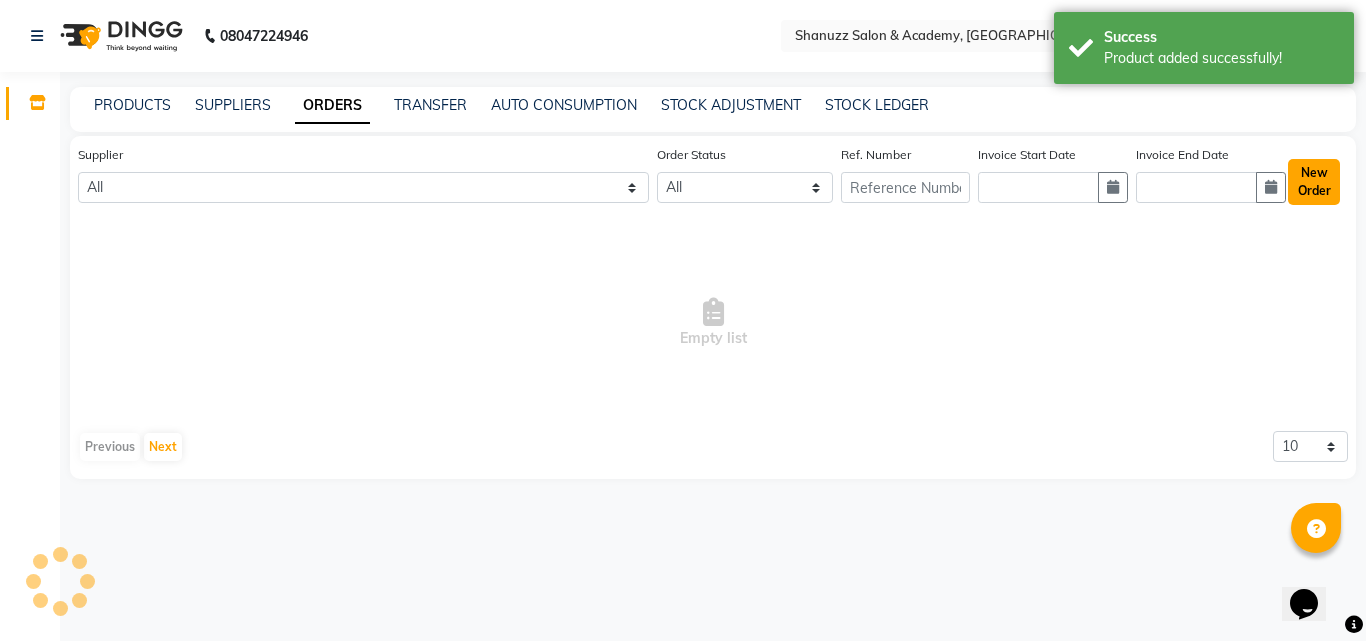 click on "New Order" 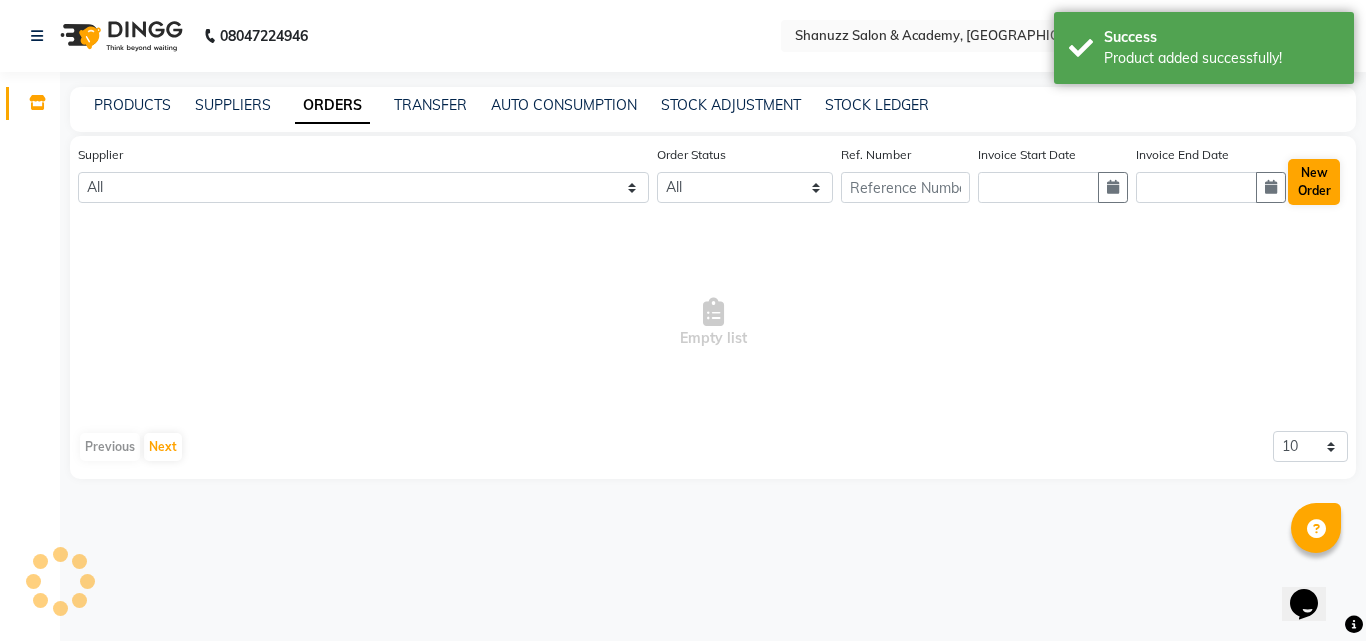 select on "true" 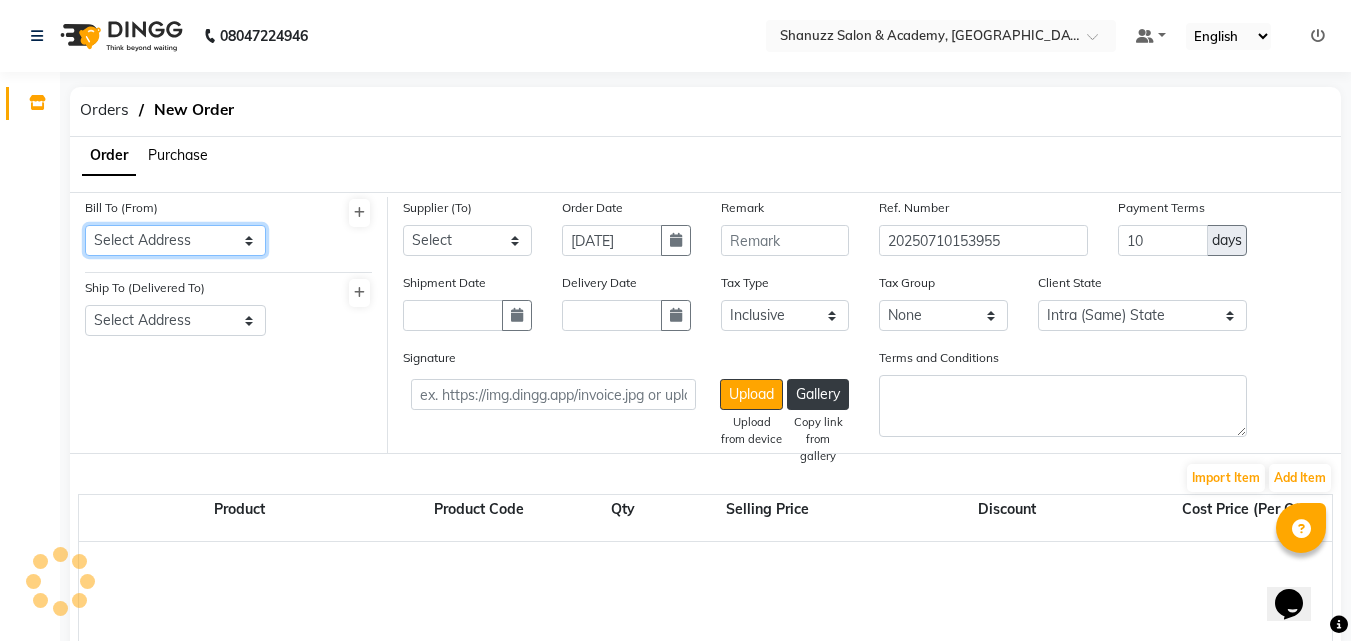 click on "Select Address  [STREET_ADDRESS]" 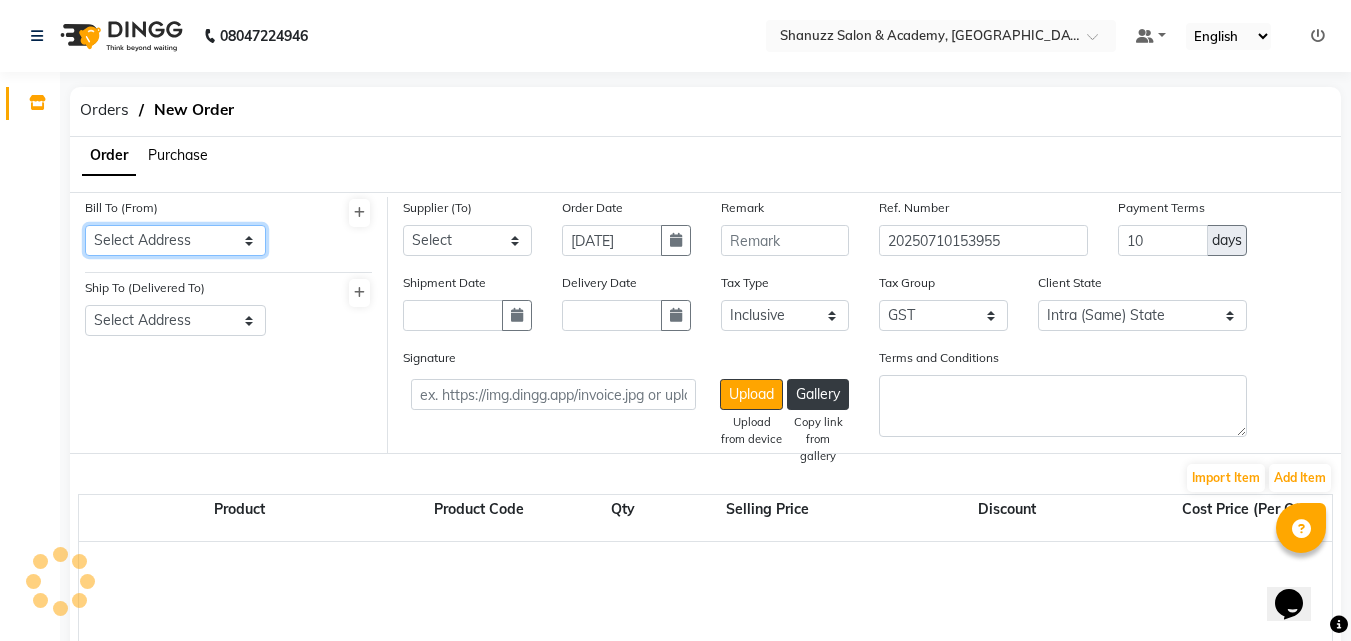select on "1212" 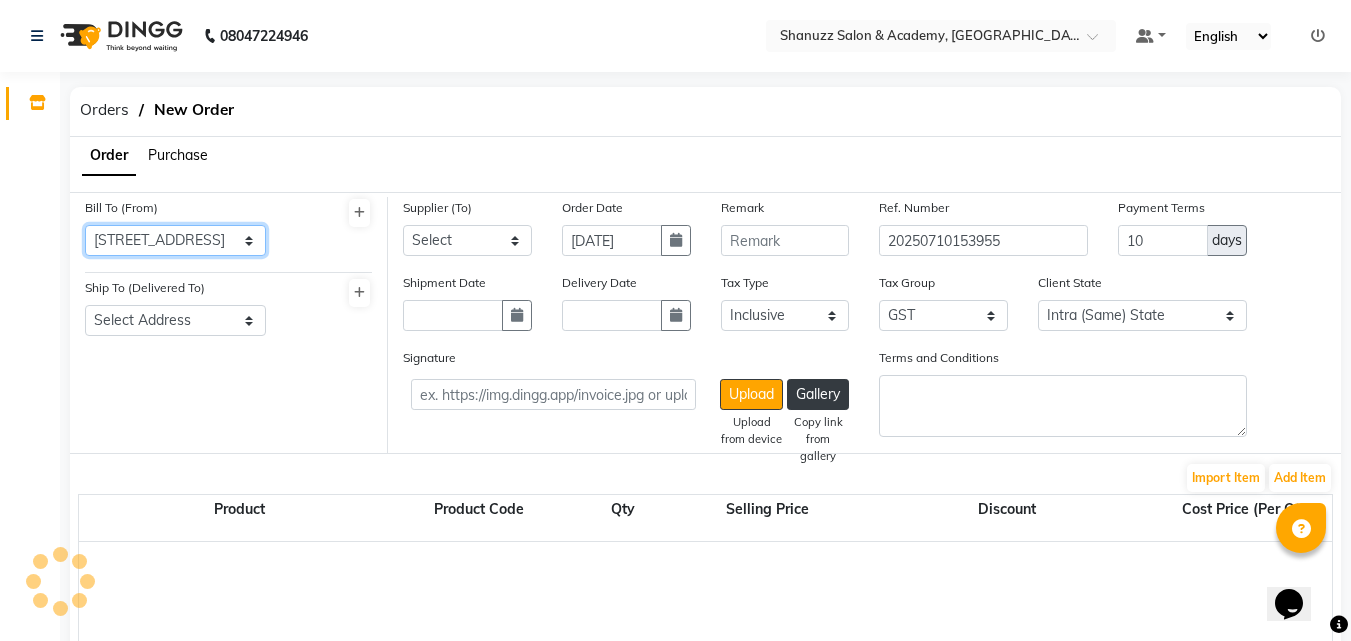 click on "Select Address  [STREET_ADDRESS]" 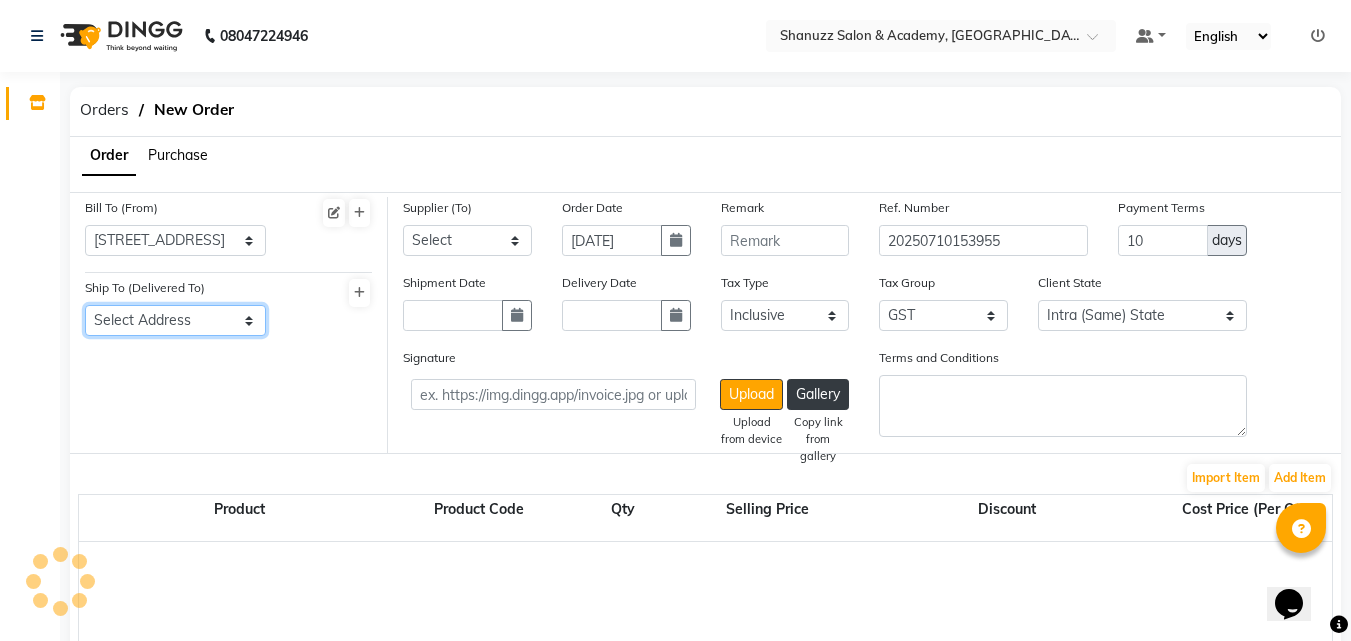 click on "Select Address" 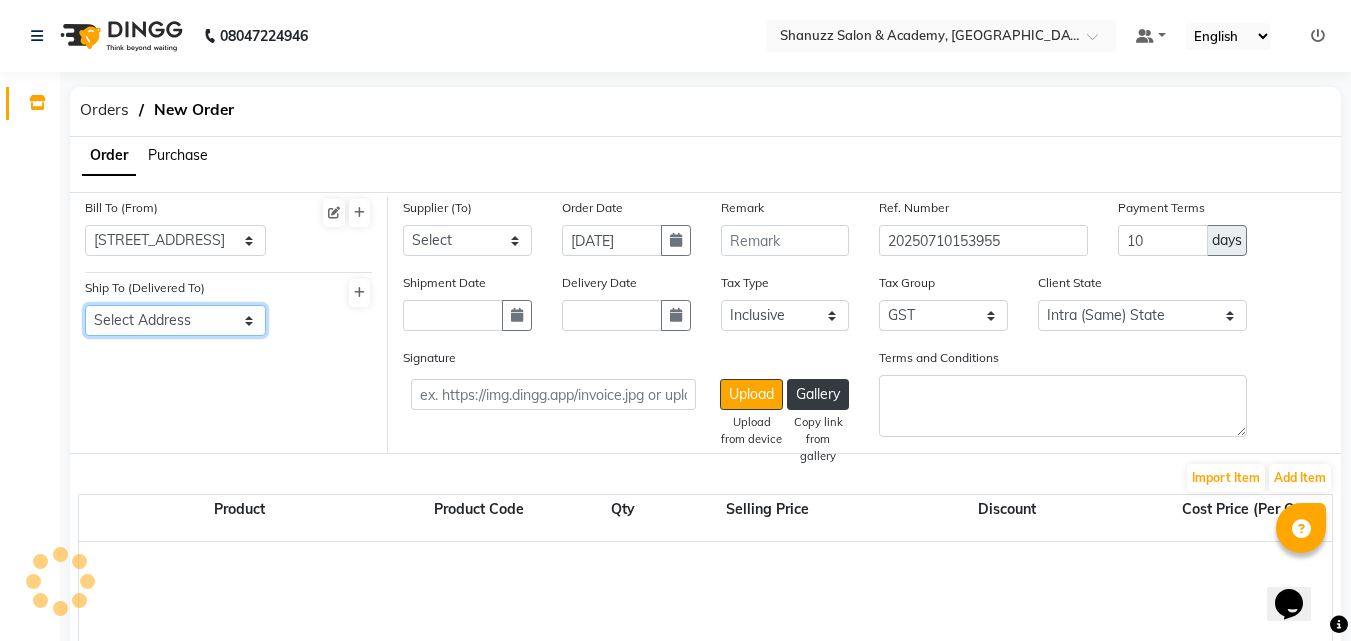 click on "Select Address" 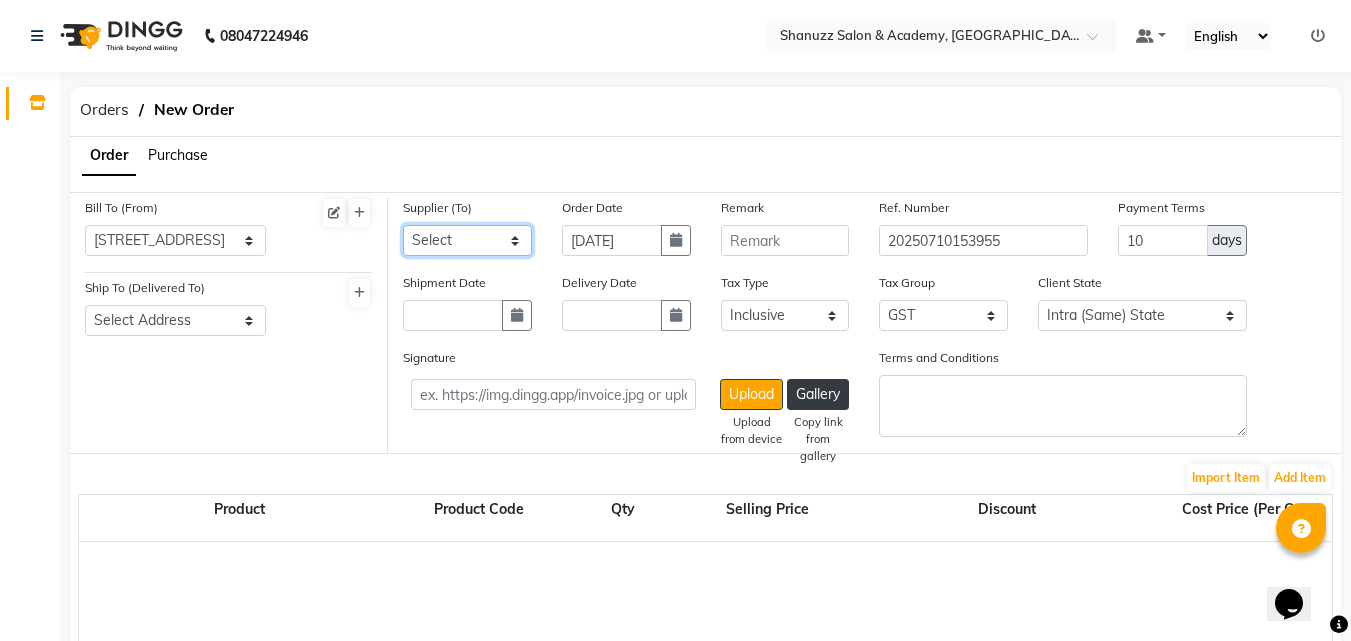 click on "Select [PERSON_NAME] DISTRIBUTORS - ZD INTOUCH ENTERPRISES - INTOUCH ENTERPRISES [PERSON_NAME] TRADEPOINT LLP  - [PERSON_NAME] TRADEPOINT LLP  [PERSON_NAME] ENTERPRISES  - [PERSON_NAME]  ENTERPRISES  BEAUTY AND MORE  - BEAUTY AND  MORE  [PERSON_NAME] COMPLETE BEAUTY  - [PERSON_NAME] COMPLETE BEAUTY  EVERGREEN - EVERGREEN EVERGREEN B&B ENTERPRISES - B&B ENTERPRISES B&B ENTERPRISES [PERSON_NAME] DISTRIBUTORS - [PERSON_NAME] DISTRIBUTORS [PERSON_NAME] DISTRIBUTORS VIVA - VIVA VIVA MEZ CREATIONS - MEZ CREATIONS MEZ CREATIONS FS ENTERPRISES - FS ENTERPRISES FS ENTERPRISES BEAUTY SHOP - BEAUTY SHOP BEAUTY SHOP GANESH PLASTIC - GANESH PLASTIC GANESH PLASTIC [PERSON_NAME] MARKETING - [PERSON_NAME] MARKETING [PERSON_NAME] MARKETING [PERSON_NAME] SALES [PERSON_NAME] SALES APAR DISTRUTORS - APAR DISTRIBUTORS APAR DISTRIBUTOR beauty palace - BEAUTY PALACE [PERSON_NAME] LABORATORIES LIMITED - [PERSON_NAME] LABORATORIES LIMITED [PERSON_NAME] [DOMAIN_NAME] - AMAZON .IN INFOCOM NETWORK - INFOCOM NETWORK beauty planet - BEAUTY PLANET PRIVATE LIMITED MIAOU COSMETIC - [GEOGRAPHIC_DATA][PERSON_NAME] [PERSON_NAME] ENTERPRISES - [PERSON_NAME]  ENTERPRISES BG COSMETIC  - BEAUTY  GLOW" 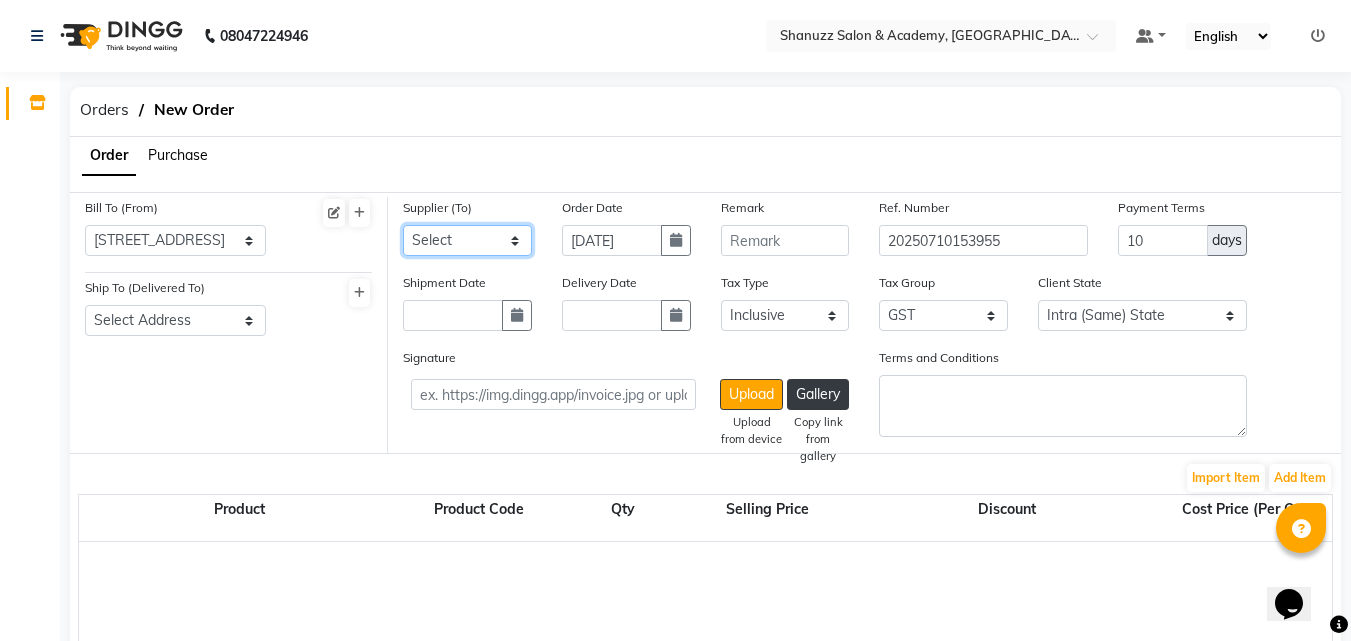 select on "3388" 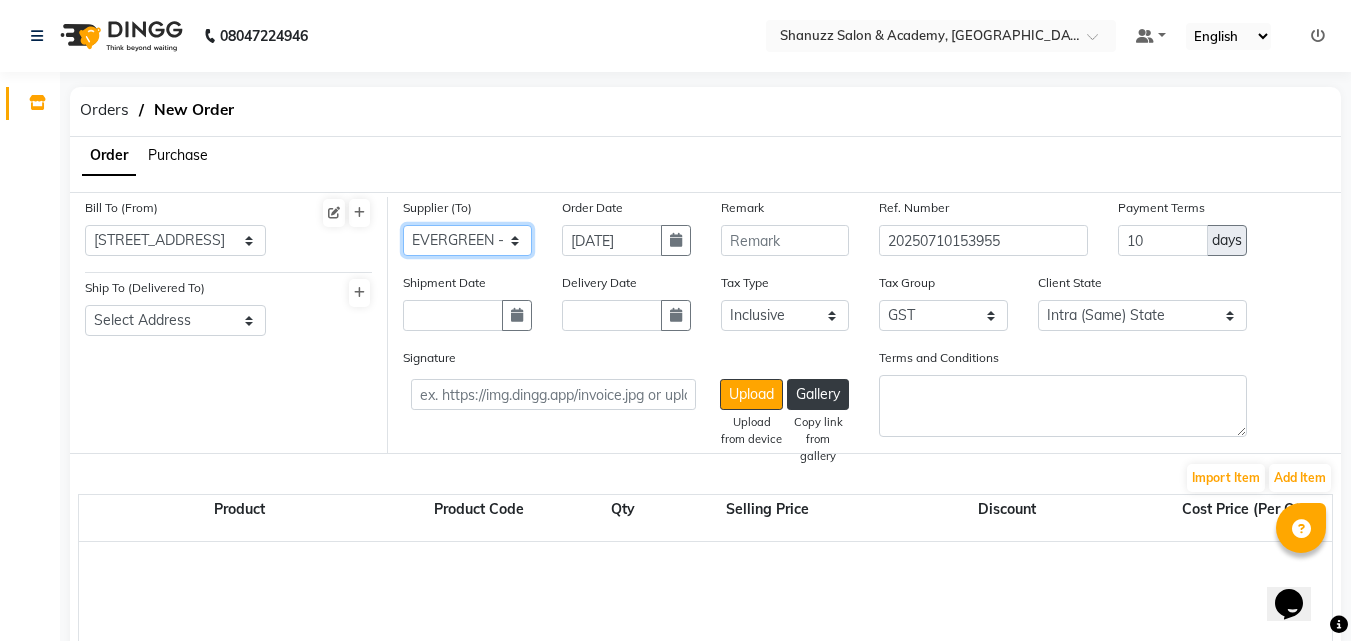 click on "Select [PERSON_NAME] DISTRIBUTORS - ZD INTOUCH ENTERPRISES - INTOUCH ENTERPRISES [PERSON_NAME] TRADEPOINT LLP  - [PERSON_NAME] TRADEPOINT LLP  [PERSON_NAME] ENTERPRISES  - [PERSON_NAME]  ENTERPRISES  BEAUTY AND MORE  - BEAUTY AND  MORE  [PERSON_NAME] COMPLETE BEAUTY  - [PERSON_NAME] COMPLETE BEAUTY  EVERGREEN - EVERGREEN EVERGREEN B&B ENTERPRISES - B&B ENTERPRISES B&B ENTERPRISES [PERSON_NAME] DISTRIBUTORS - [PERSON_NAME] DISTRIBUTORS [PERSON_NAME] DISTRIBUTORS VIVA - VIVA VIVA MEZ CREATIONS - MEZ CREATIONS MEZ CREATIONS FS ENTERPRISES - FS ENTERPRISES FS ENTERPRISES BEAUTY SHOP - BEAUTY SHOP BEAUTY SHOP GANESH PLASTIC - GANESH PLASTIC GANESH PLASTIC [PERSON_NAME] MARKETING - [PERSON_NAME] MARKETING [PERSON_NAME] MARKETING [PERSON_NAME] SALES [PERSON_NAME] SALES APAR DISTRUTORS - APAR DISTRIBUTORS APAR DISTRIBUTOR beauty palace - BEAUTY PALACE [PERSON_NAME] LABORATORIES LIMITED - [PERSON_NAME] LABORATORIES LIMITED [PERSON_NAME] [DOMAIN_NAME] - AMAZON .IN INFOCOM NETWORK - INFOCOM NETWORK beauty planet - BEAUTY PLANET PRIVATE LIMITED MIAOU COSMETIC - [GEOGRAPHIC_DATA][PERSON_NAME] [PERSON_NAME] ENTERPRISES - [PERSON_NAME]  ENTERPRISES BG COSMETIC  - BEAUTY  GLOW" 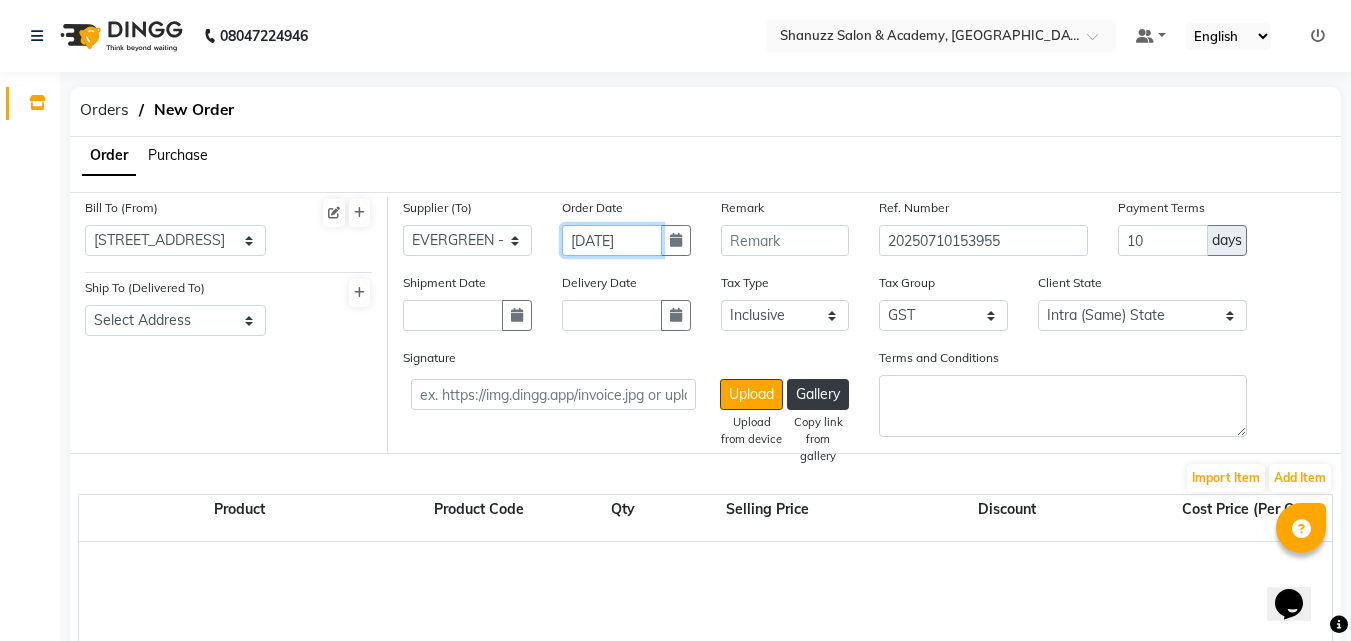 drag, startPoint x: 650, startPoint y: 233, endPoint x: 562, endPoint y: 233, distance: 88 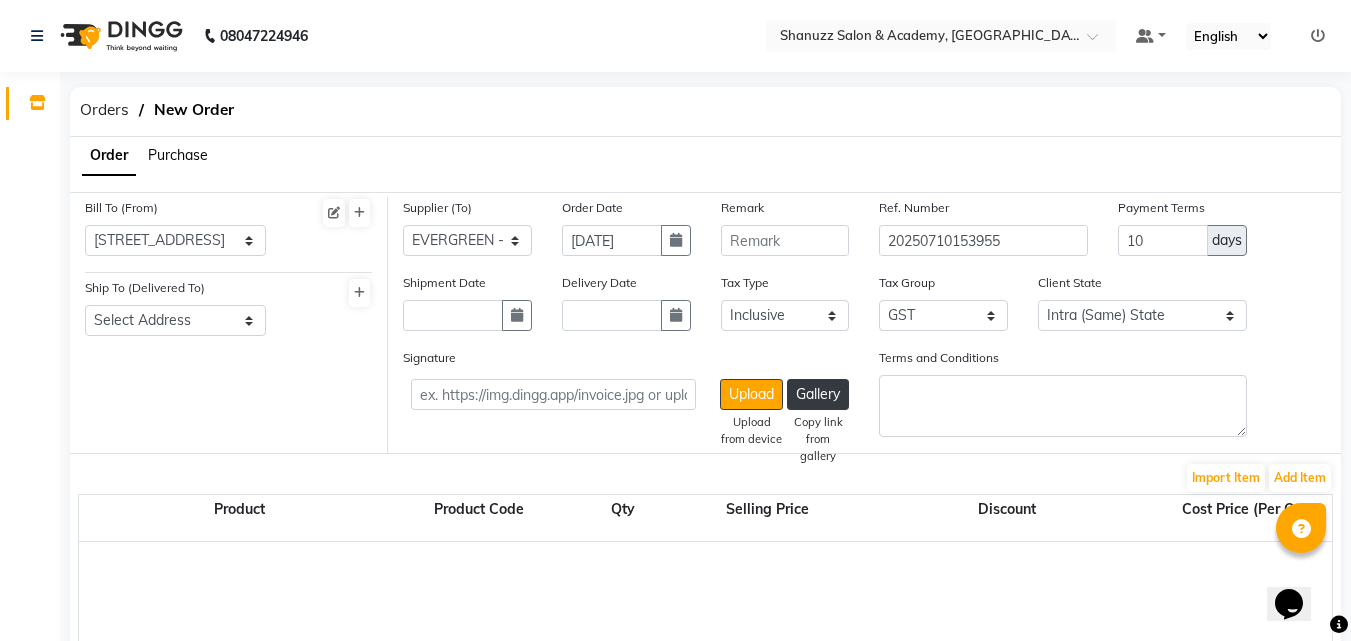 drag, startPoint x: 562, startPoint y: 233, endPoint x: 550, endPoint y: 270, distance: 38.8973 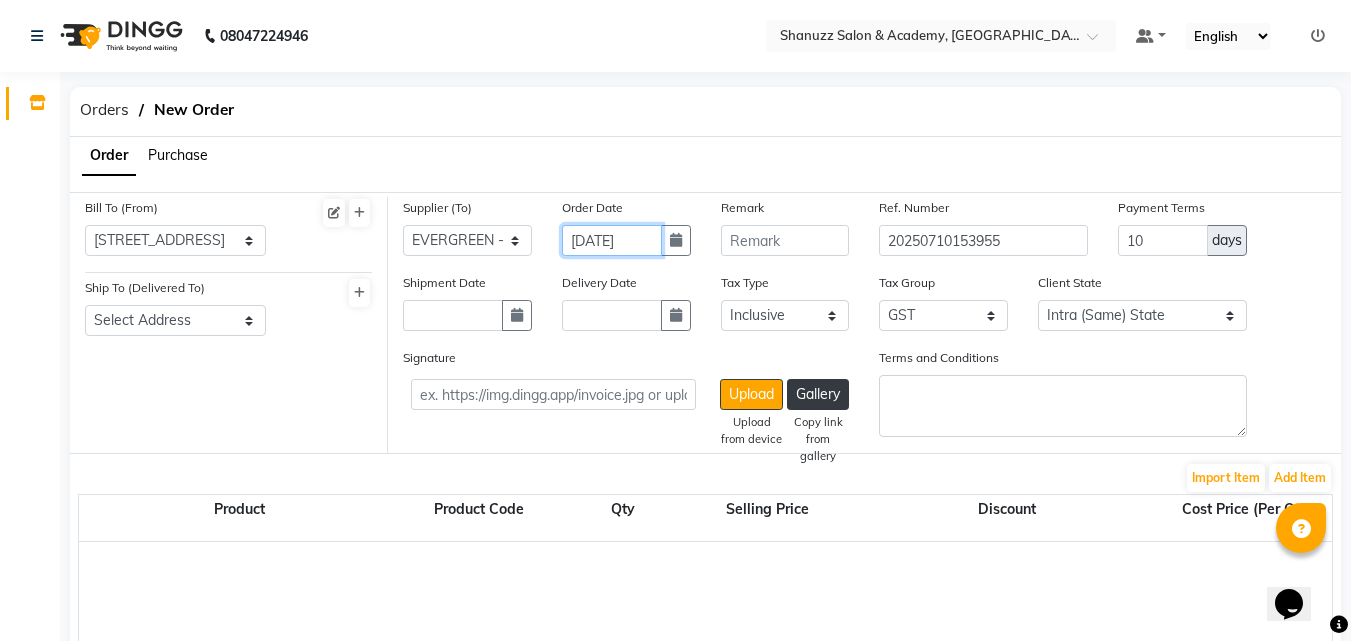 click on "[DATE]" 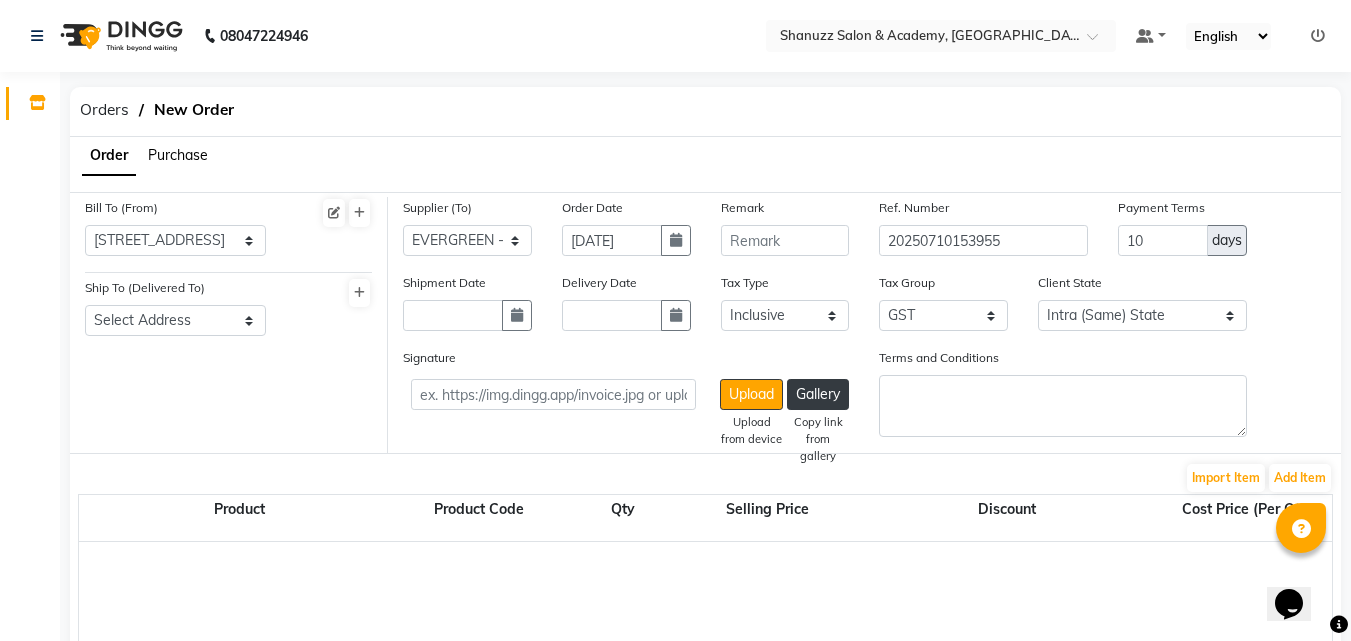 select on "7" 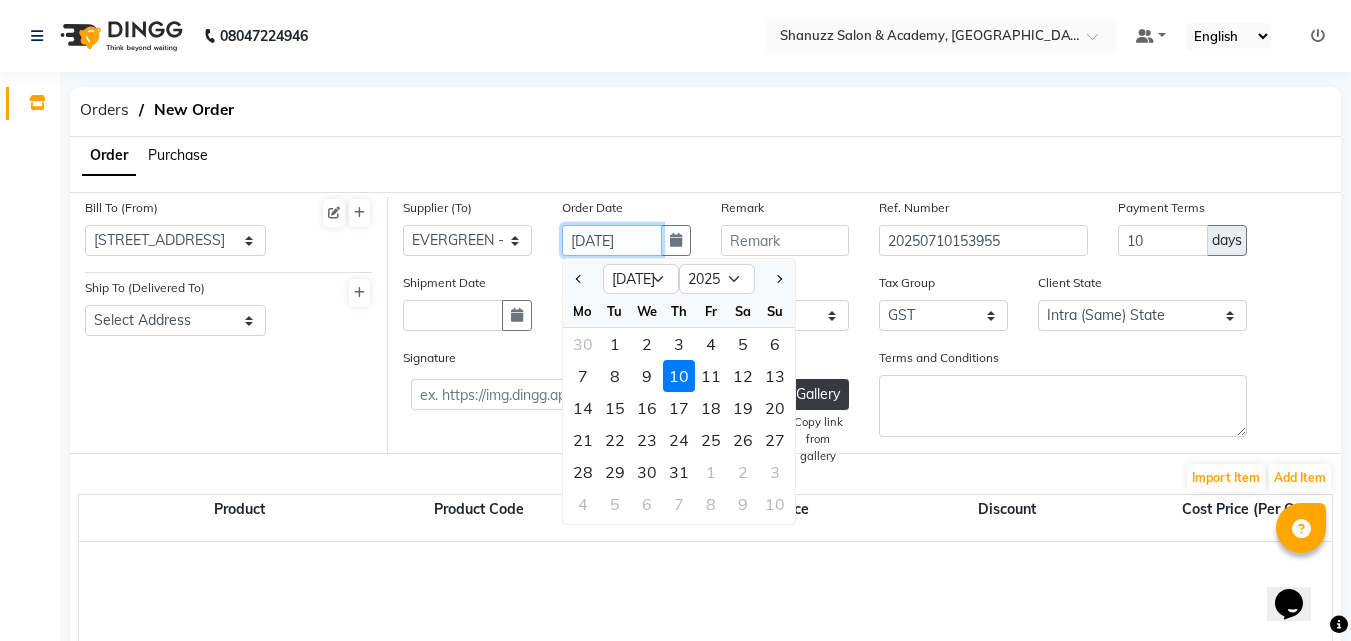 drag, startPoint x: 649, startPoint y: 240, endPoint x: 504, endPoint y: 258, distance: 146.11298 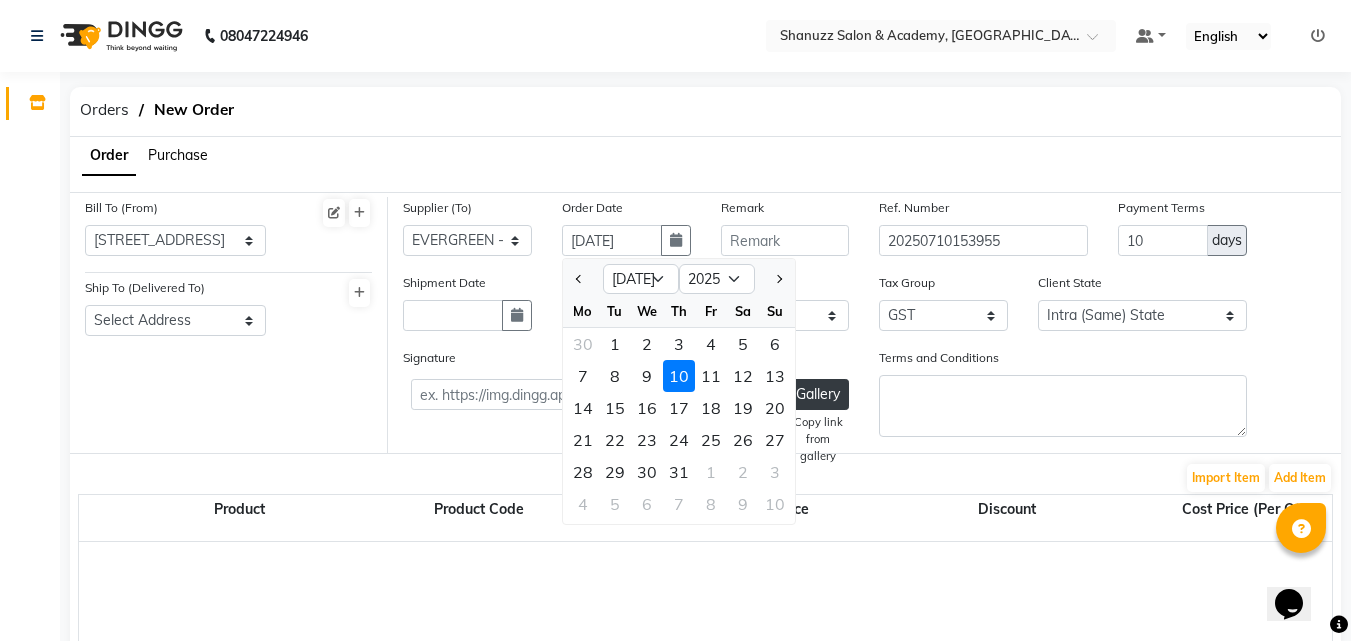 type on "[DATE]" 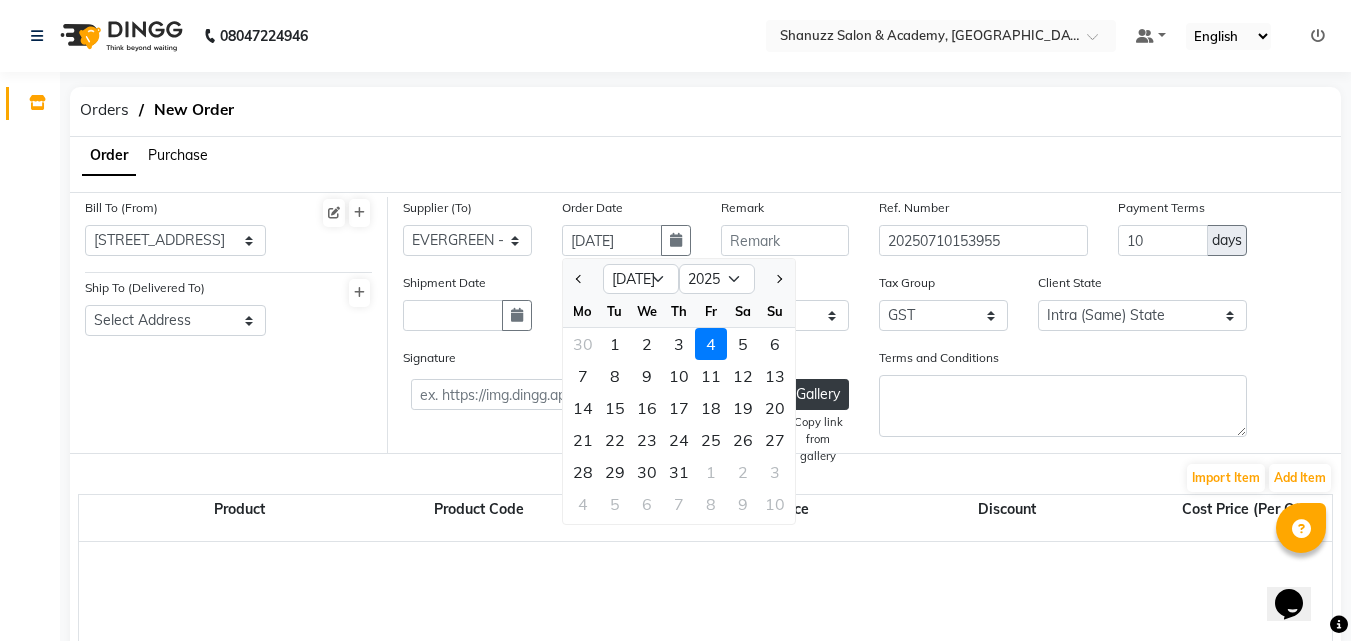 click 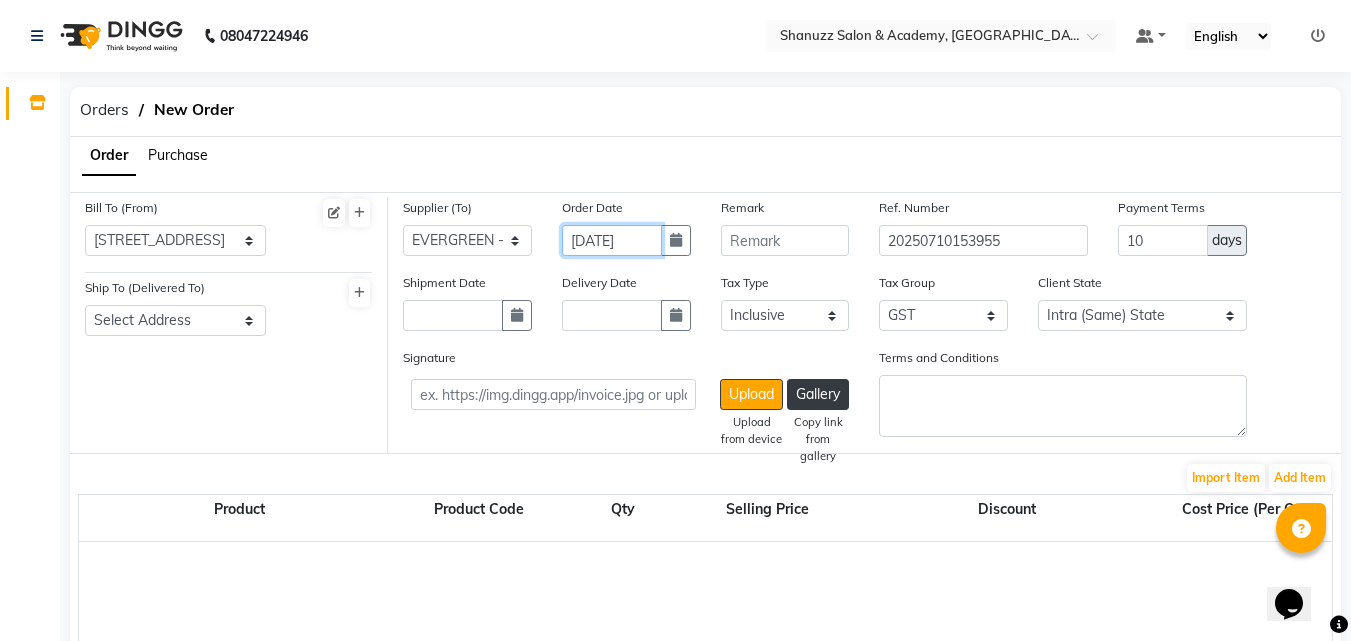 drag, startPoint x: 651, startPoint y: 240, endPoint x: 568, endPoint y: 260, distance: 85.37564 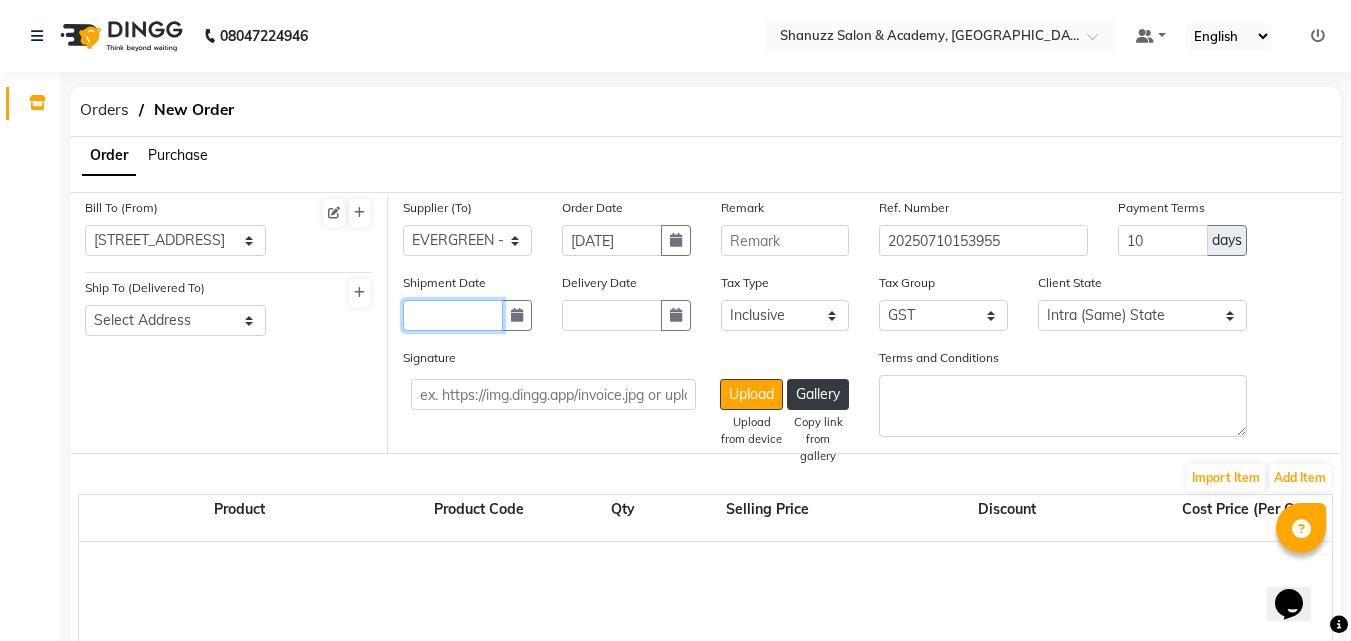 click 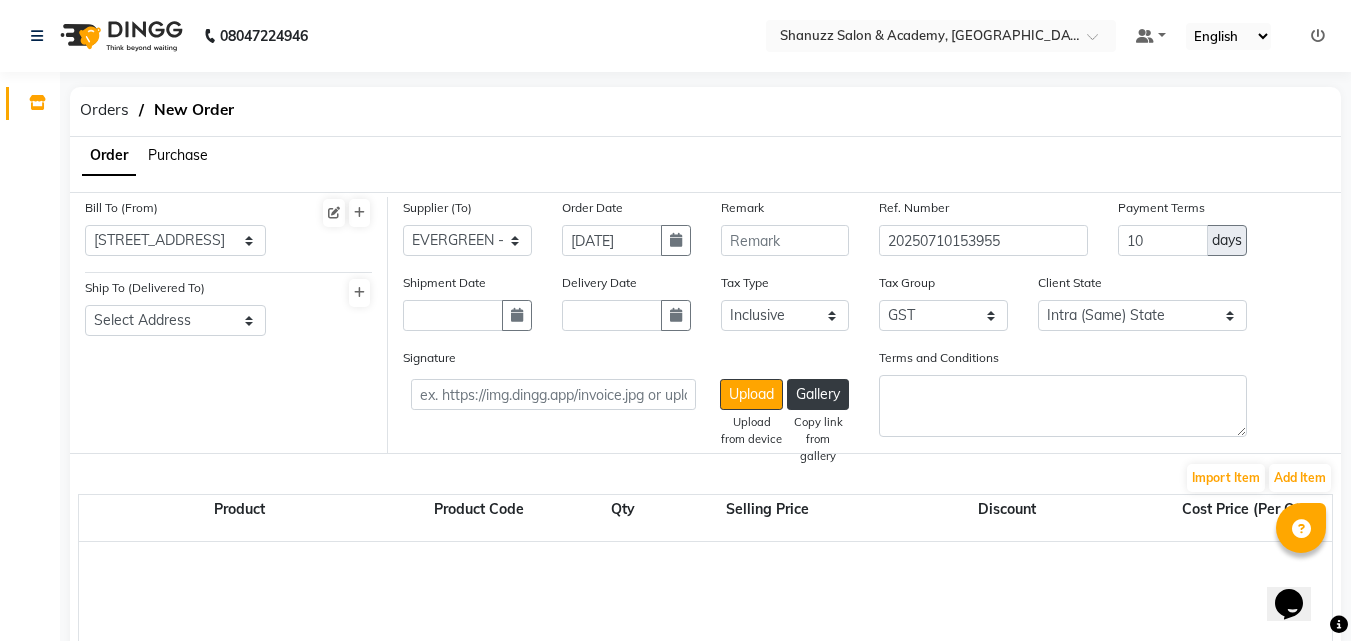select on "7" 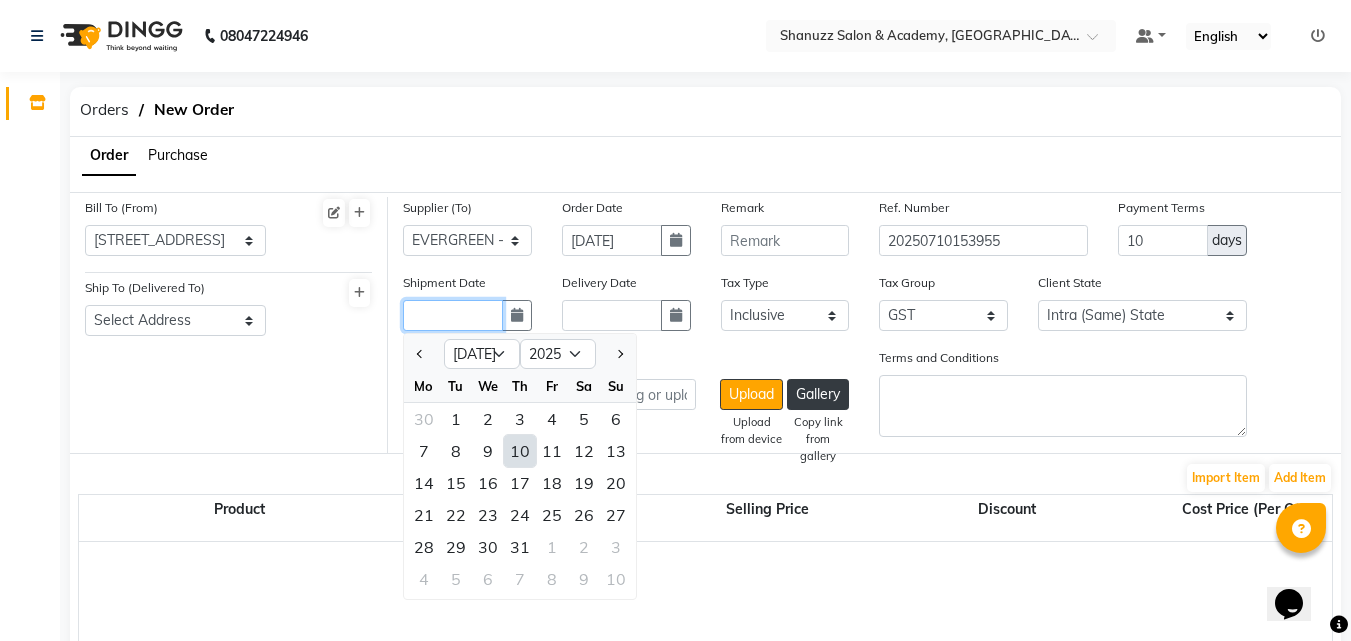 click 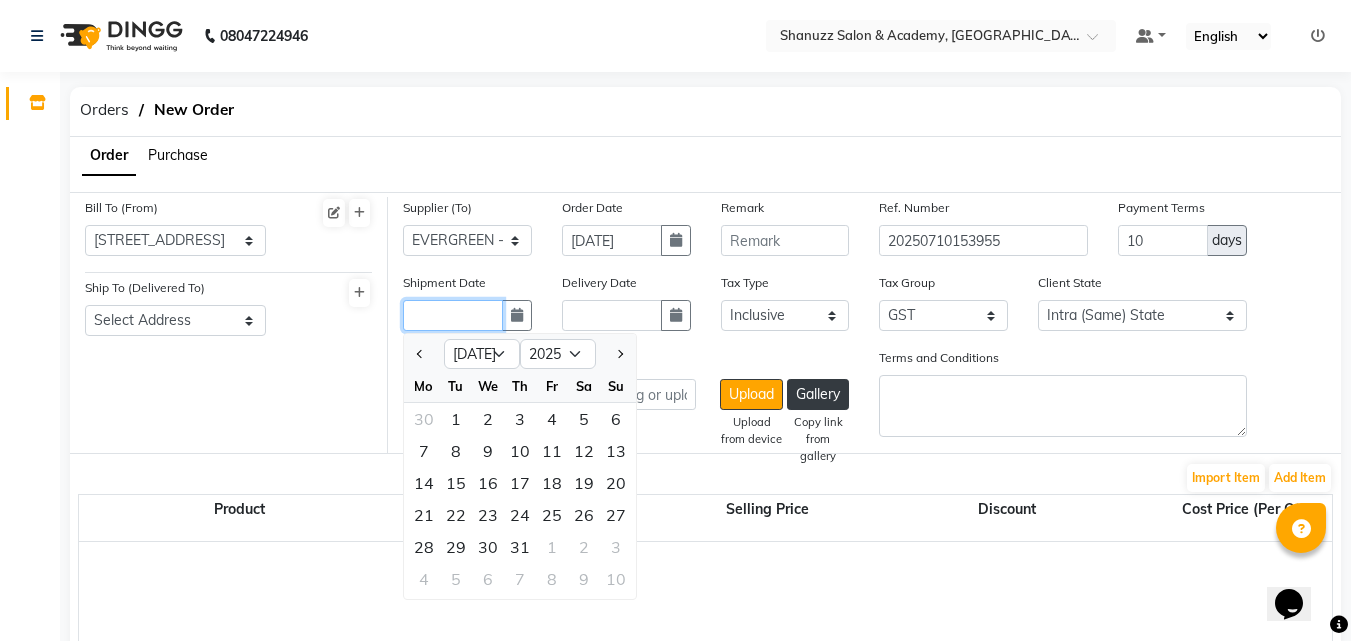 paste on "[DATE]" 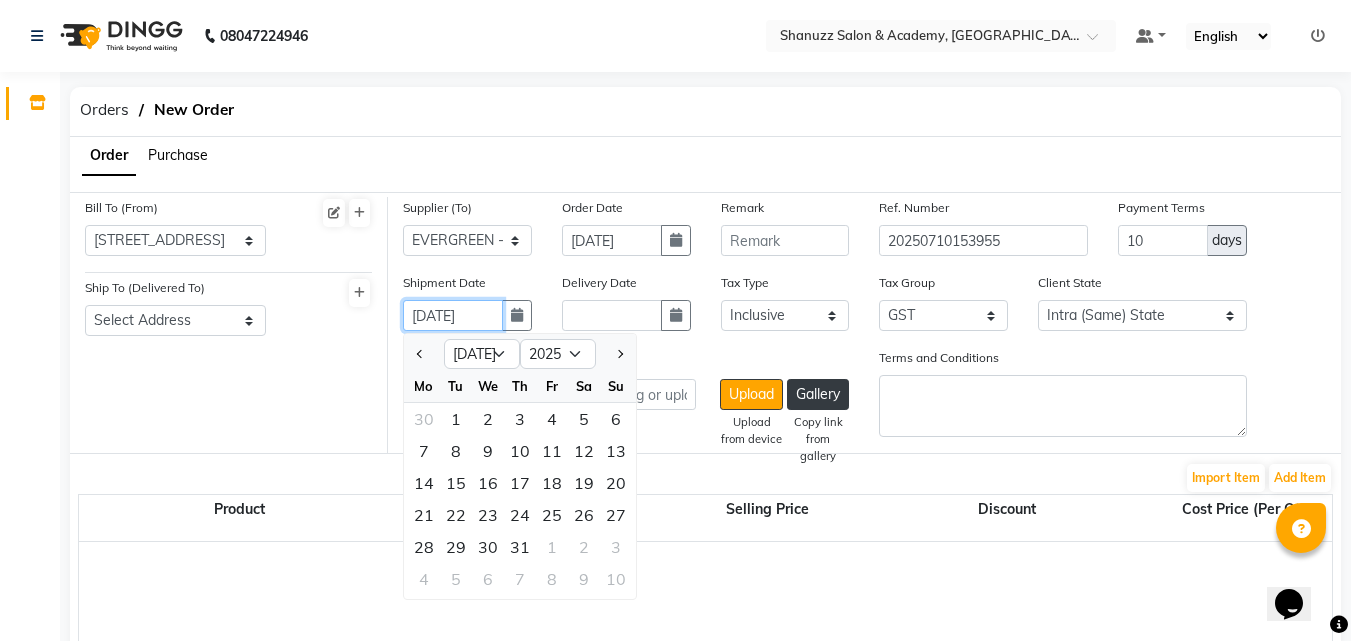 type on "[DATE]" 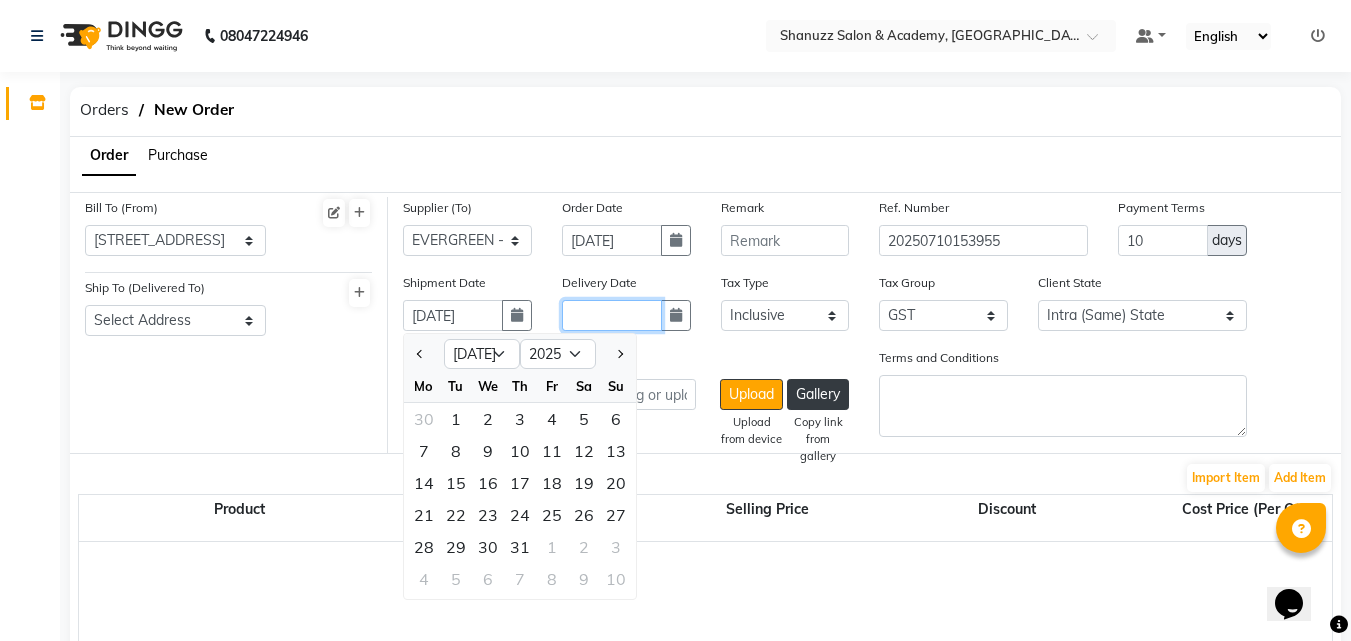click 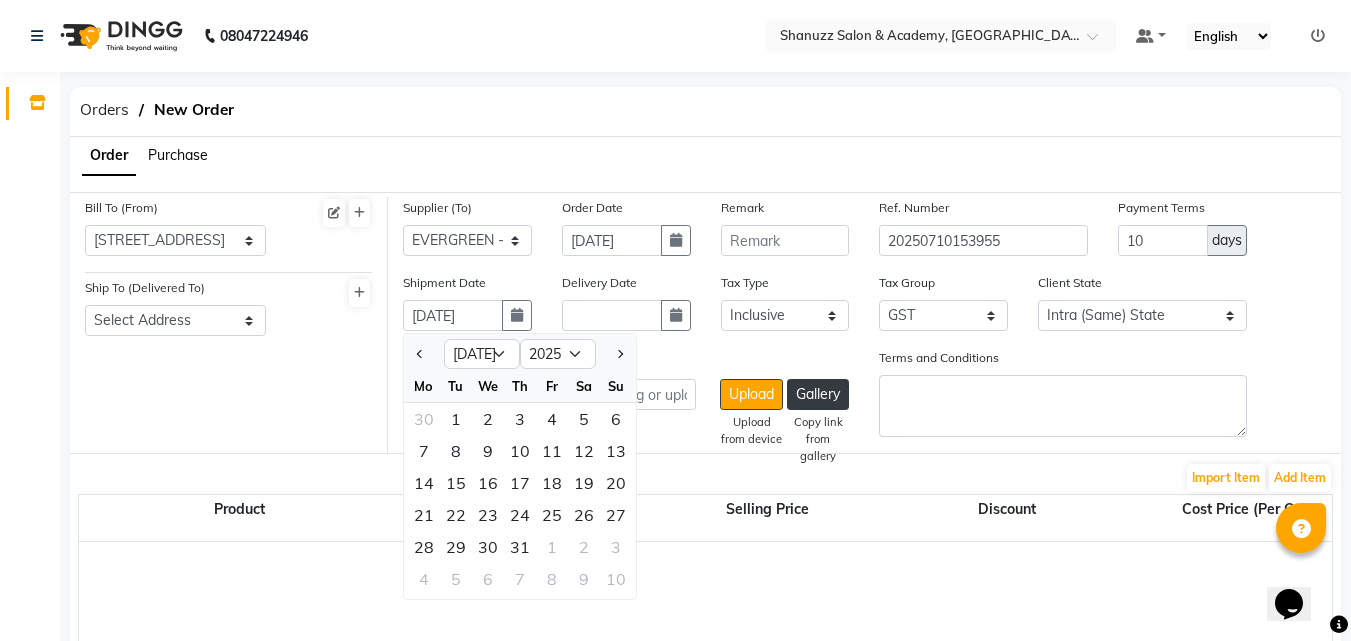 select on "7" 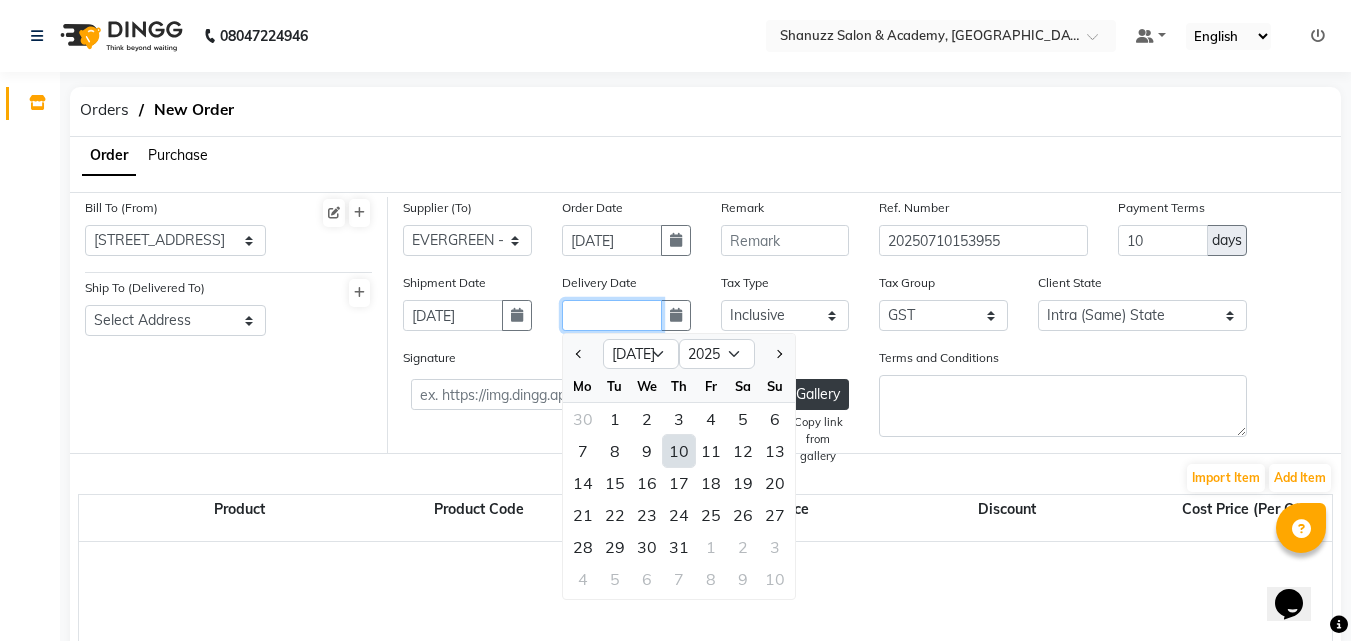click 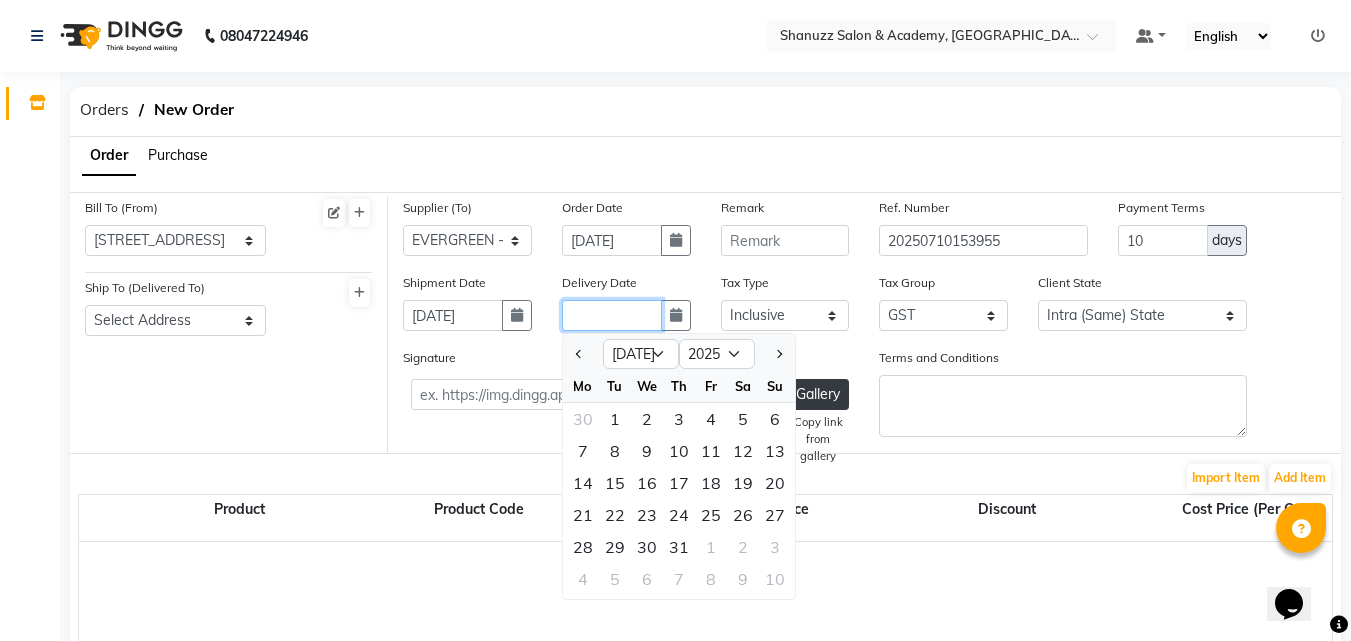 paste on "[DATE]" 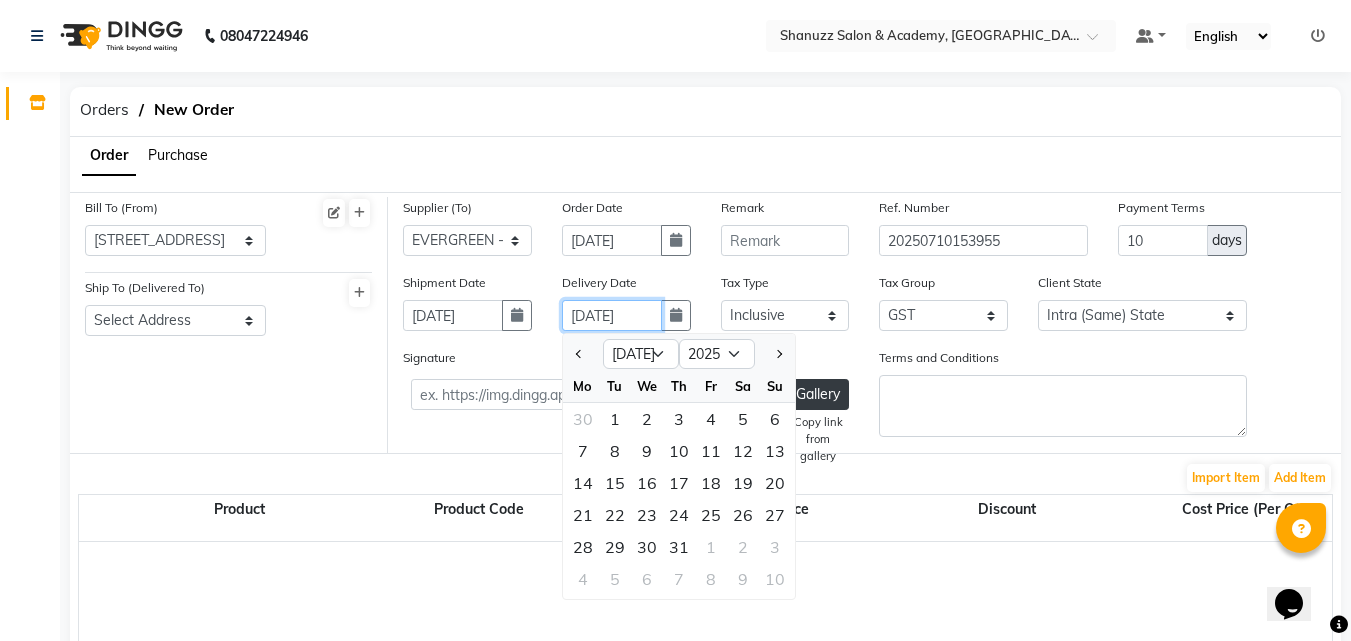 type on "[DATE]" 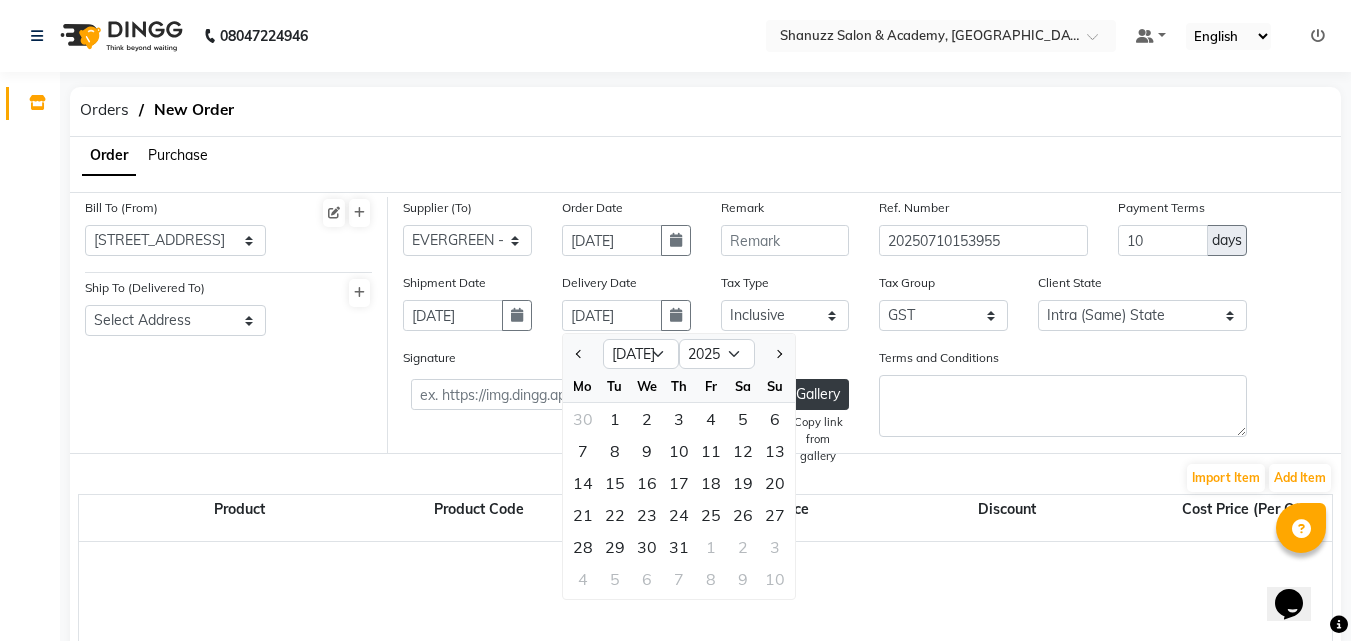 click 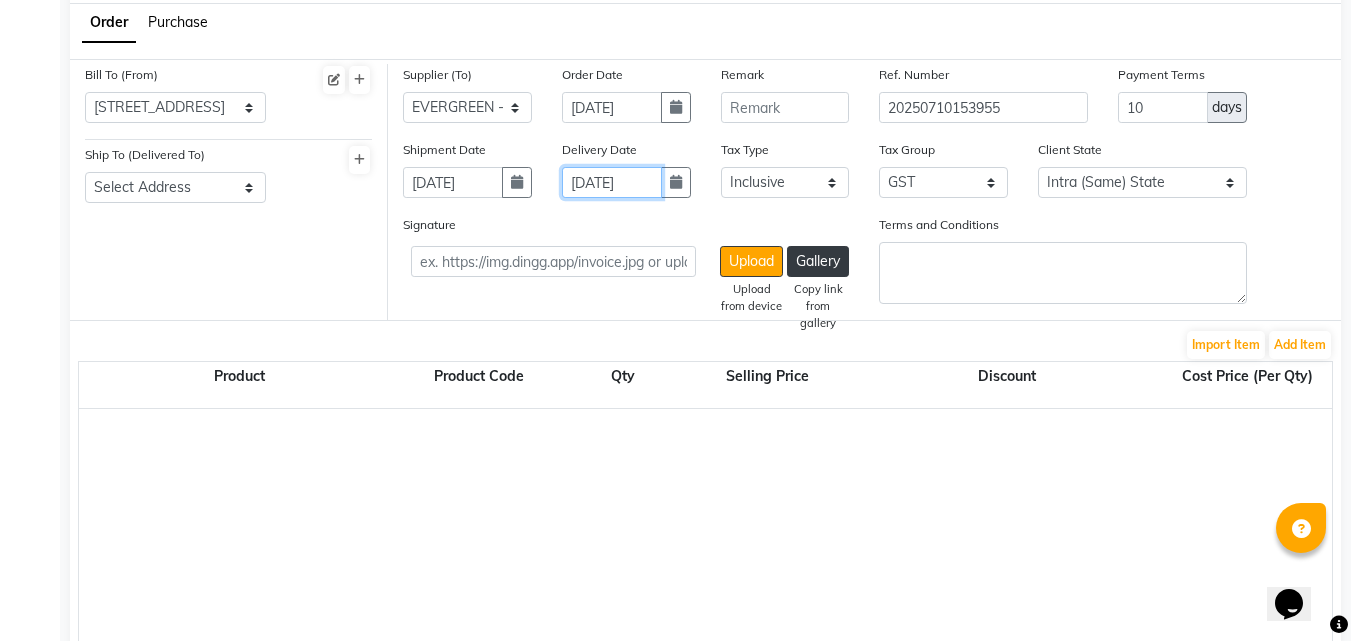 scroll, scrollTop: 200, scrollLeft: 0, axis: vertical 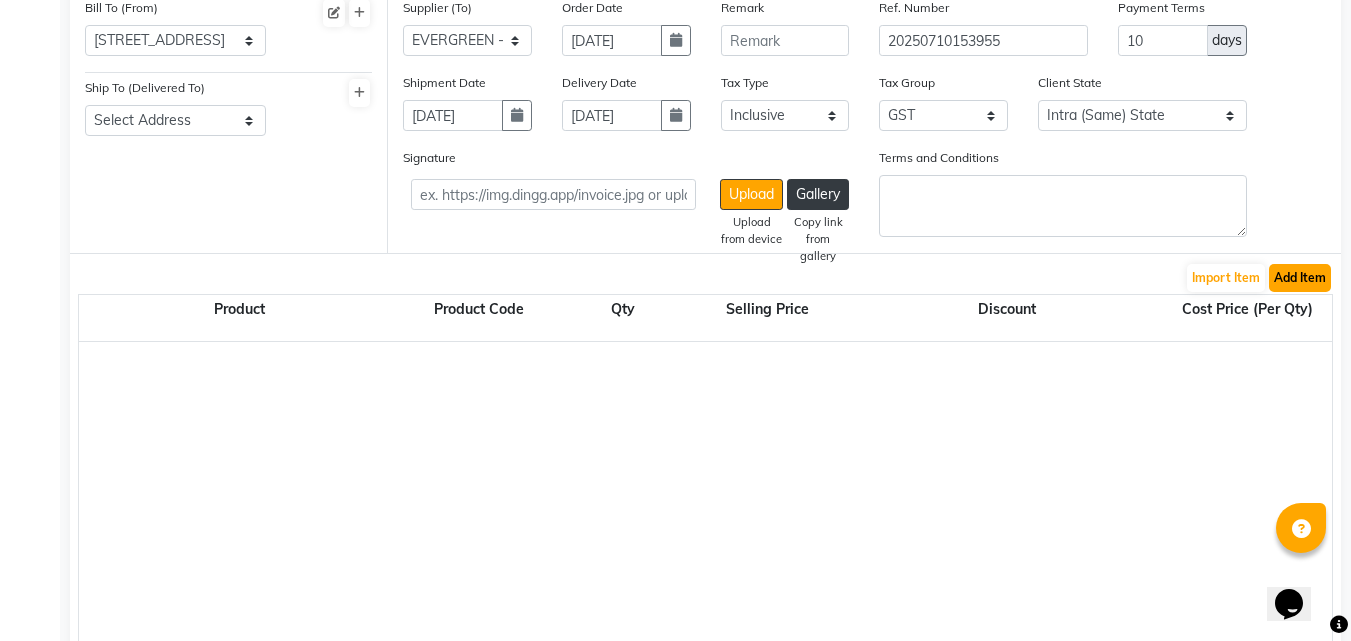click on "Add Item" 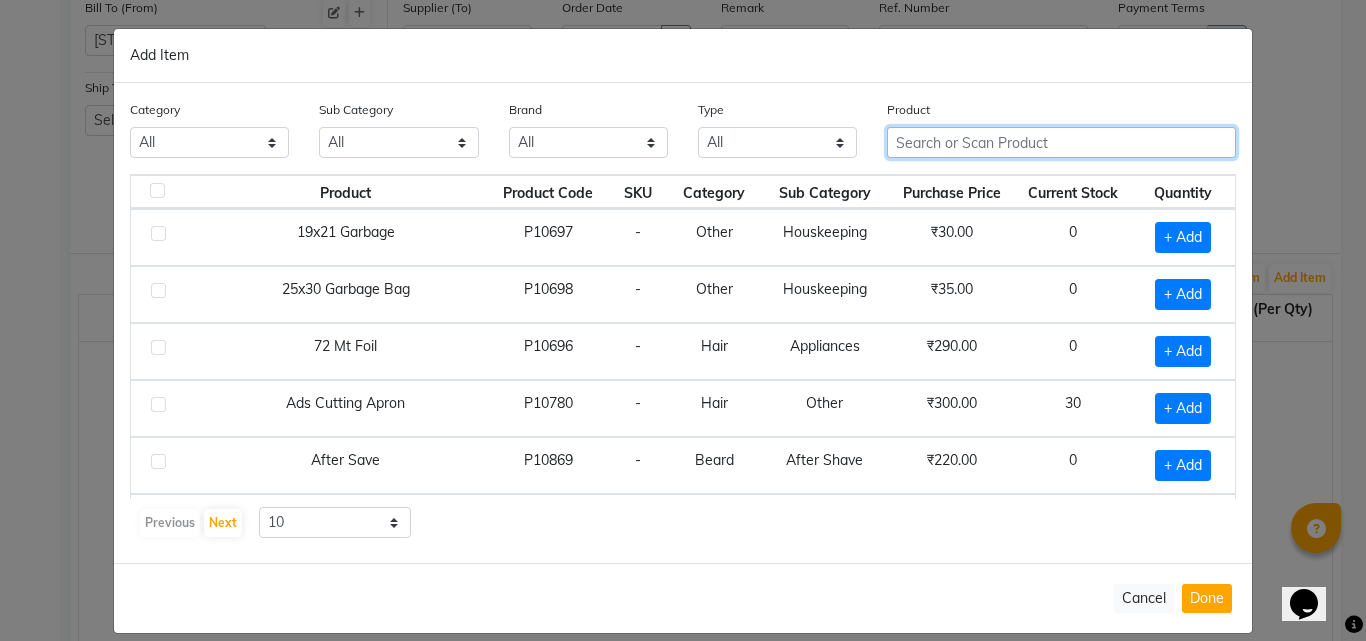click 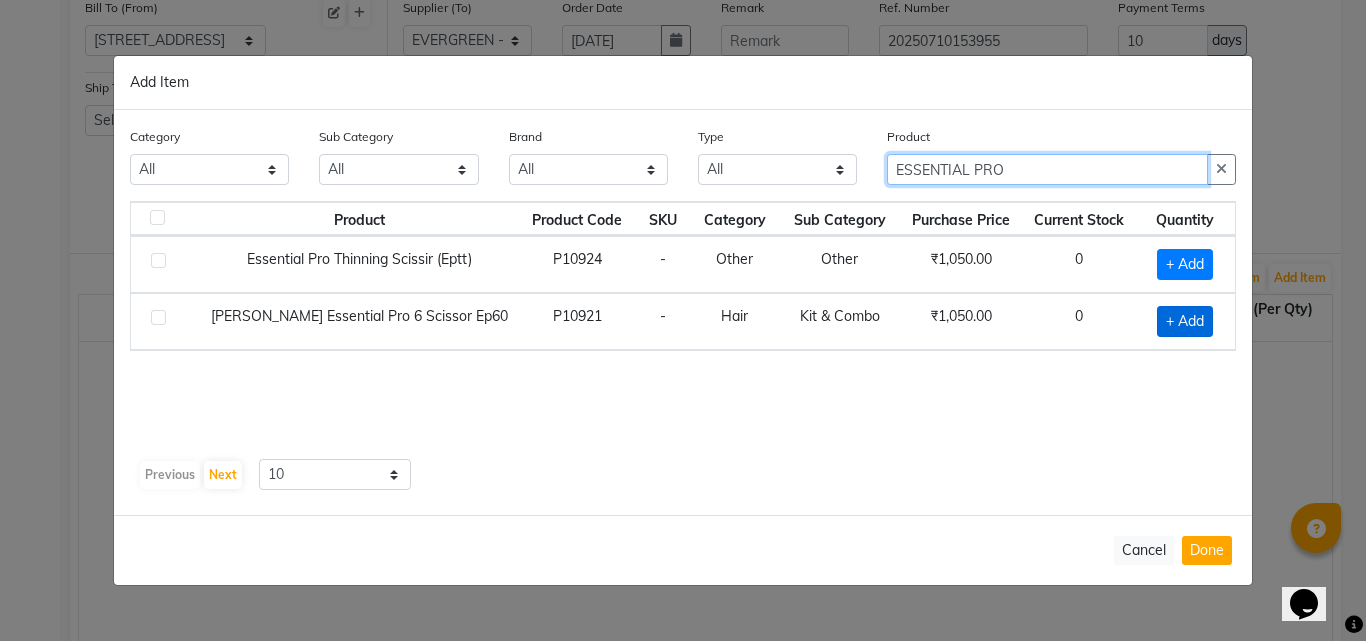 type on "ESSENTIAL PRO" 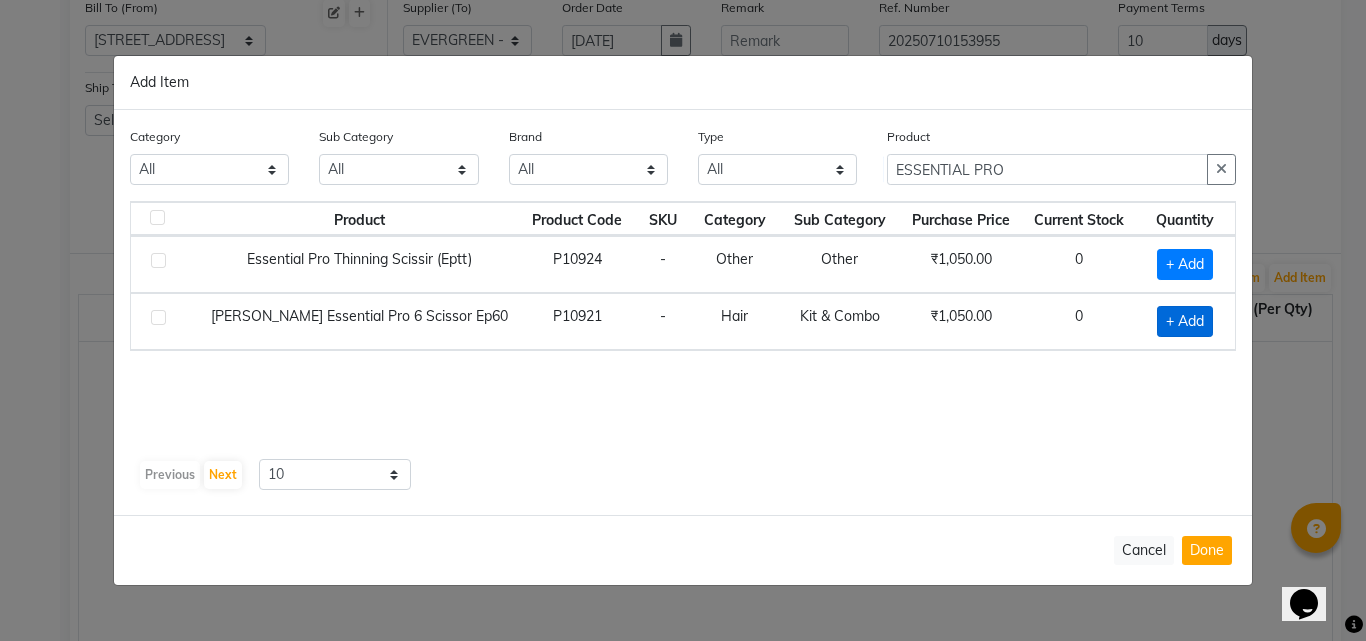 click on "+ Add" 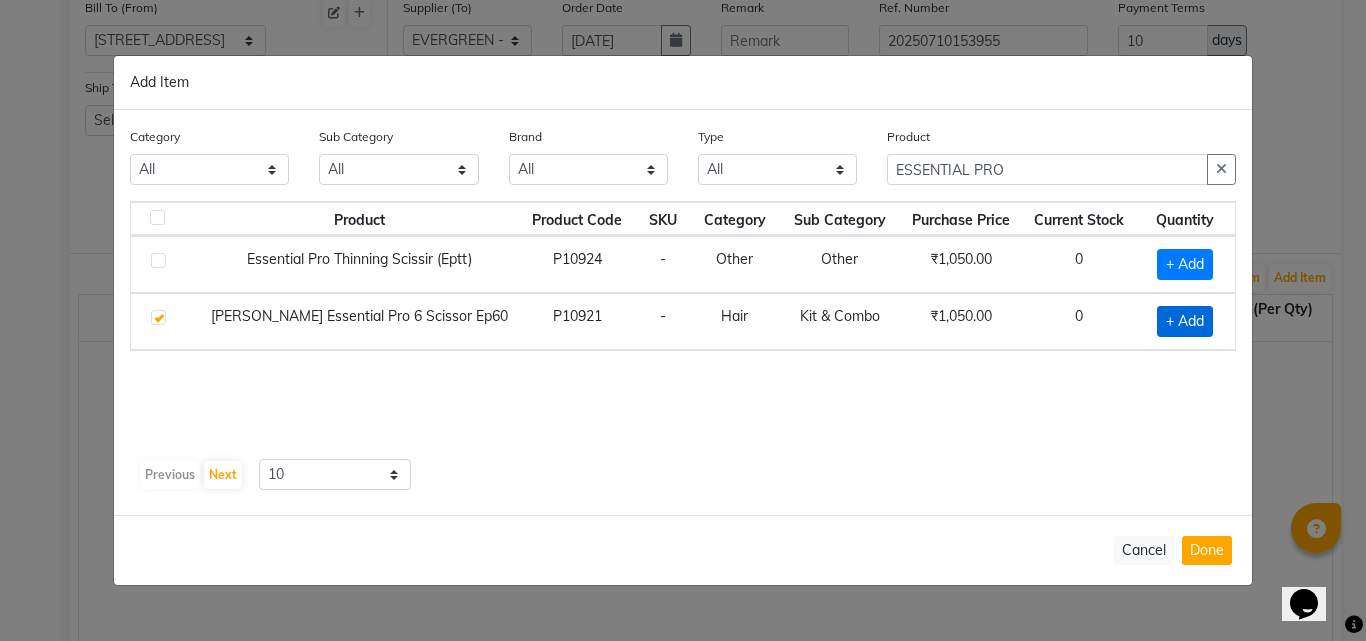 checkbox on "true" 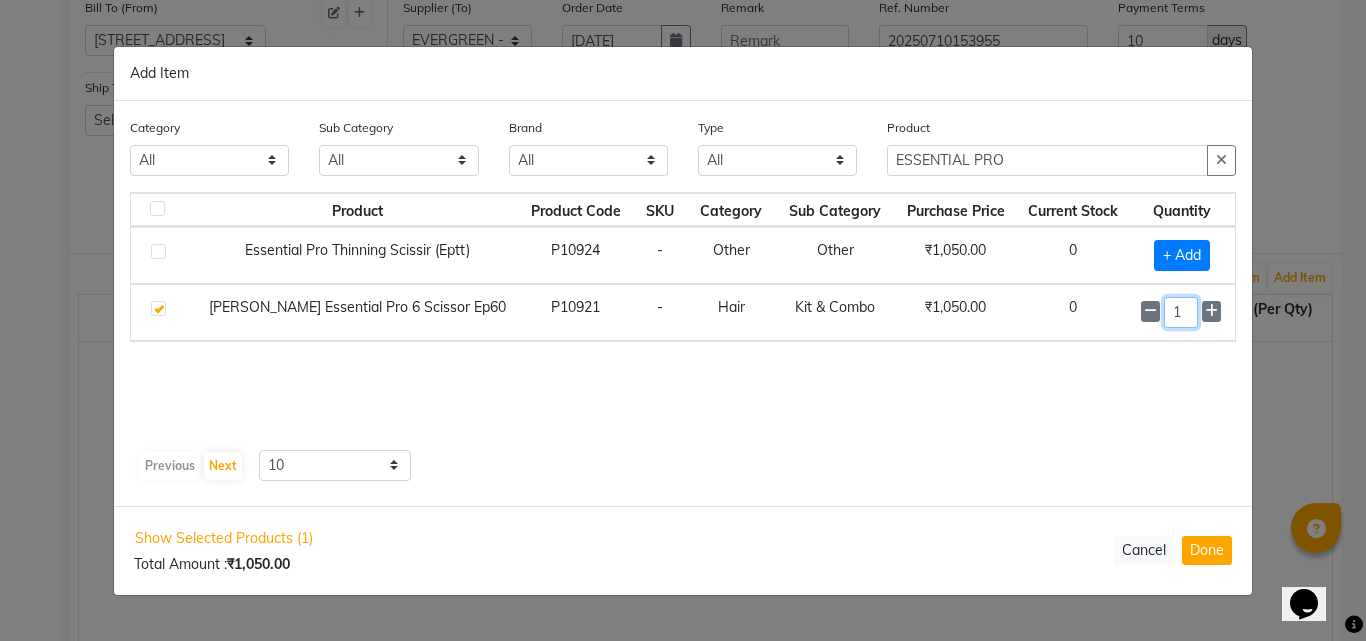 click on "1" 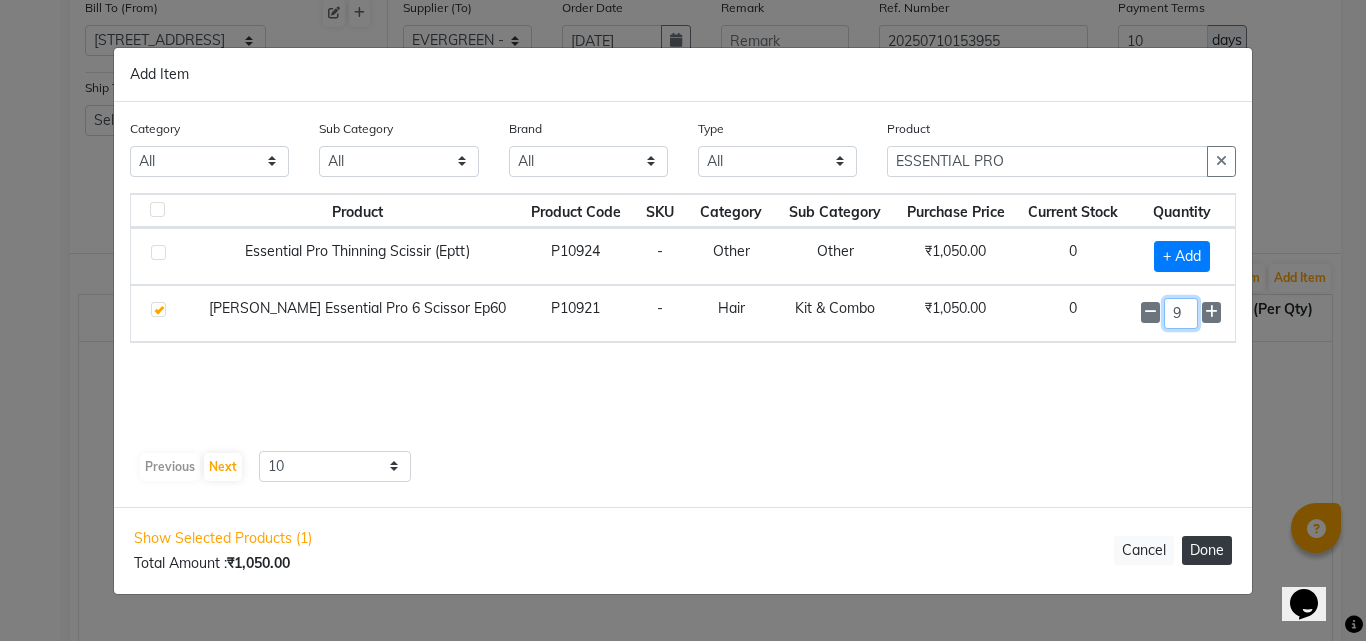type on "9" 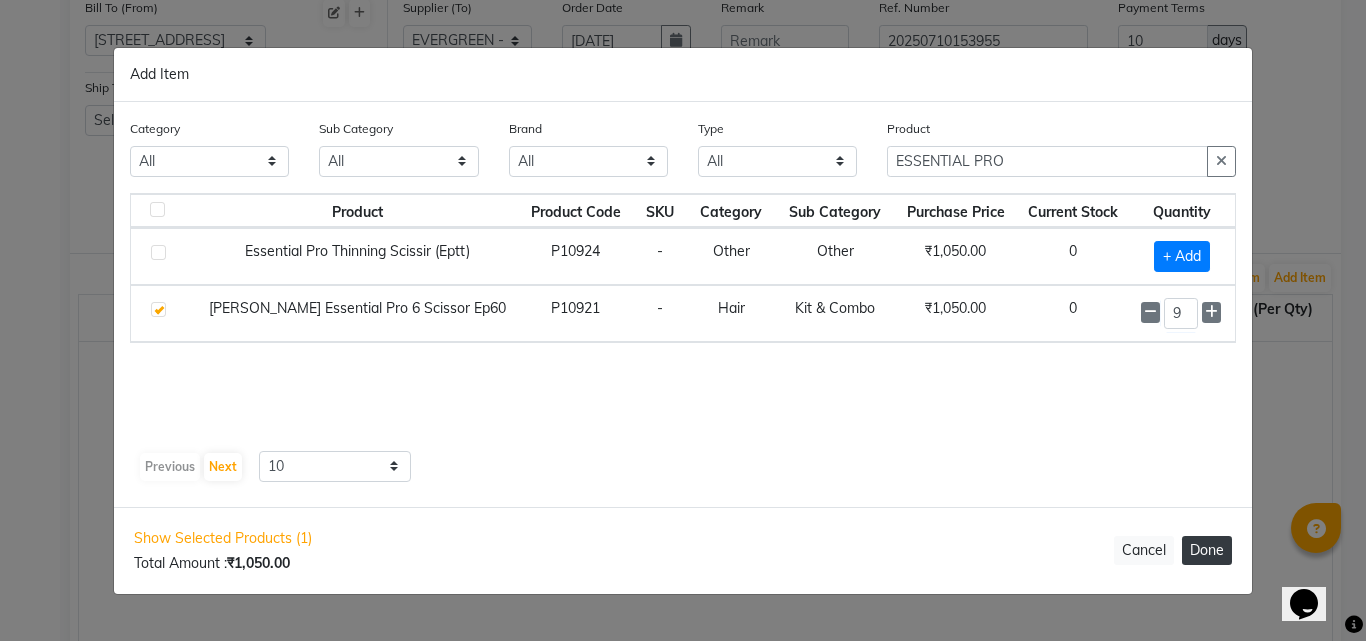 click on "Done" 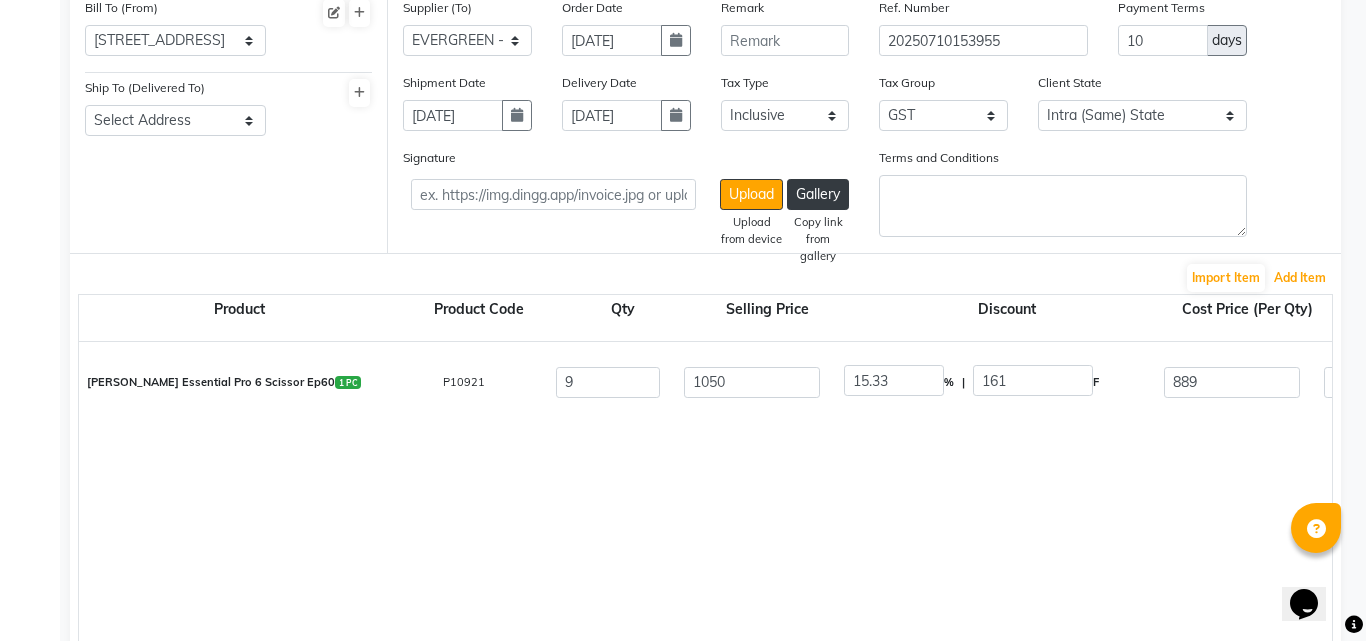 type on "753.39" 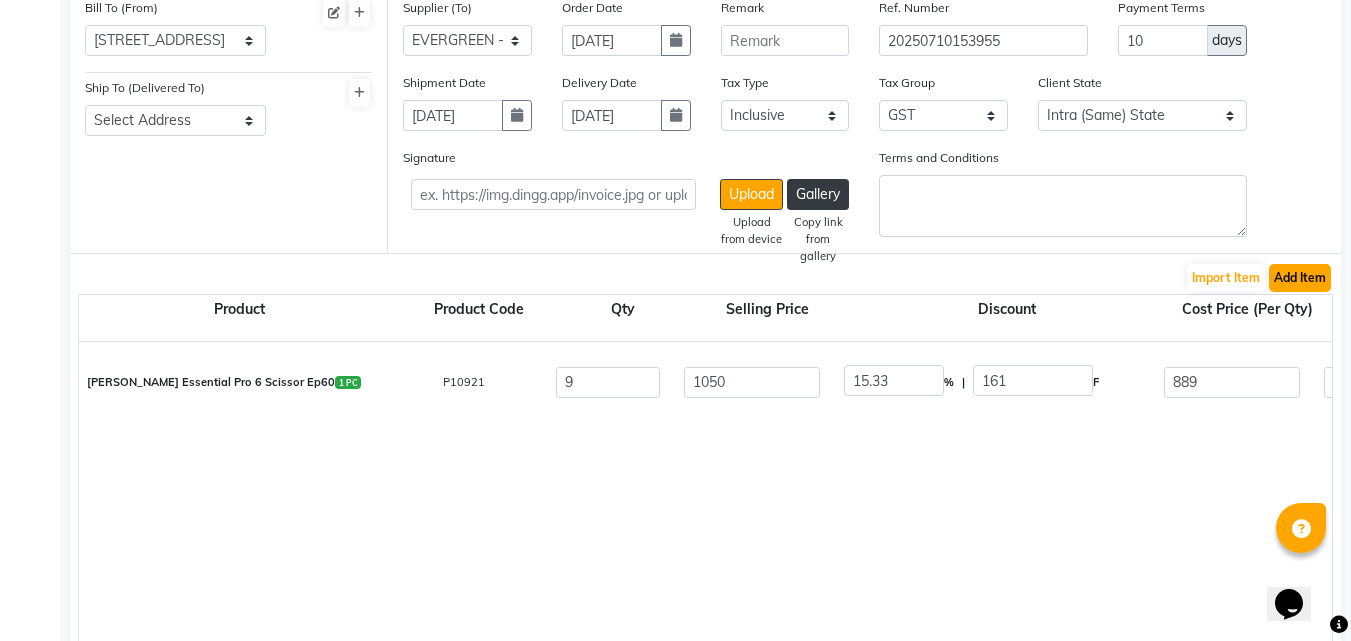 click on "Add Item" 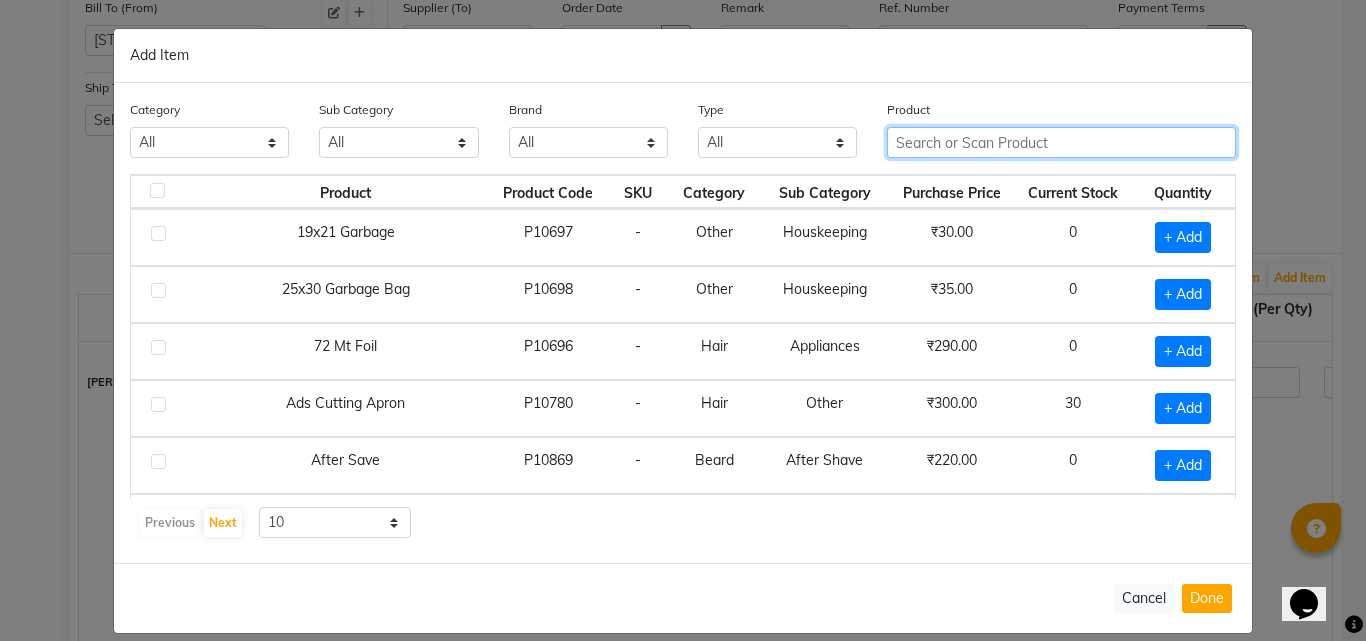 click 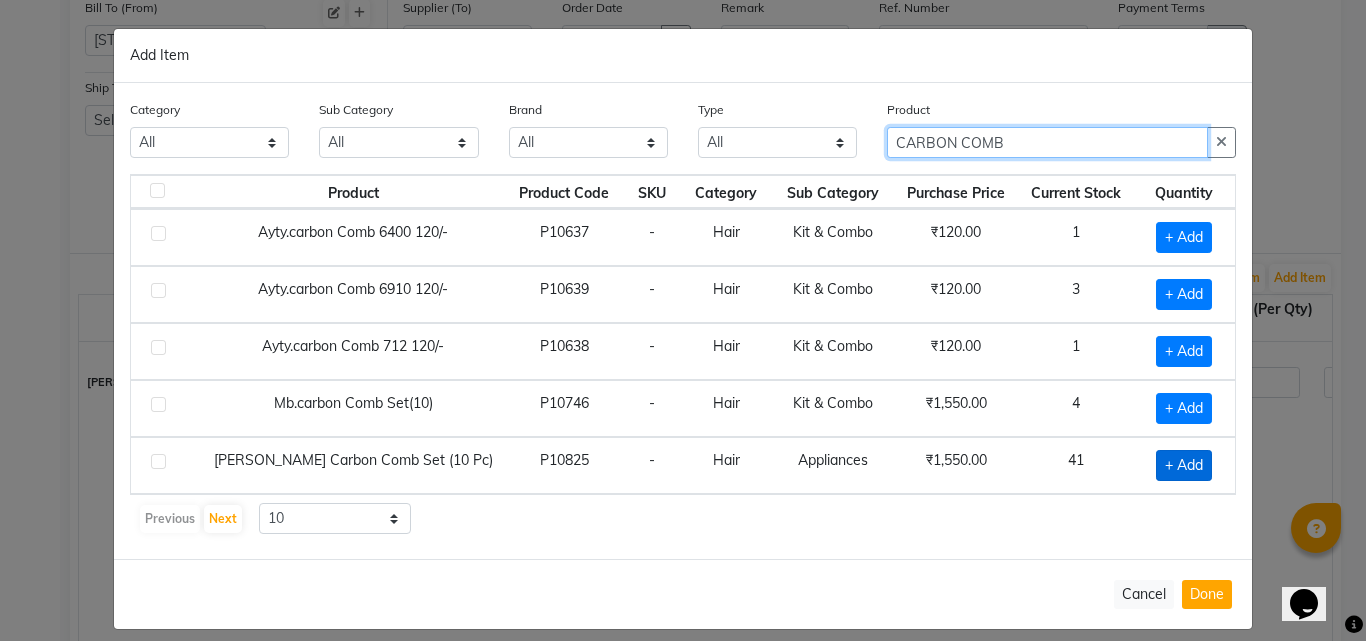 type on "CARBON COMB" 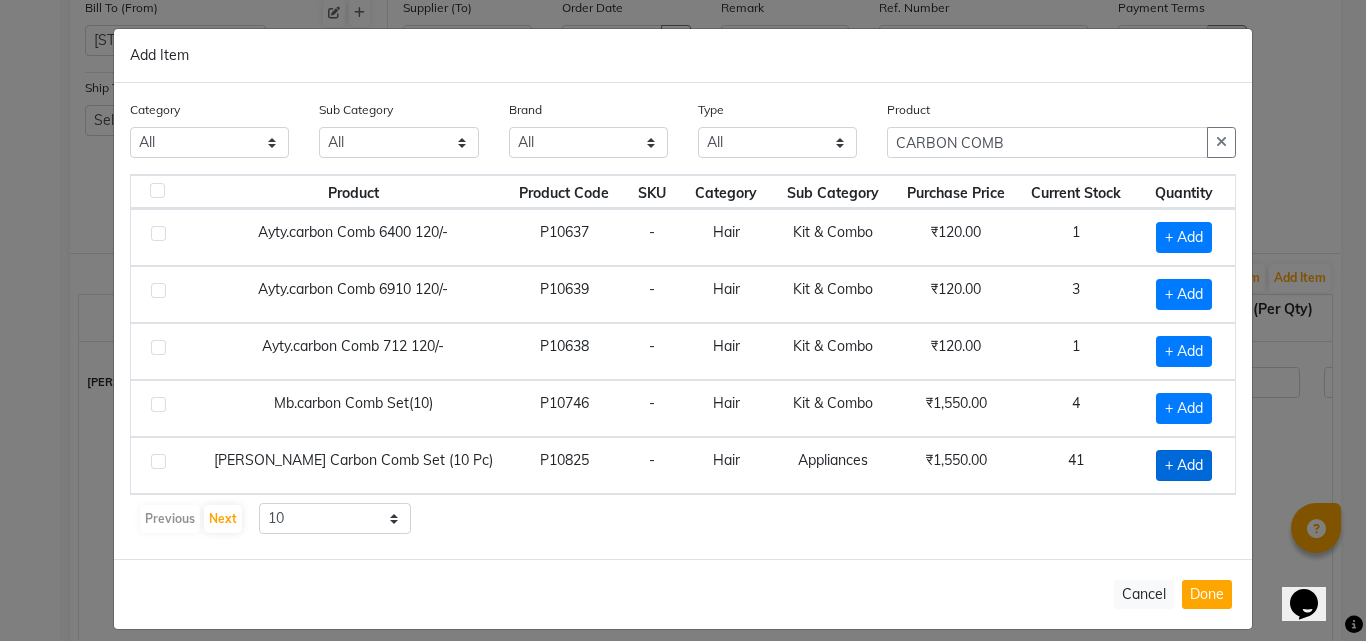 click on "+ Add" 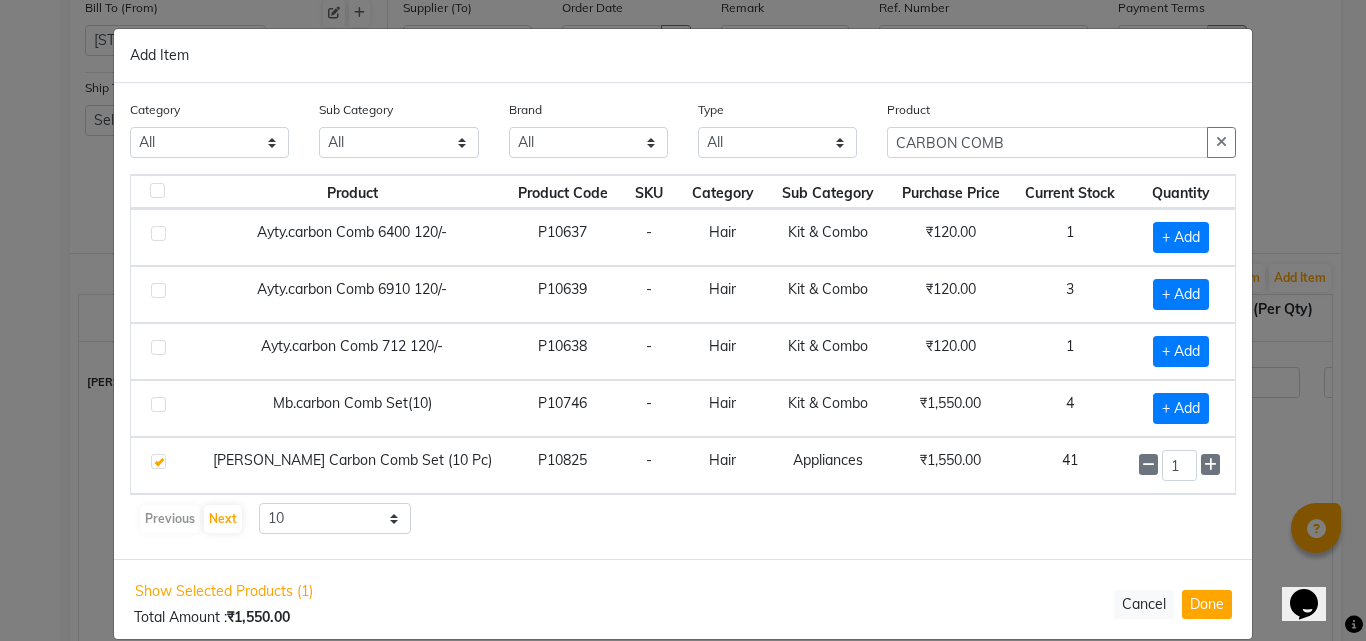 checkbox on "true" 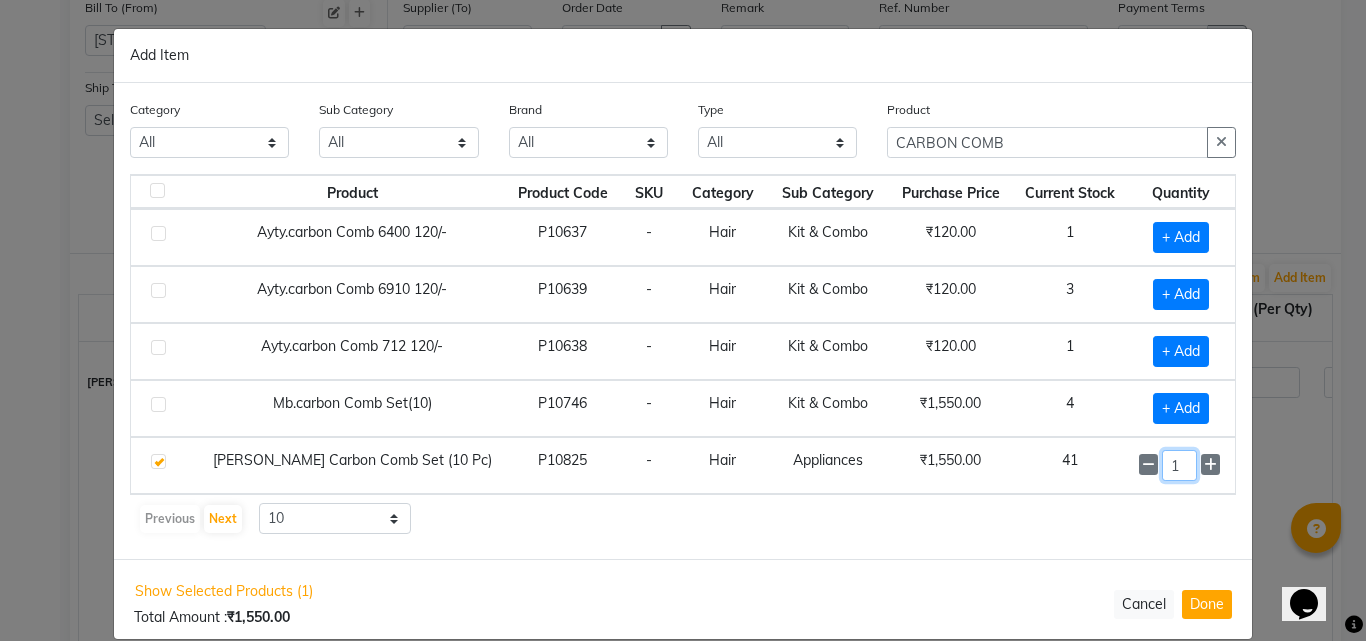 click on "1" 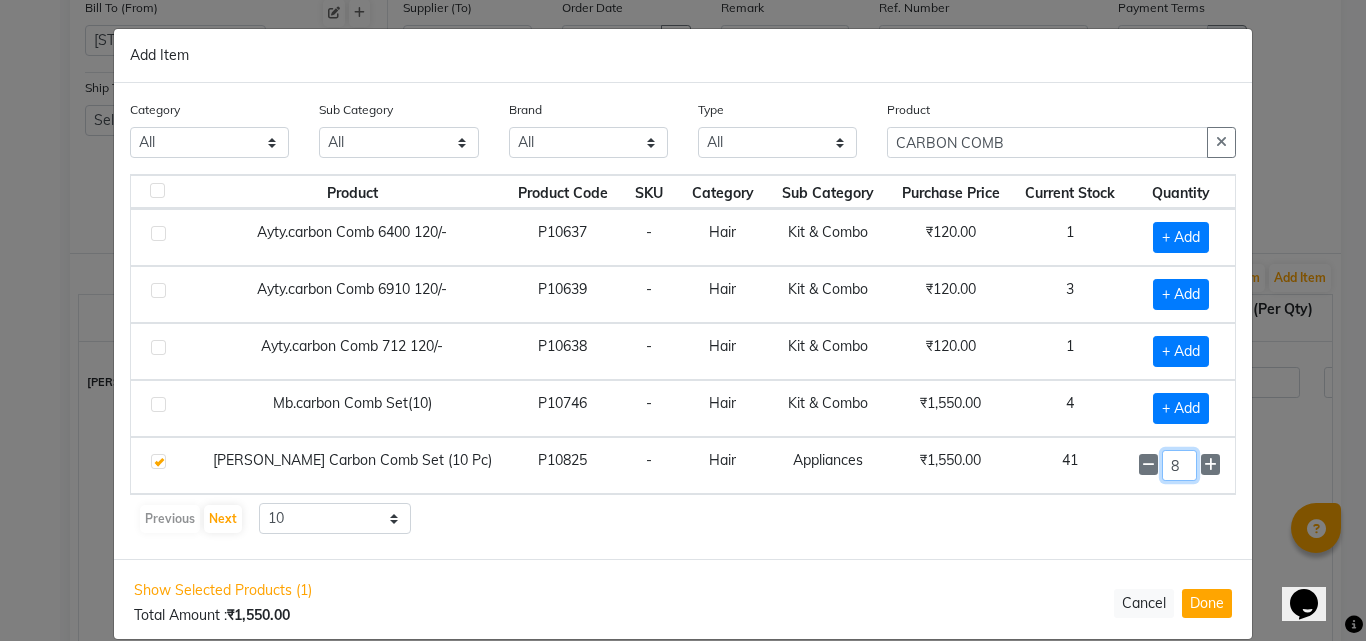 type on "8" 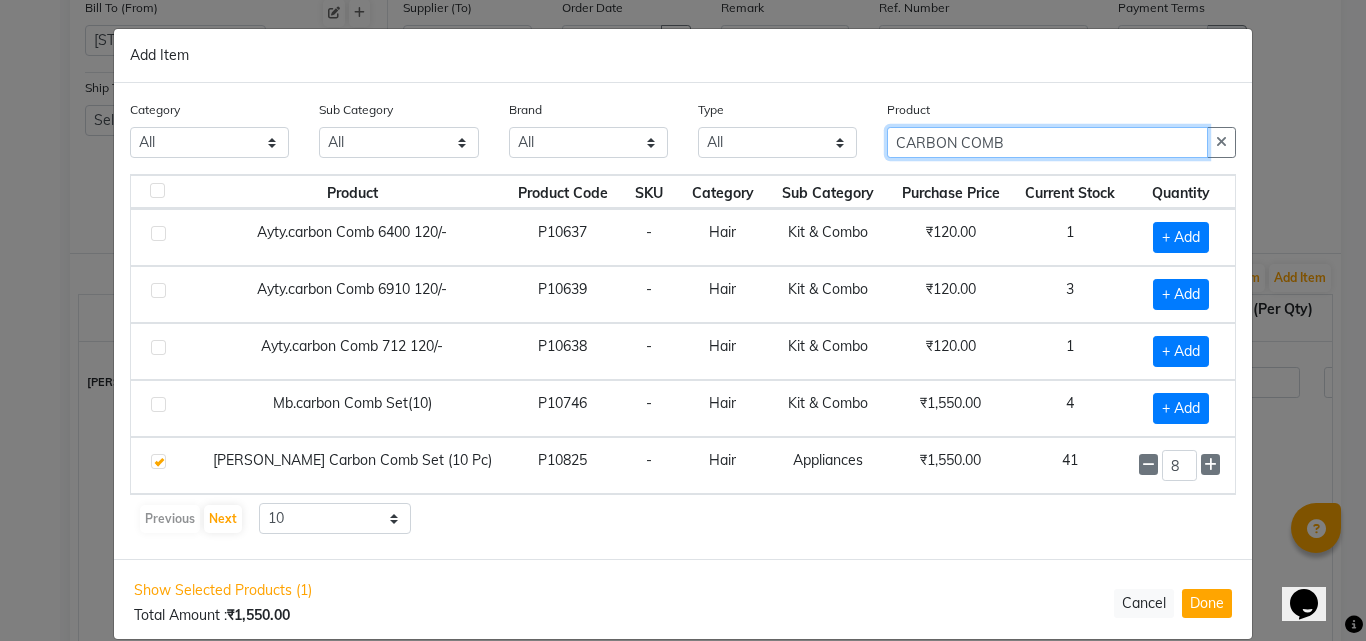 click on "CARBON COMB" 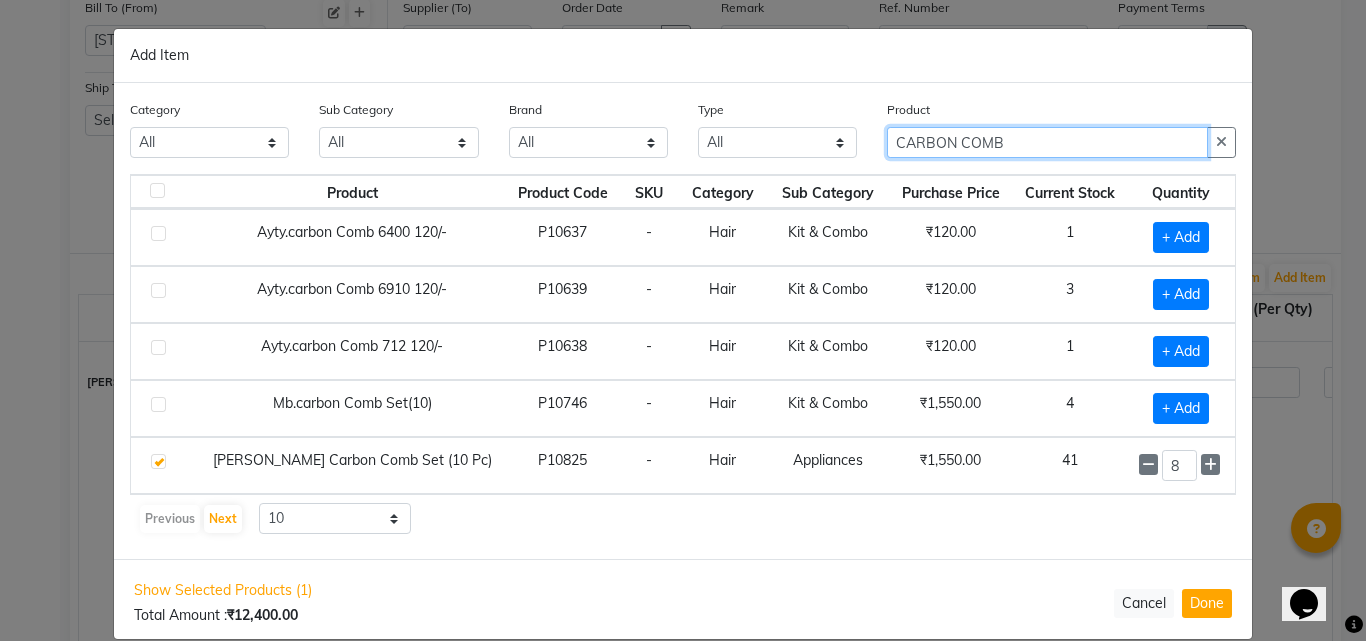 click on "CARBON COMB" 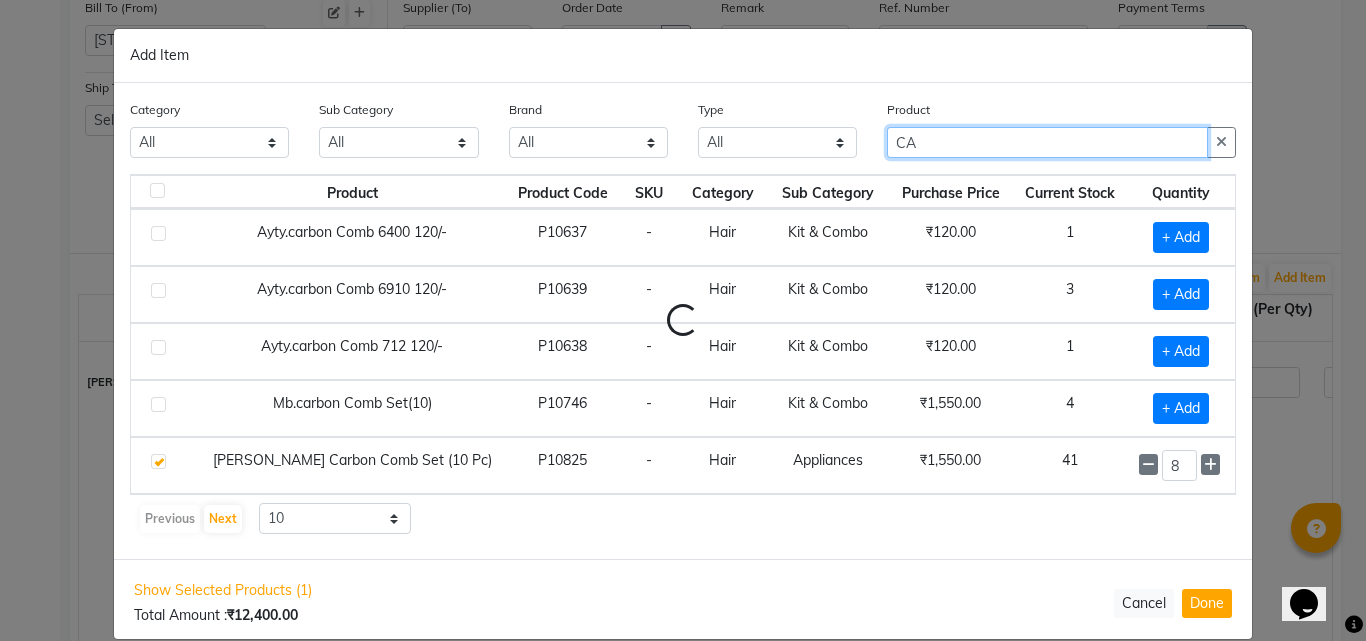 type on "C" 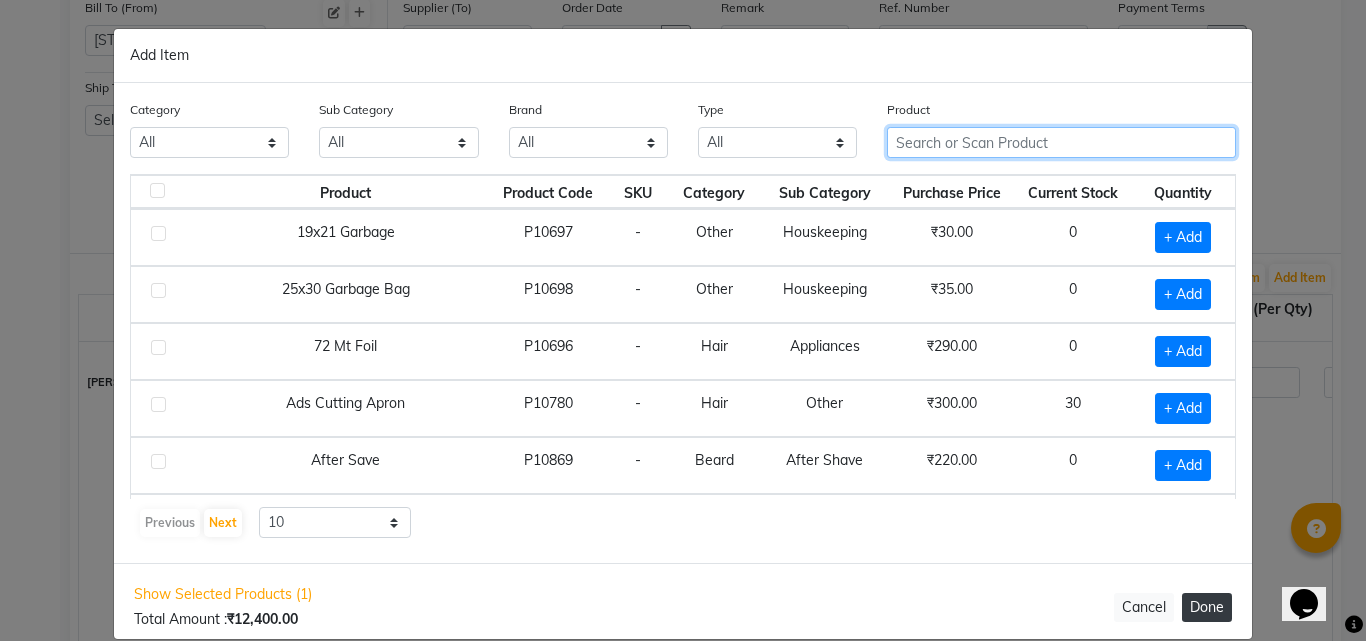 type 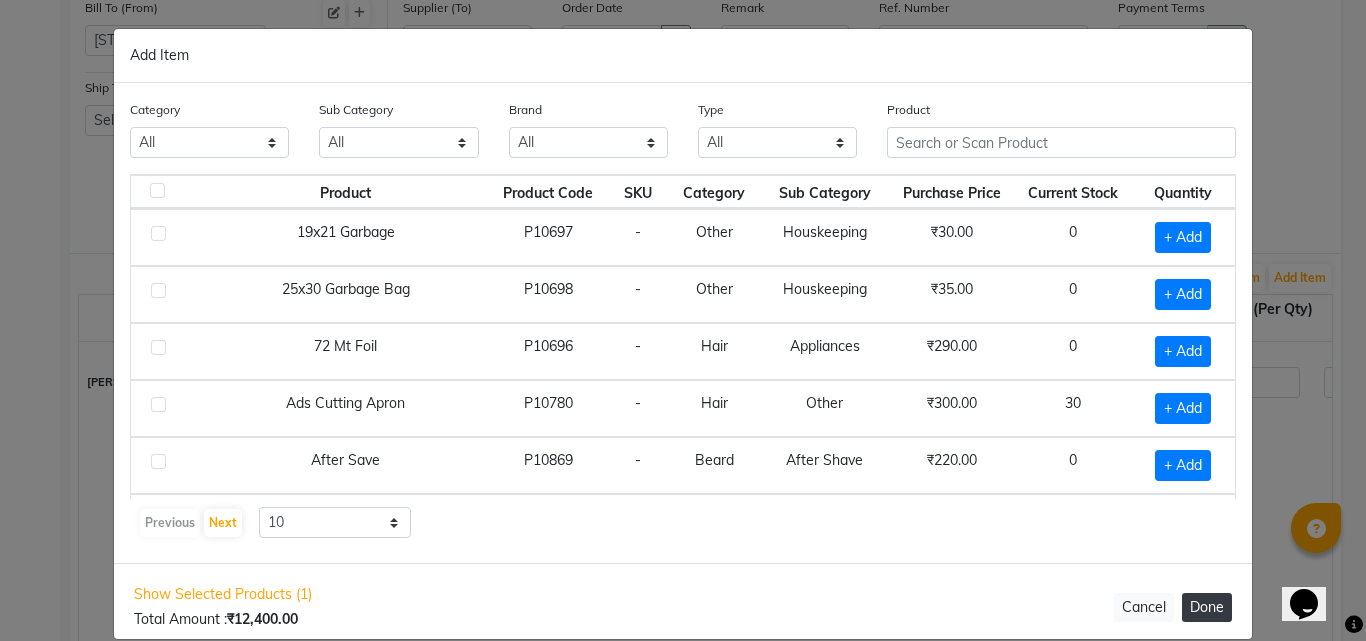 click on "Done" 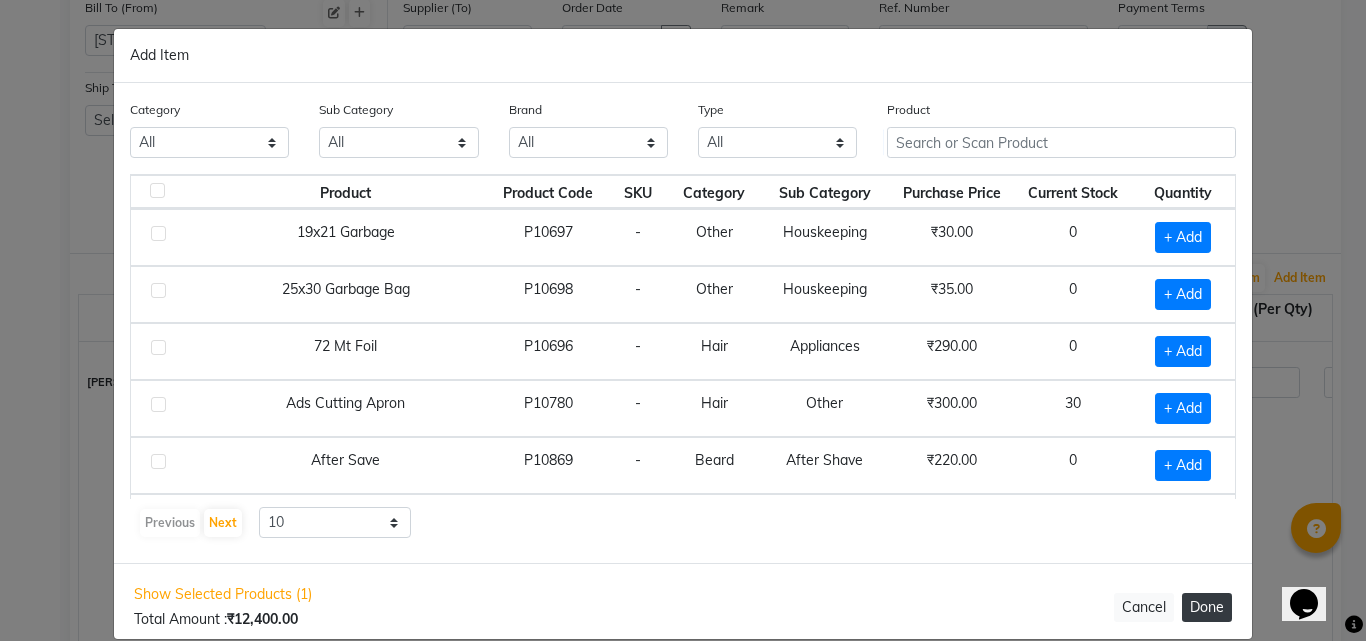 select on "3604" 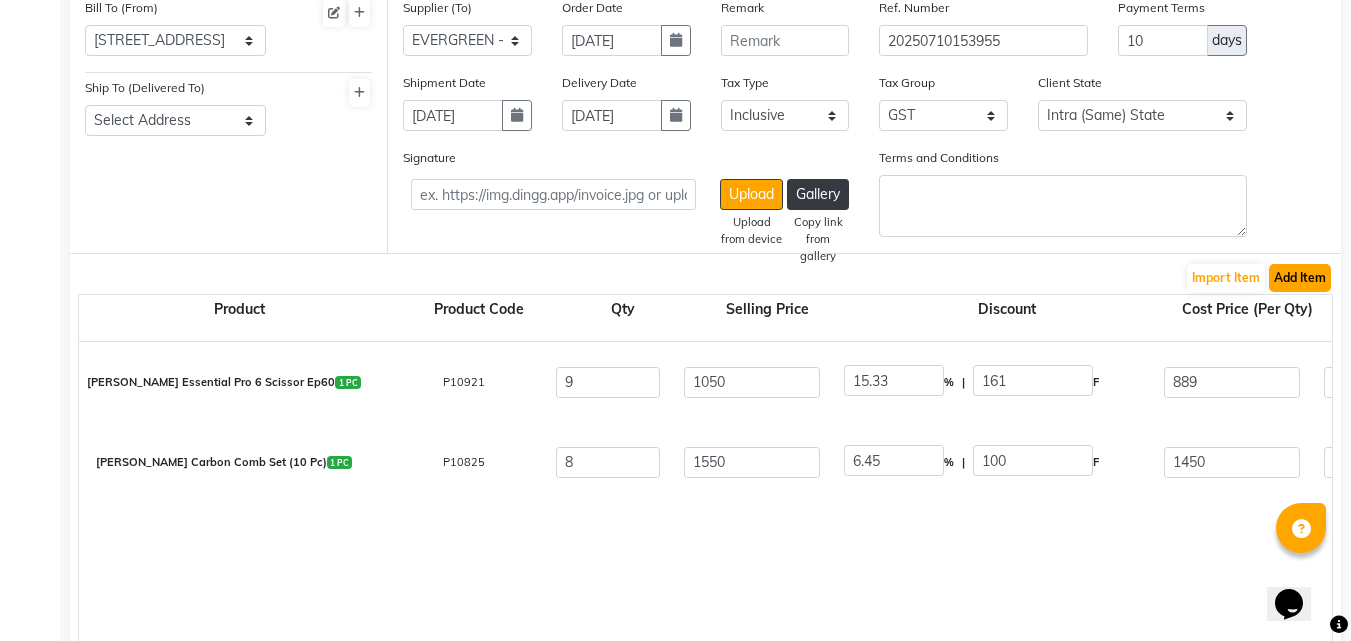 click on "Add Item" 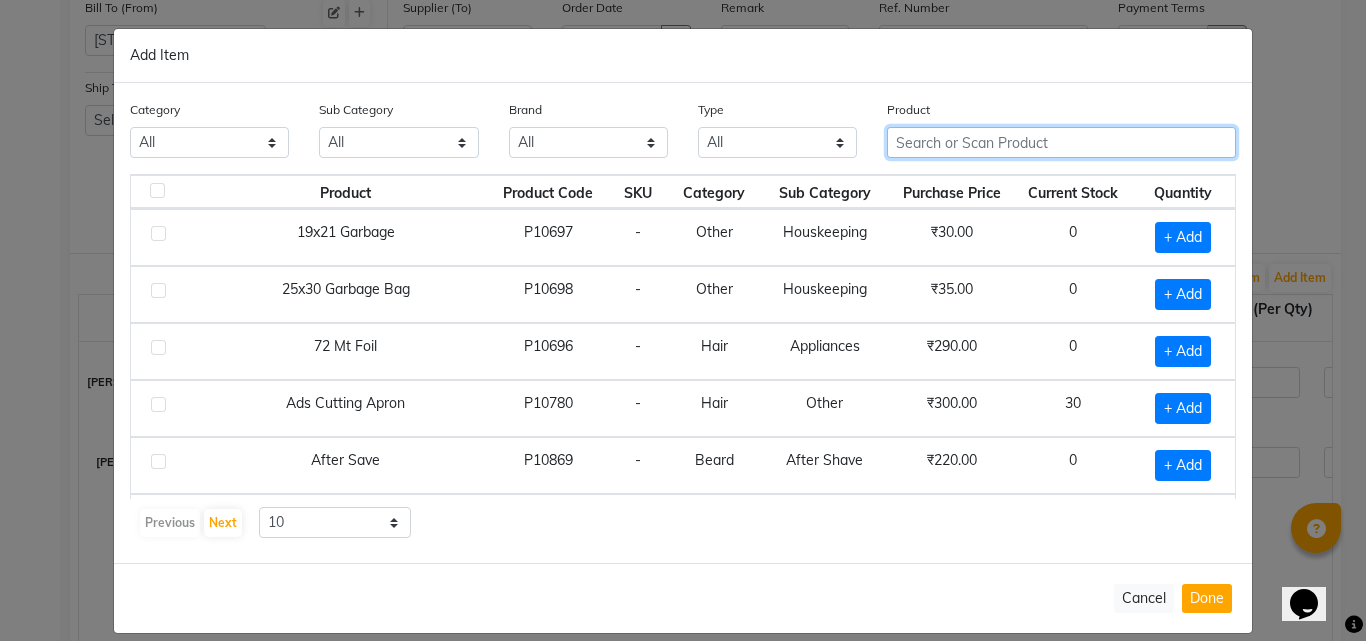 click 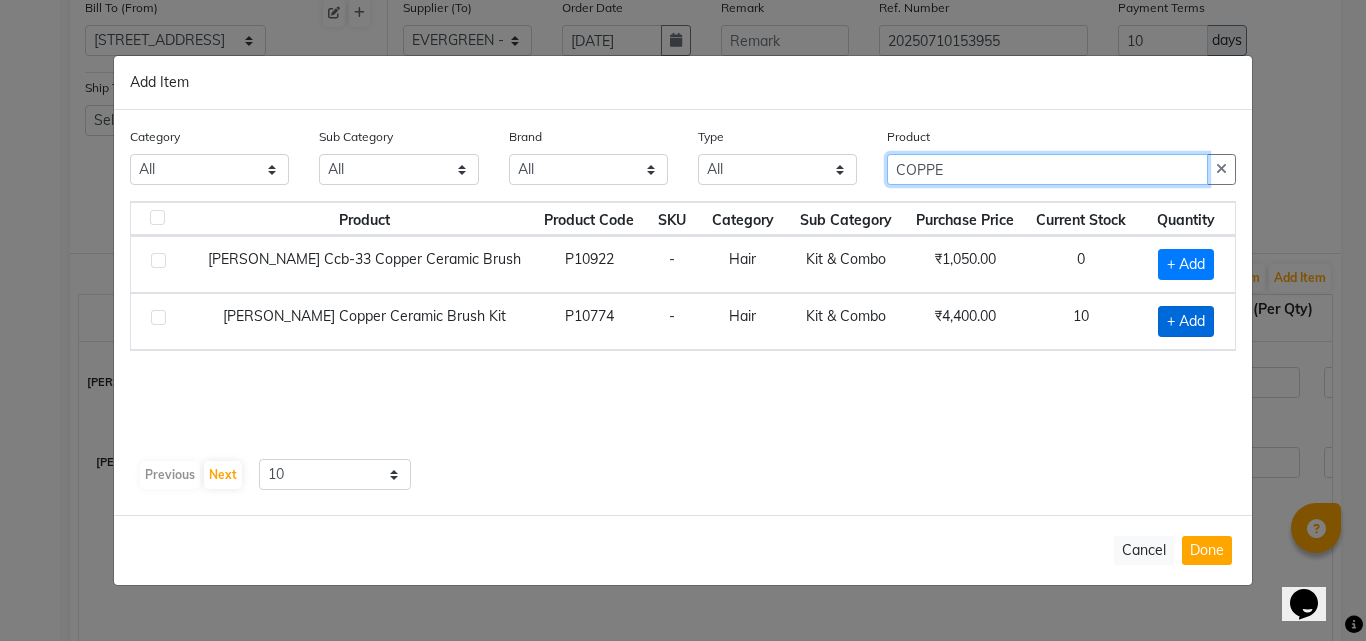 type on "COPPE" 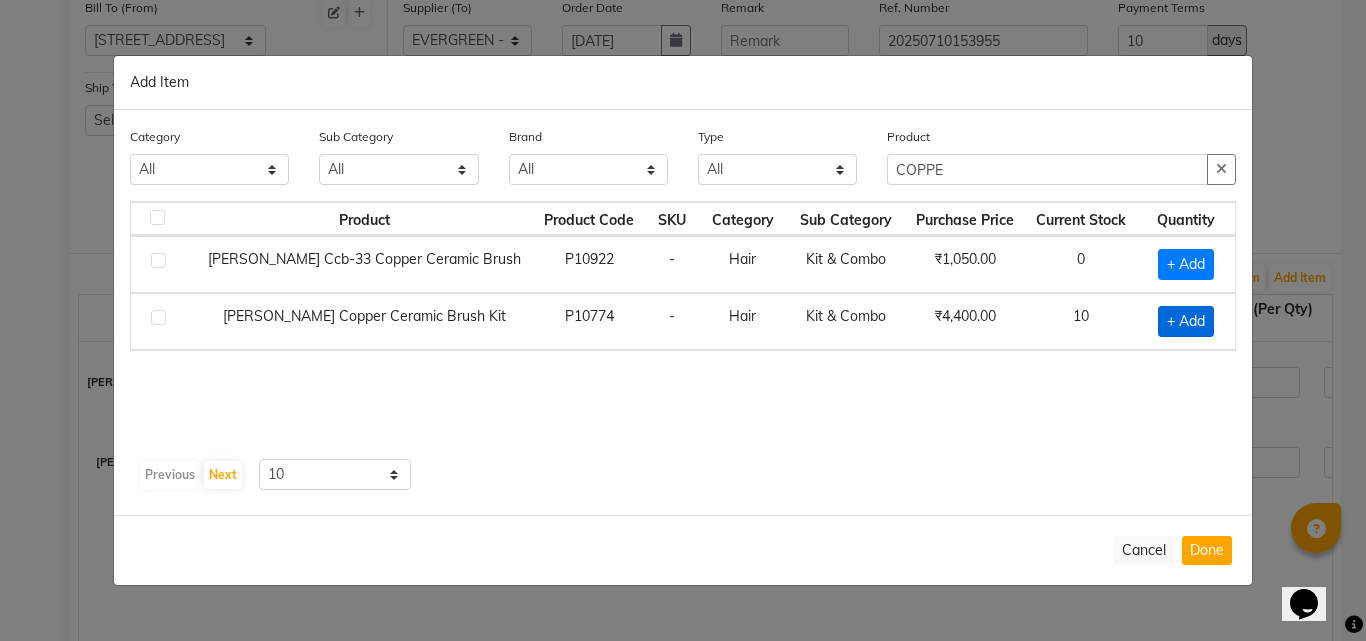 click on "+ Add" 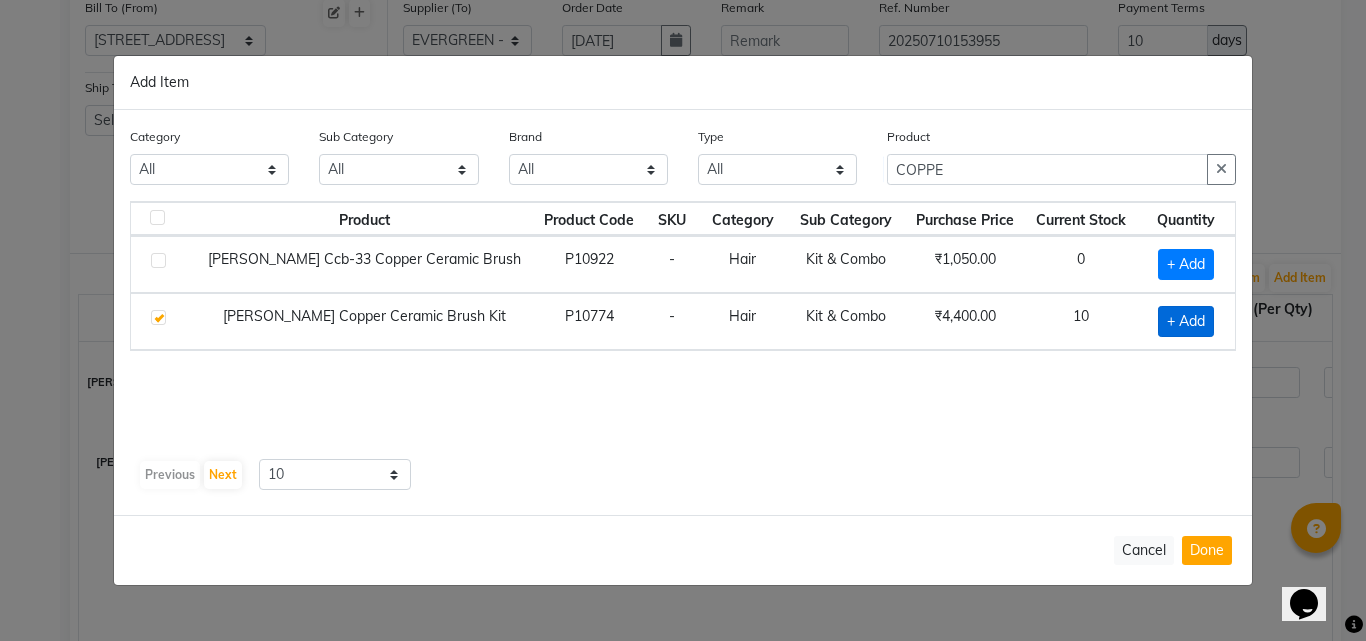 checkbox on "true" 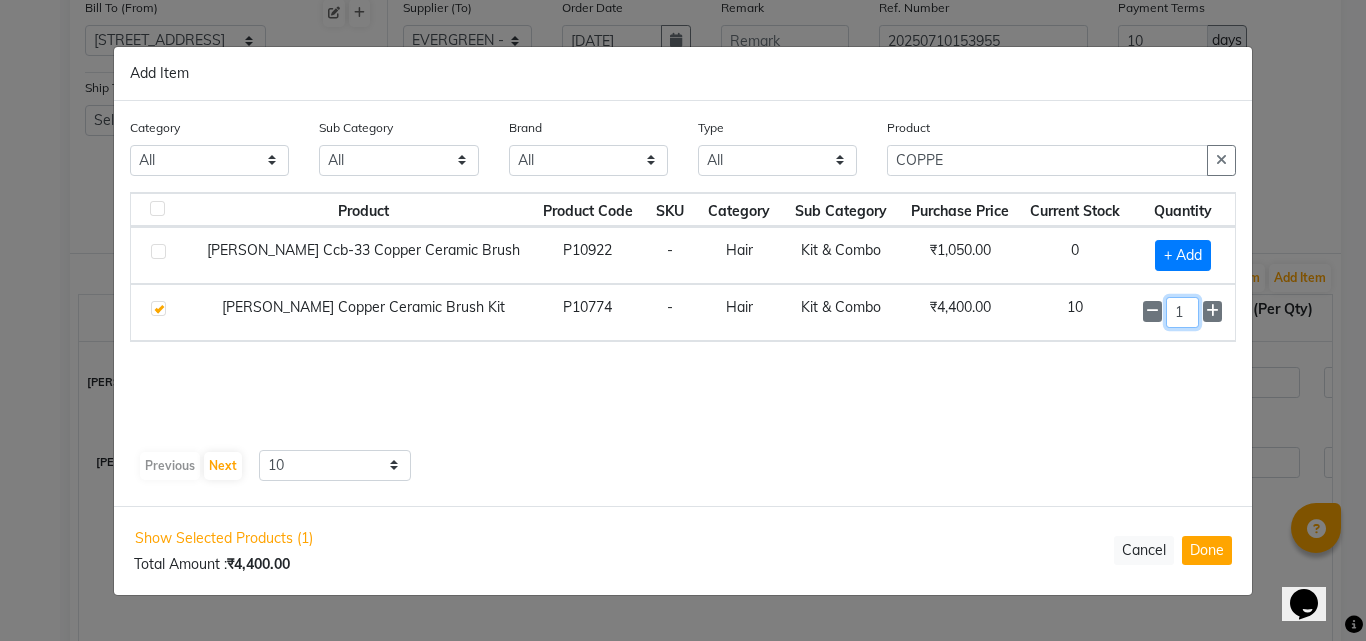 click on "1" 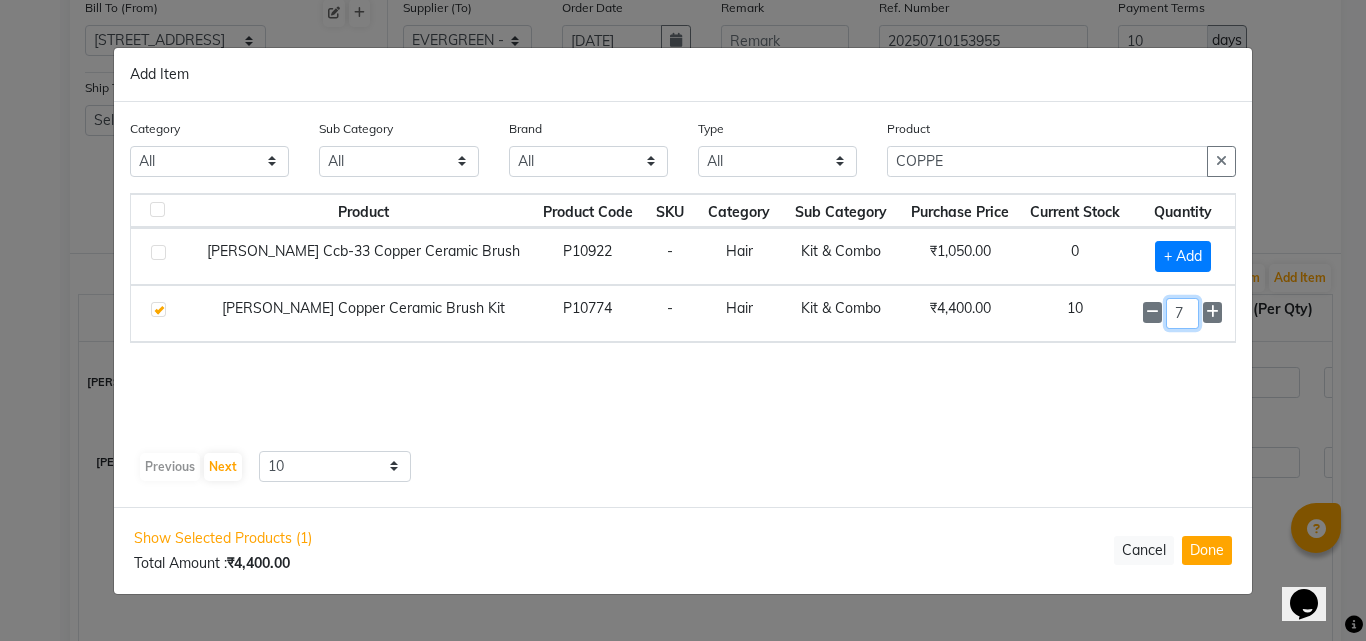 type on "7" 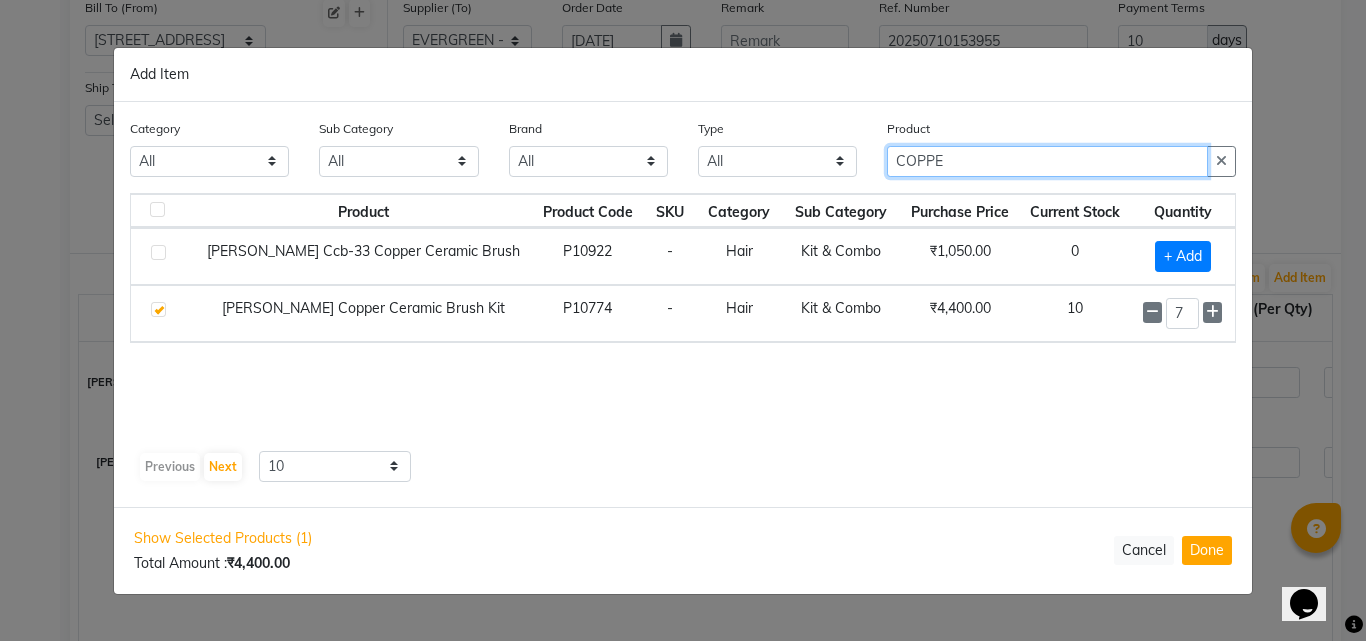 click on "COPPE" 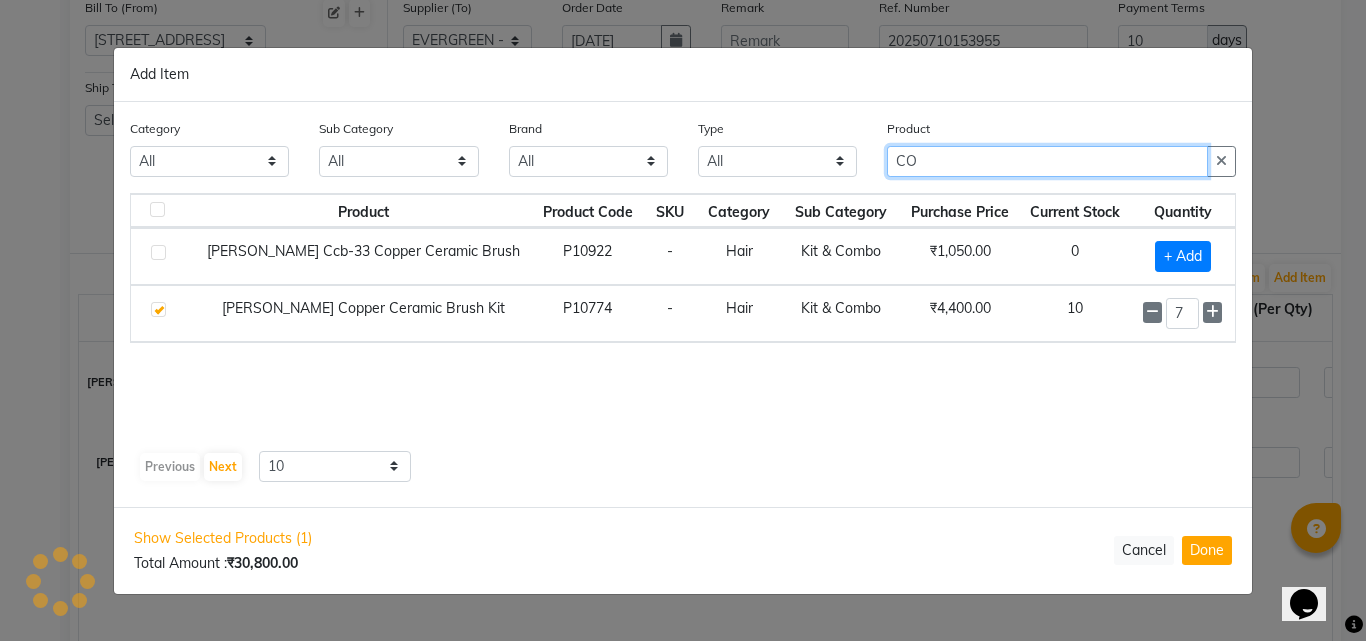 type on "C" 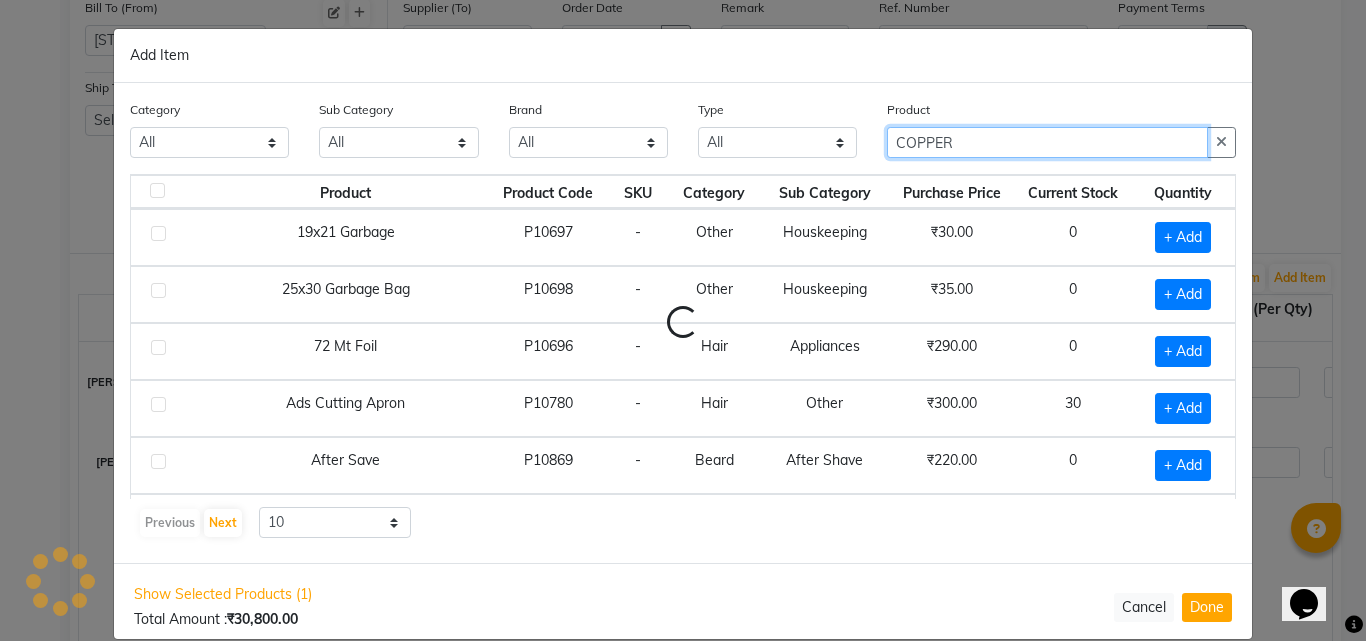 type on "COPPER" 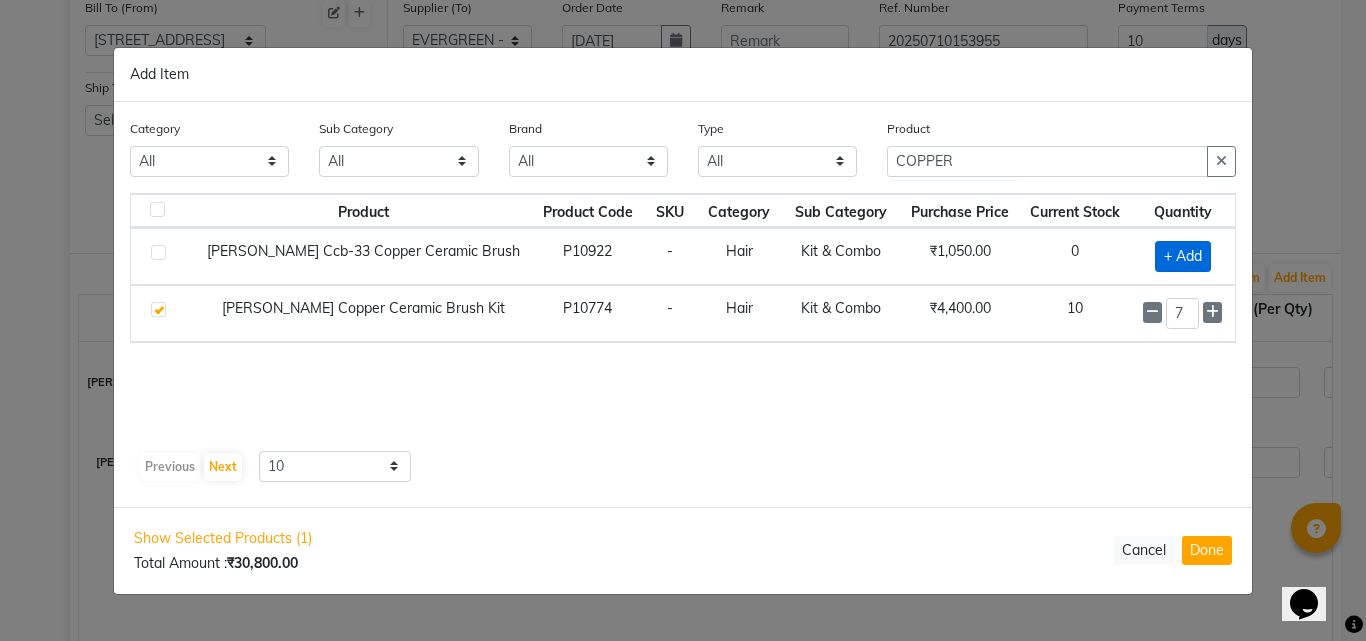 click on "+ Add" 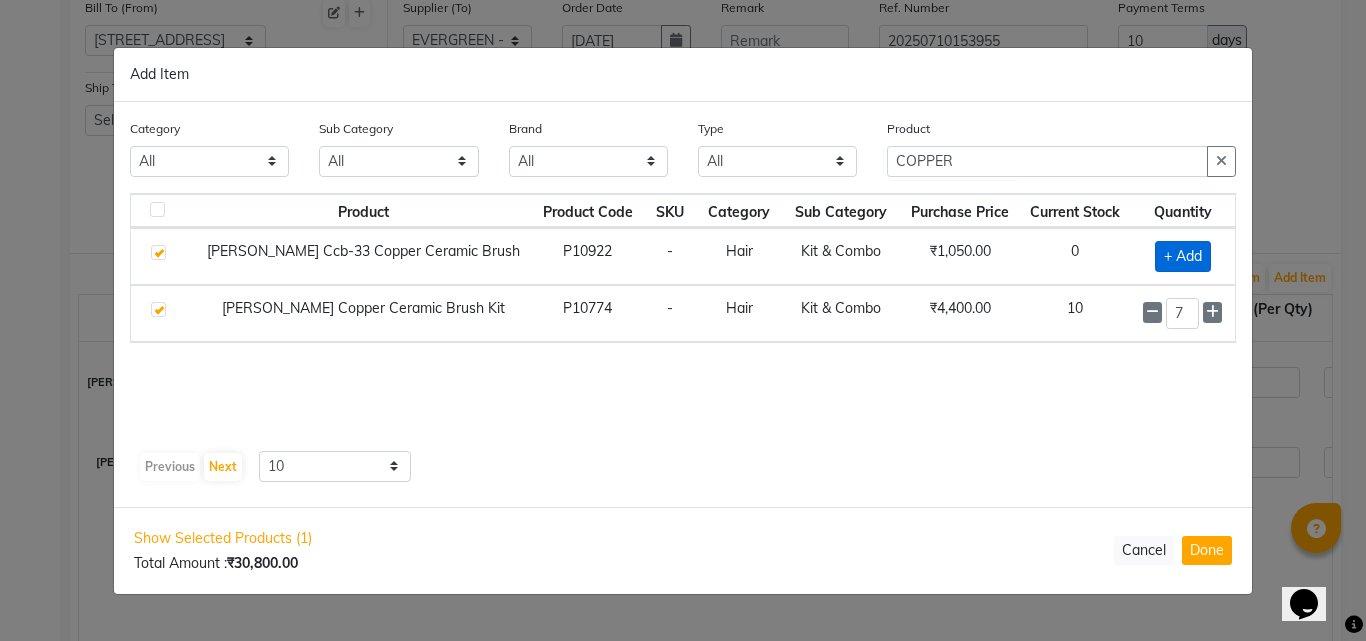 checkbox on "true" 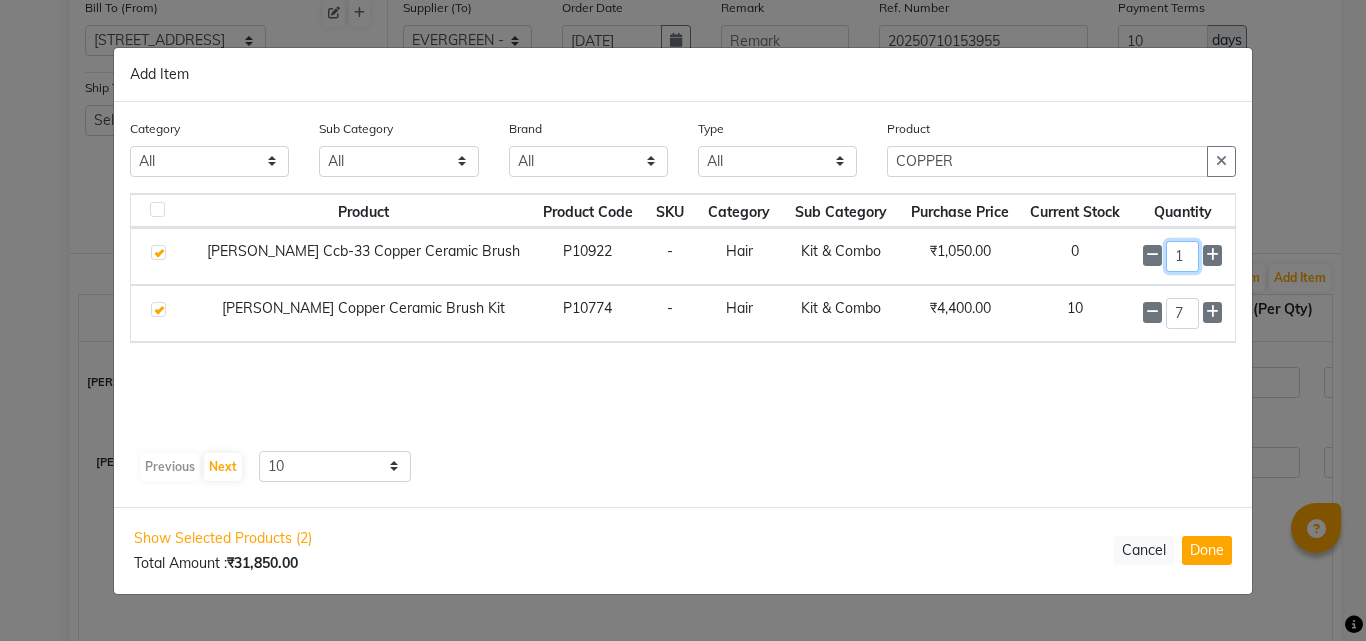 click on "1" 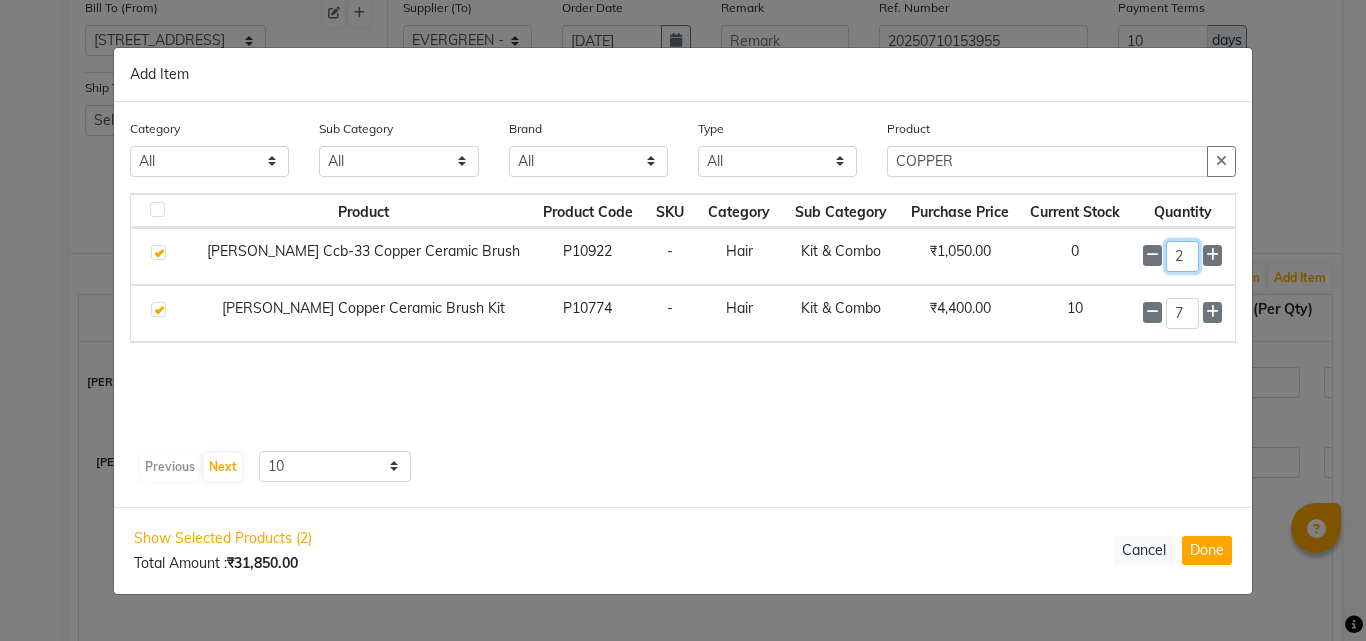type on "2" 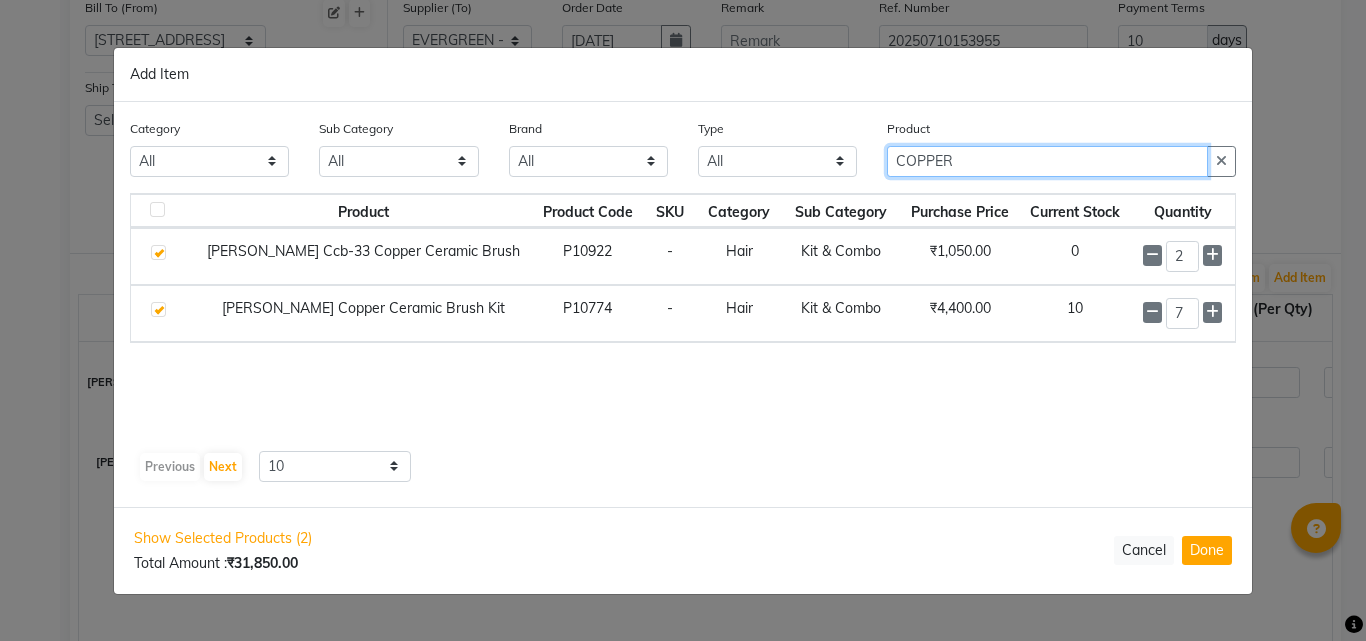 click on "COPPER" 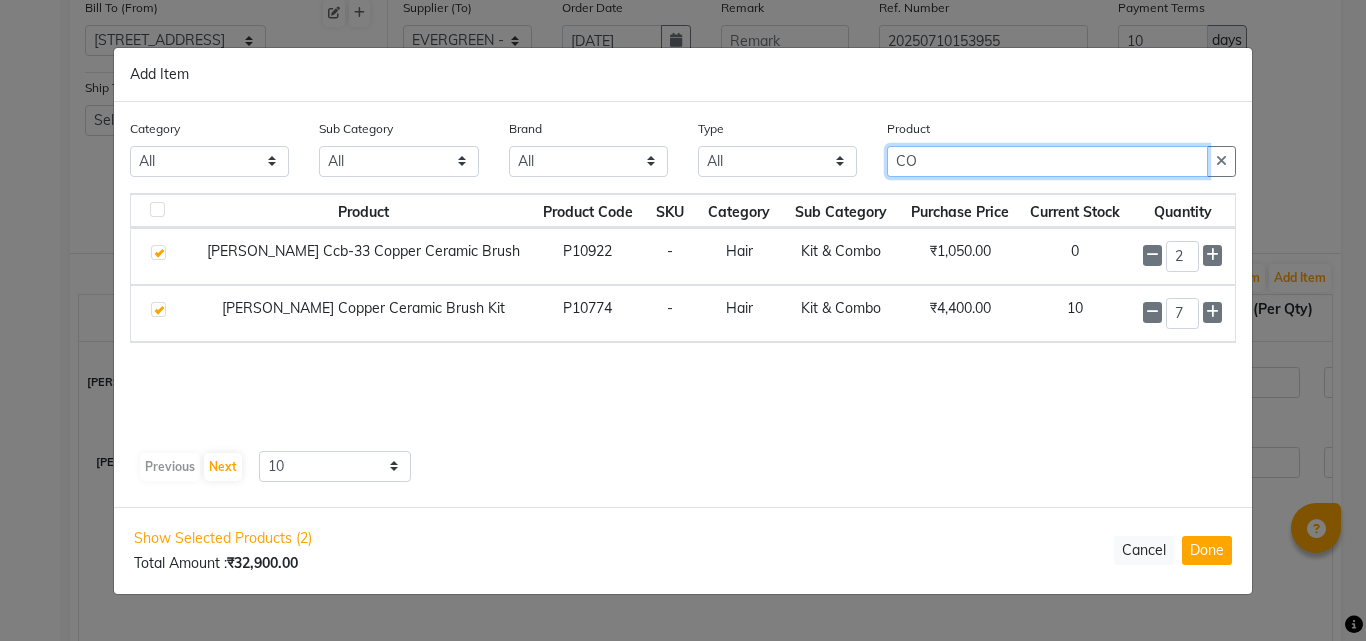 type on "C" 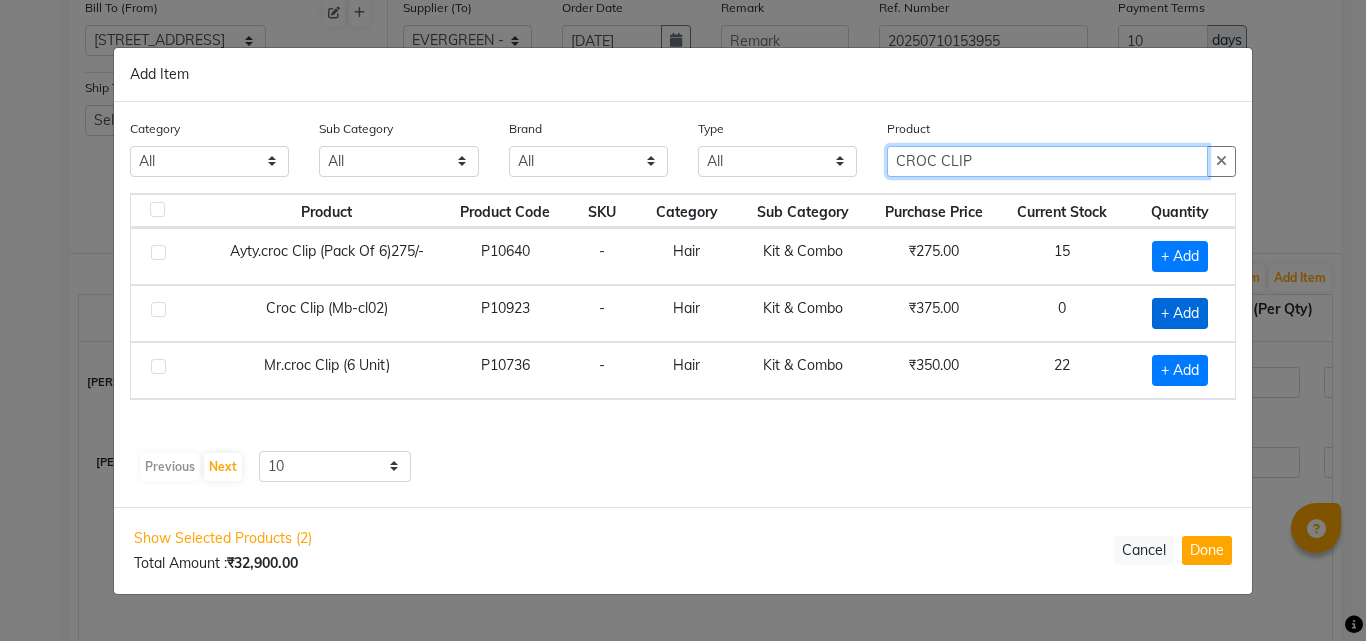 type on "CROC CLIP" 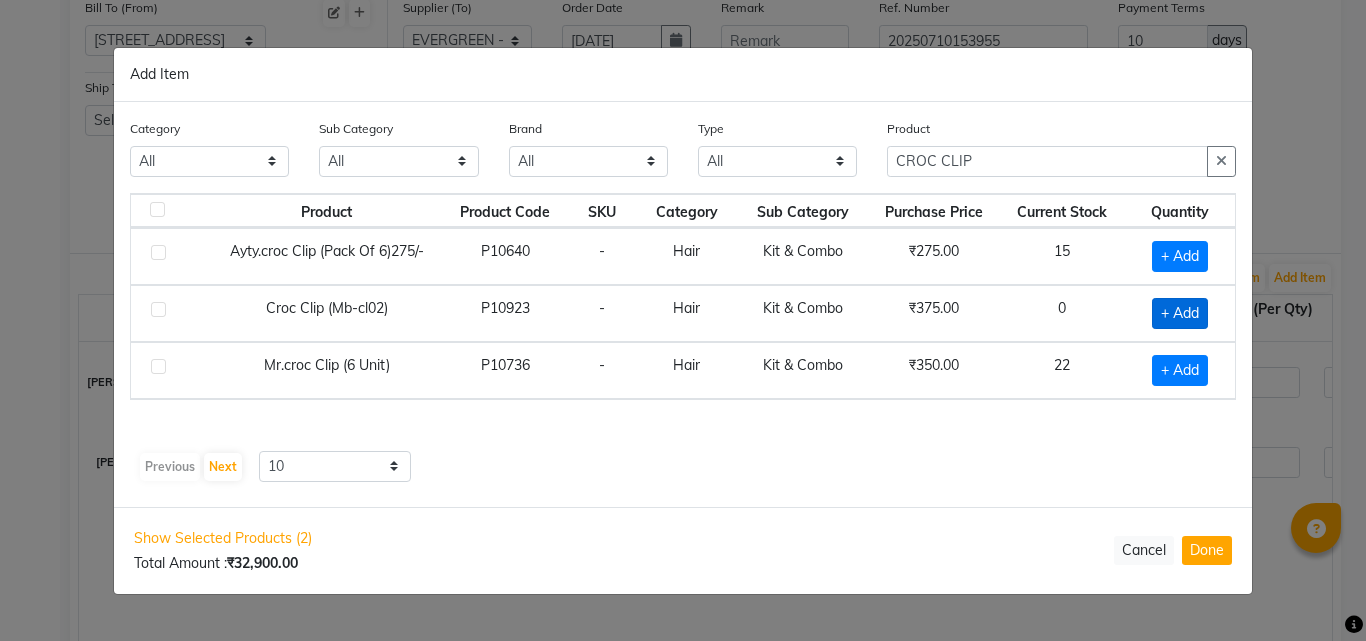 click on "+ Add" 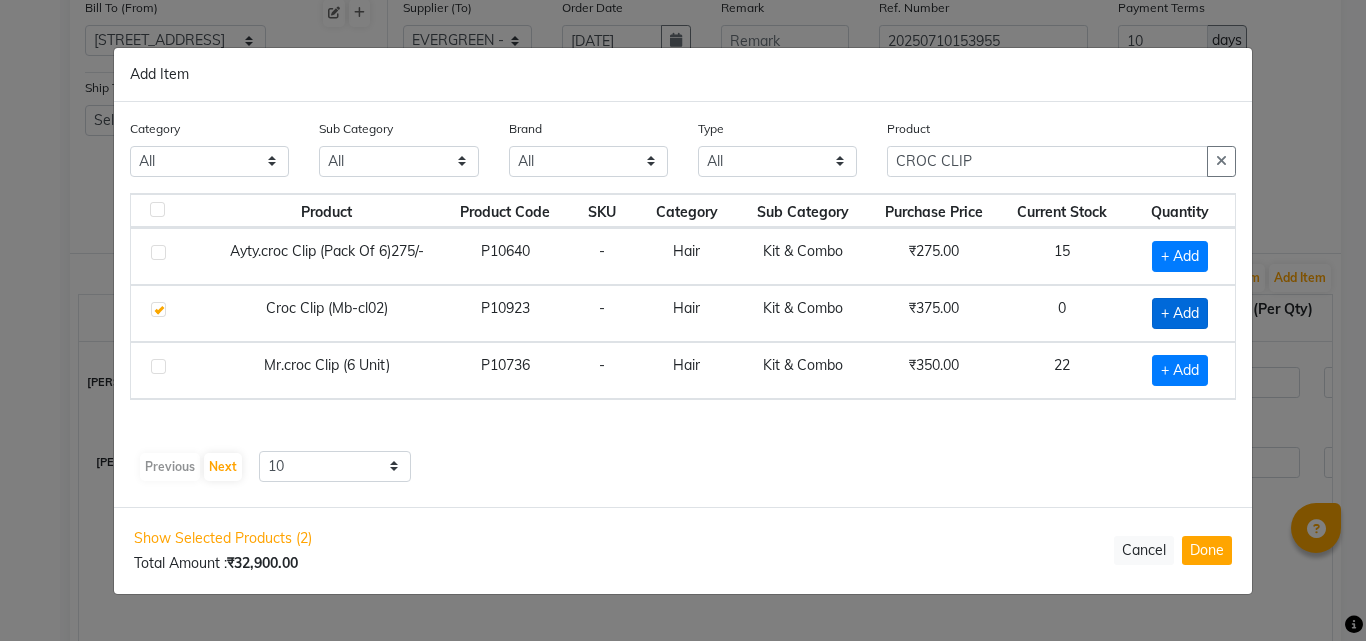 checkbox on "true" 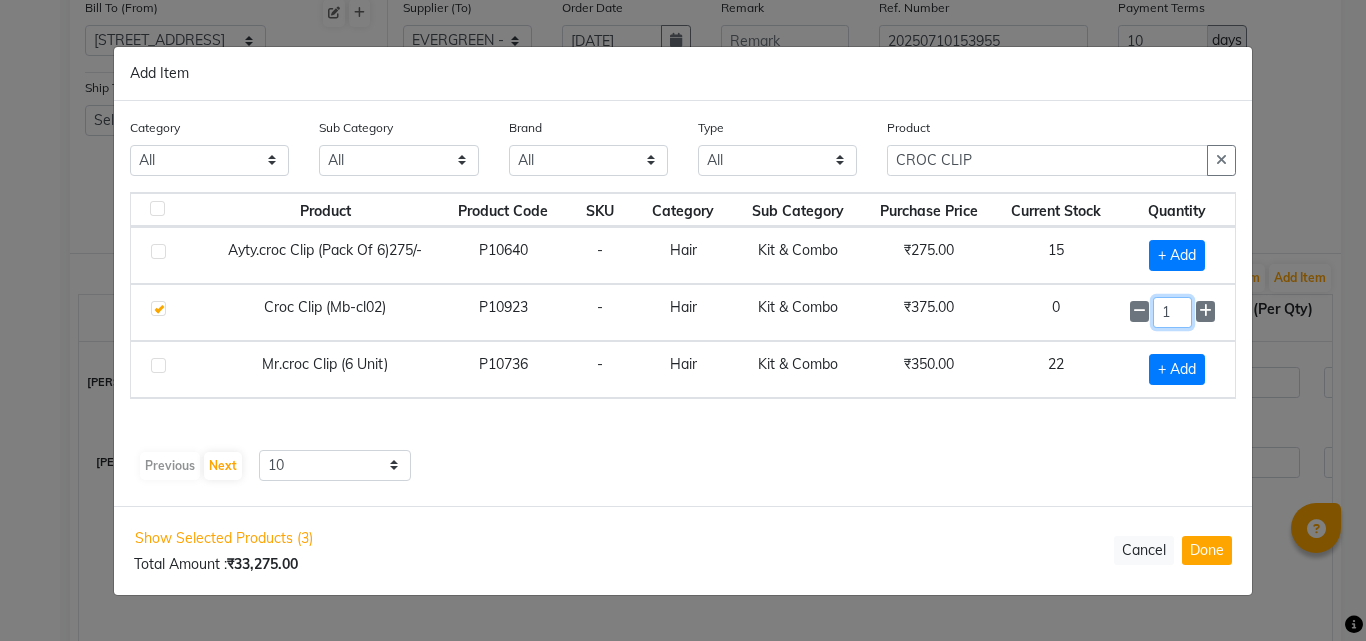 click on "1" 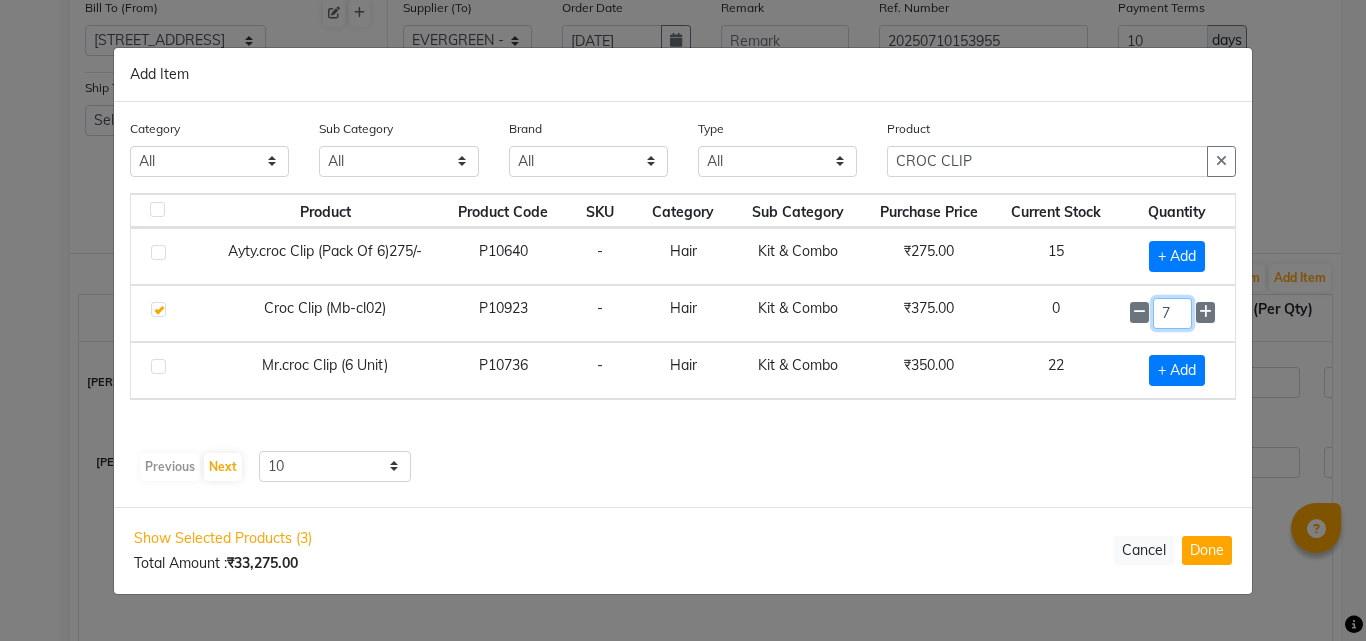 type on "7" 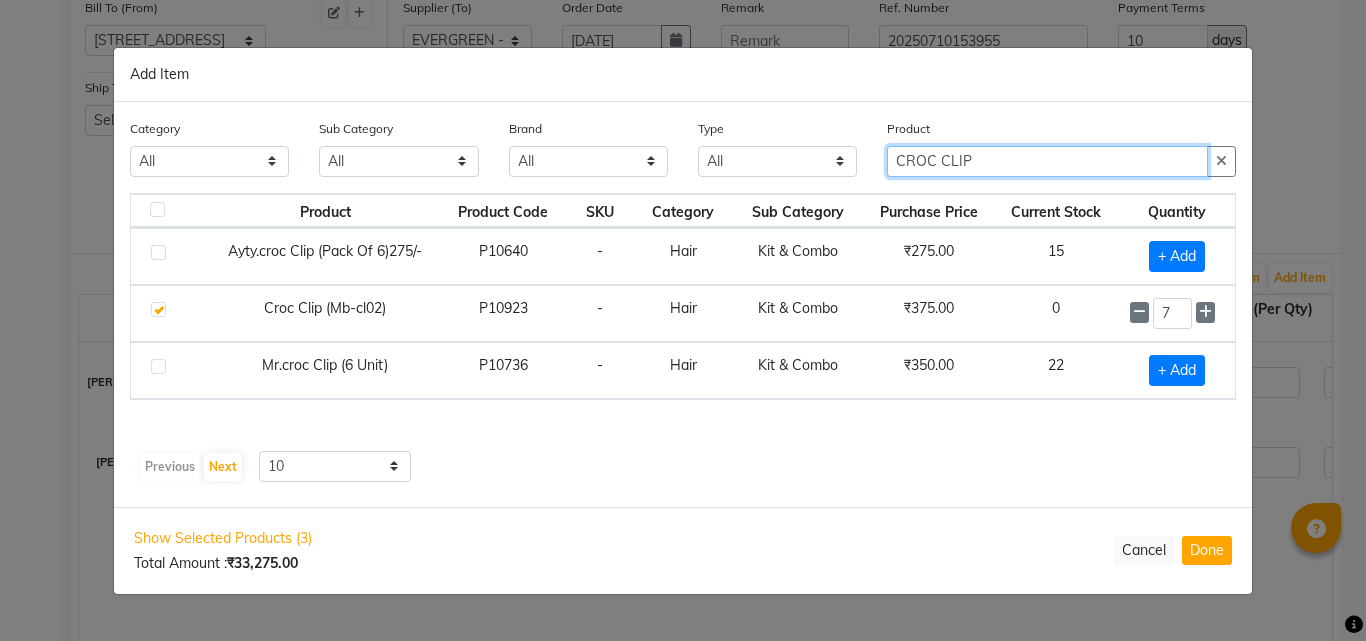 click on "CROC CLIP" 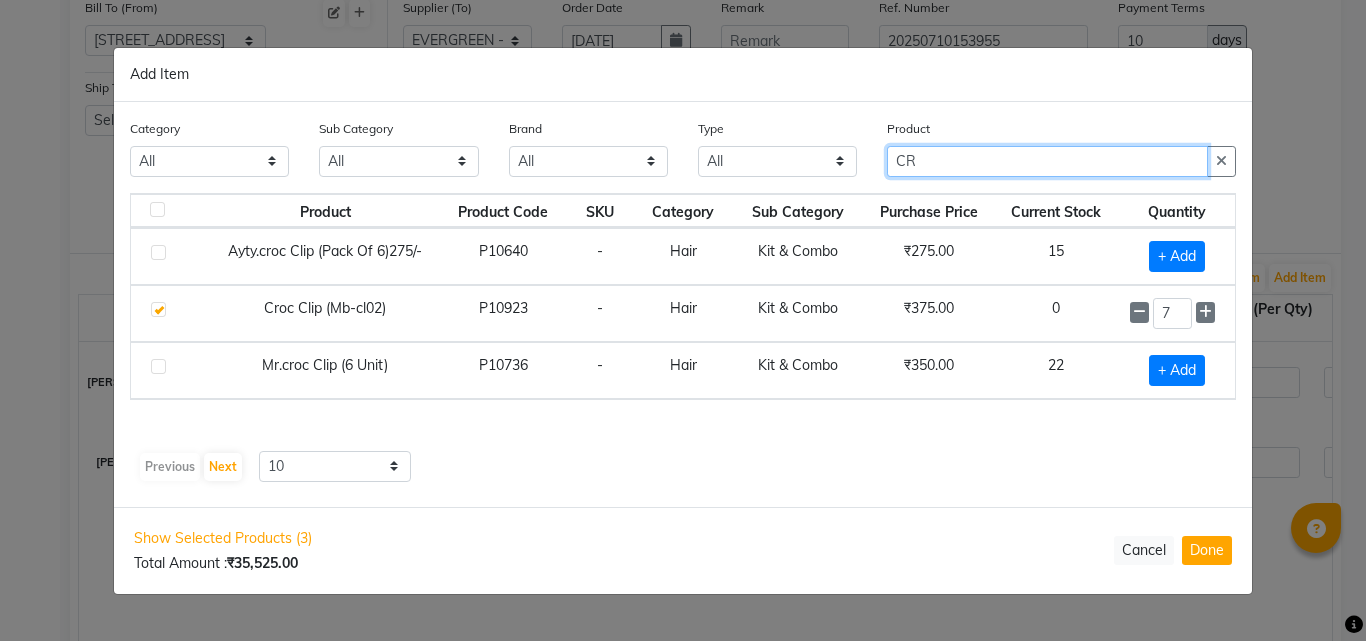 type on "C" 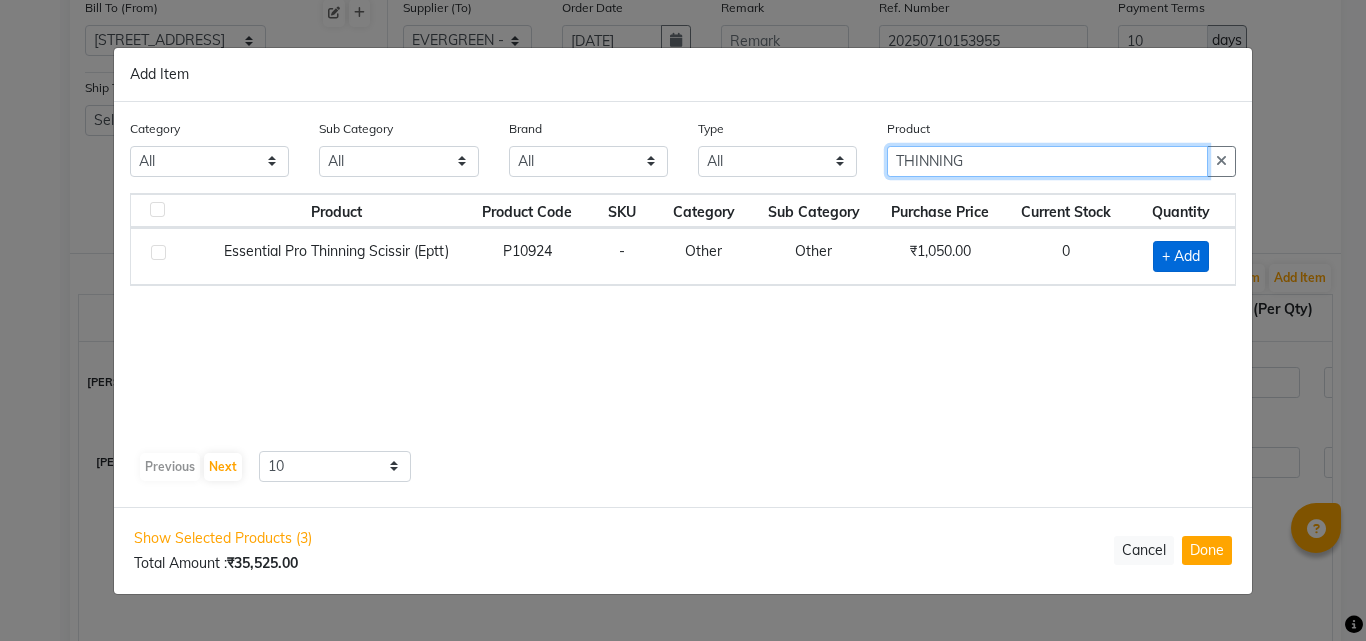 type on "THINNING" 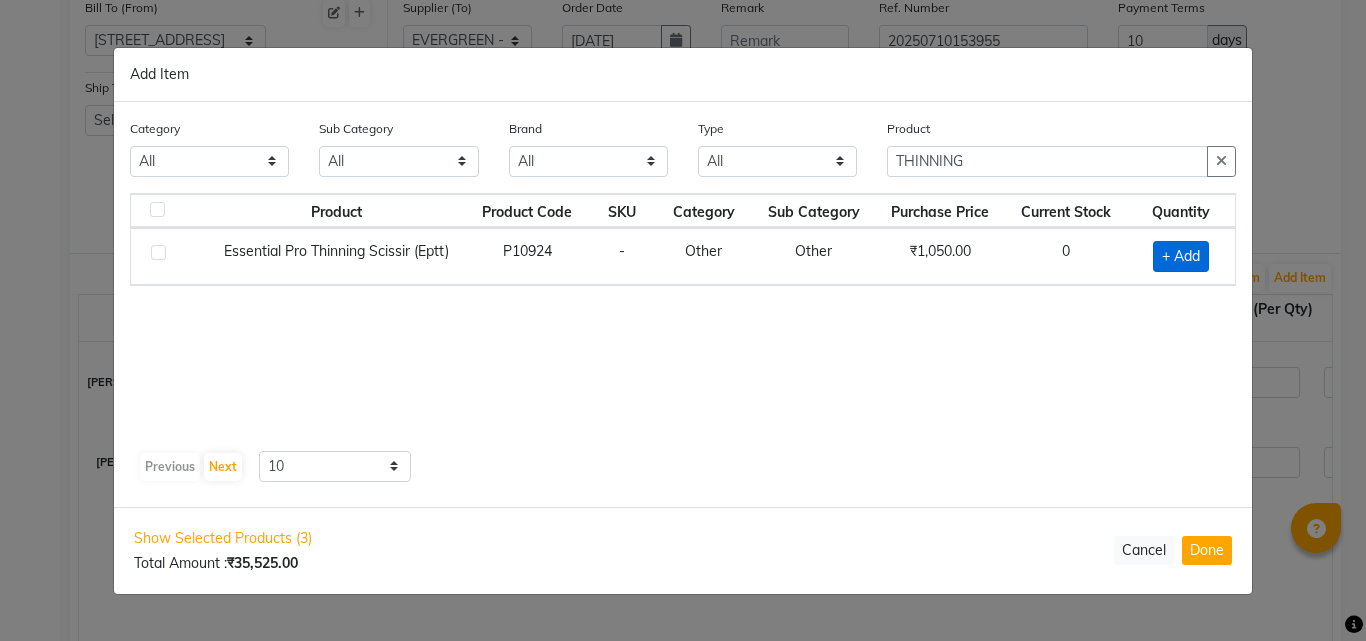drag, startPoint x: 1176, startPoint y: 251, endPoint x: 1184, endPoint y: 258, distance: 10.630146 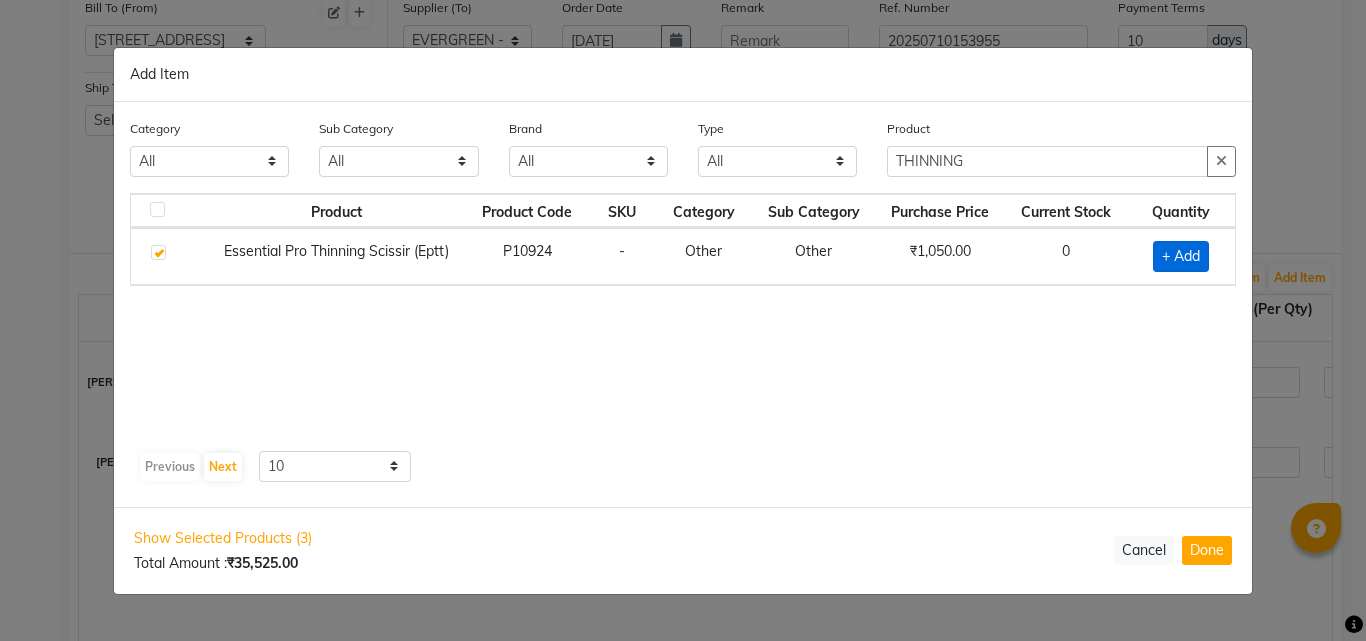 checkbox on "true" 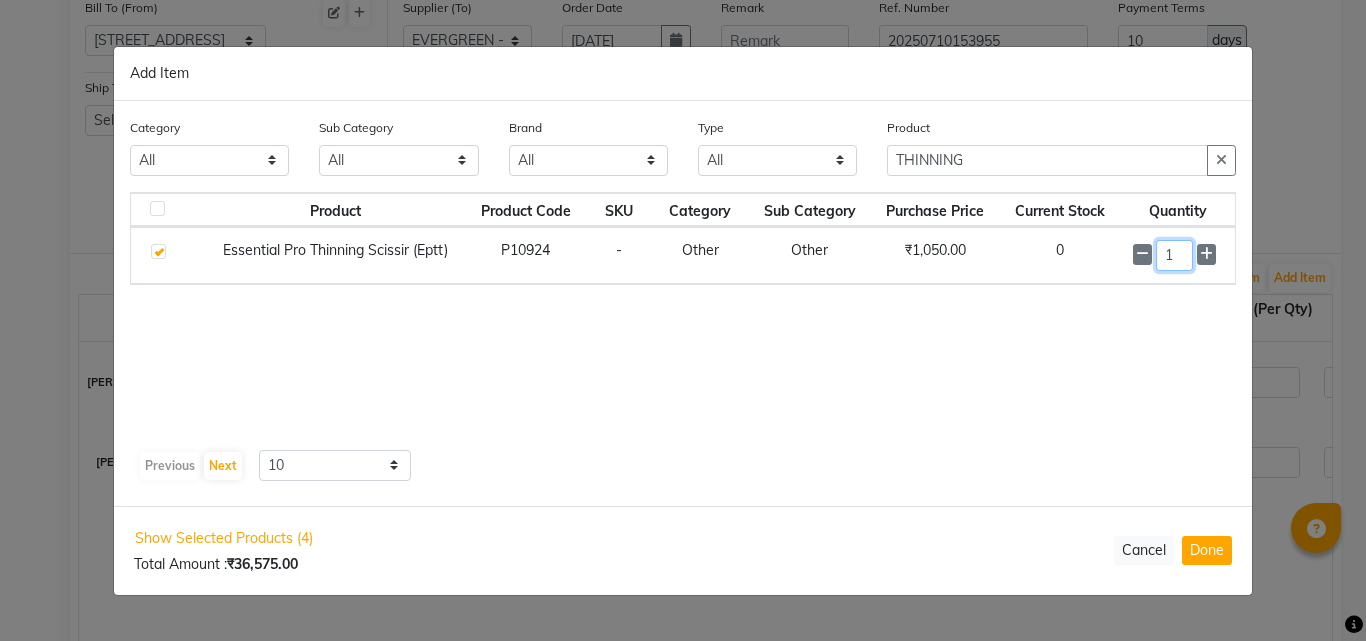 click on "1" 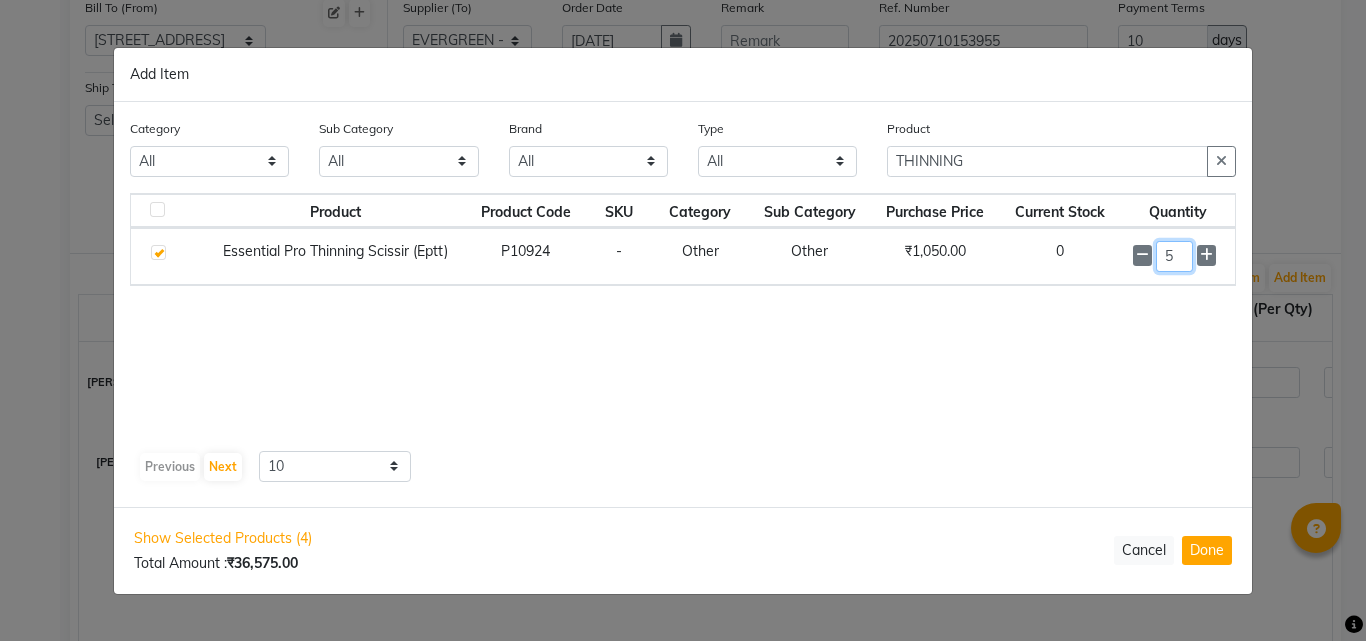 type on "5" 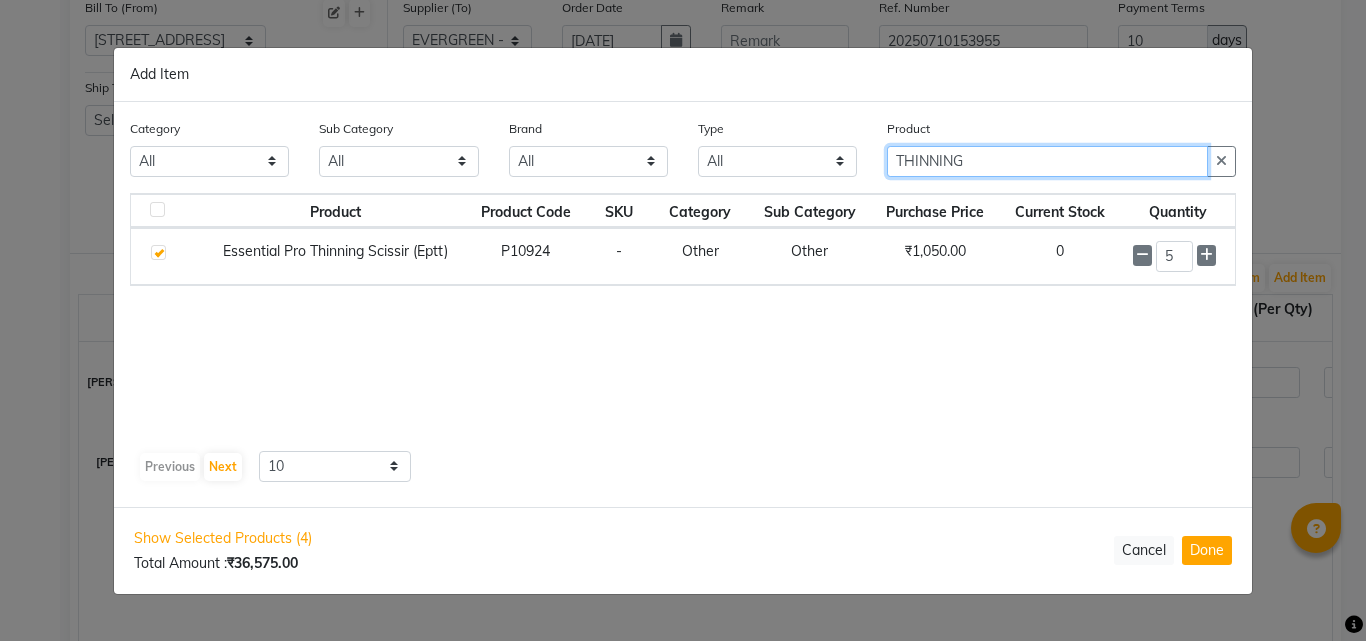 click on "THINNING" 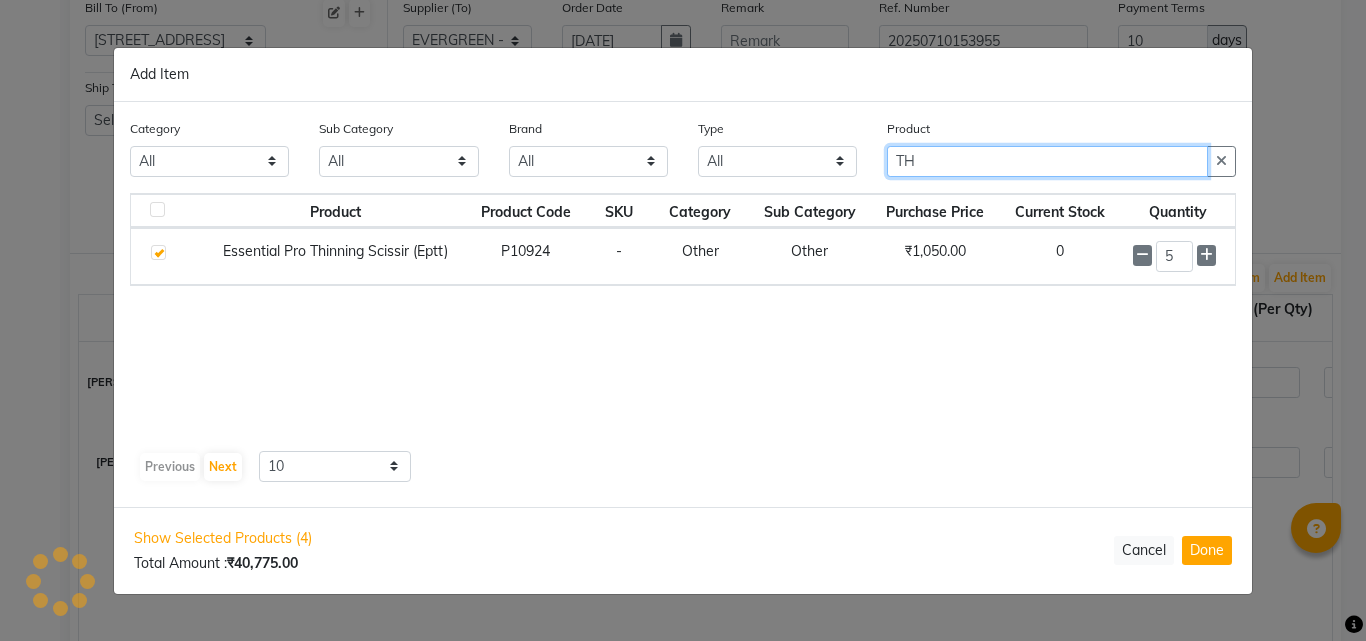 type on "T" 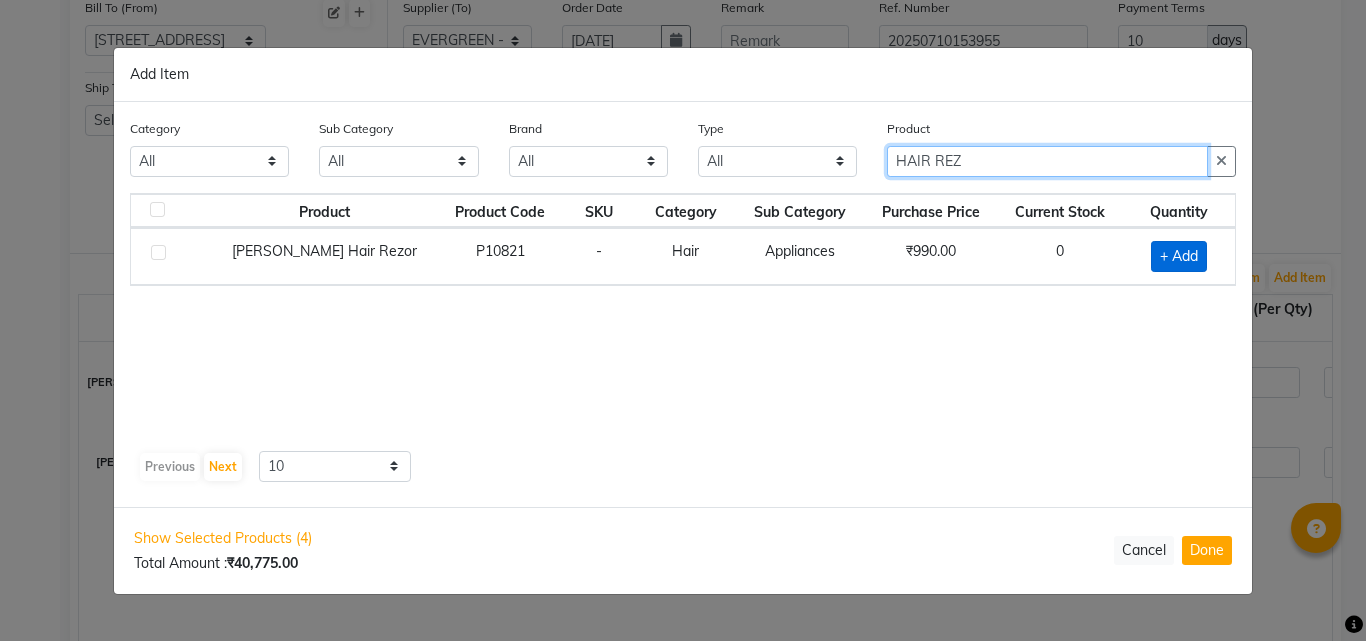 type on "HAIR REZ" 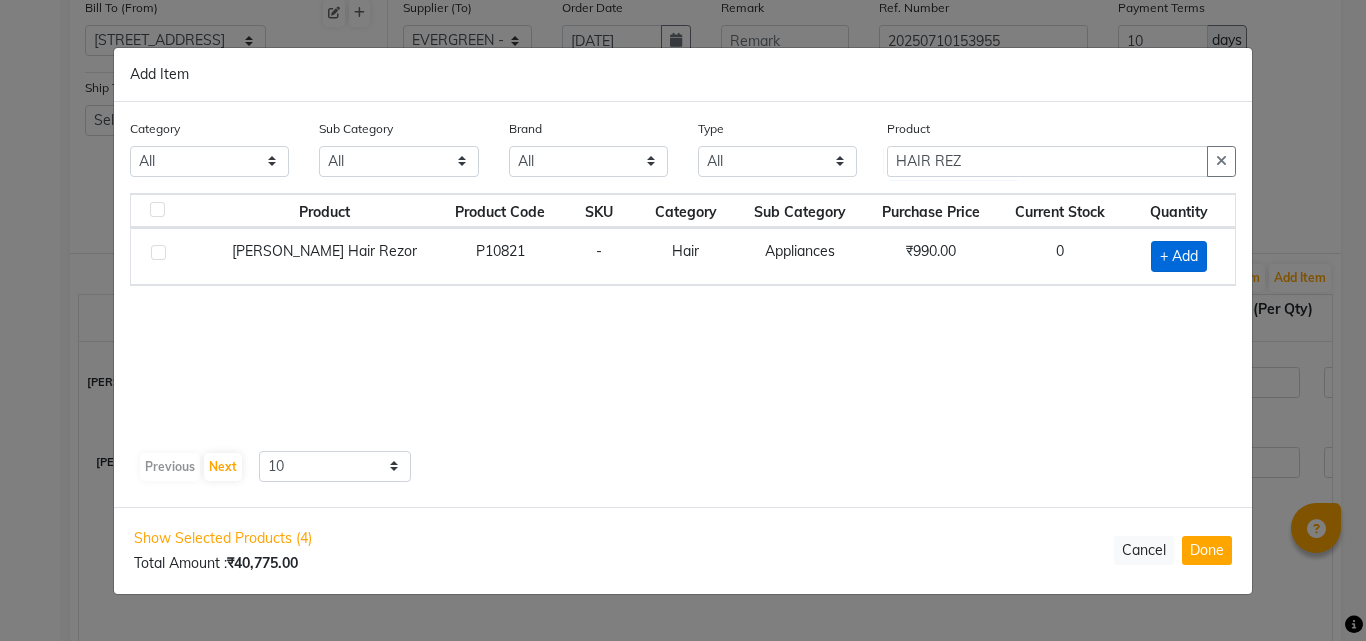 click on "+ Add" 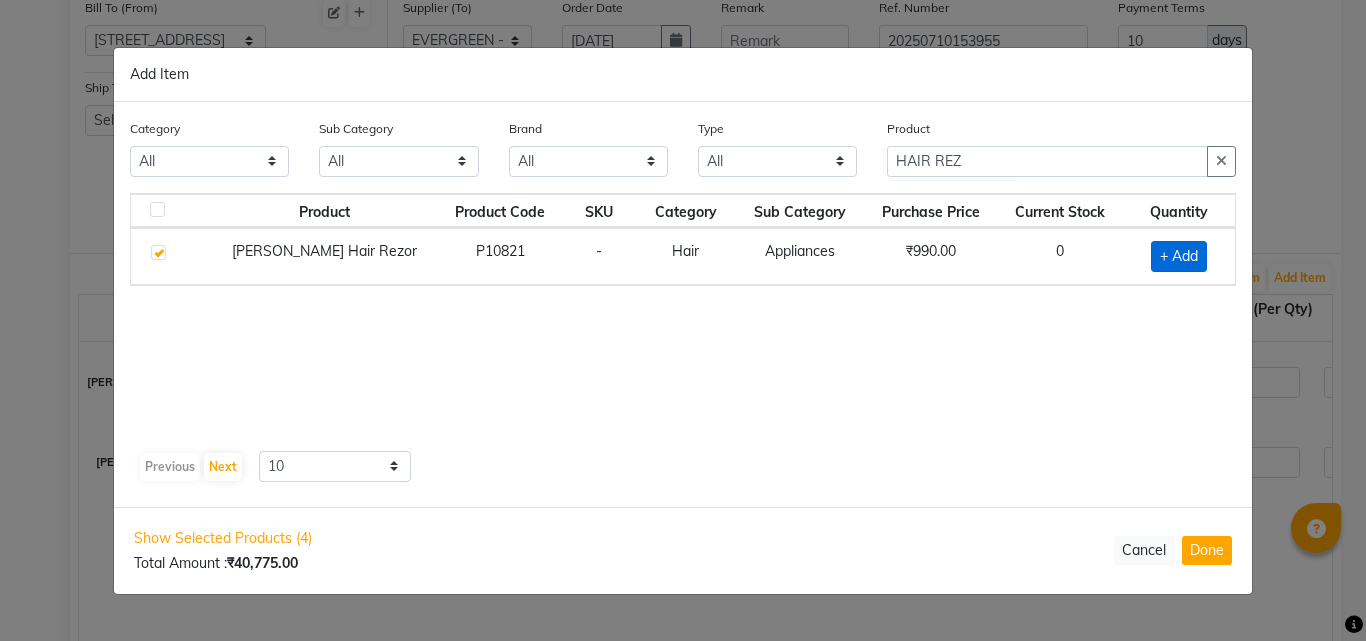 checkbox on "true" 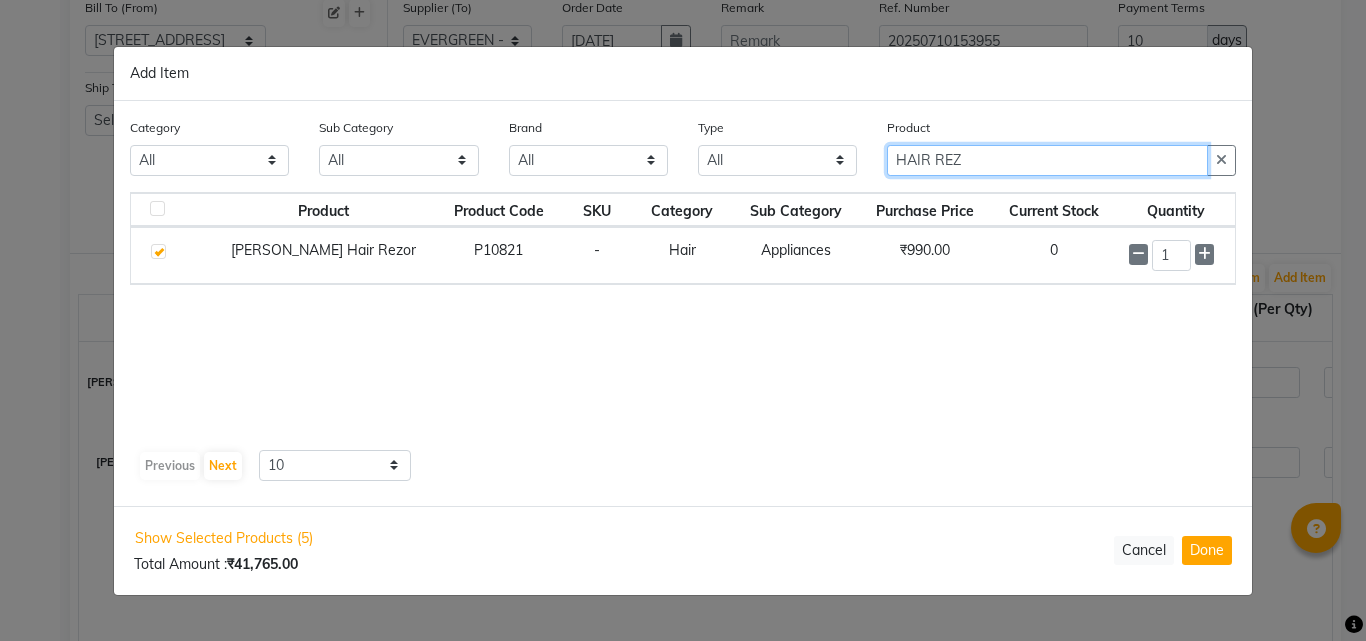 click on "HAIR REZ" 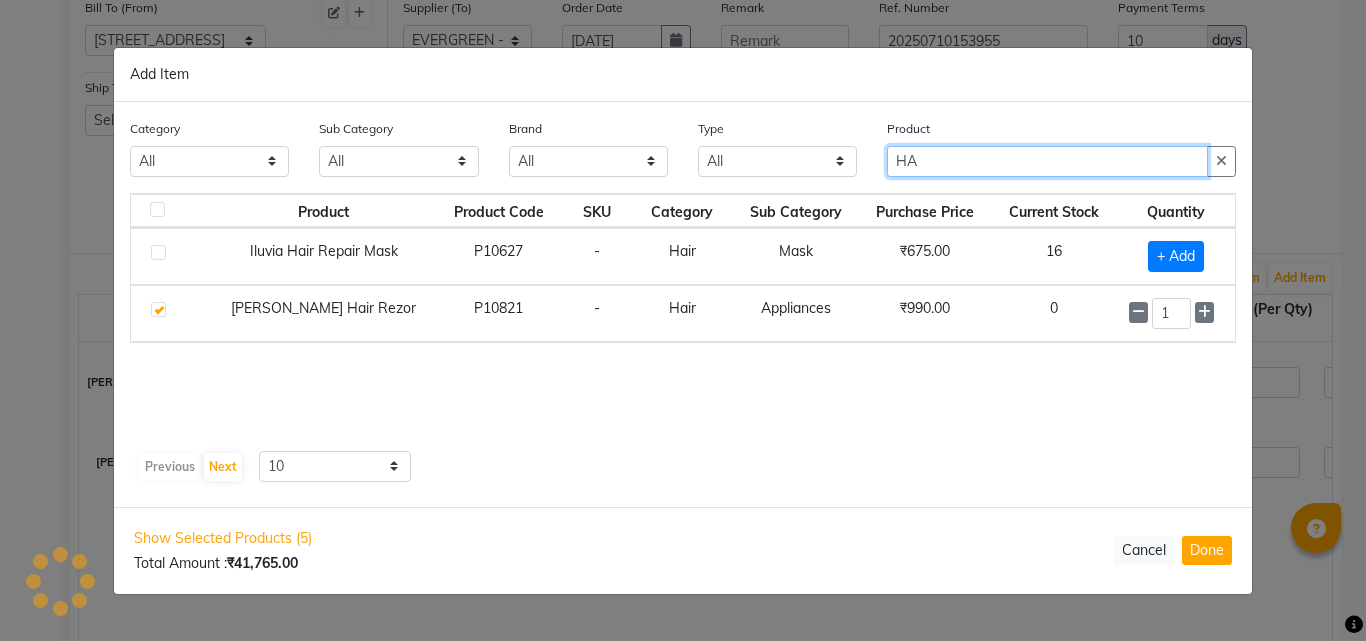 type on "H" 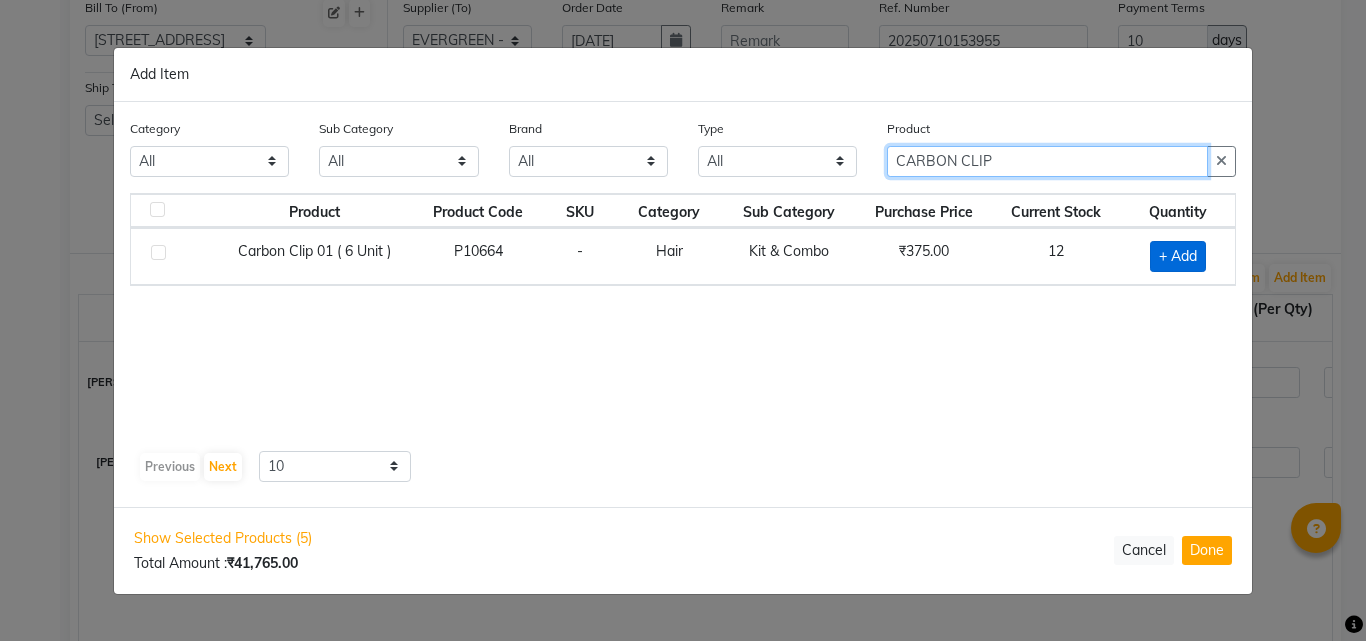 type on "CARBON CLIP" 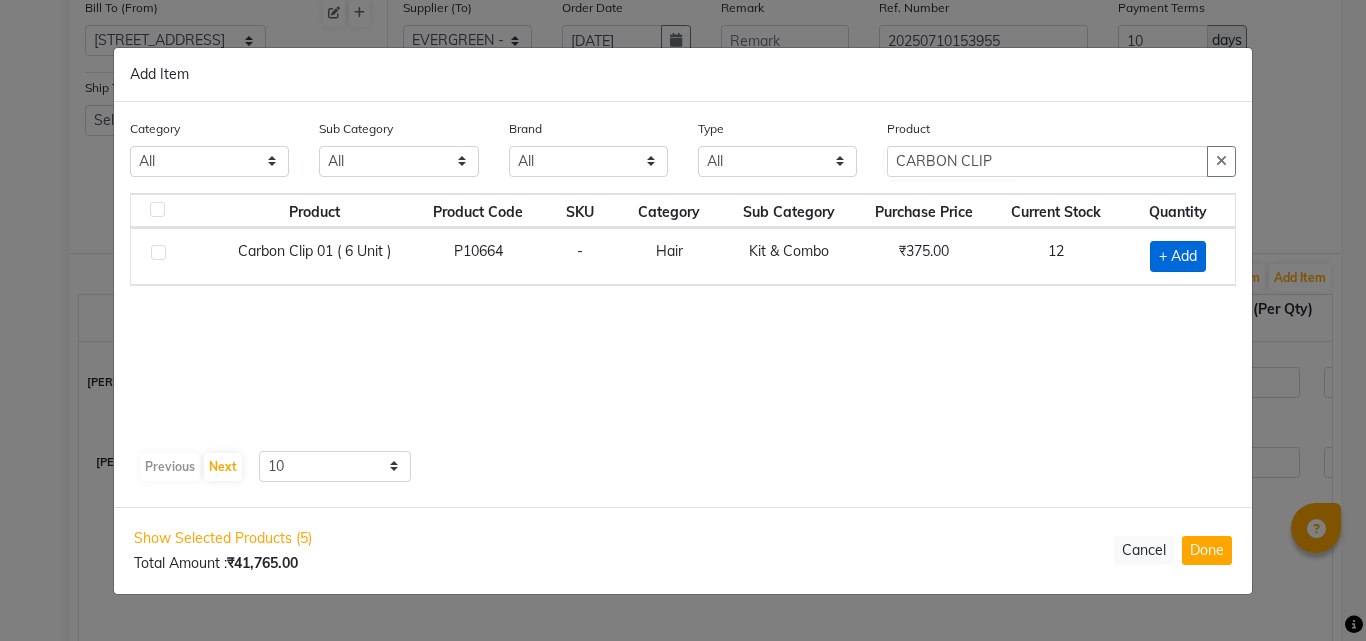 click on "+ Add" 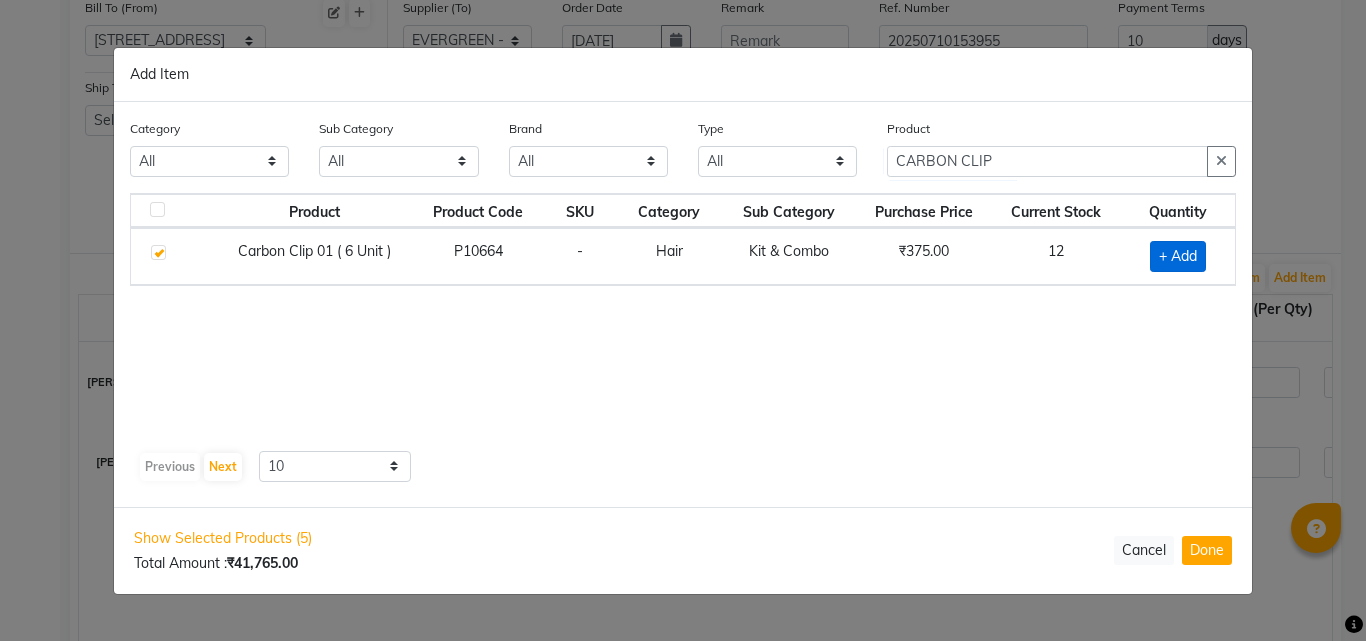 checkbox on "true" 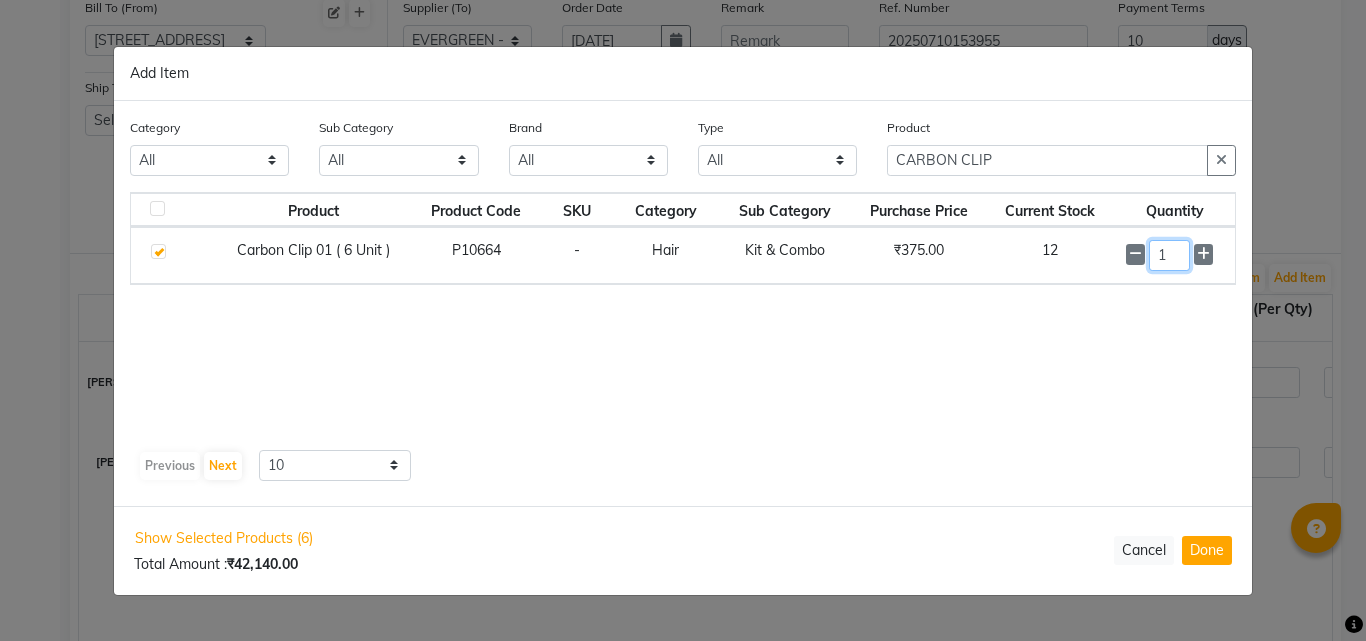 click on "1" 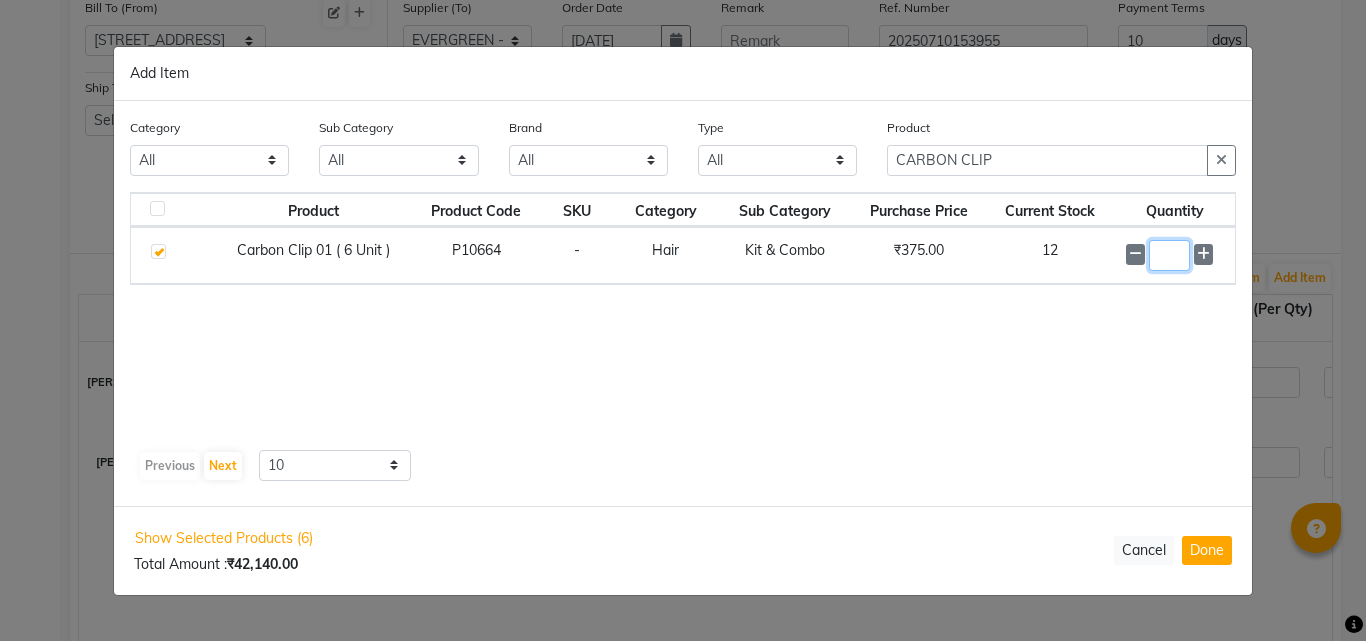 type on "6" 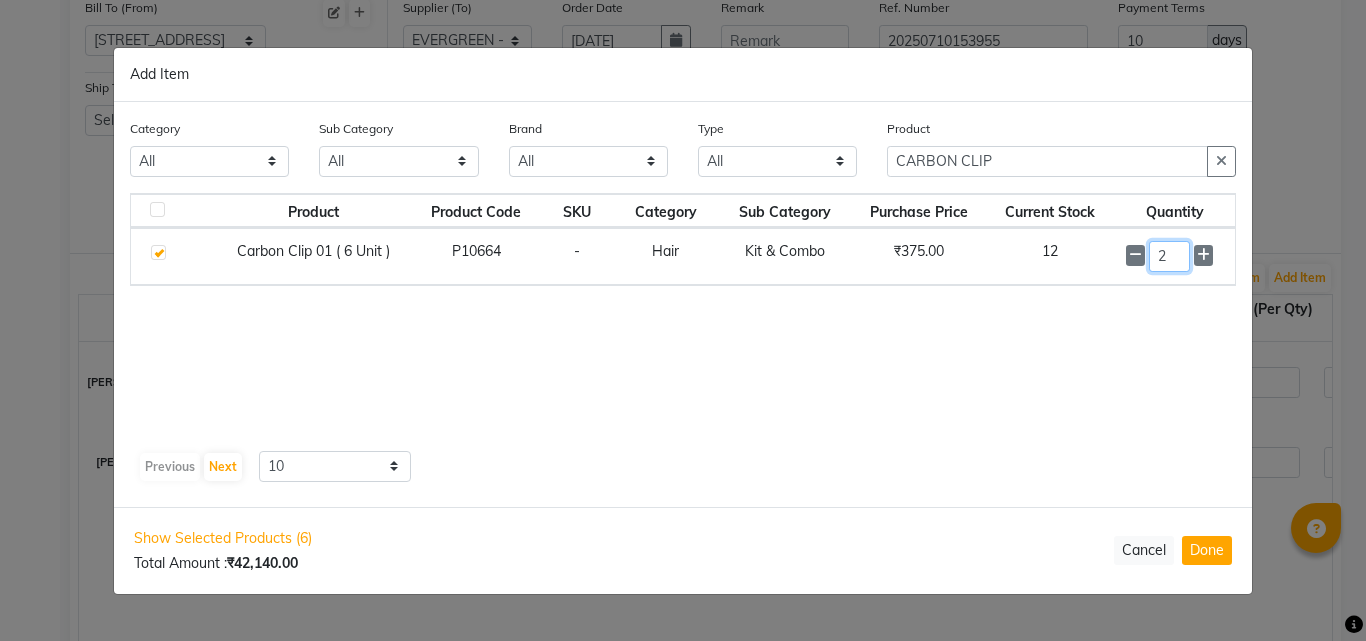 type on "2" 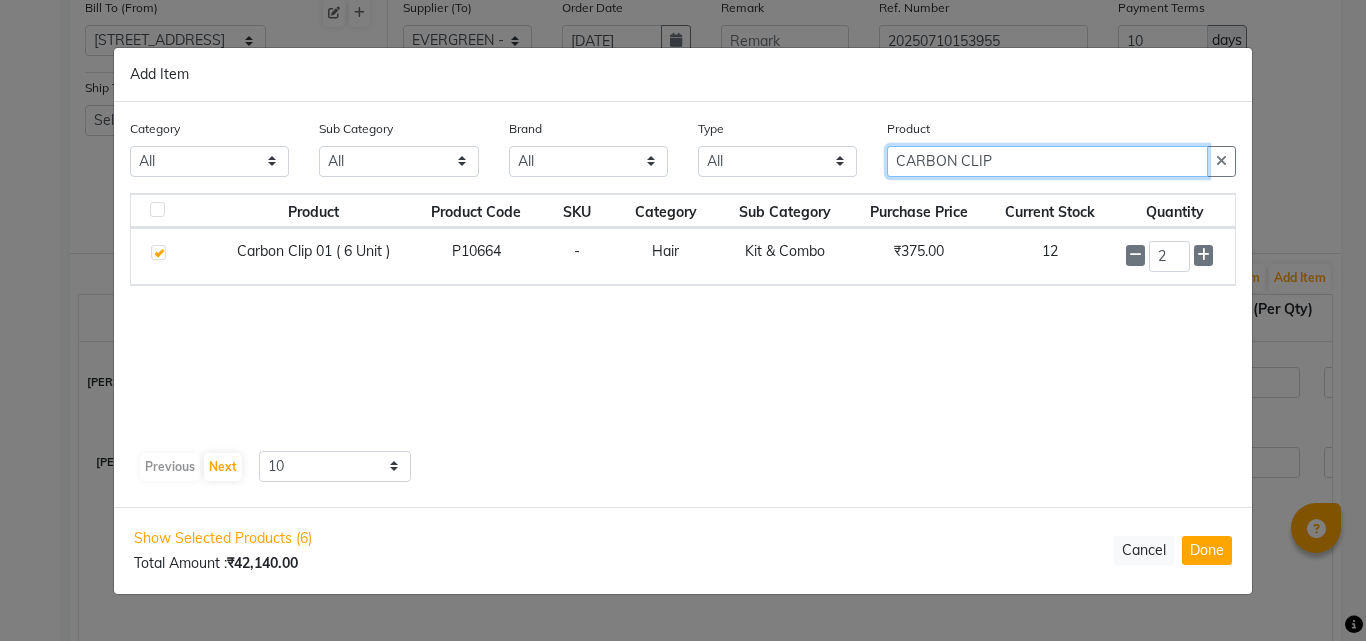 click on "CARBON CLIP" 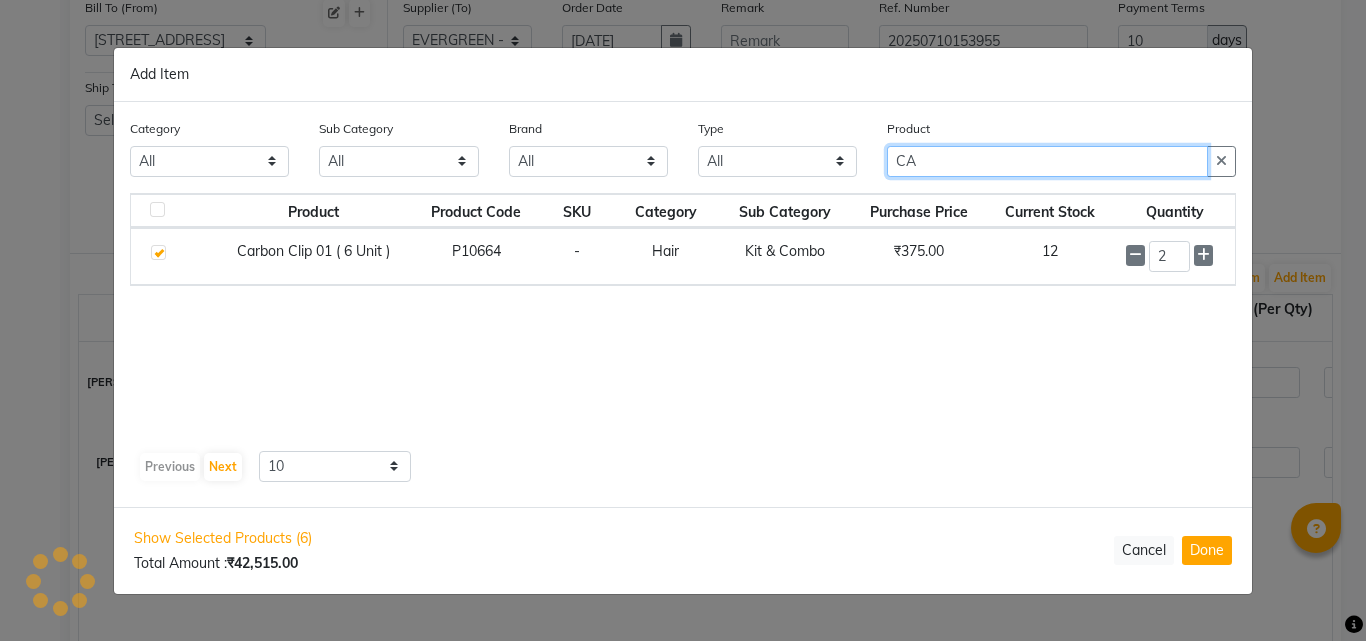 type on "C" 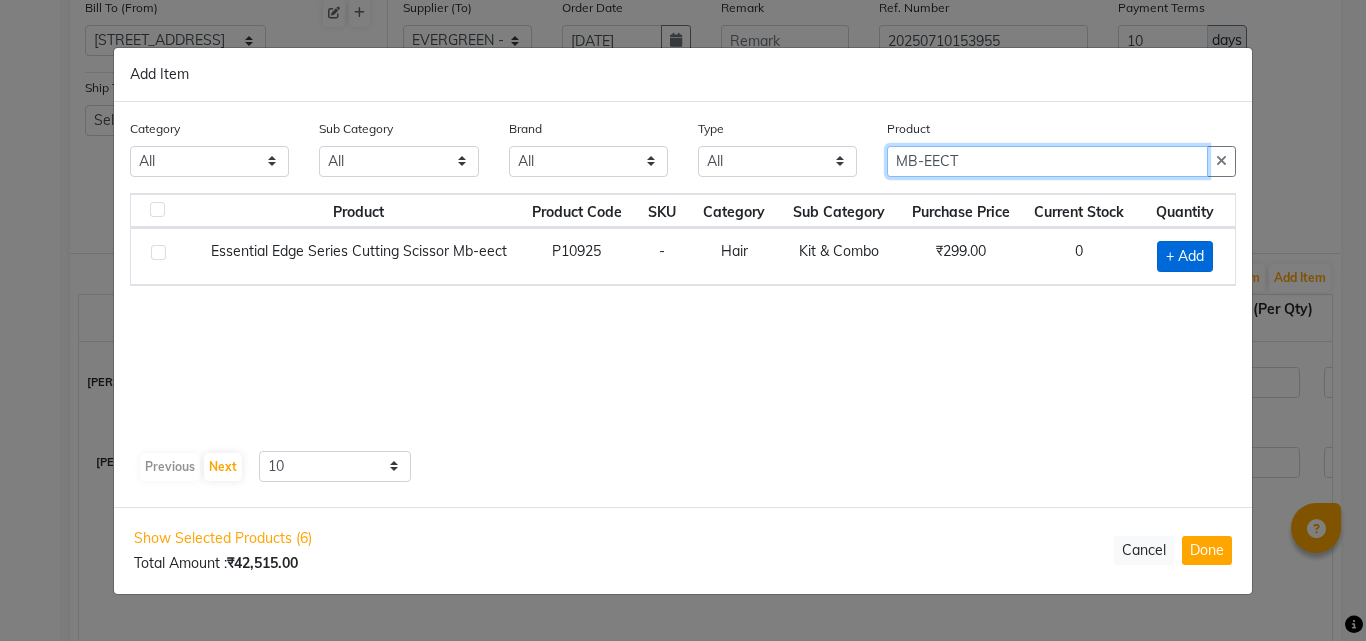 type on "MB-EECT" 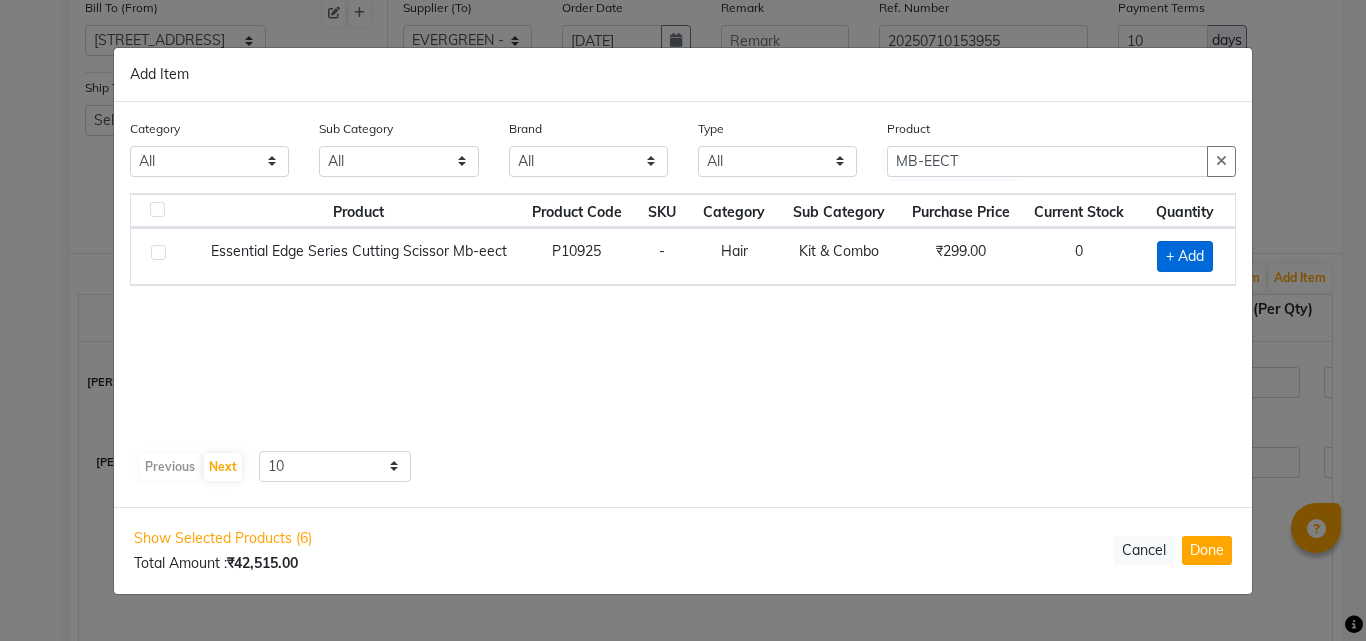 click on "+ Add" 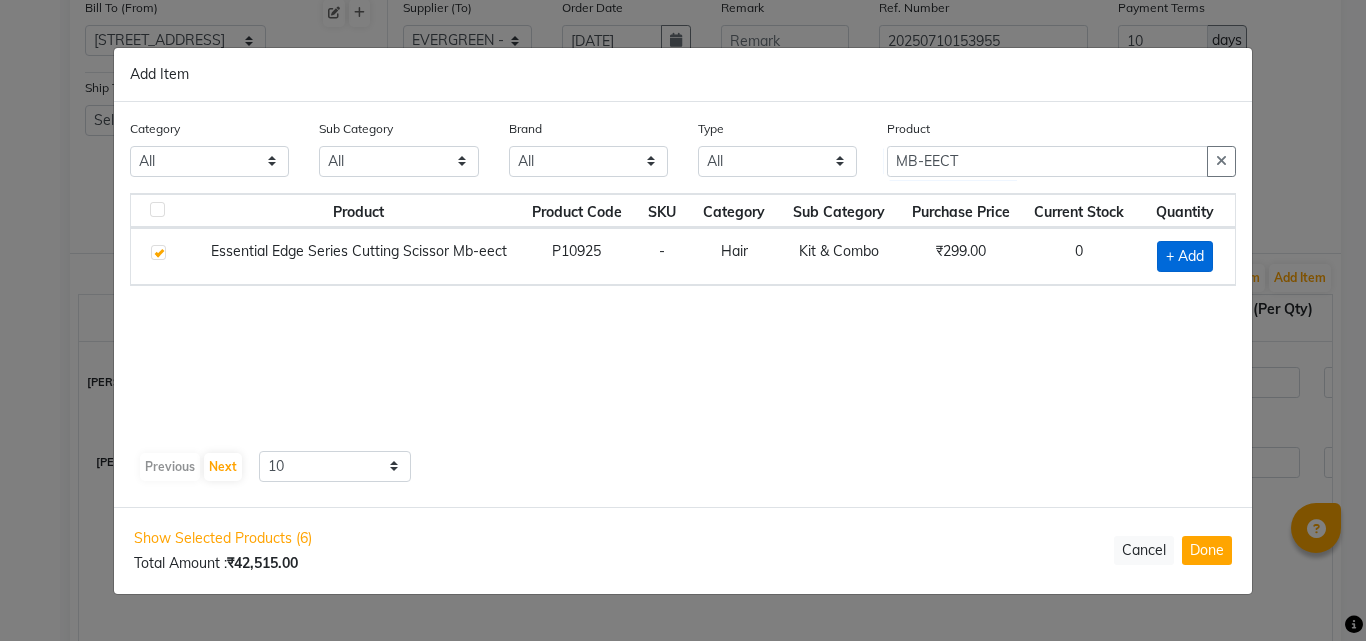 checkbox on "true" 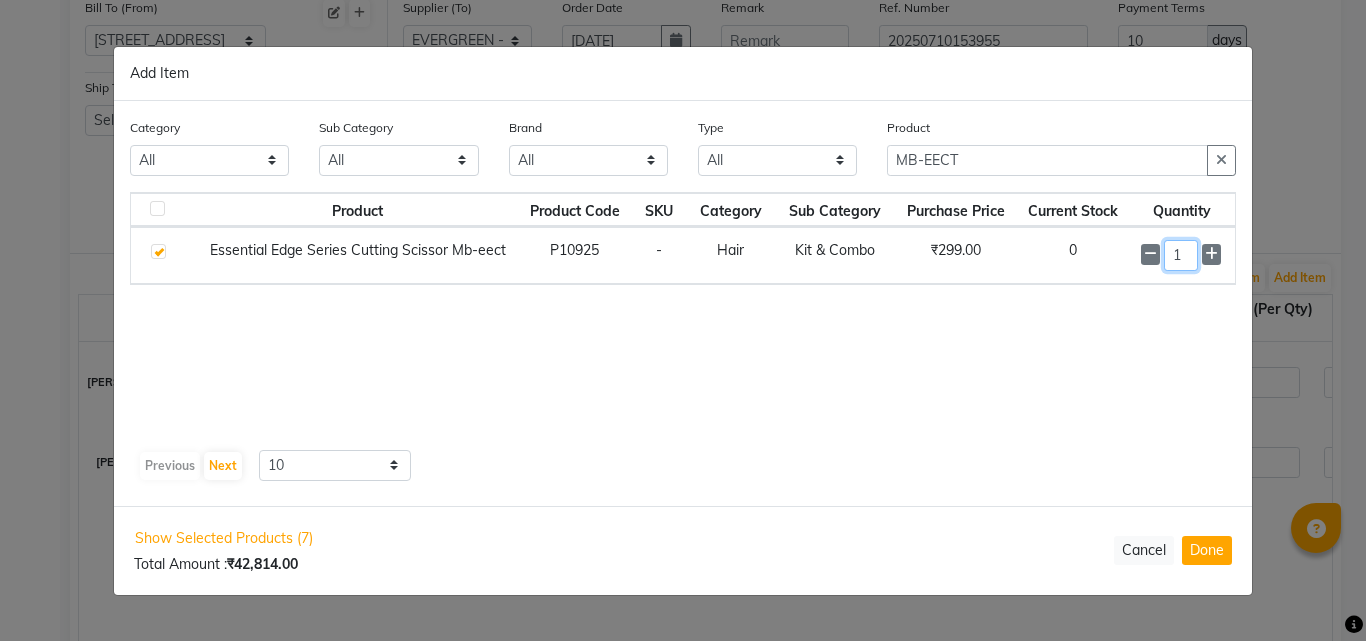click on "1" 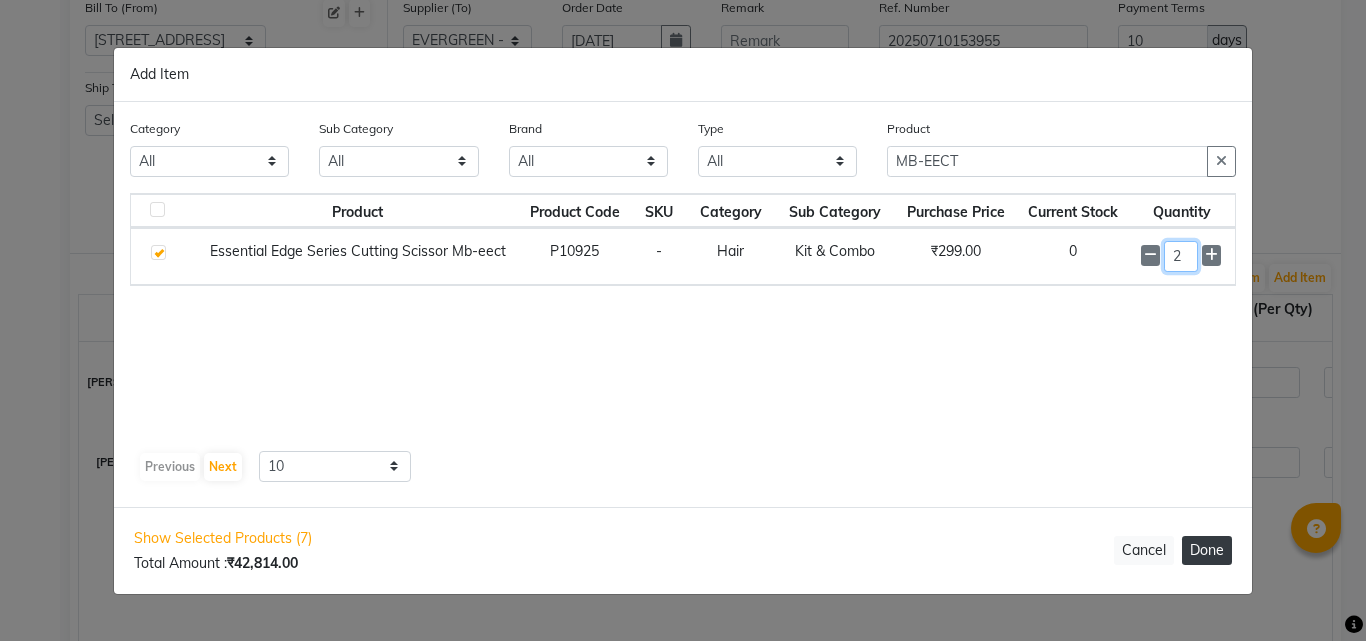 type on "2" 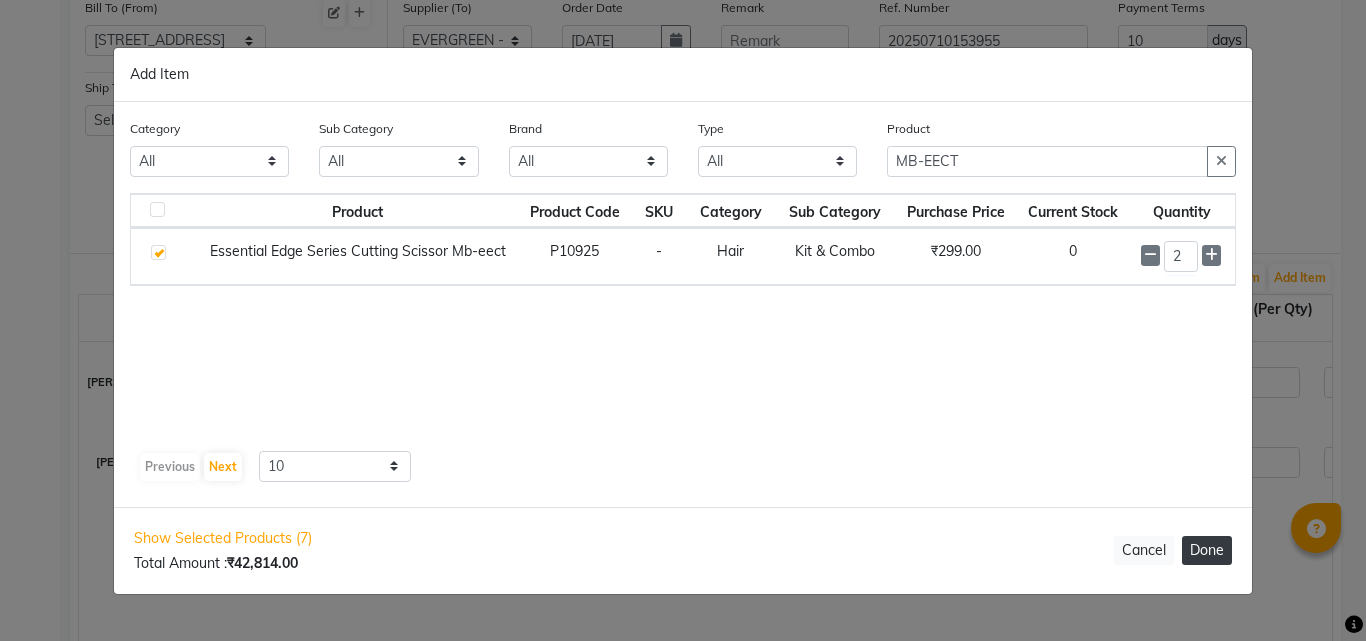 click on "Done" 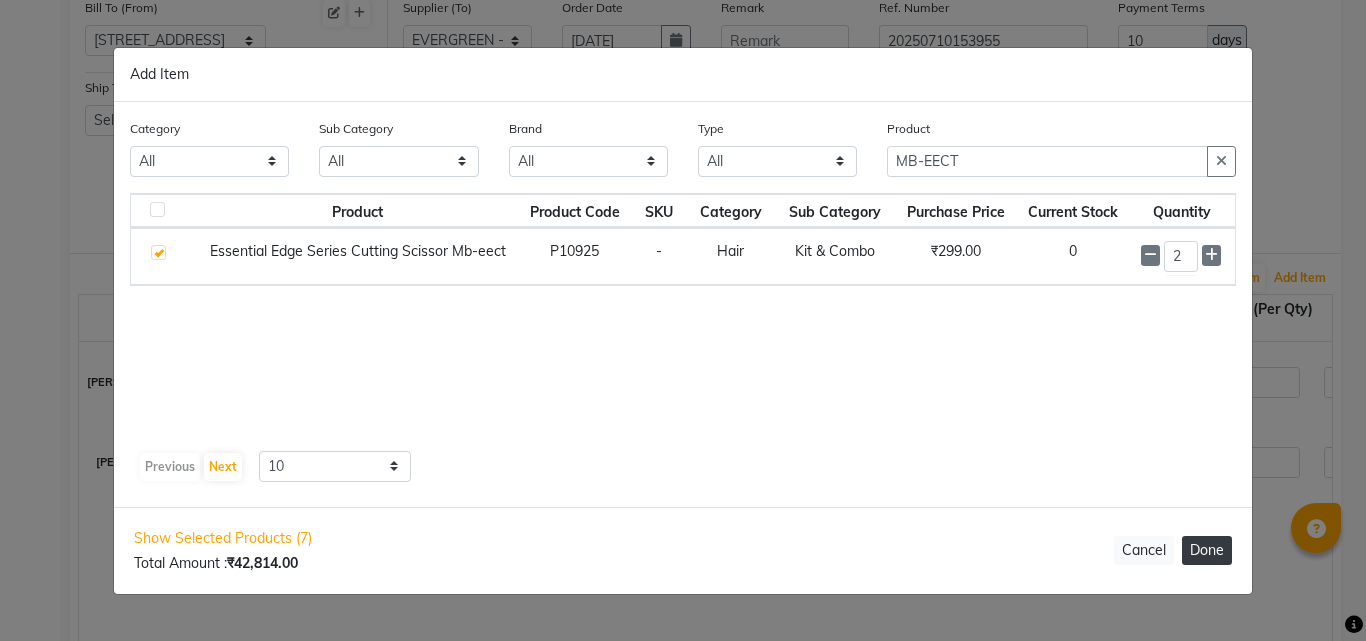 select on "3263" 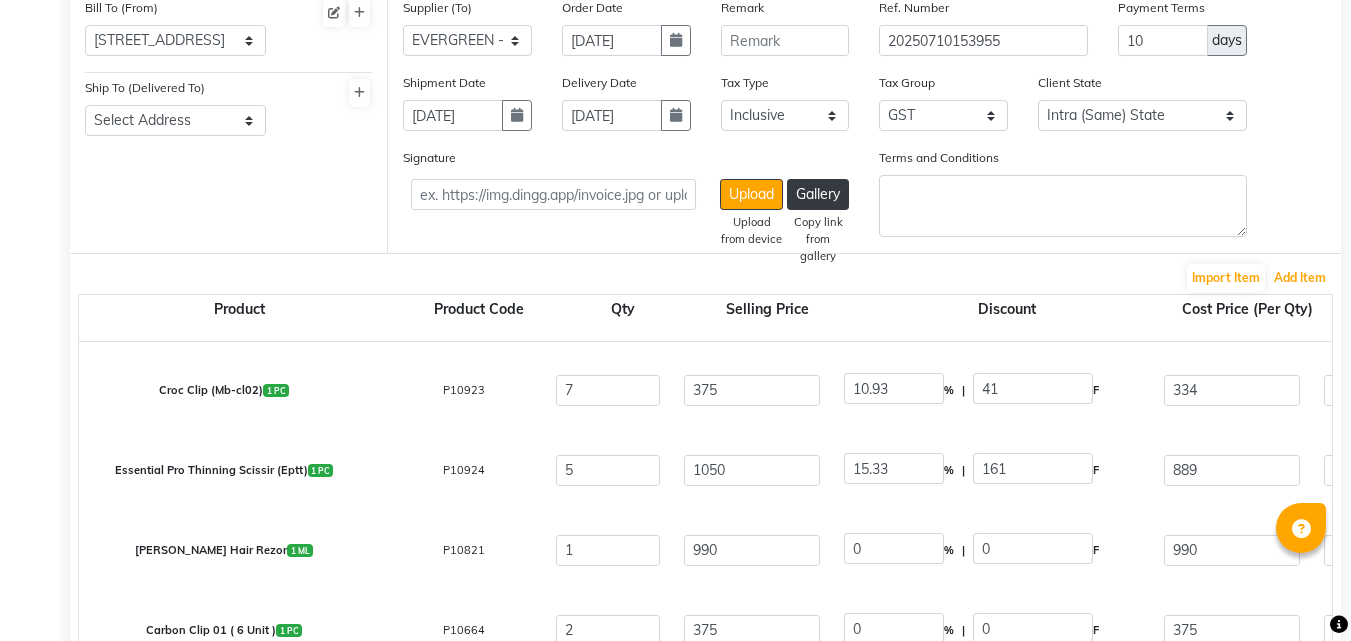 scroll, scrollTop: 320, scrollLeft: 0, axis: vertical 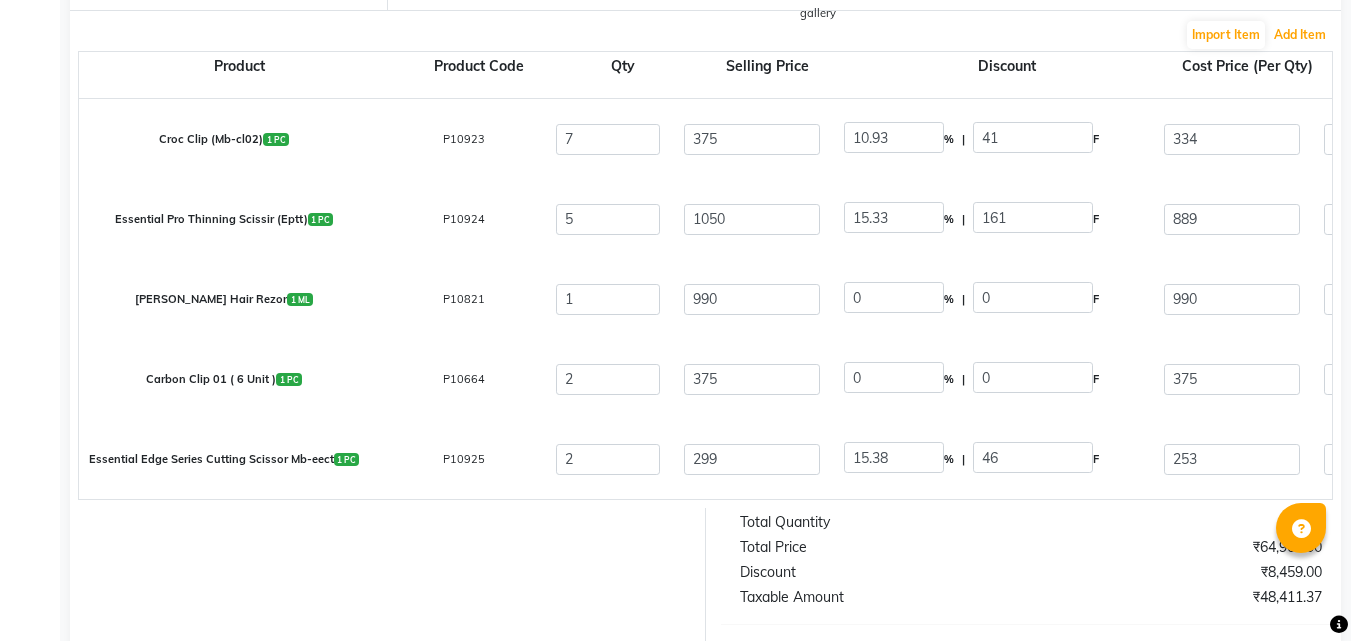 type 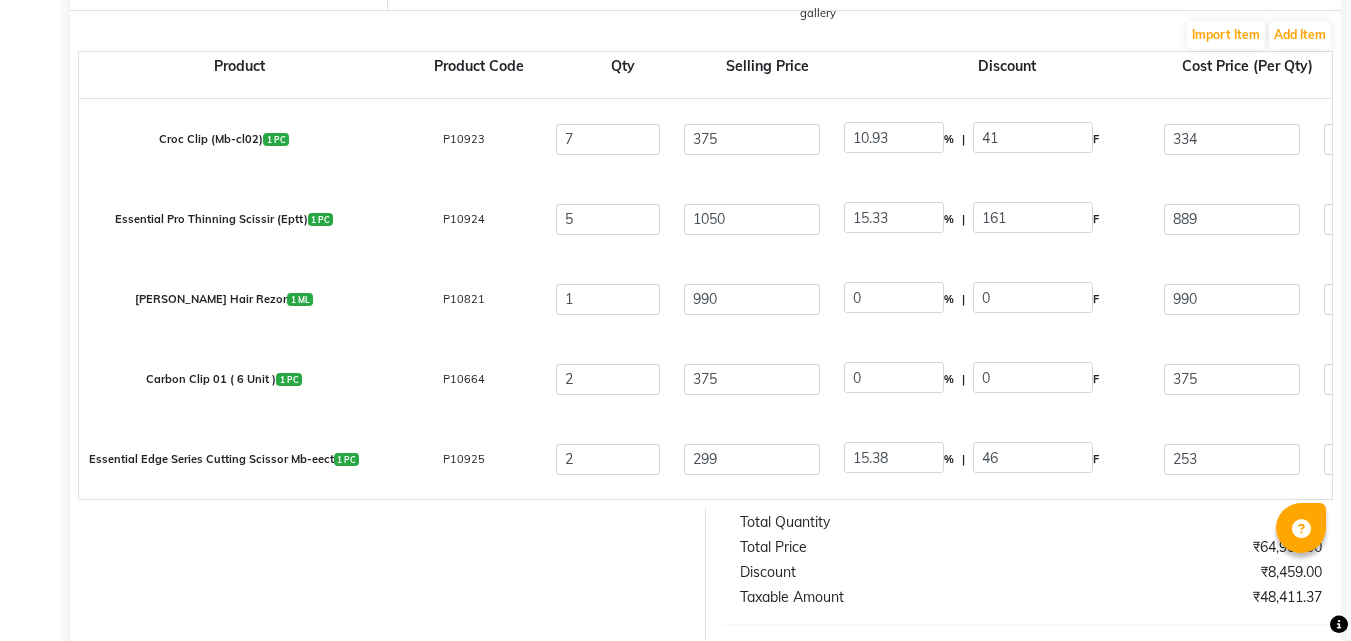 click on "Essential Pro Thinning Scissir (Eptt)  1 PC  P10924  5 1050 15.33 % | 161 F 889 753.39 3766.95 None 5% 12% GST  (18%)  678.05 4445" 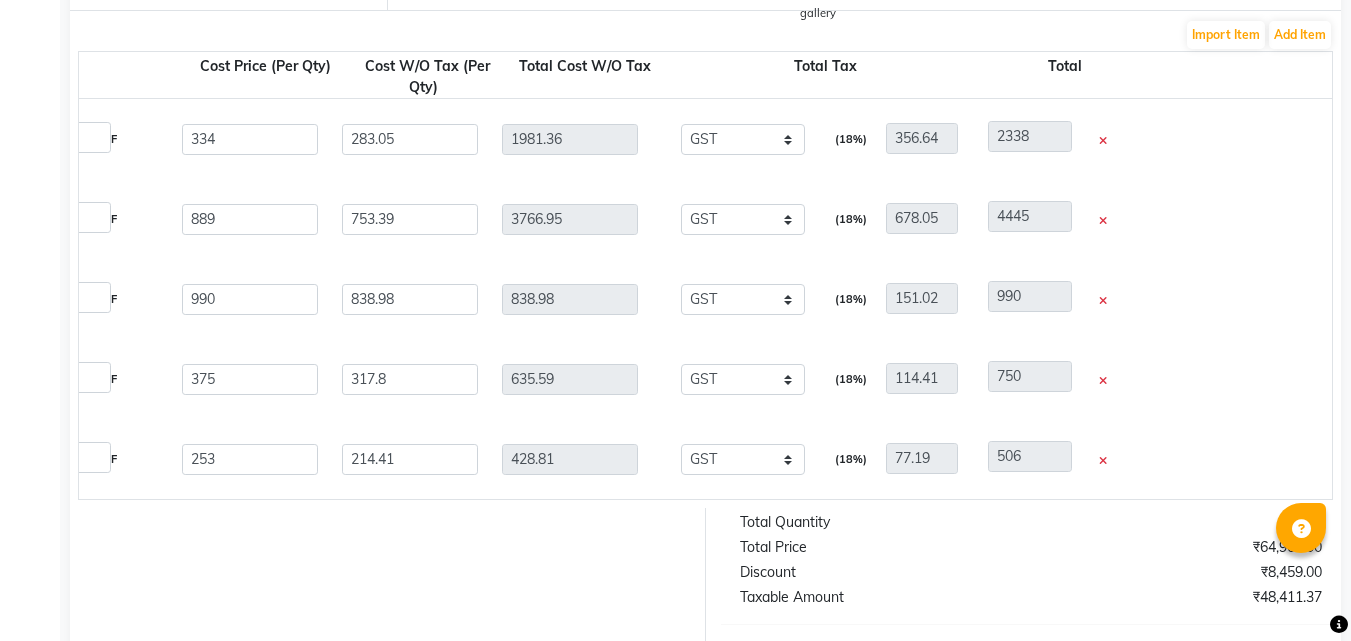 scroll, scrollTop: 0, scrollLeft: 990, axis: horizontal 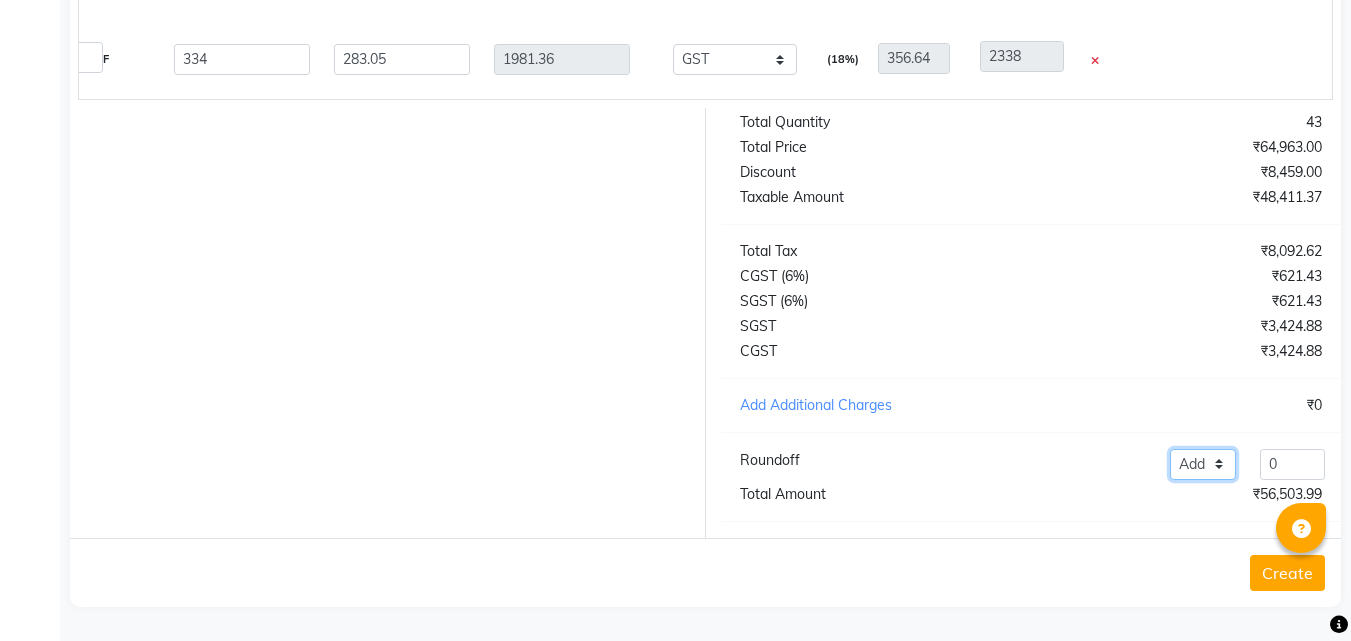 click on "Add Reduce" 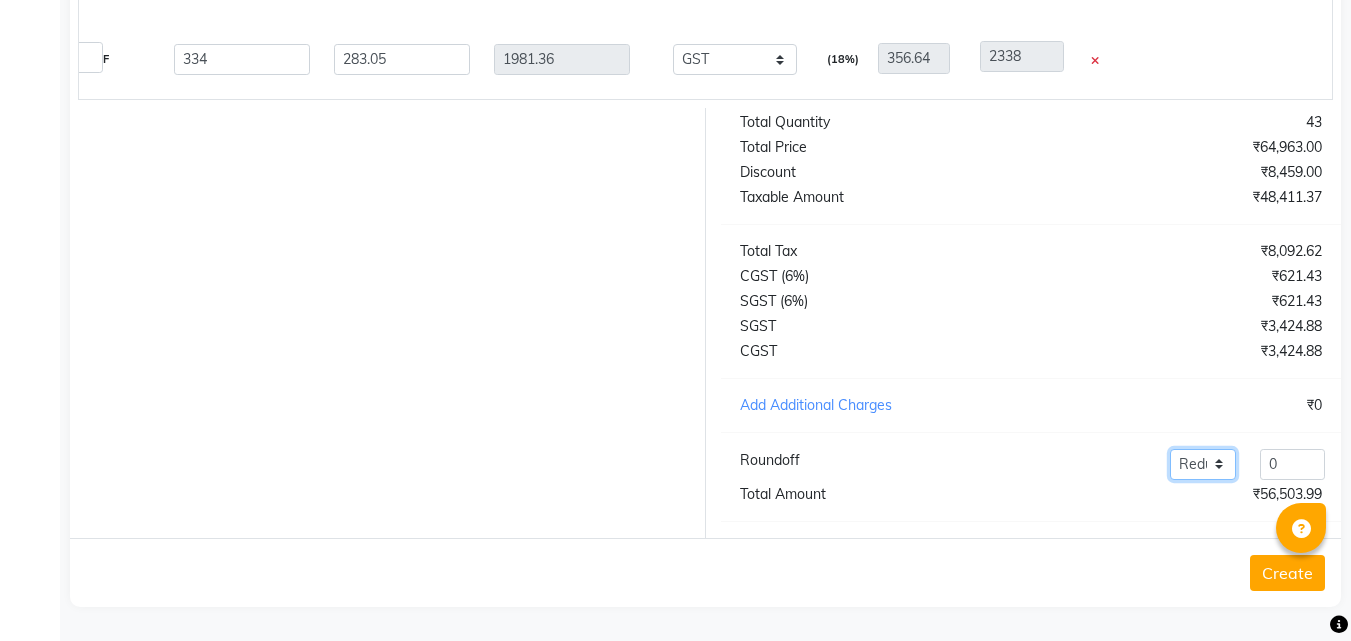 click on "Add Reduce" 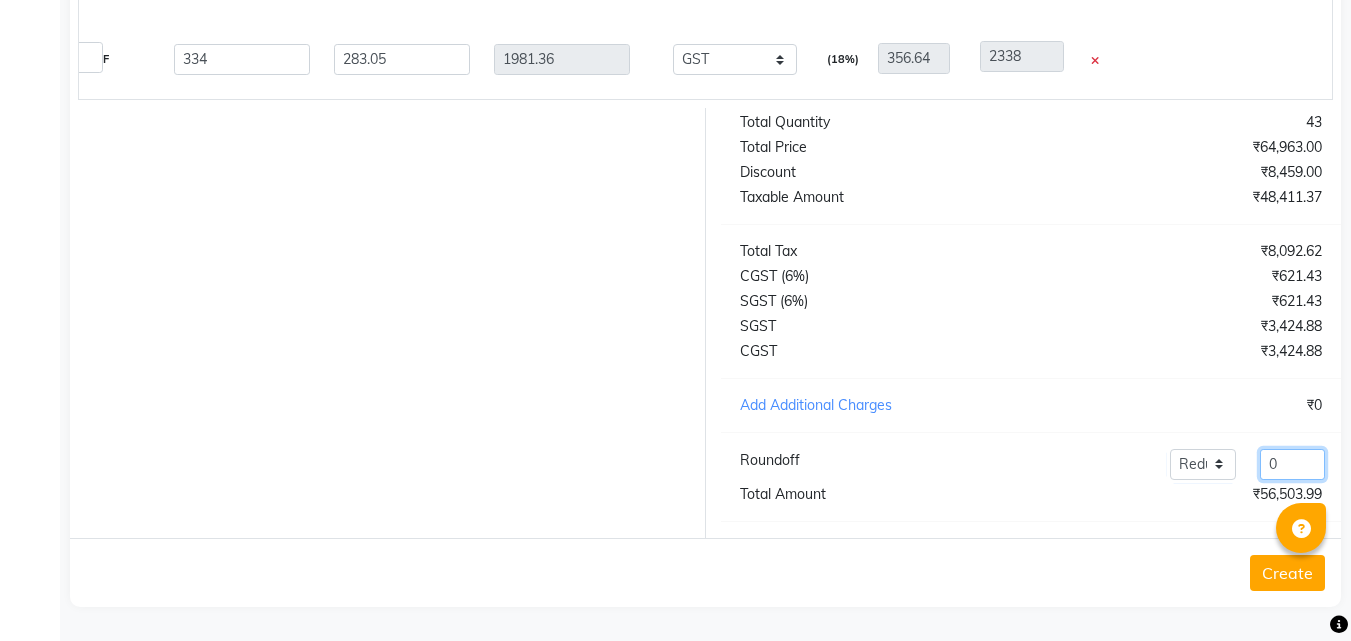click on "0" 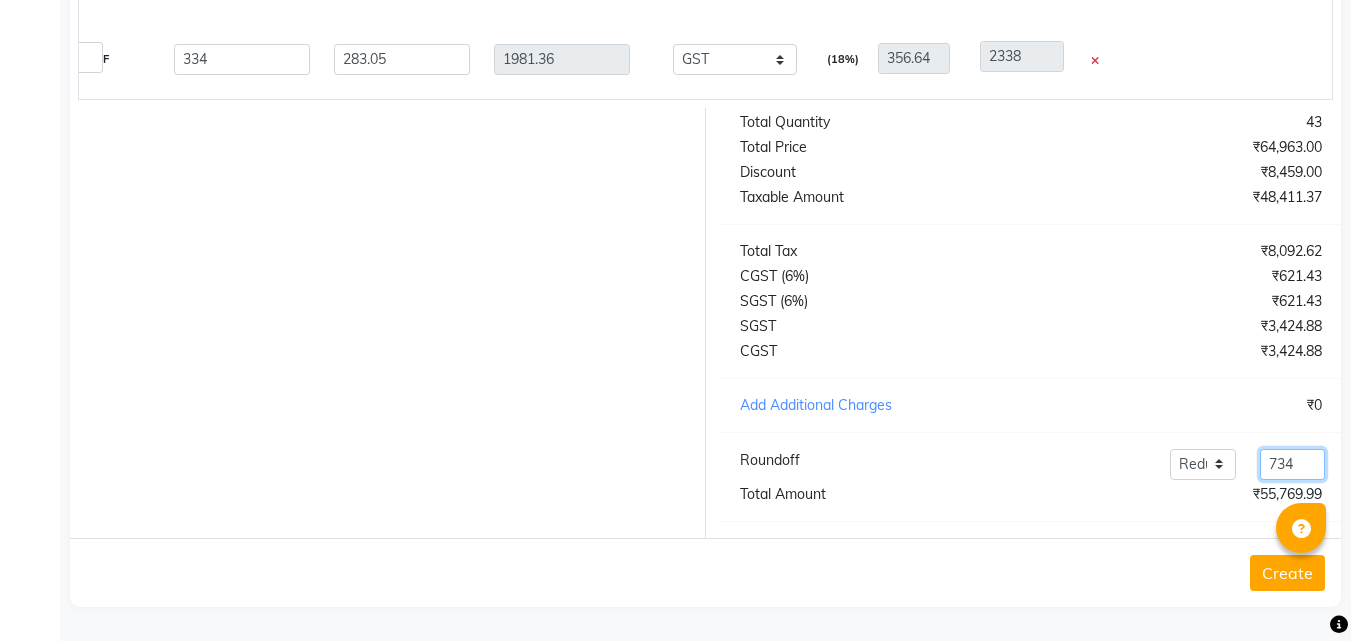 type on "734" 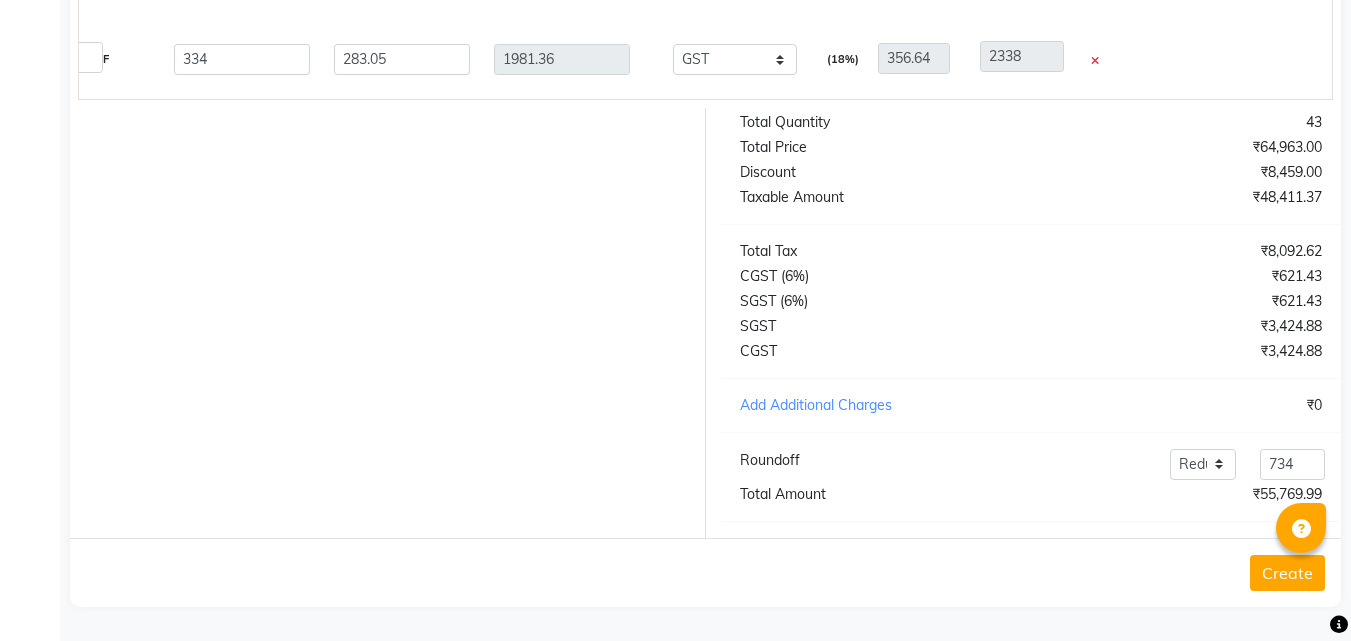 click on "₹55,769.99" 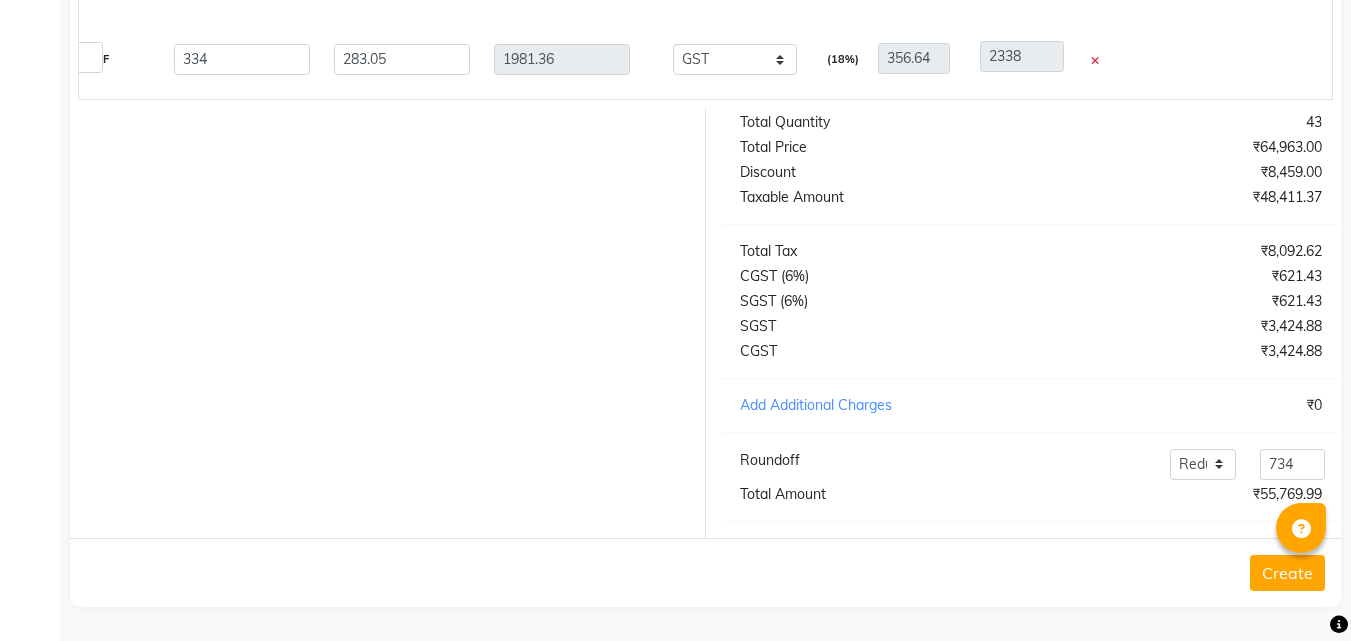 click on "Create" 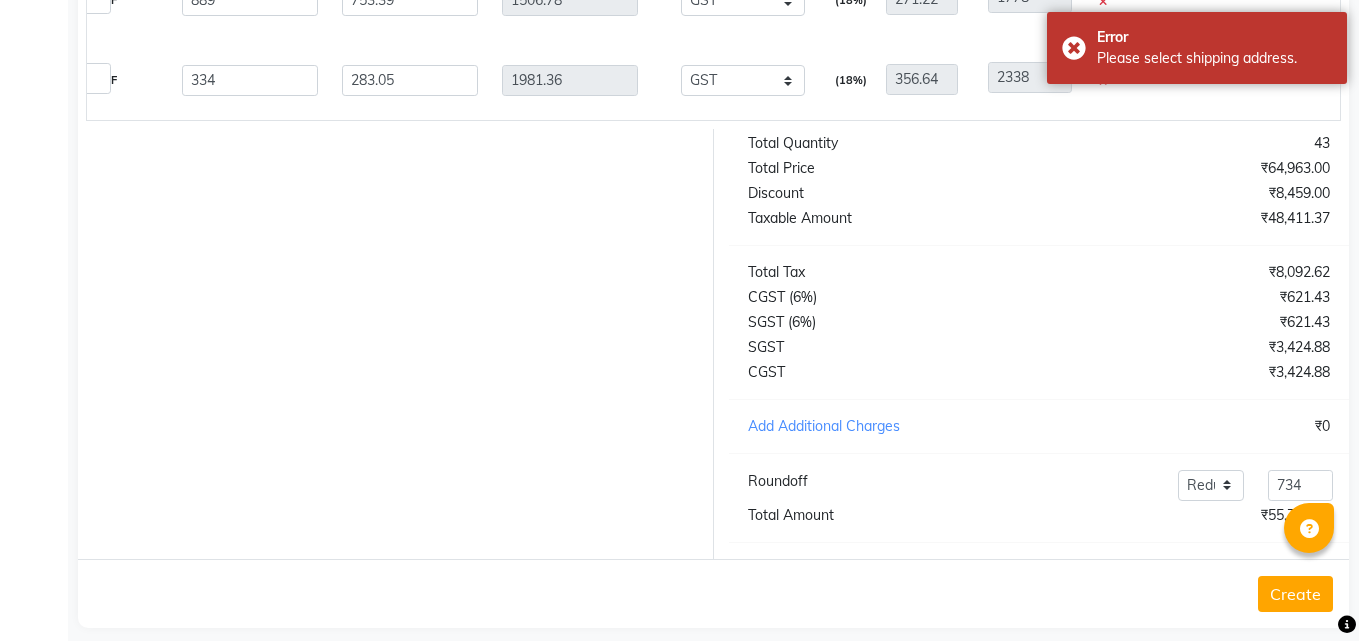 scroll, scrollTop: 0, scrollLeft: 0, axis: both 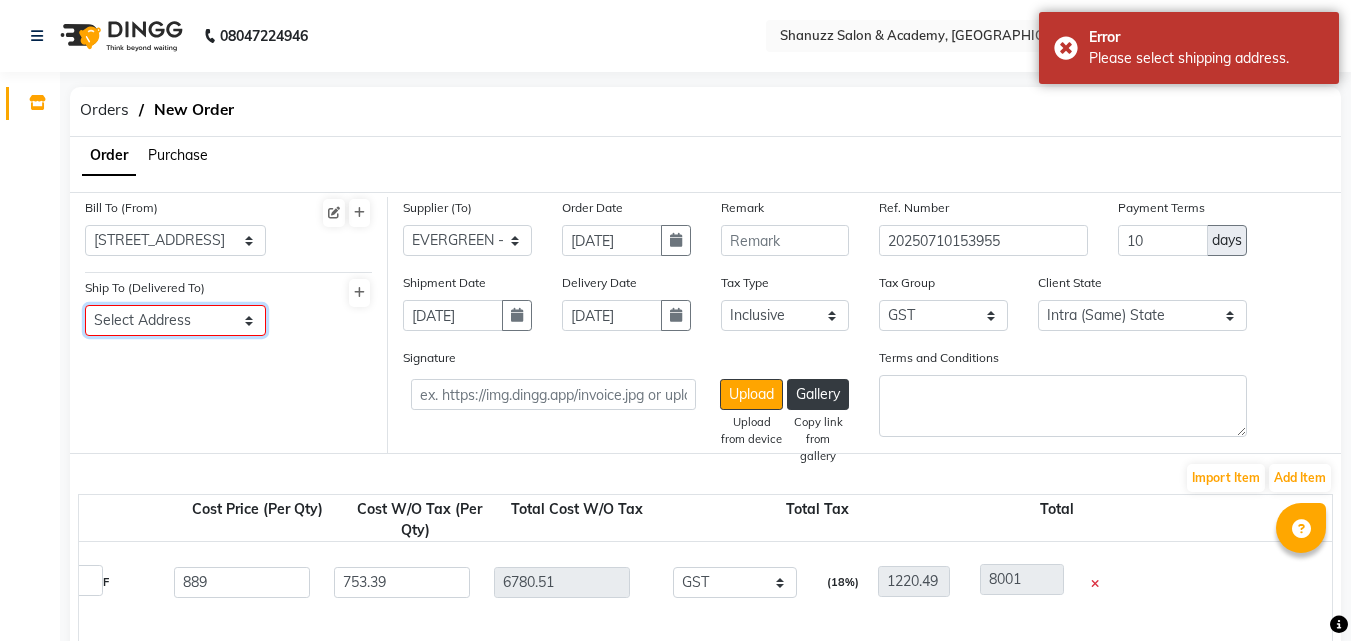 click on "Select Address" 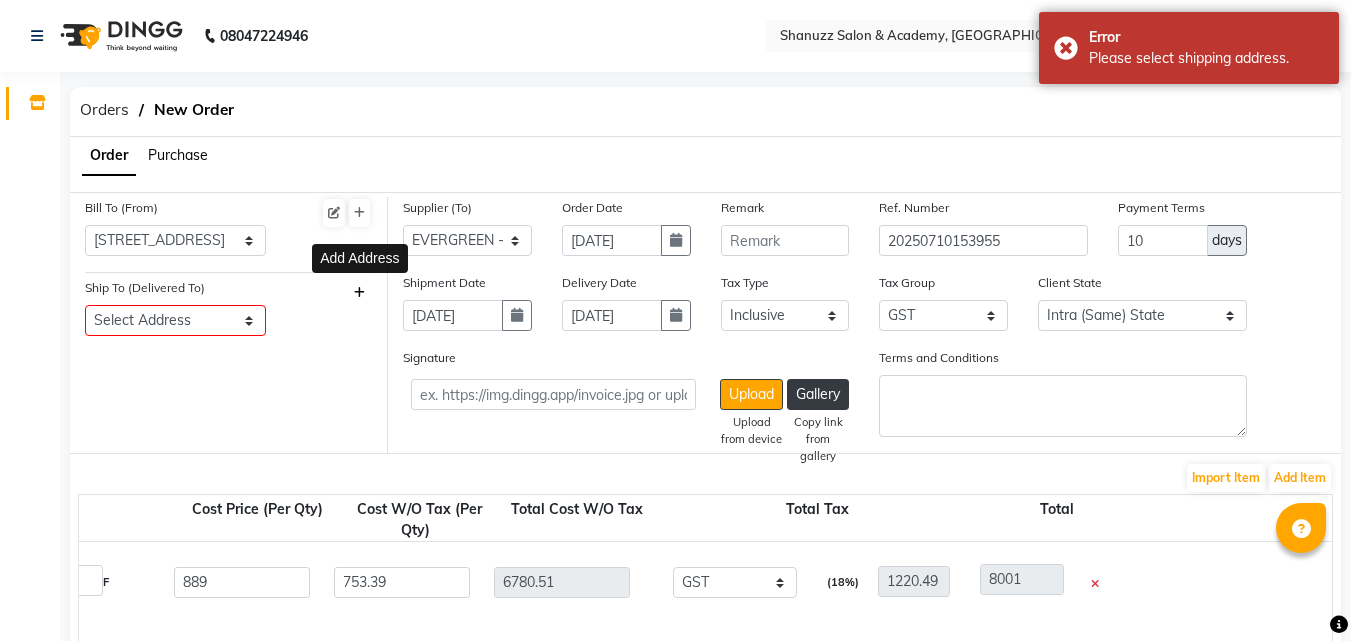 click 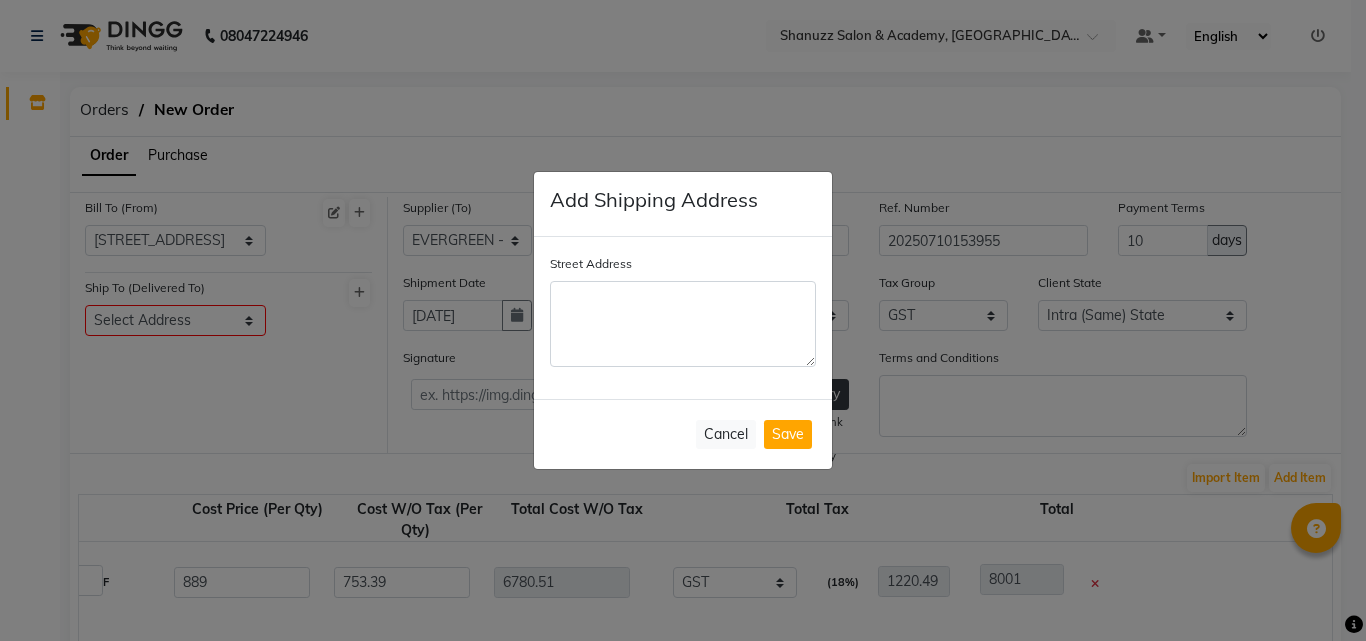 click on "Street Address" at bounding box center [683, 324] 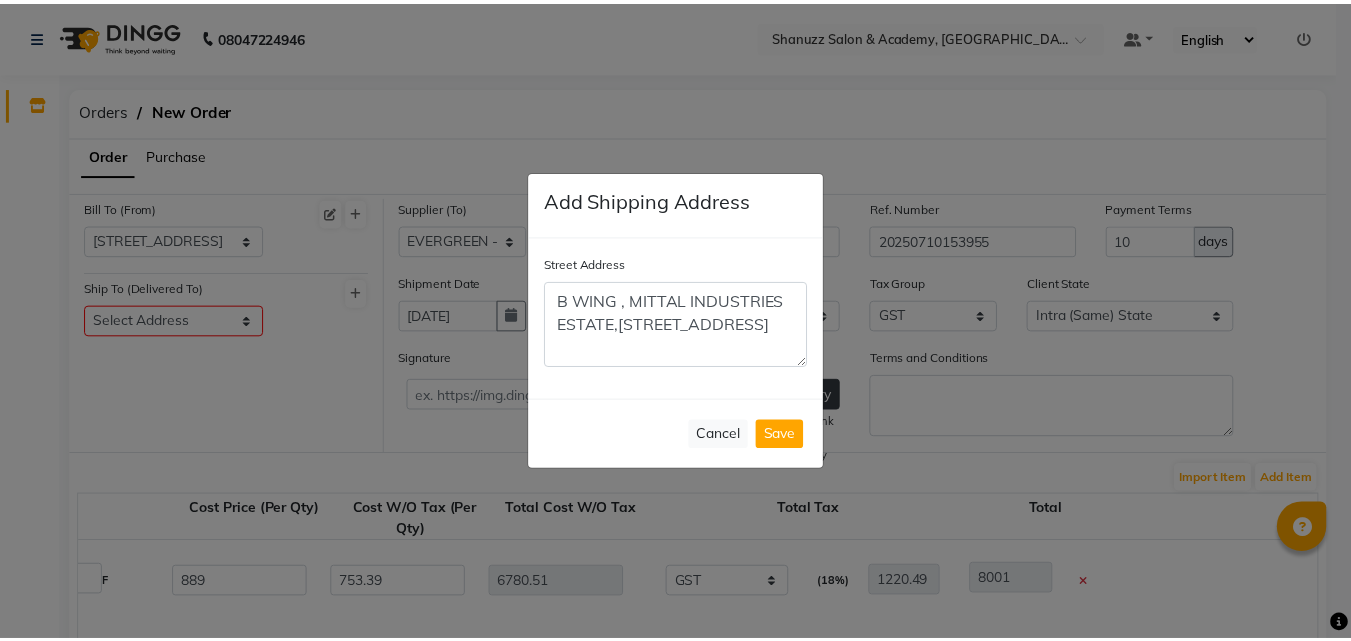scroll, scrollTop: 64, scrollLeft: 0, axis: vertical 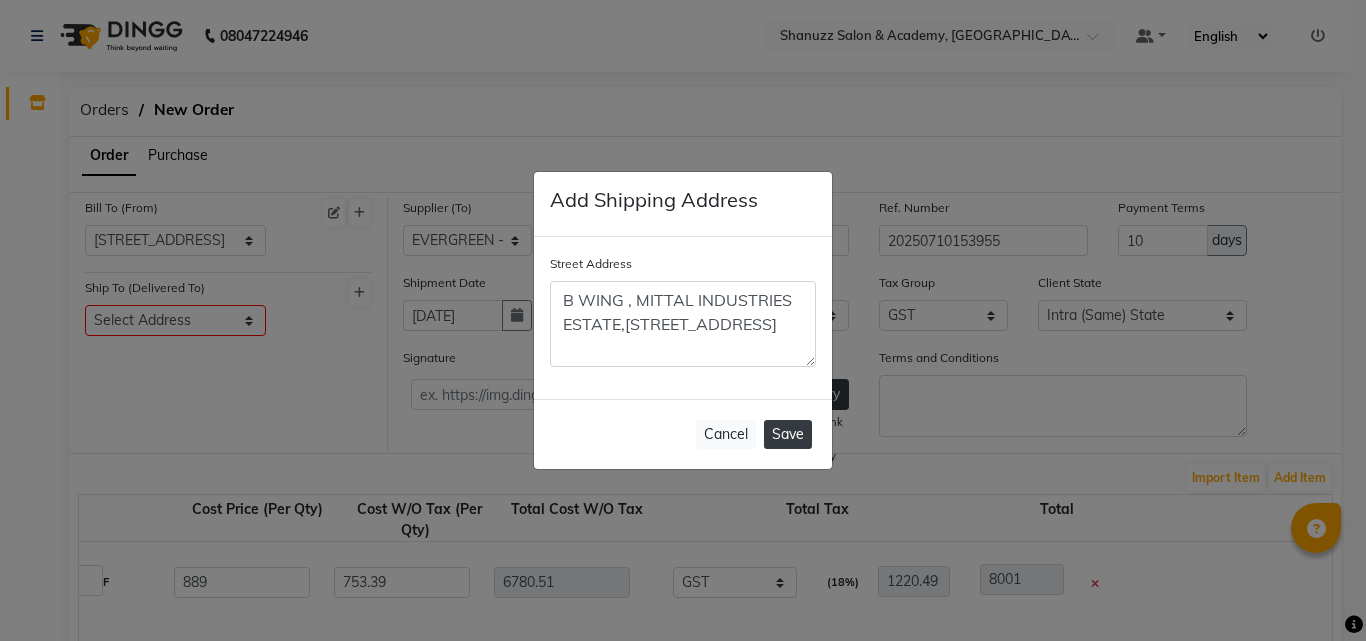 type on "B WING , MITTAL INDUSTRIES ESTATE,[STREET_ADDRESS]" 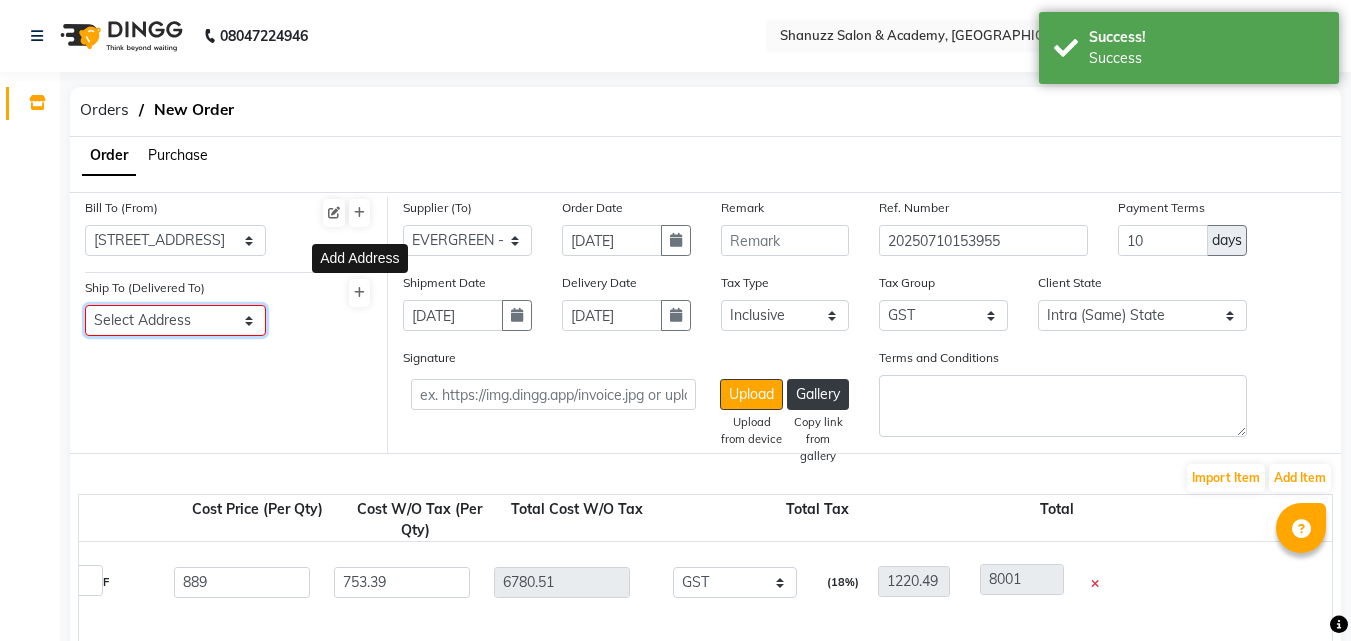 click on "Select Address  [STREET_ADDRESS]" 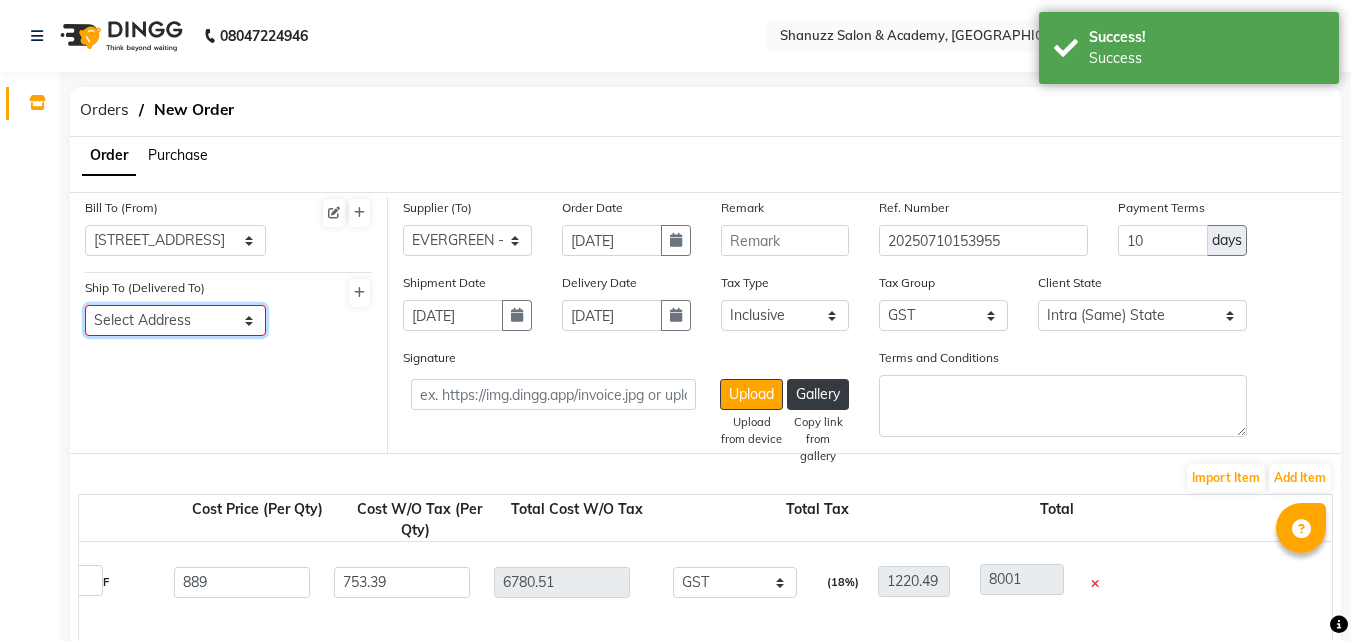 select on "1213" 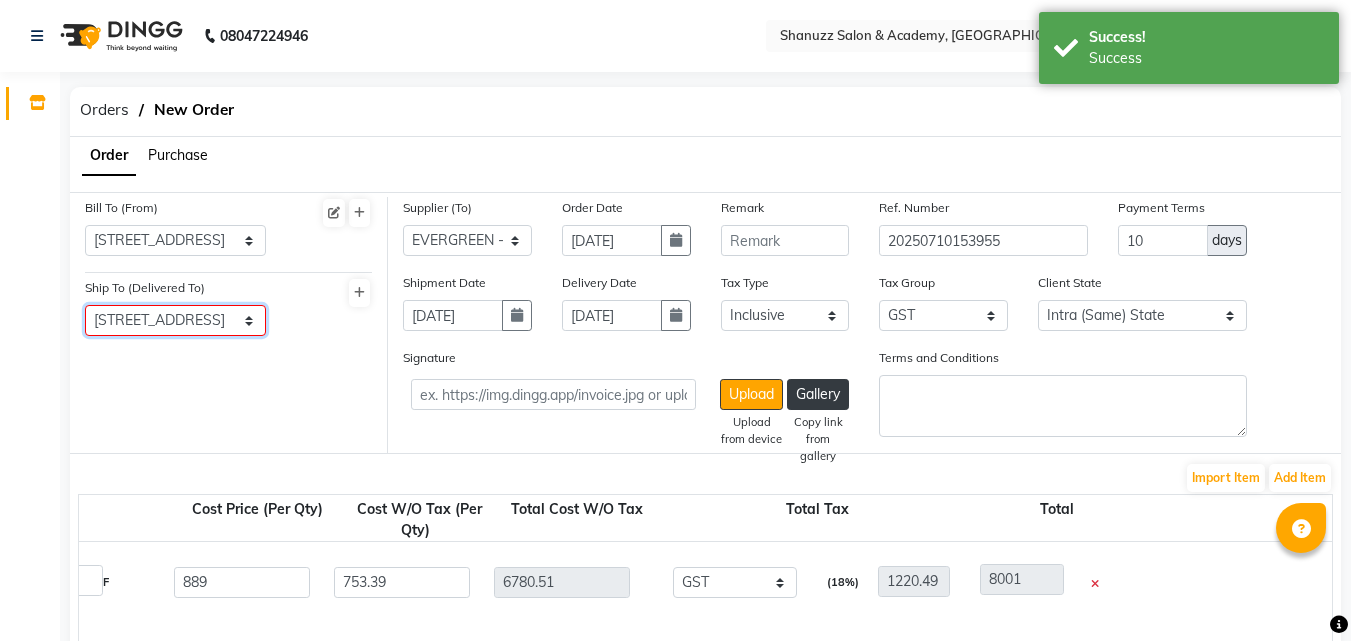click on "Select Address  [STREET_ADDRESS]" 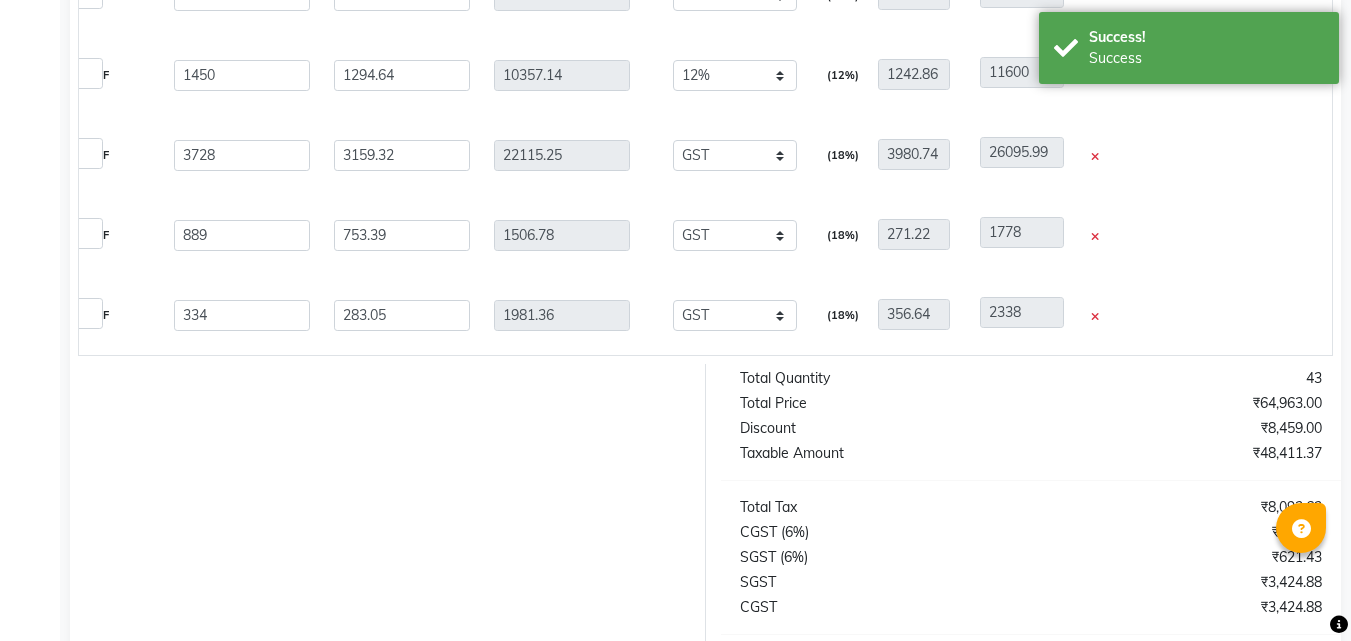 scroll, scrollTop: 843, scrollLeft: 0, axis: vertical 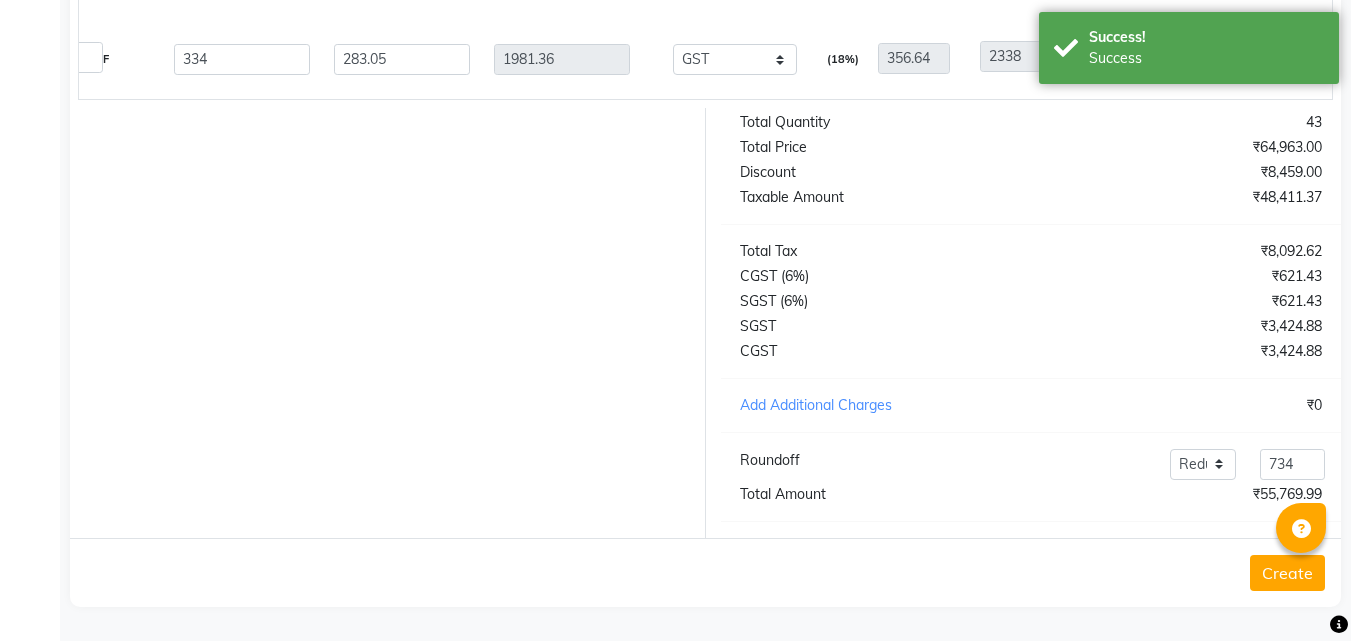 click on "Create" 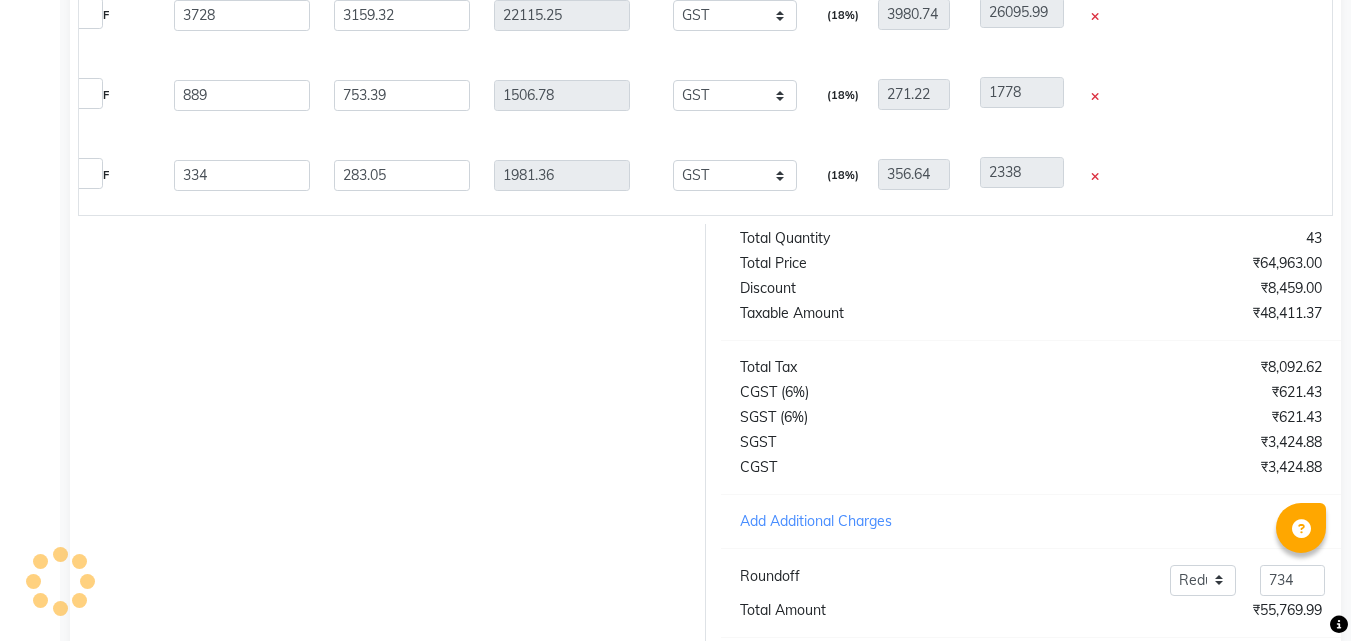scroll, scrollTop: 843, scrollLeft: 0, axis: vertical 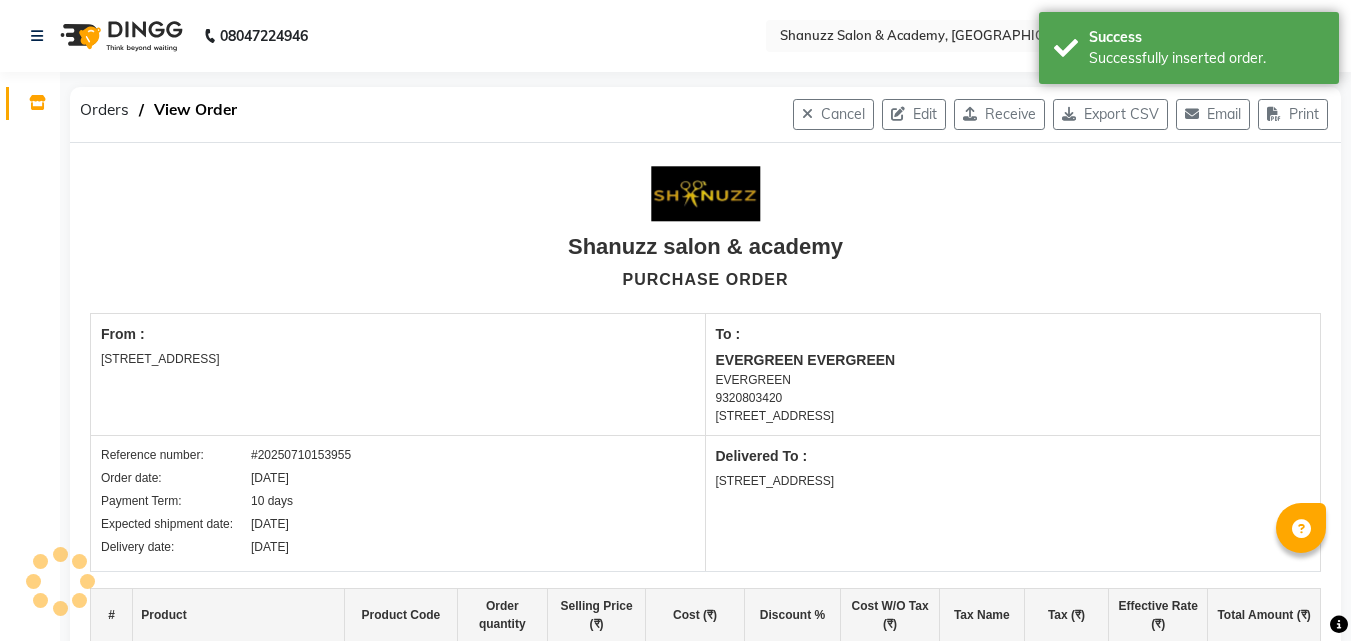 click on "Shanuzz salon & academy   PURCHASE ORDER" 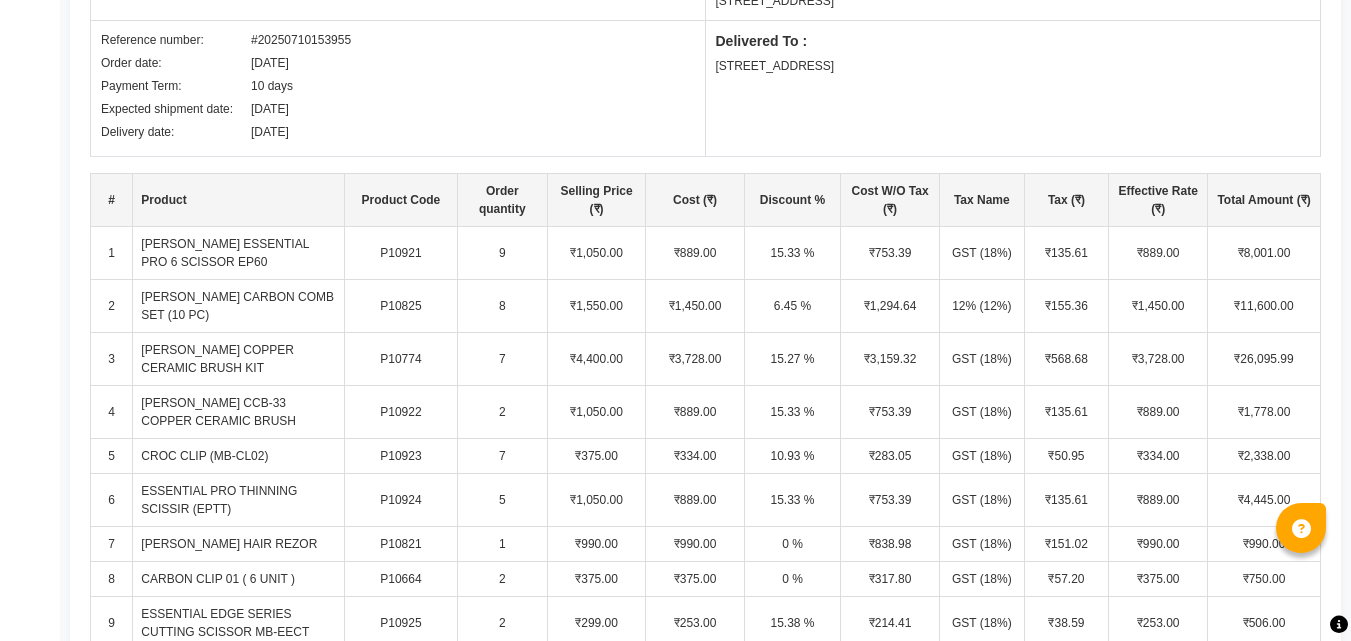 scroll, scrollTop: 0, scrollLeft: 0, axis: both 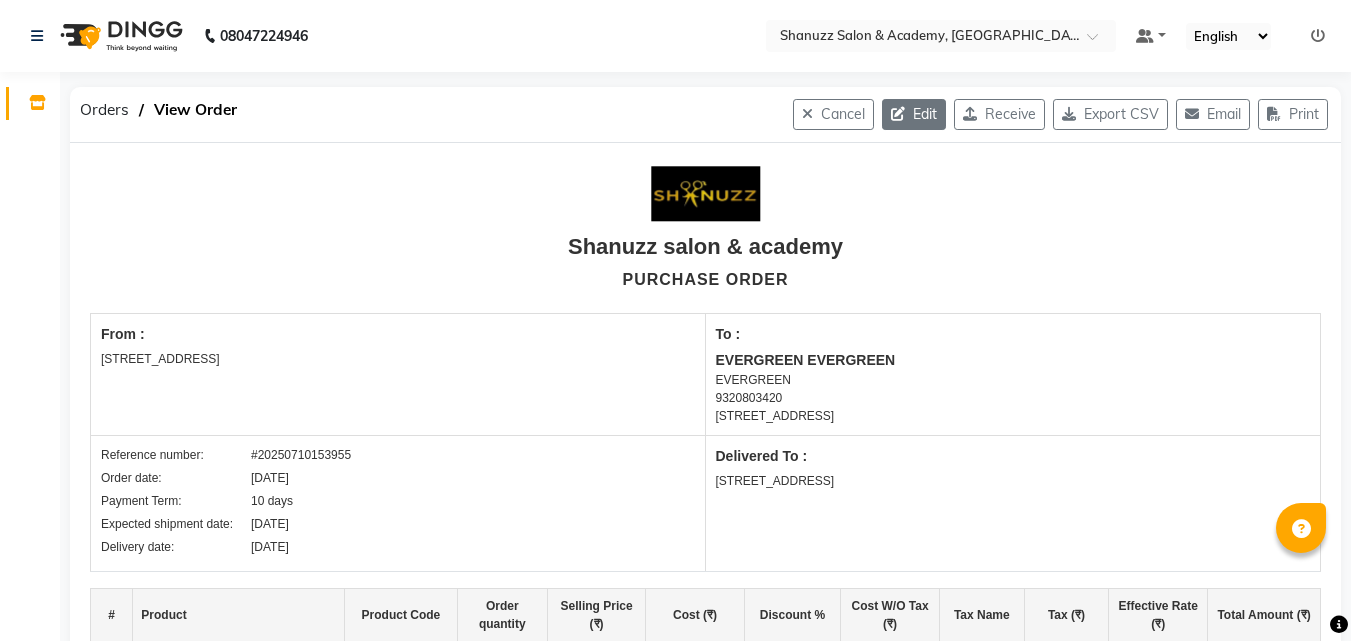 click on "Edit" 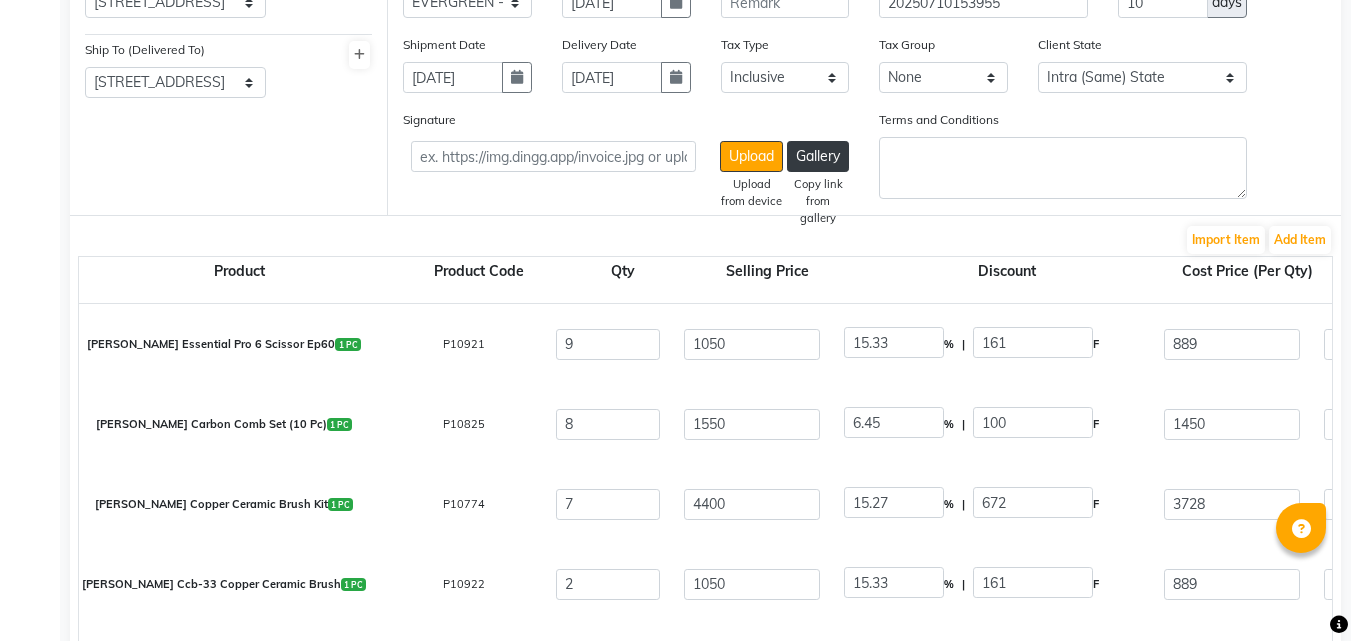 scroll, scrollTop: 788, scrollLeft: 0, axis: vertical 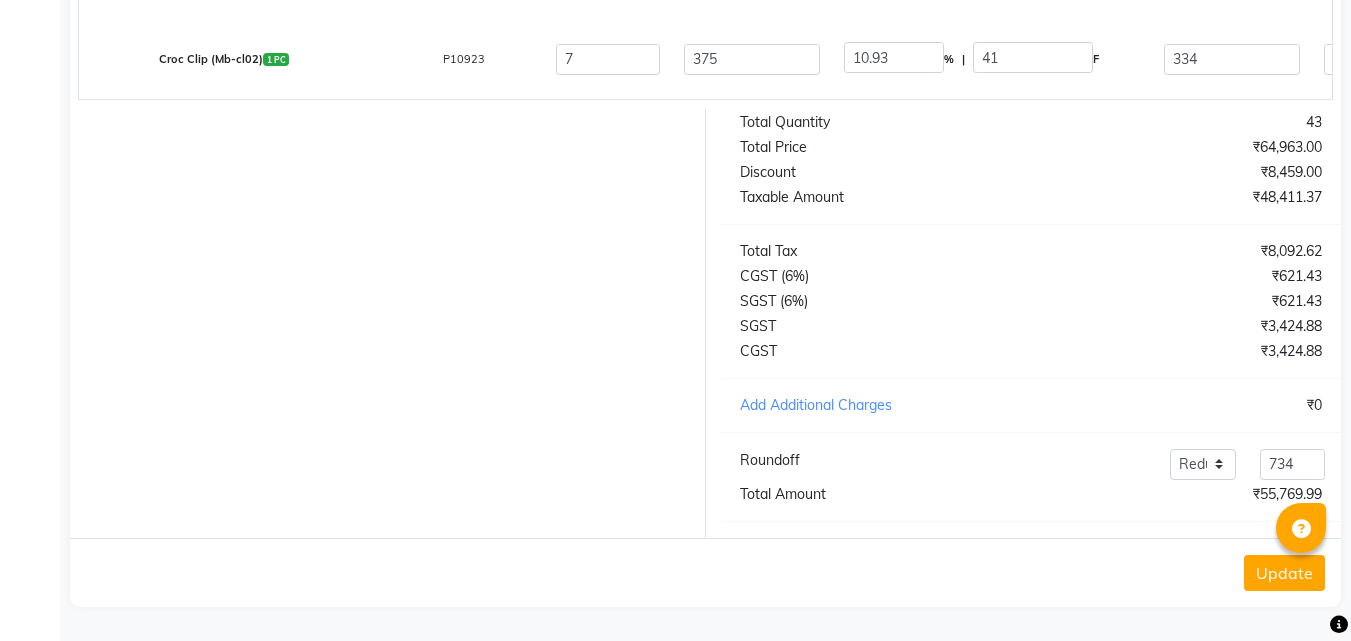 click on "Update" 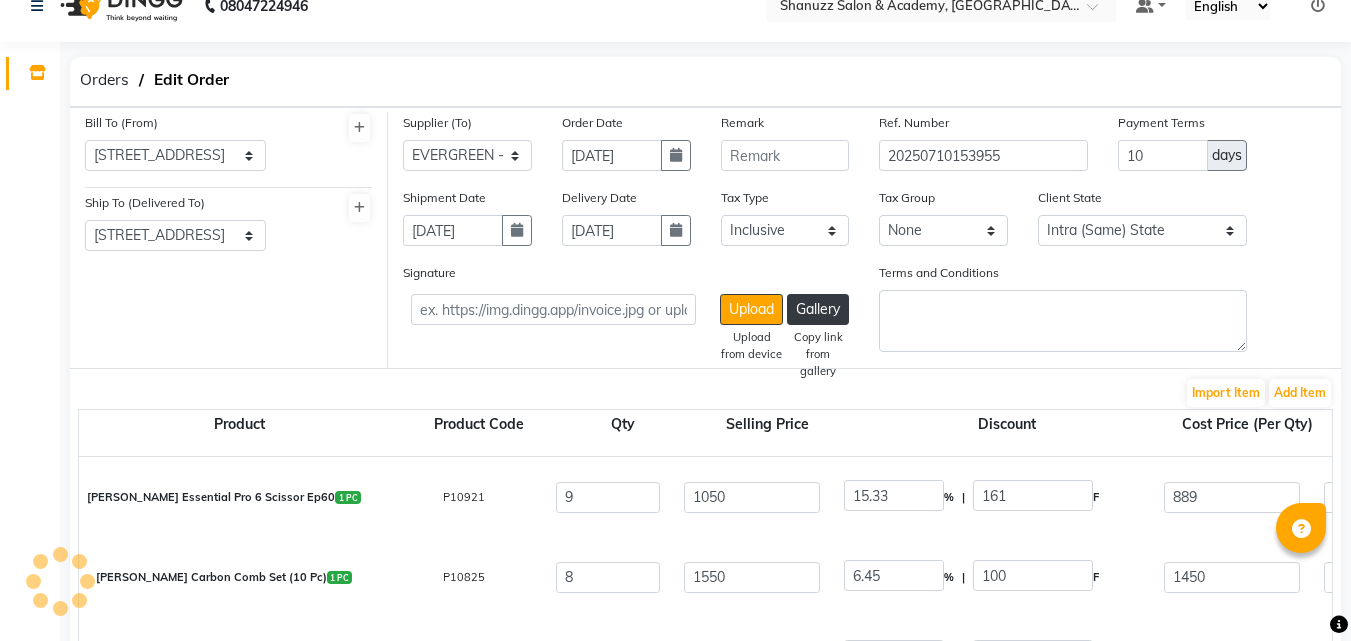 scroll, scrollTop: 0, scrollLeft: 0, axis: both 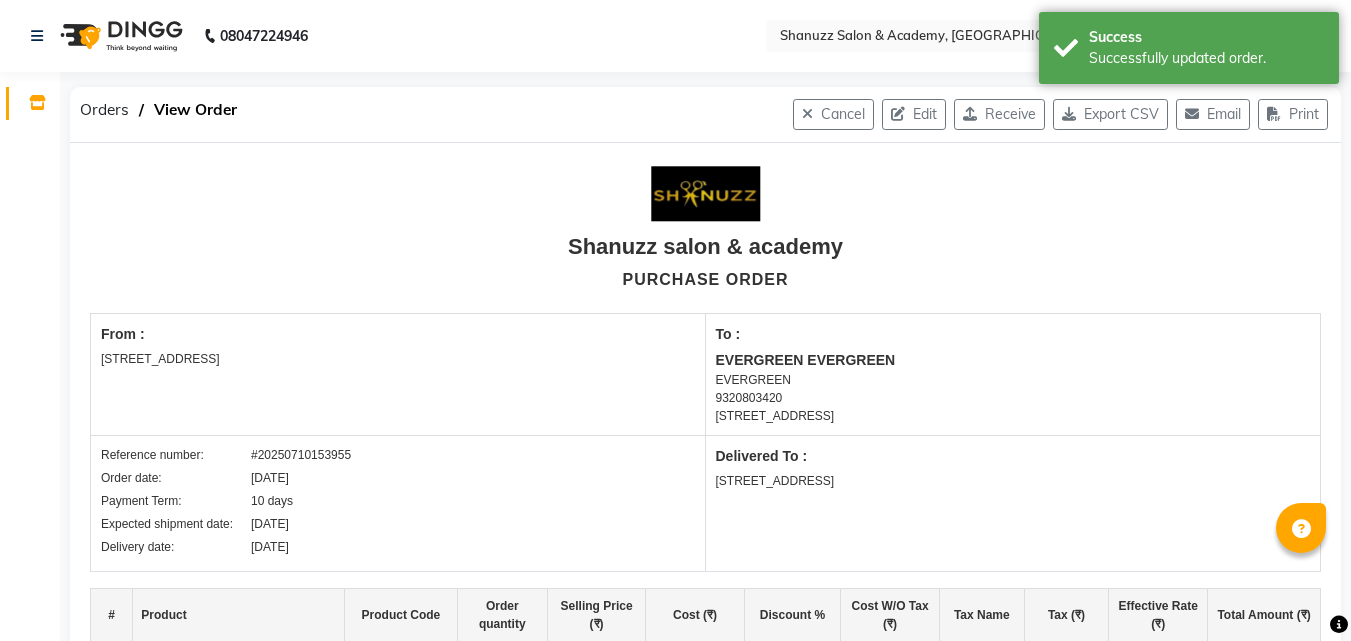 click on "Receive" 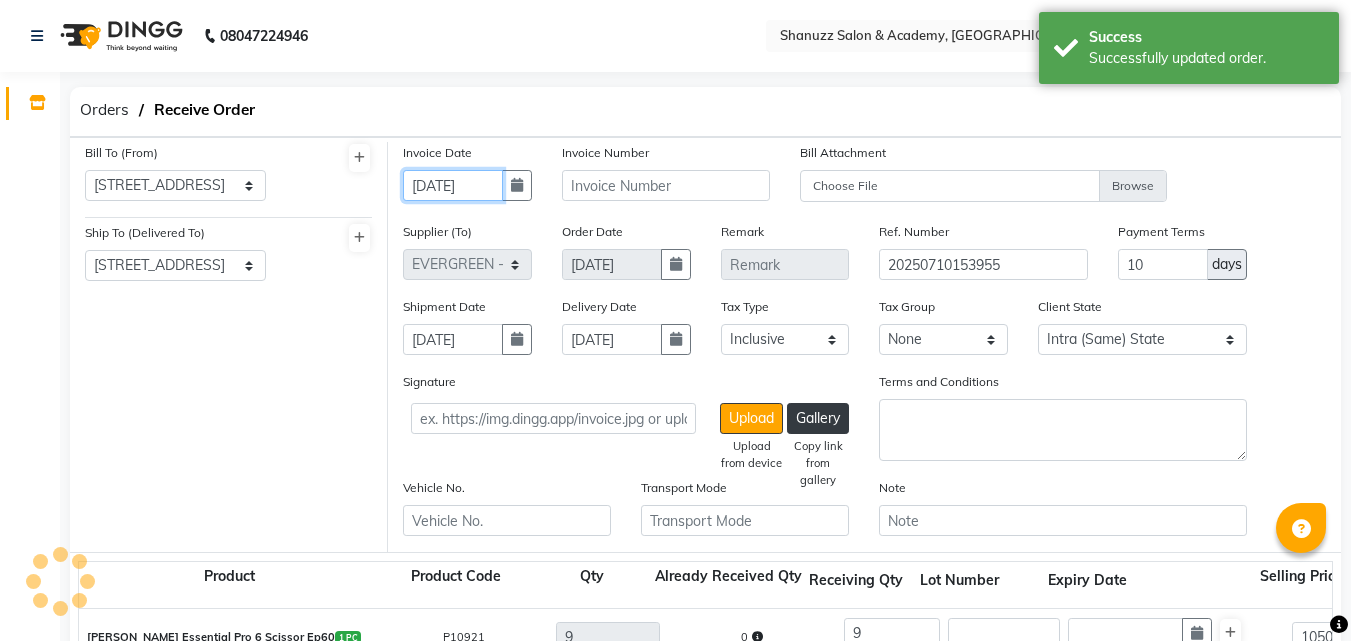 drag, startPoint x: 489, startPoint y: 181, endPoint x: 406, endPoint y: 190, distance: 83.48653 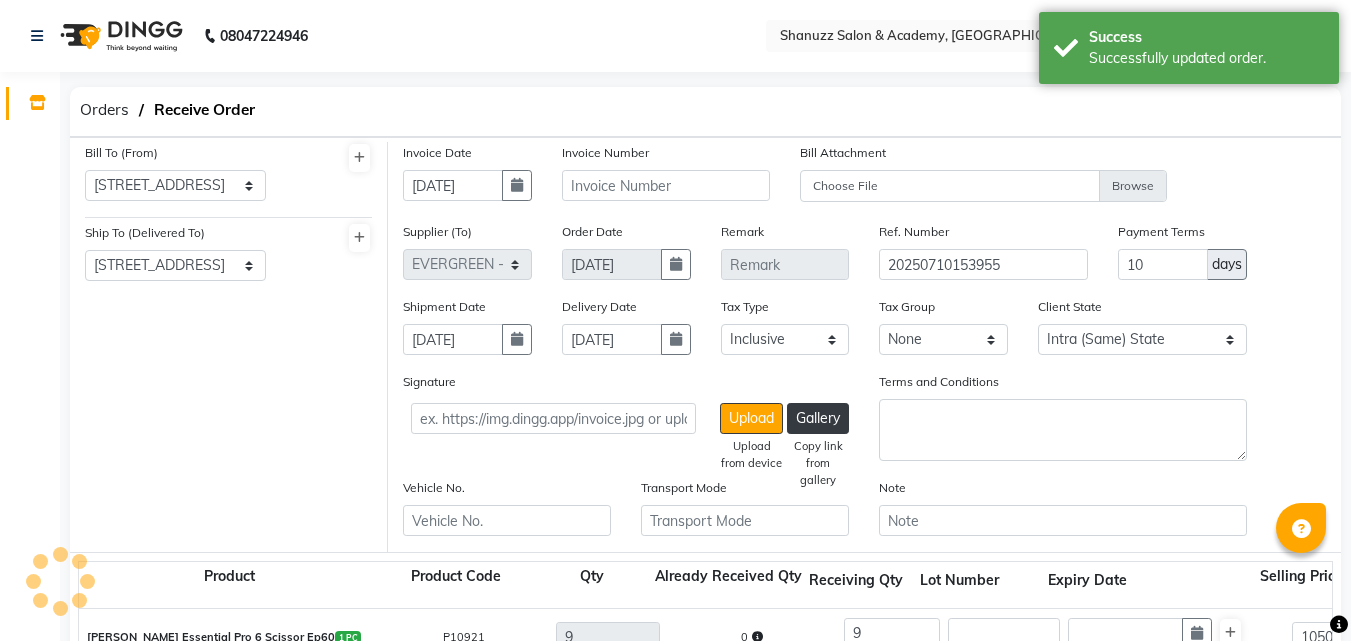 select on "7" 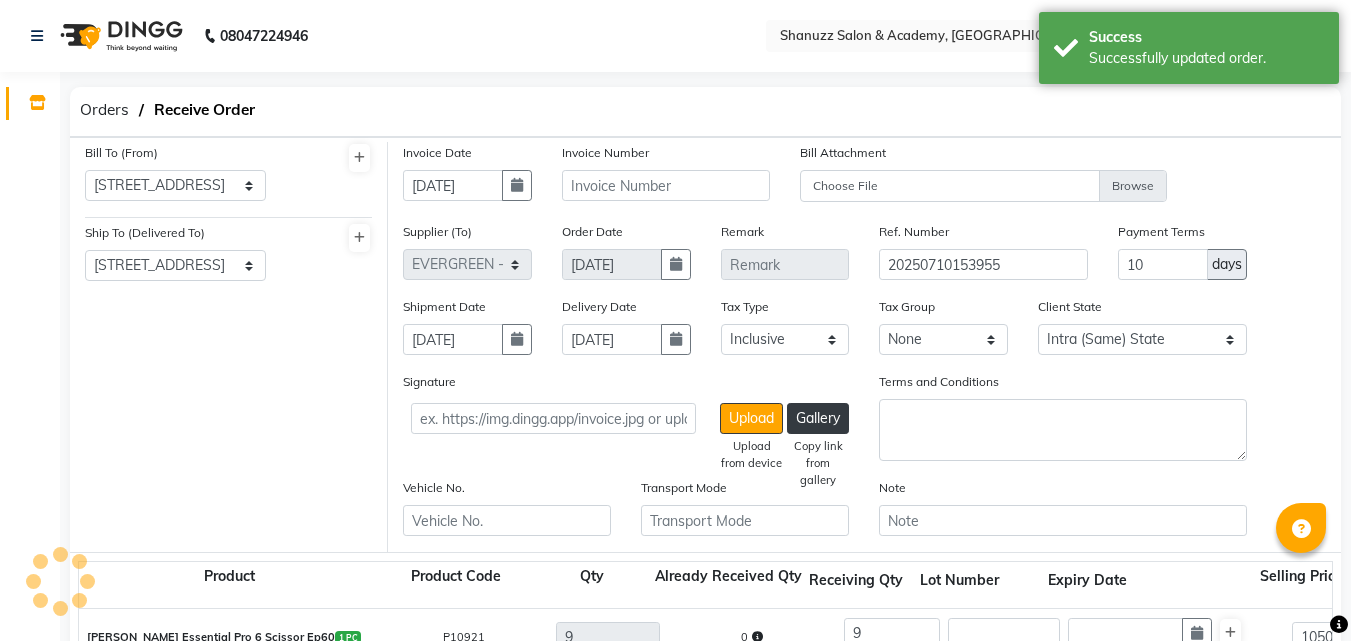 select on "2025" 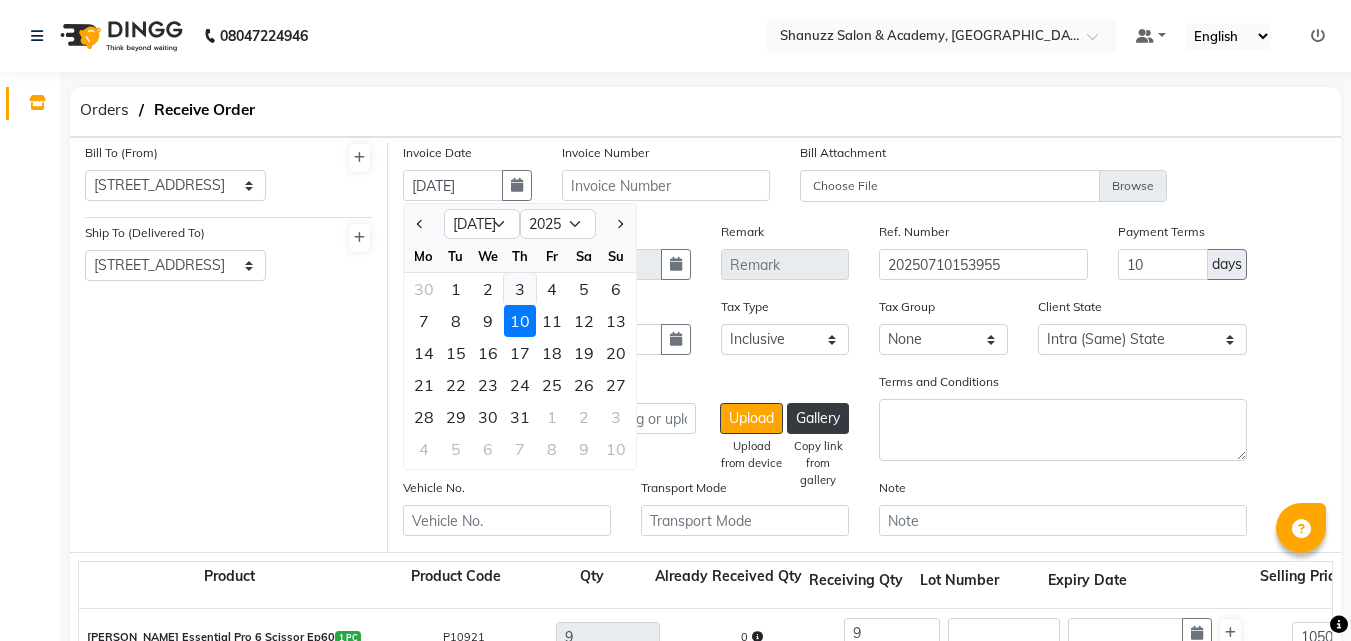 drag, startPoint x: 548, startPoint y: 290, endPoint x: 522, endPoint y: 276, distance: 29.529646 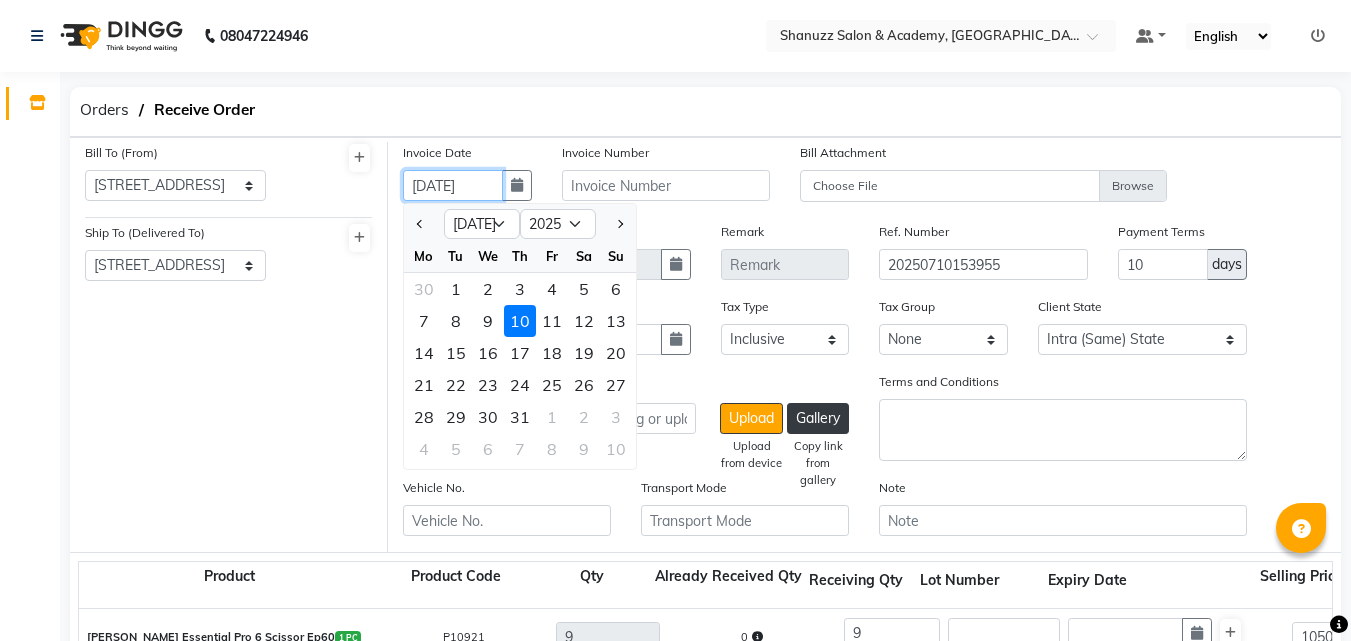type on "[DATE]" 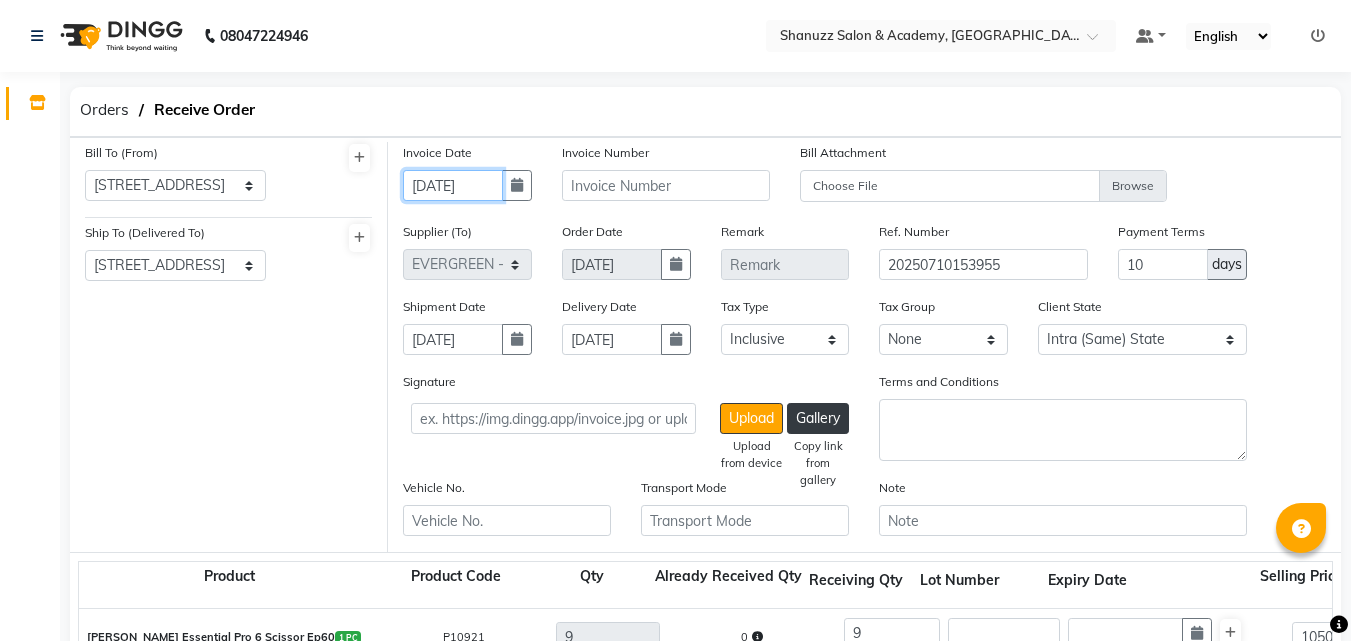 click on "[DATE]" 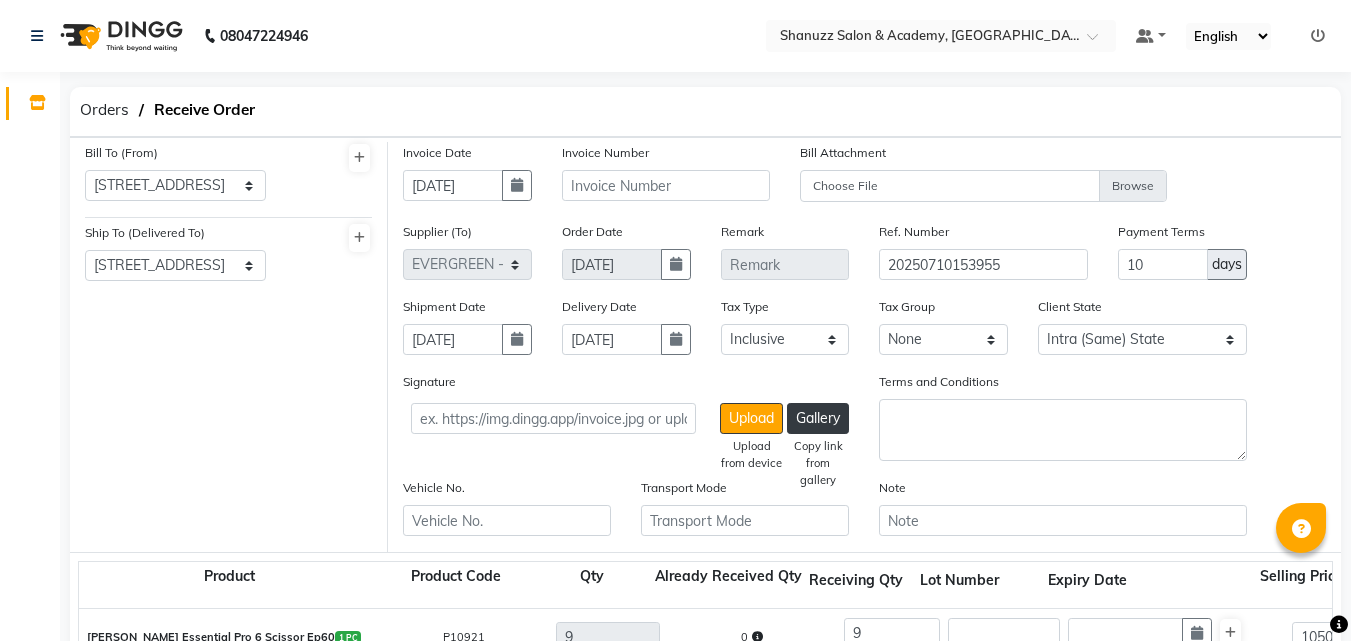 select on "7" 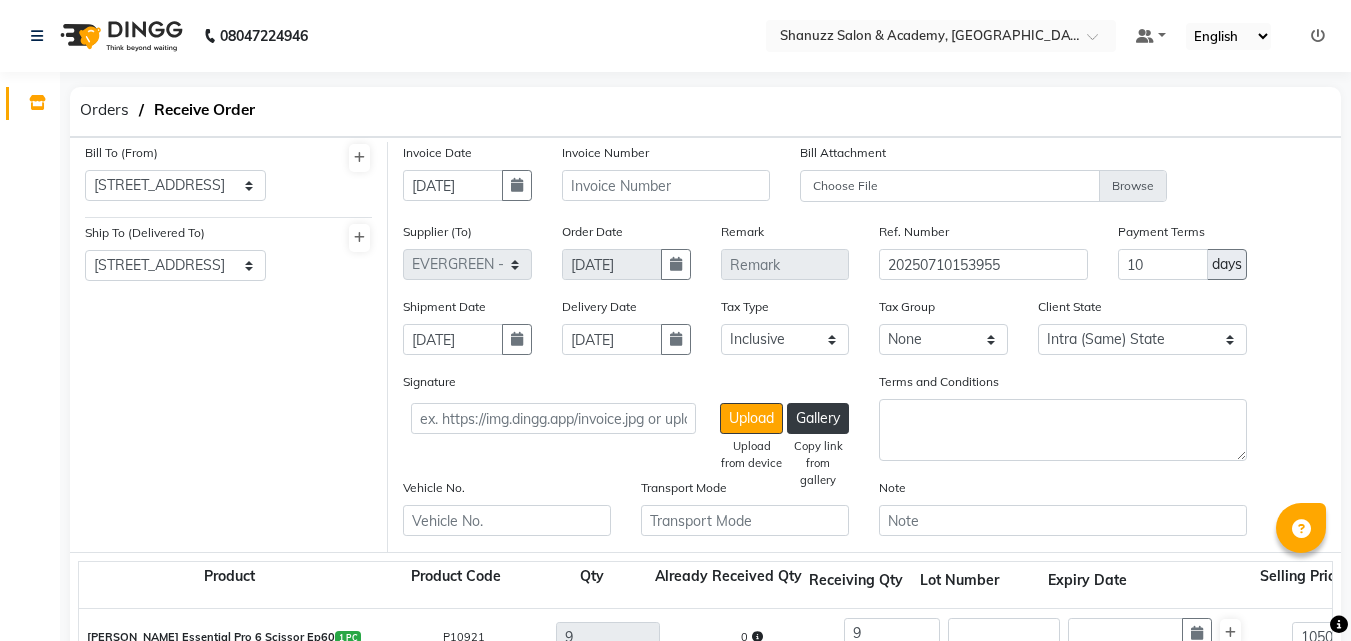 select on "2025" 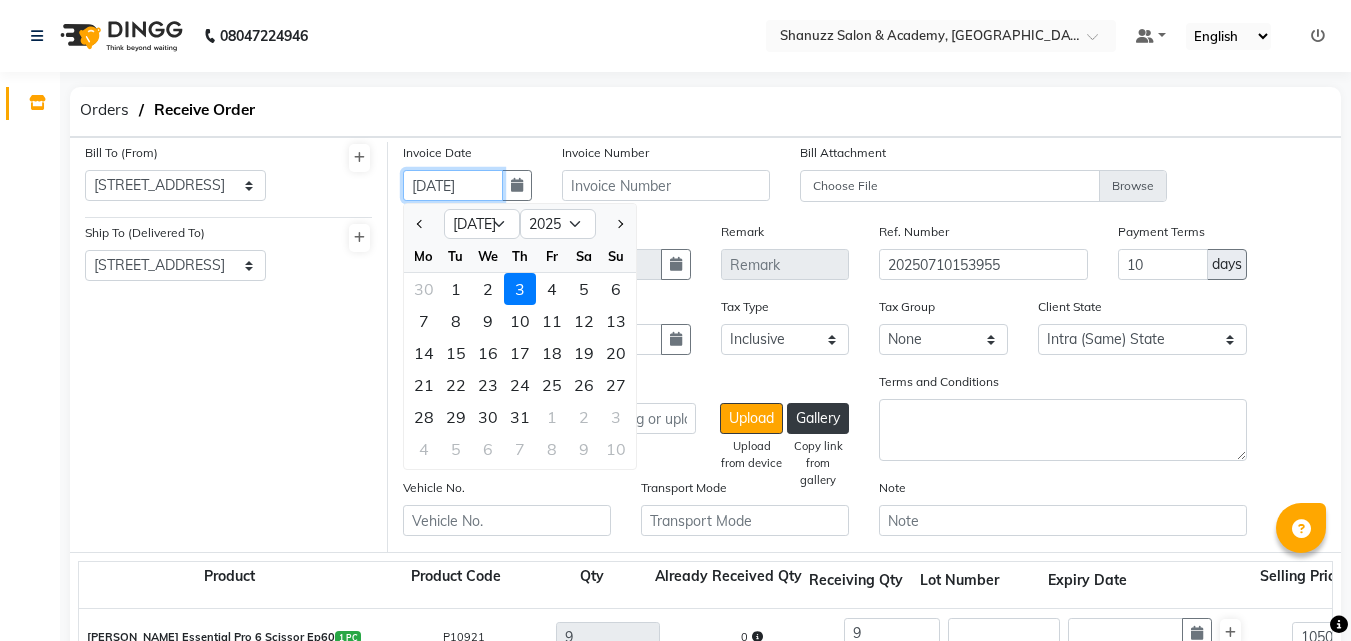 click on "[DATE]" 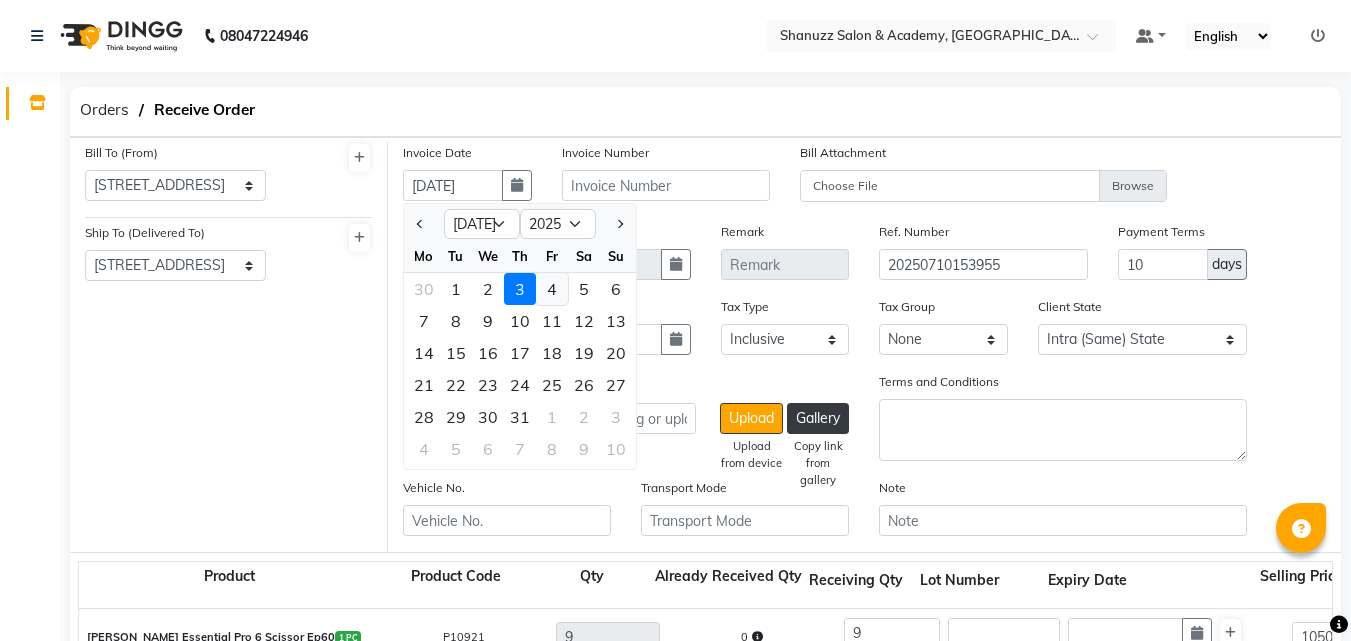 click on "4" 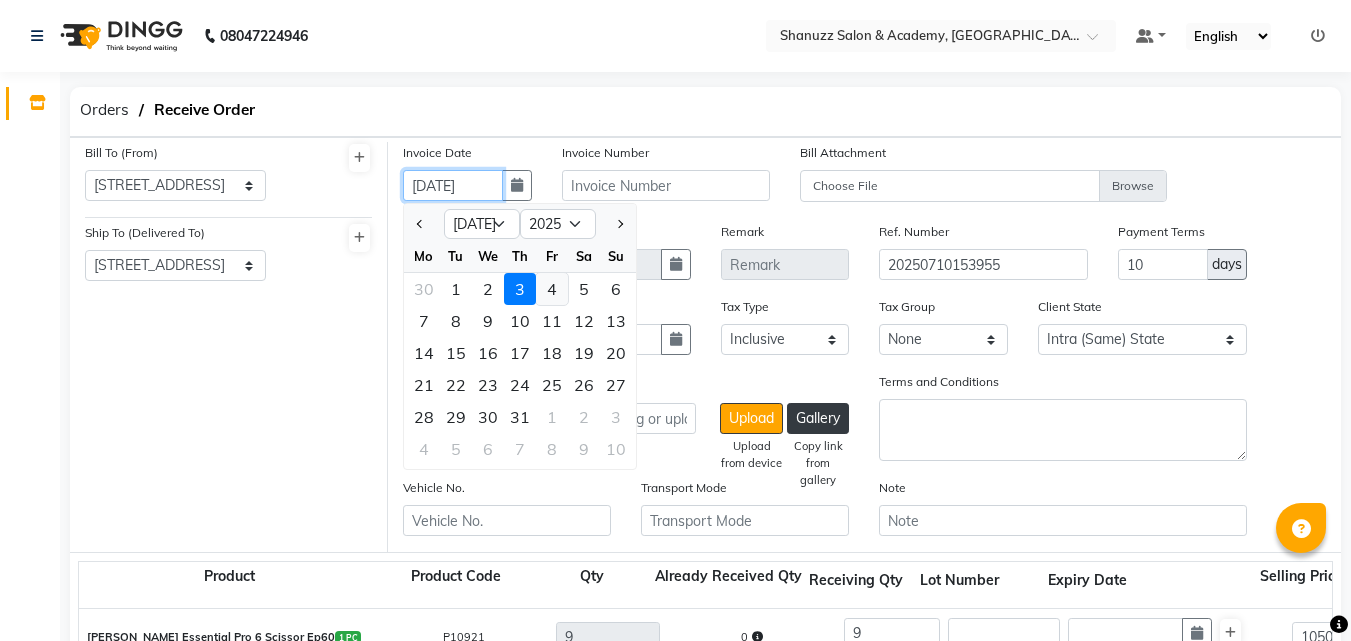 type on "[DATE]" 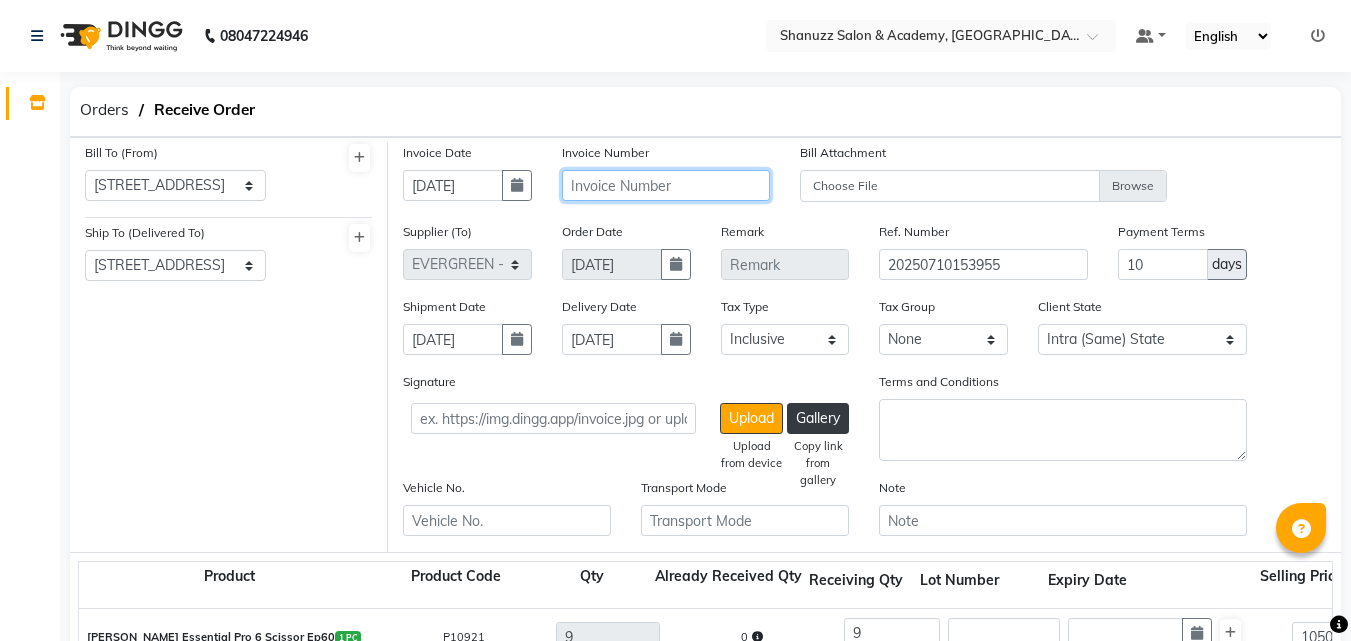 click 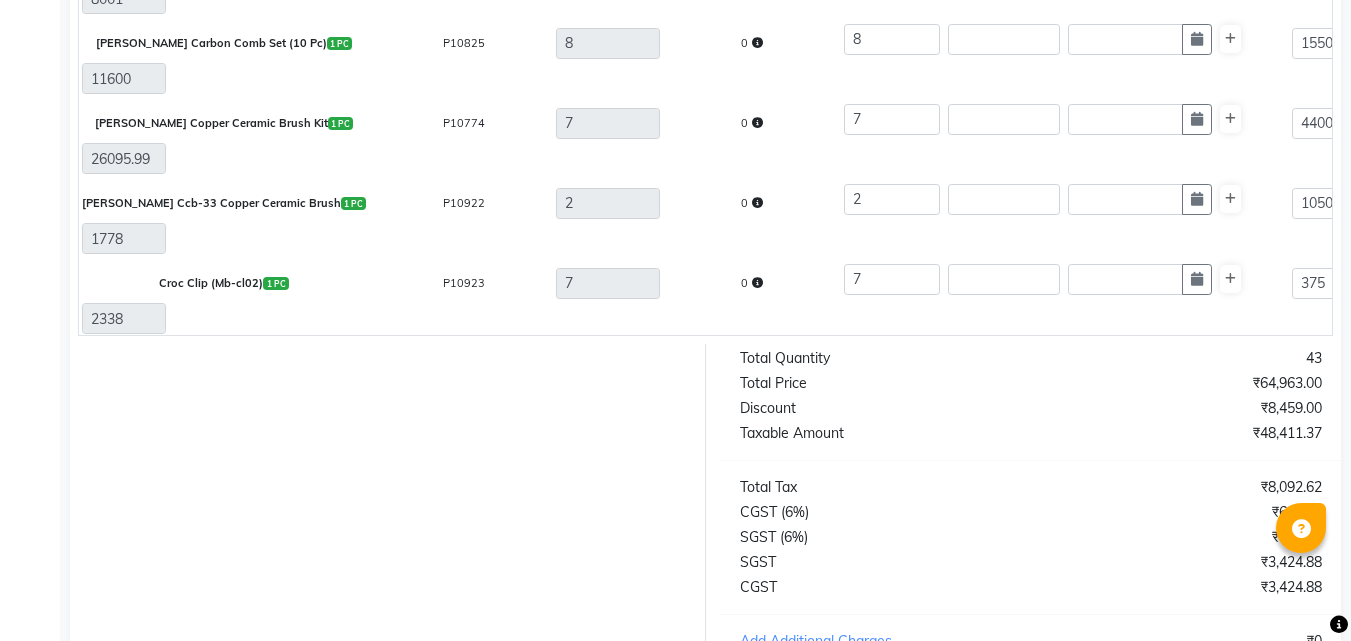 scroll, scrollTop: 910, scrollLeft: 0, axis: vertical 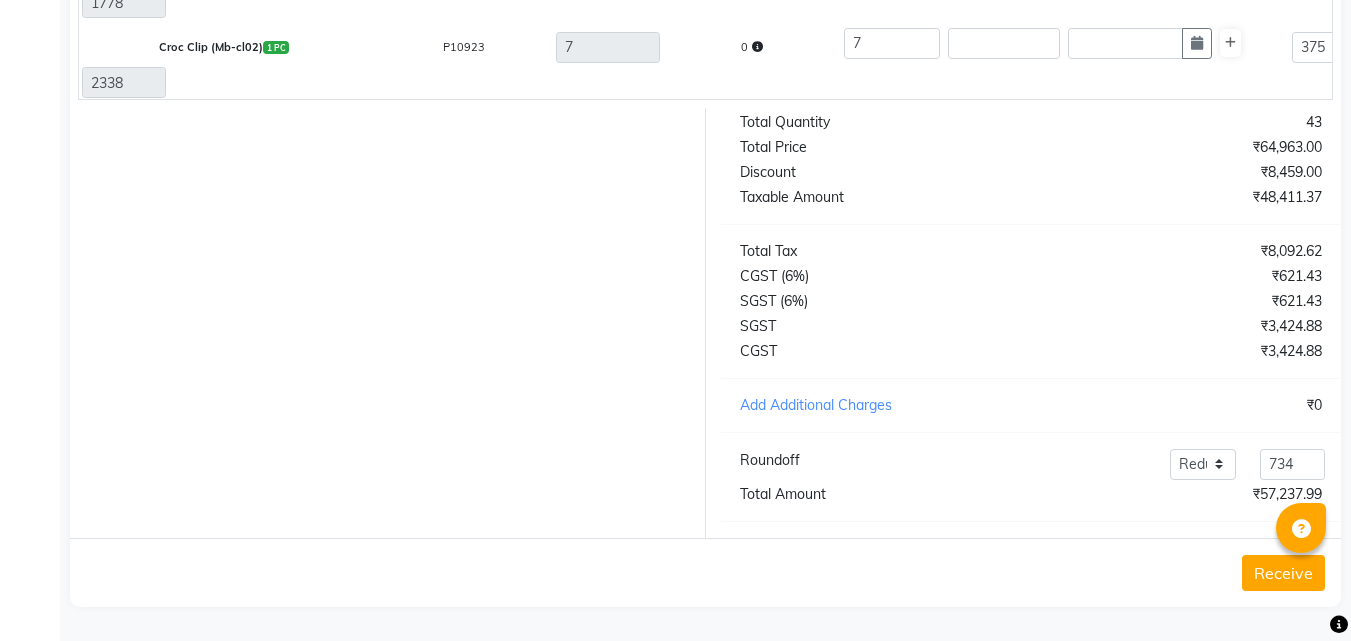 type on "SE/495/25-26" 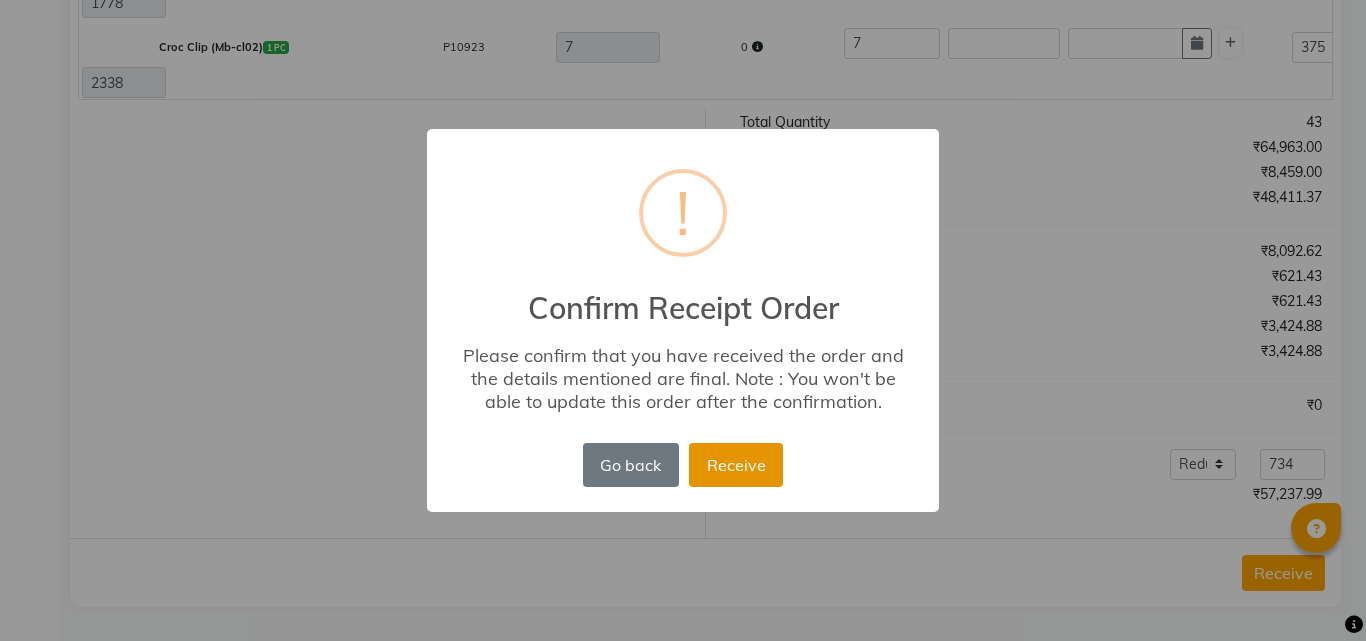 click on "Receive" at bounding box center [736, 465] 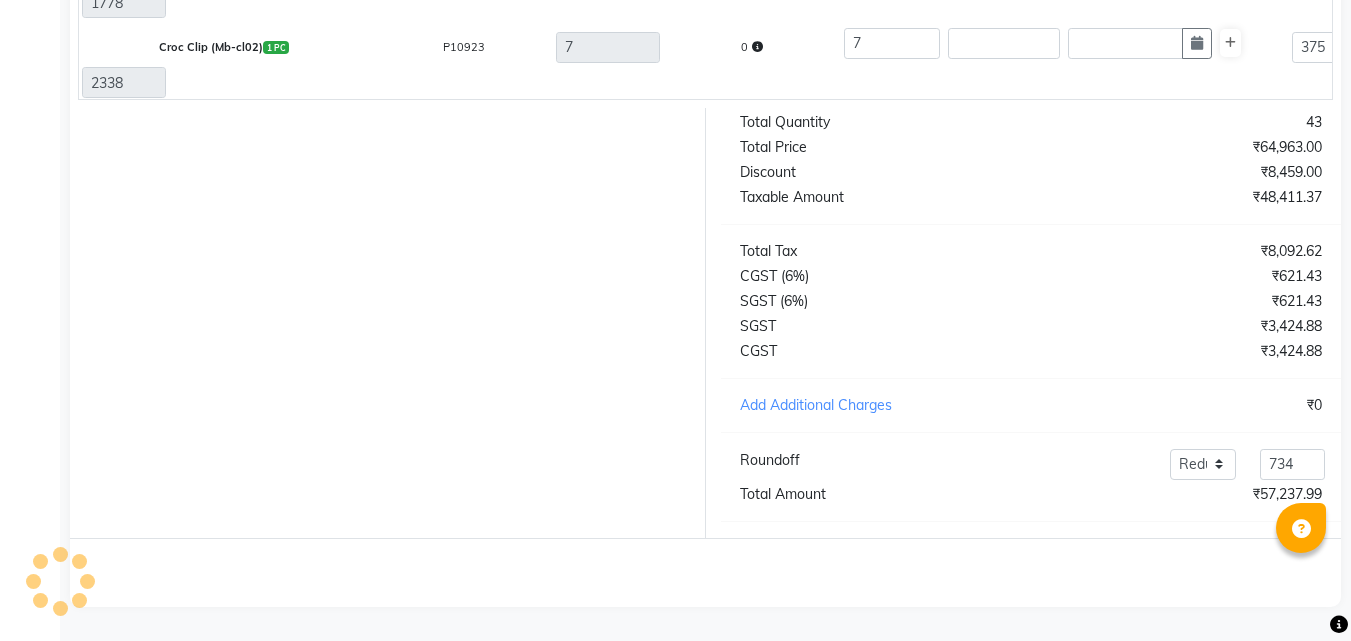 scroll, scrollTop: 0, scrollLeft: 0, axis: both 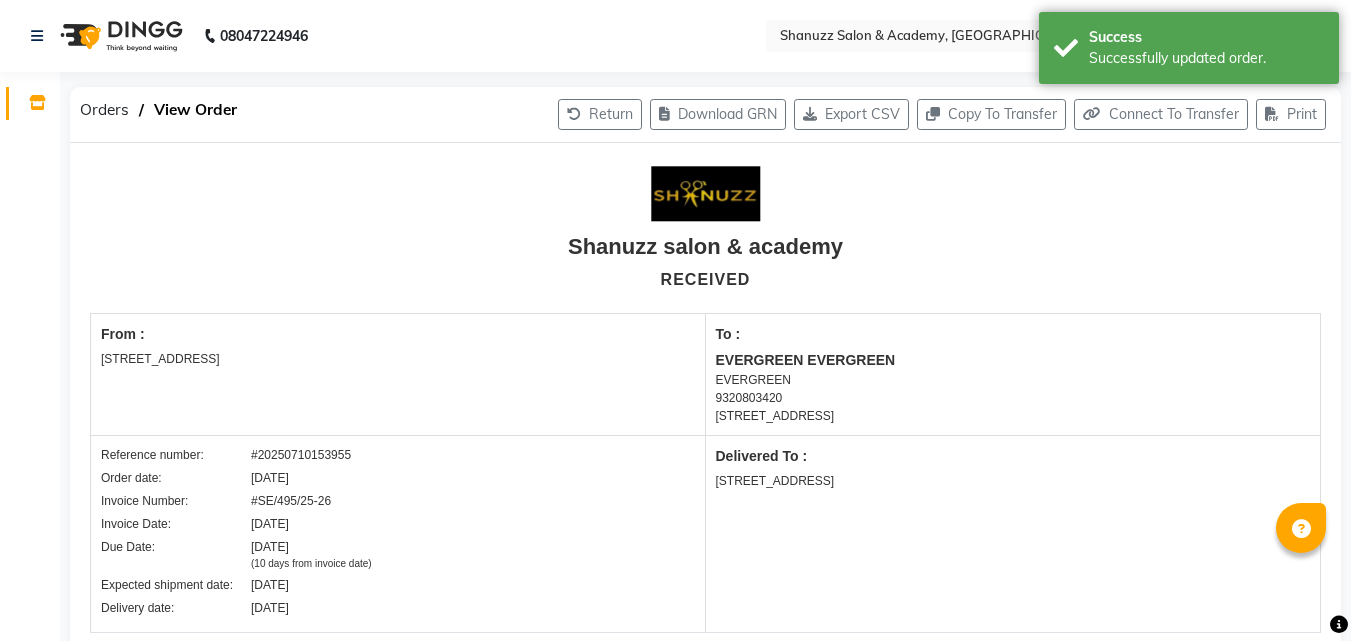 click 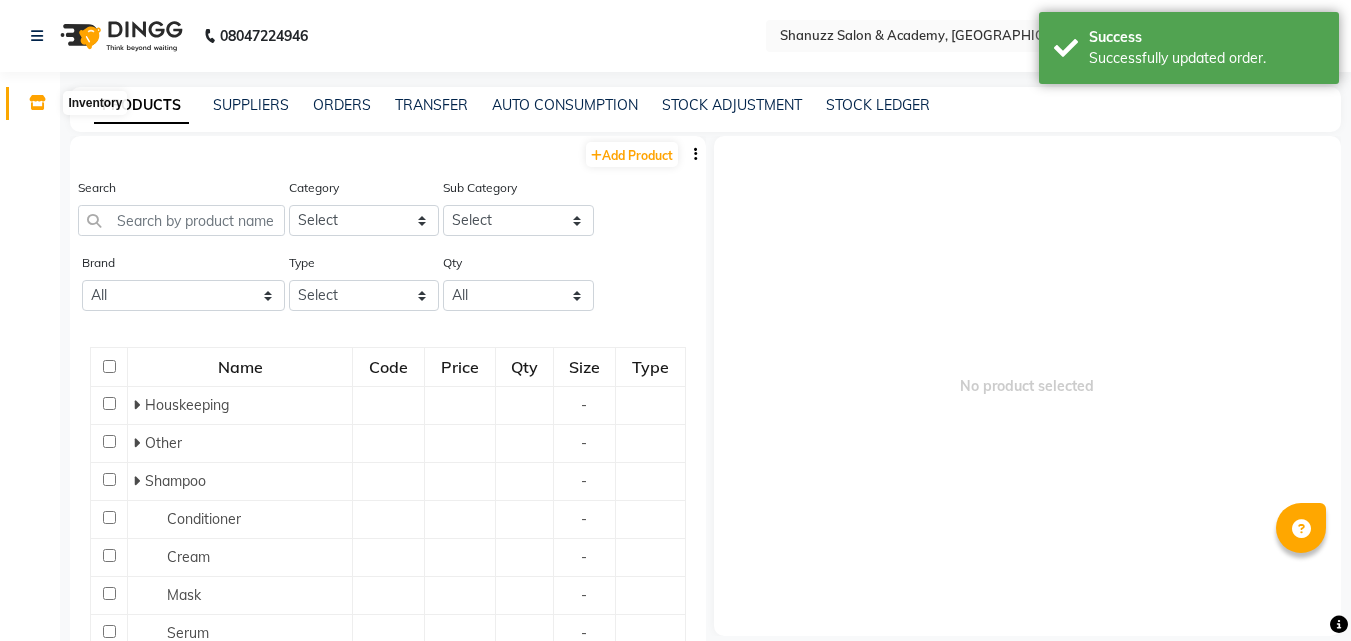 click 